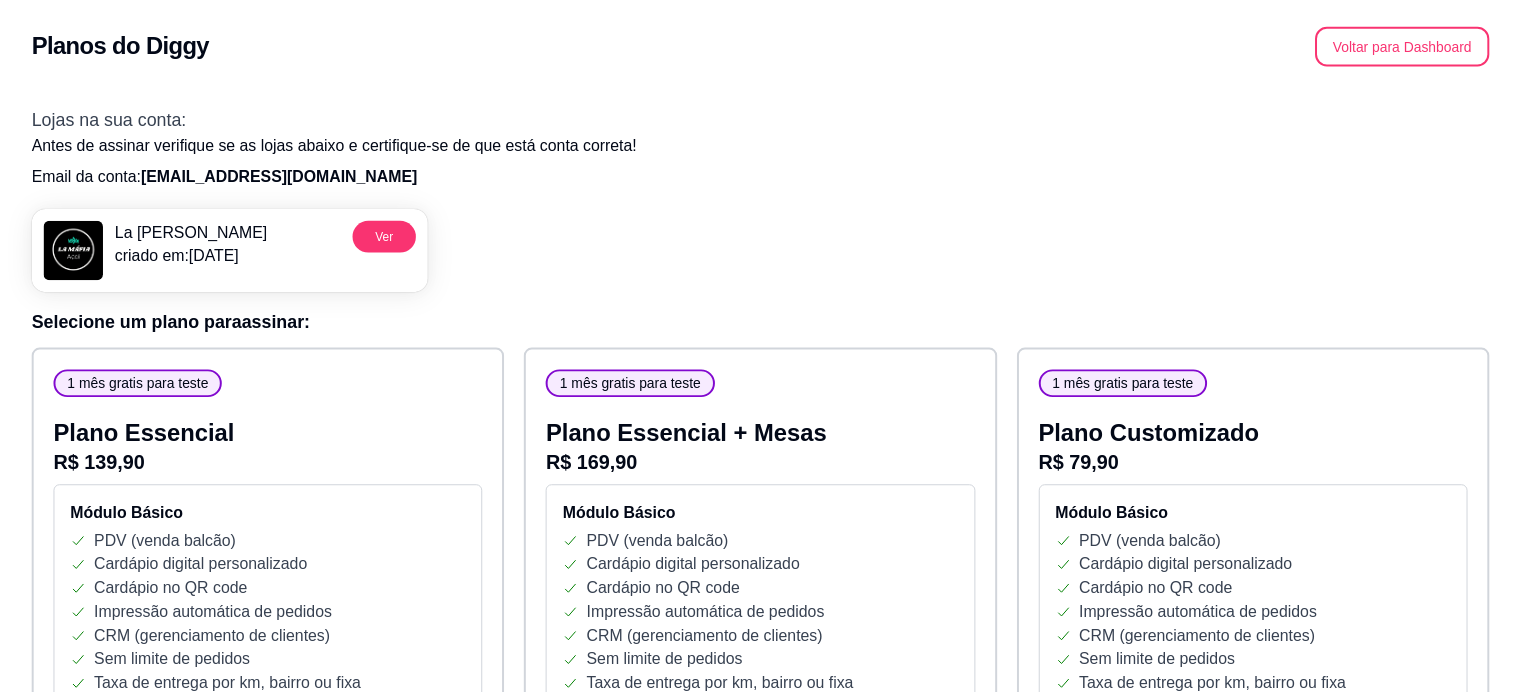 scroll, scrollTop: 0, scrollLeft: 0, axis: both 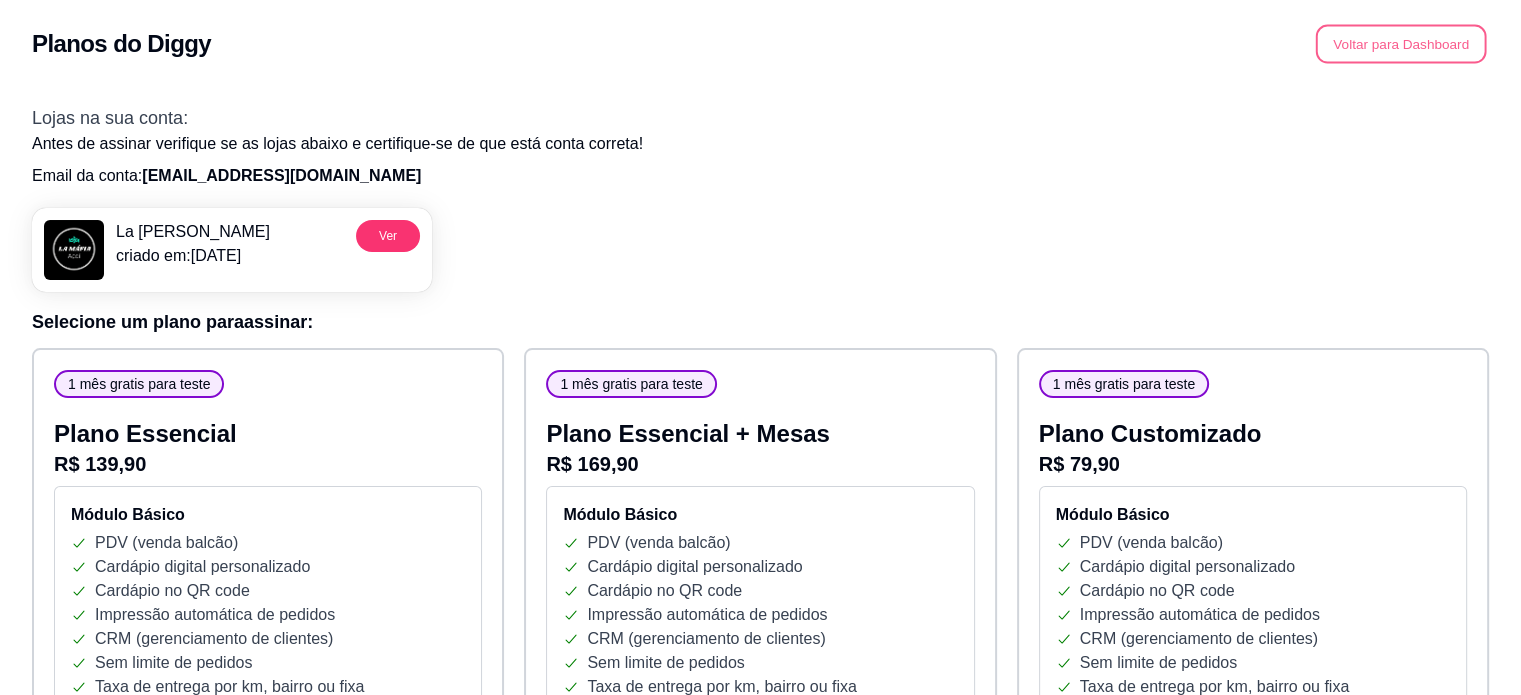 click on "Voltar para Dashboard" at bounding box center [1401, 44] 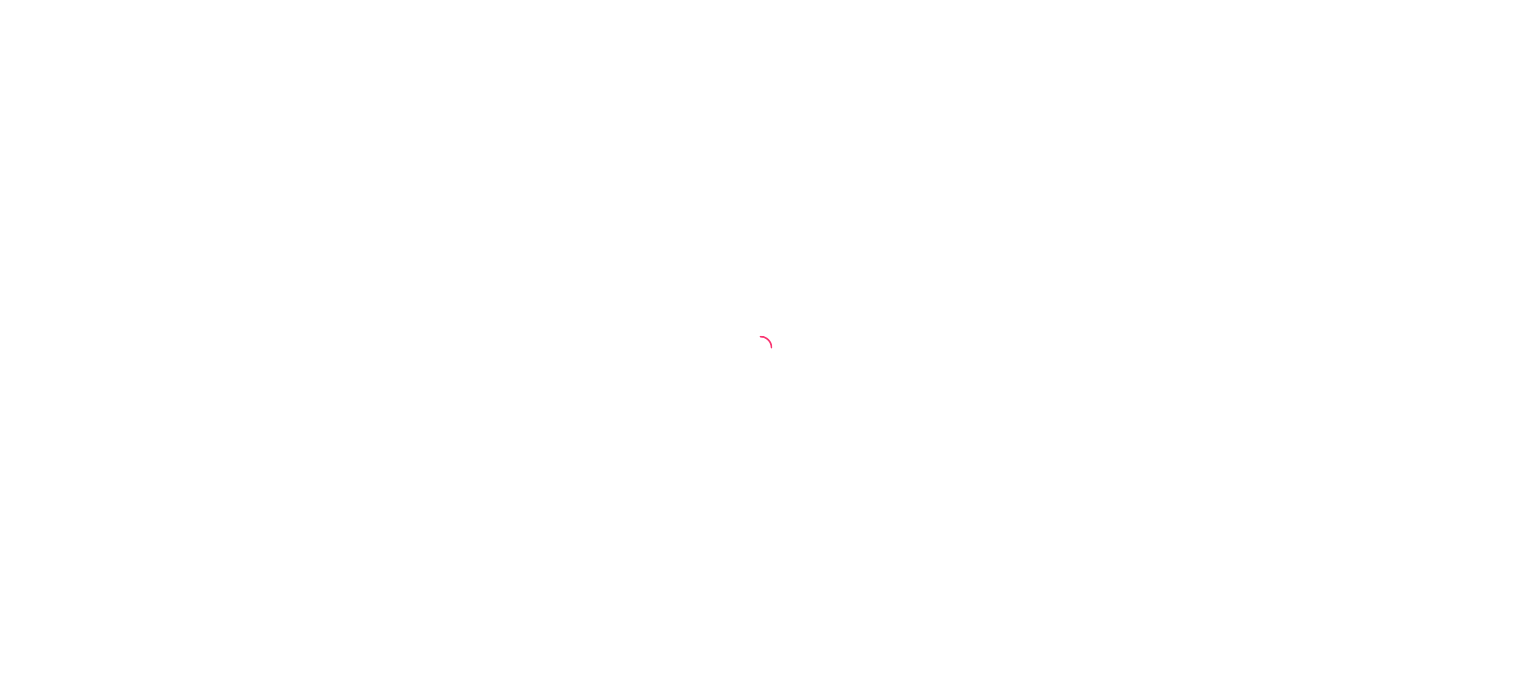 scroll, scrollTop: 0, scrollLeft: 0, axis: both 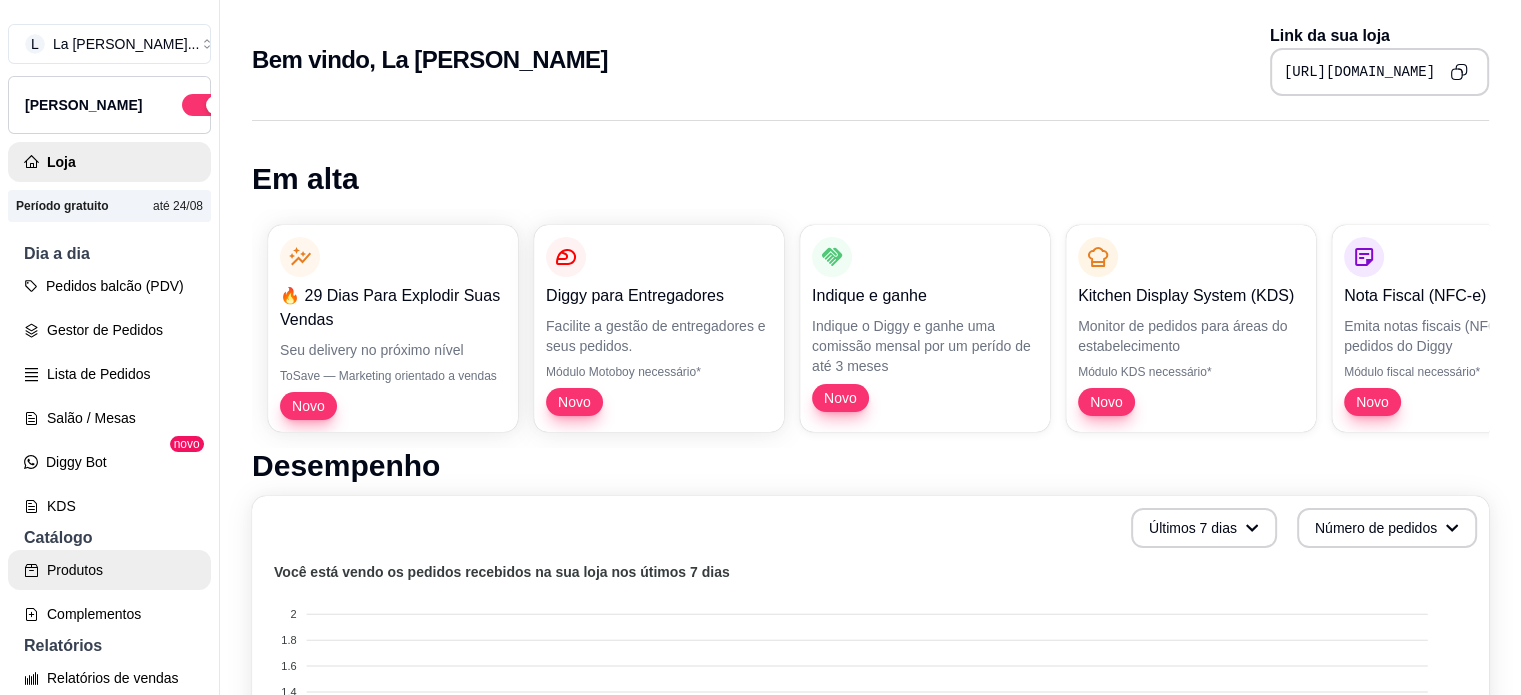 click on "Produtos" at bounding box center (109, 570) 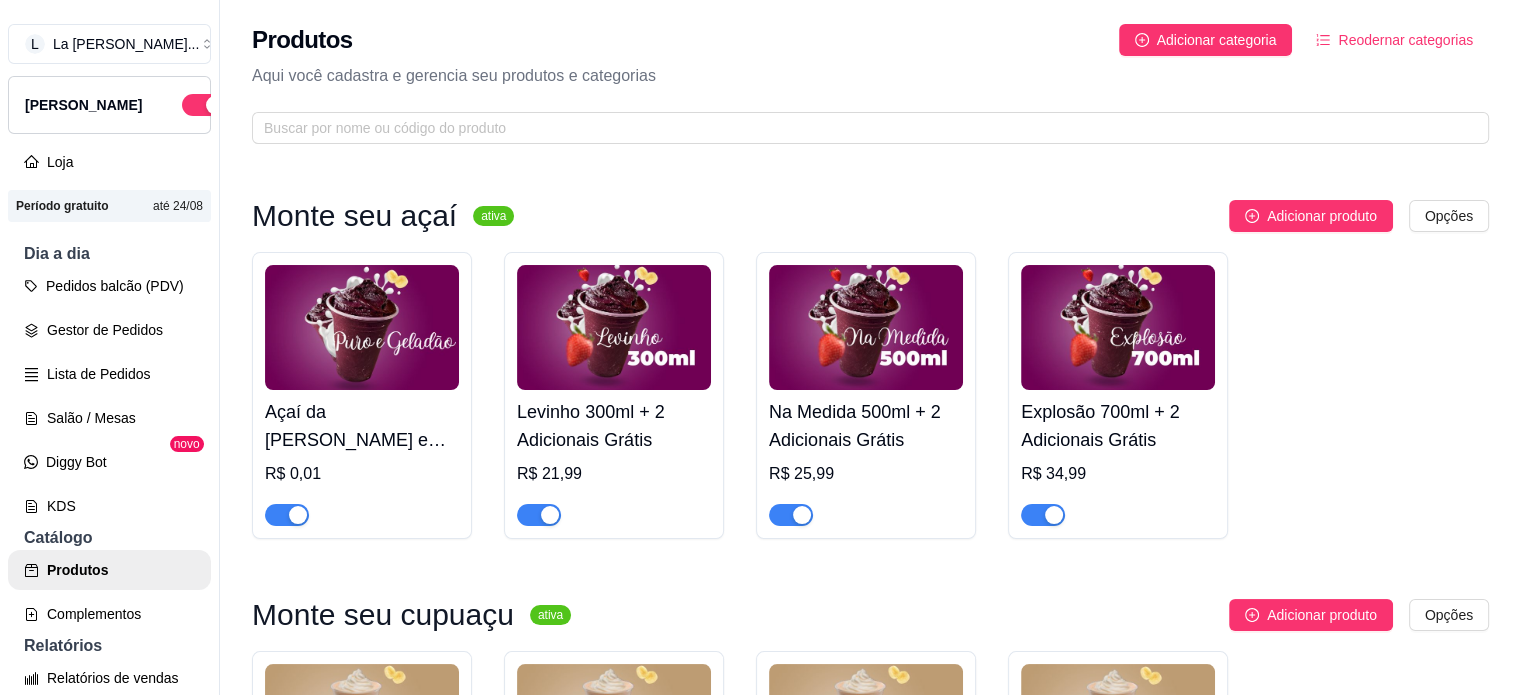 scroll, scrollTop: 760, scrollLeft: 0, axis: vertical 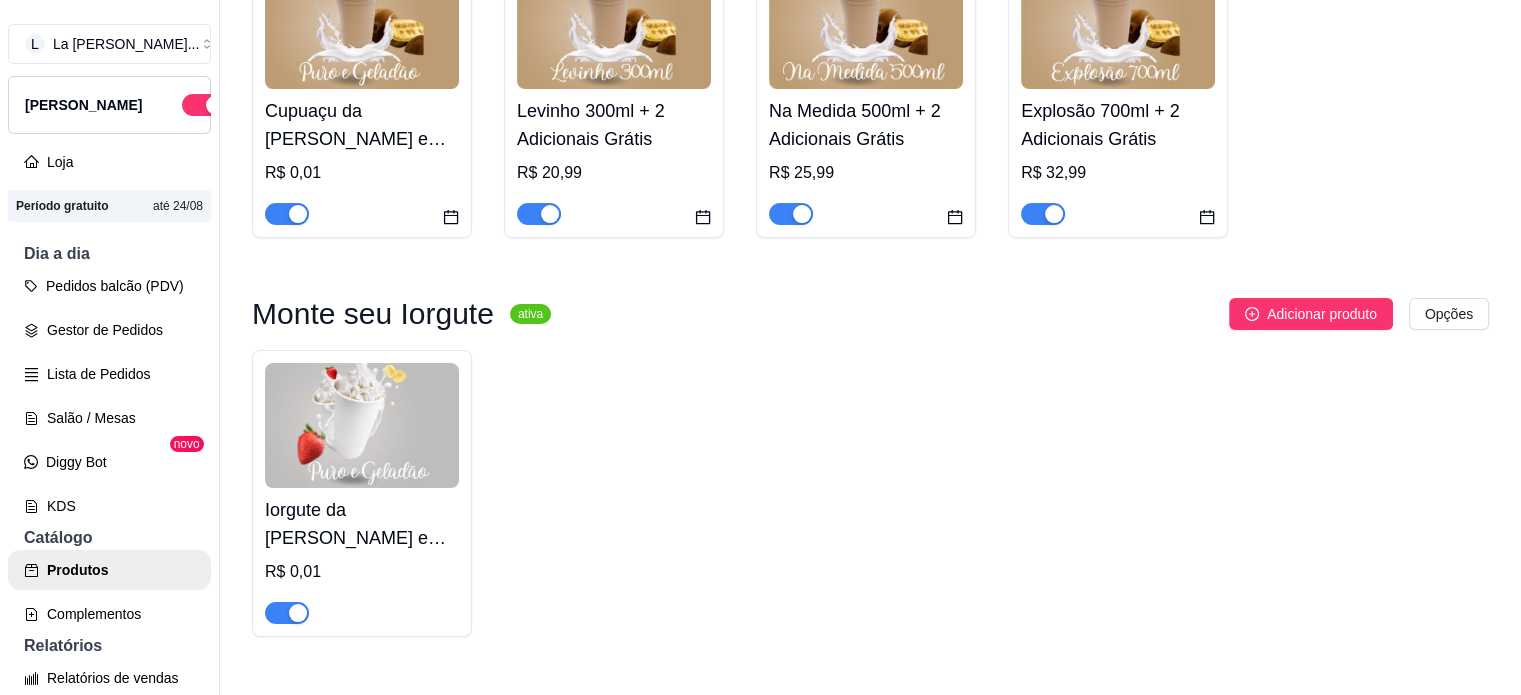 click on "Iorgute da Máfia - Puro e Gelado" at bounding box center (362, 524) 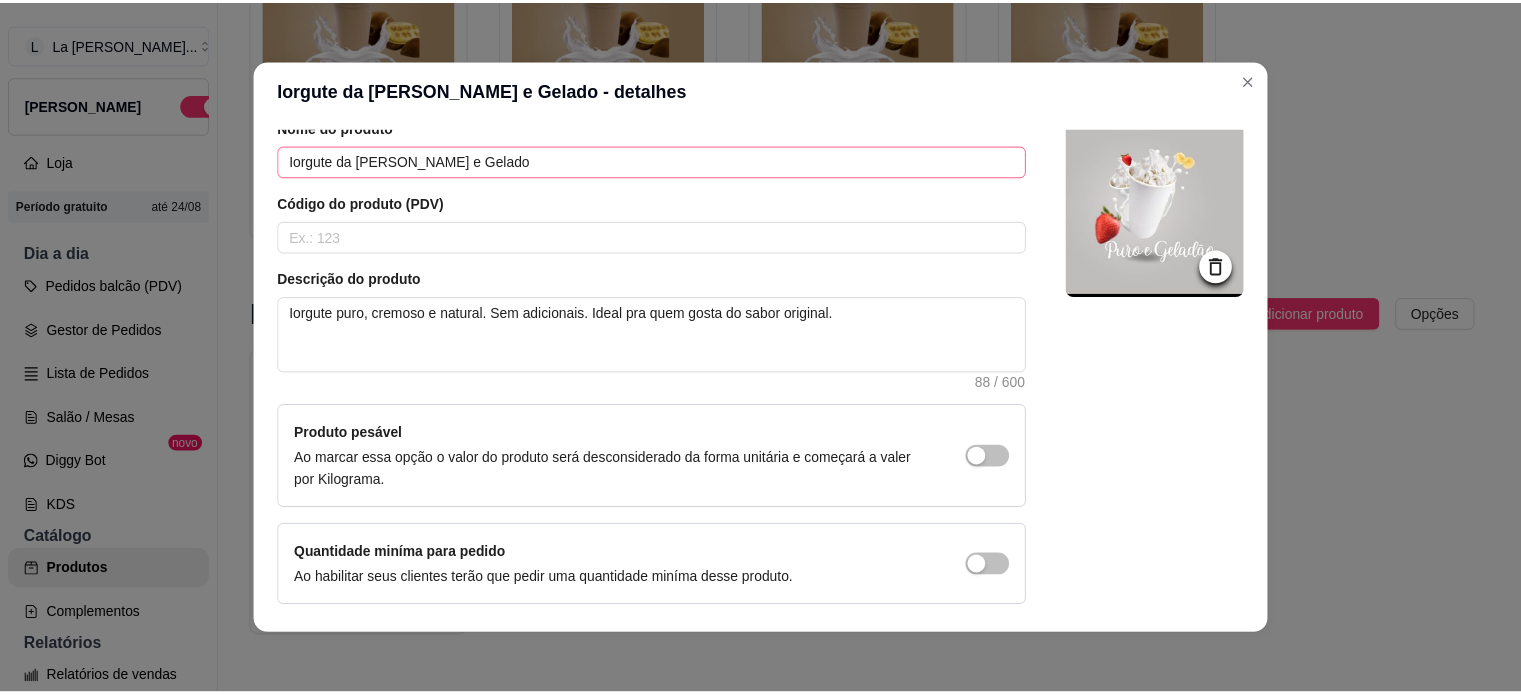 scroll, scrollTop: 0, scrollLeft: 0, axis: both 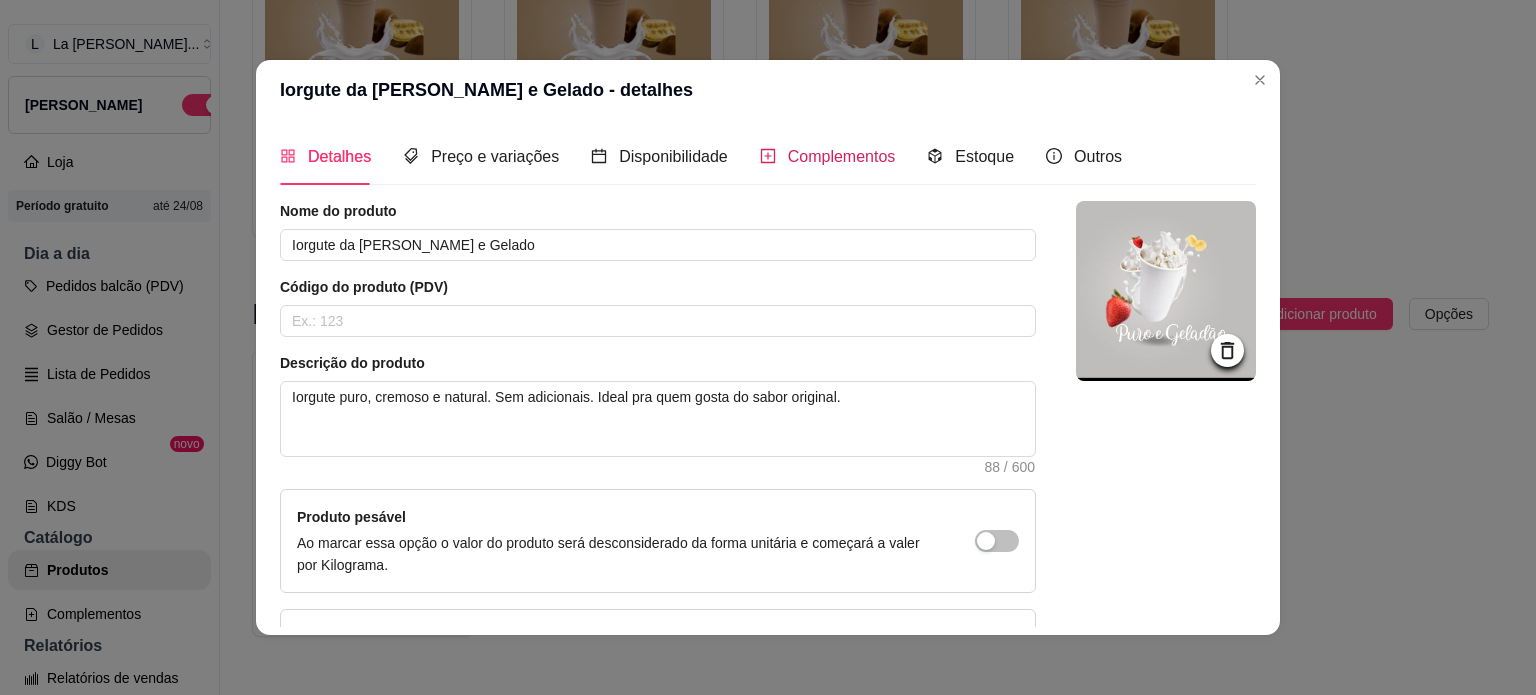 click on "Complementos" at bounding box center [842, 156] 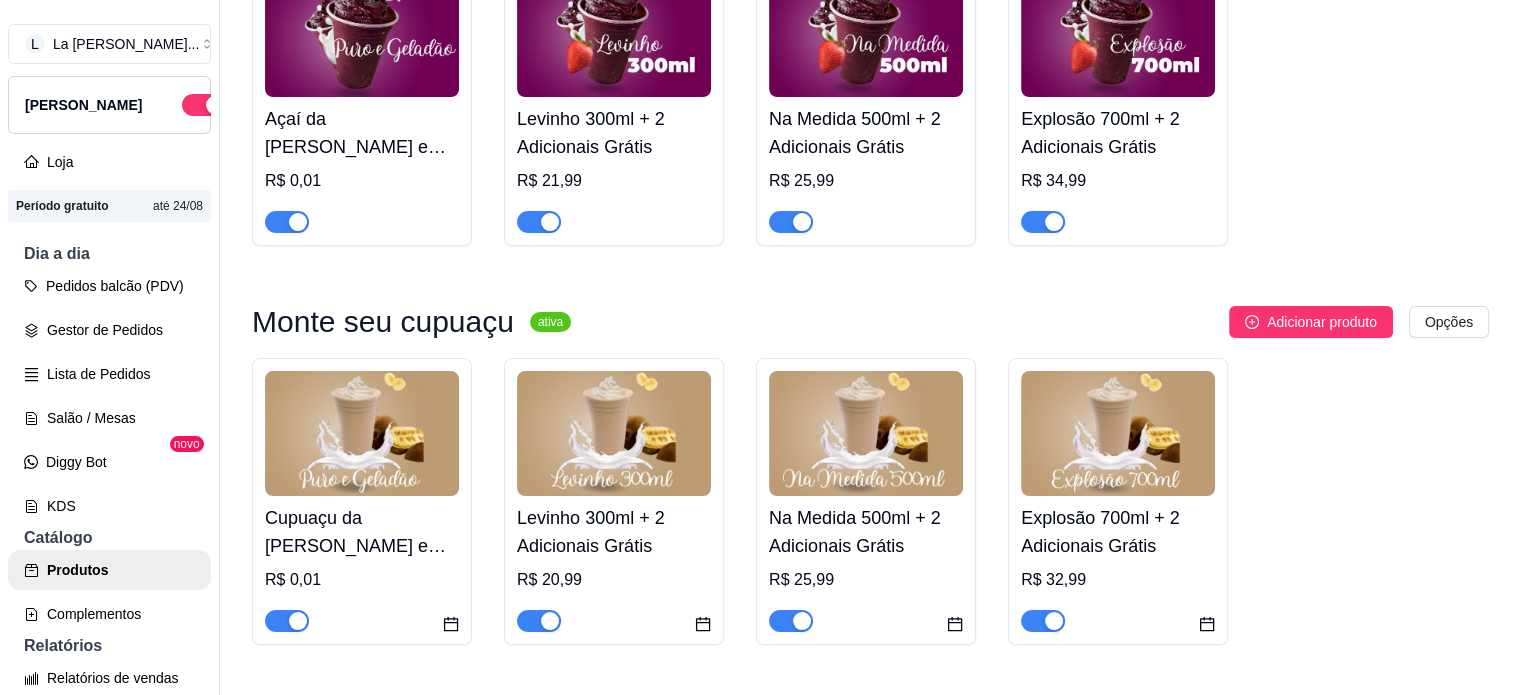 scroll, scrollTop: 200, scrollLeft: 0, axis: vertical 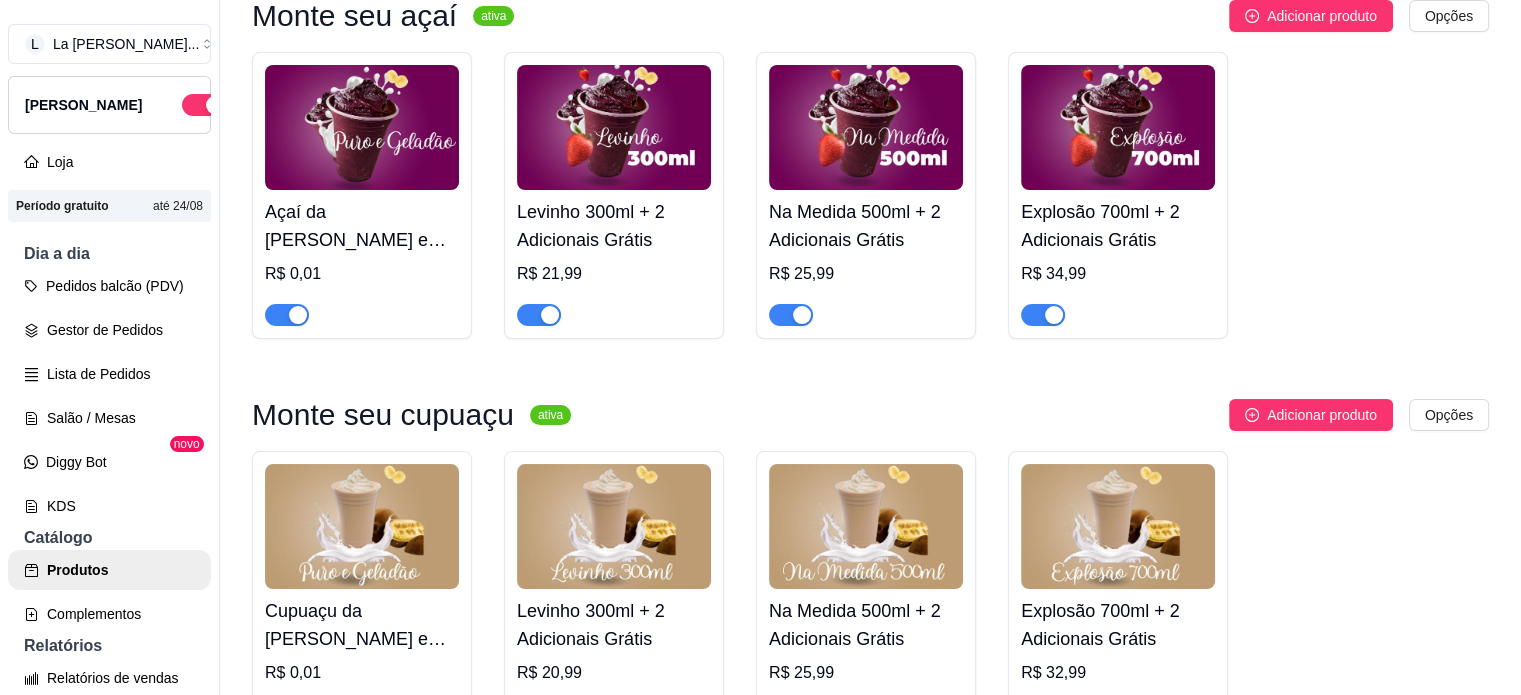 click on "Levinho 300ml + 2 Adicionais Grátis" at bounding box center [614, 625] 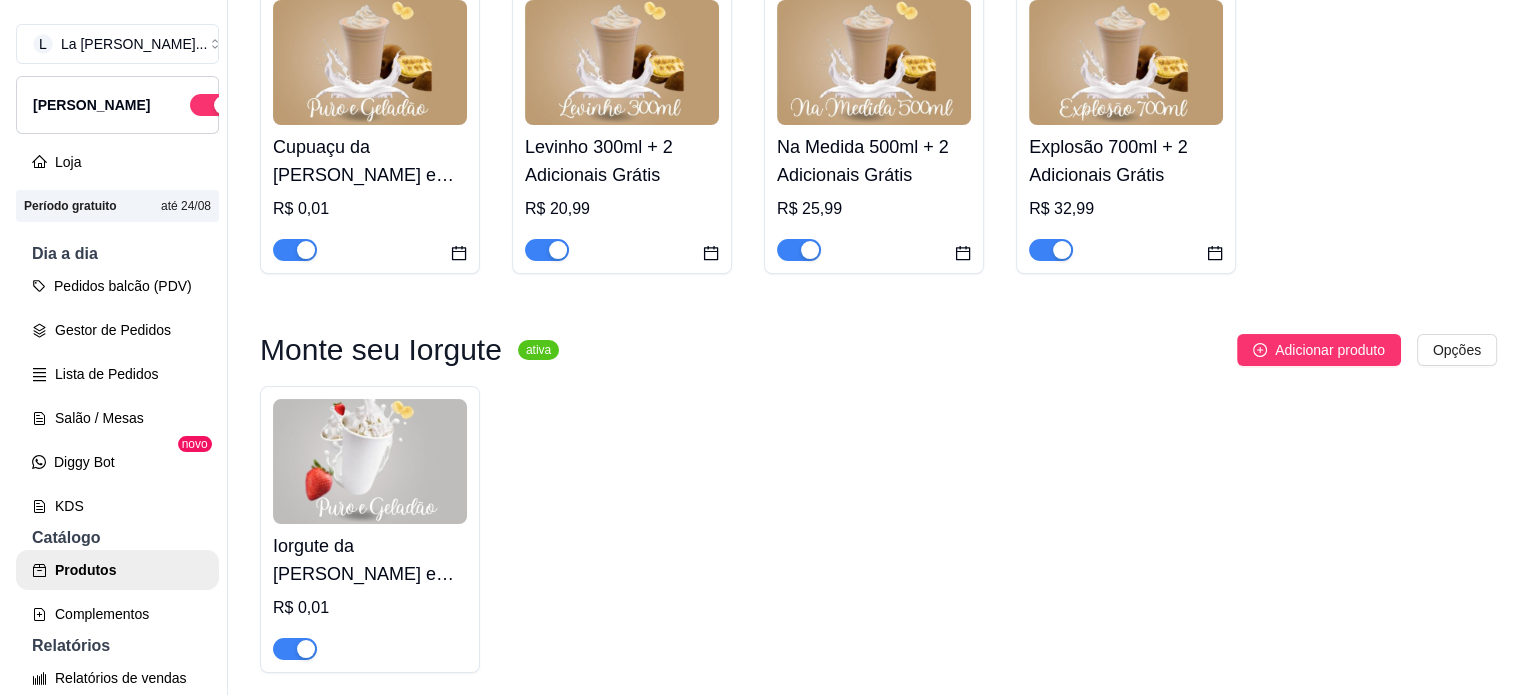 scroll, scrollTop: 700, scrollLeft: 0, axis: vertical 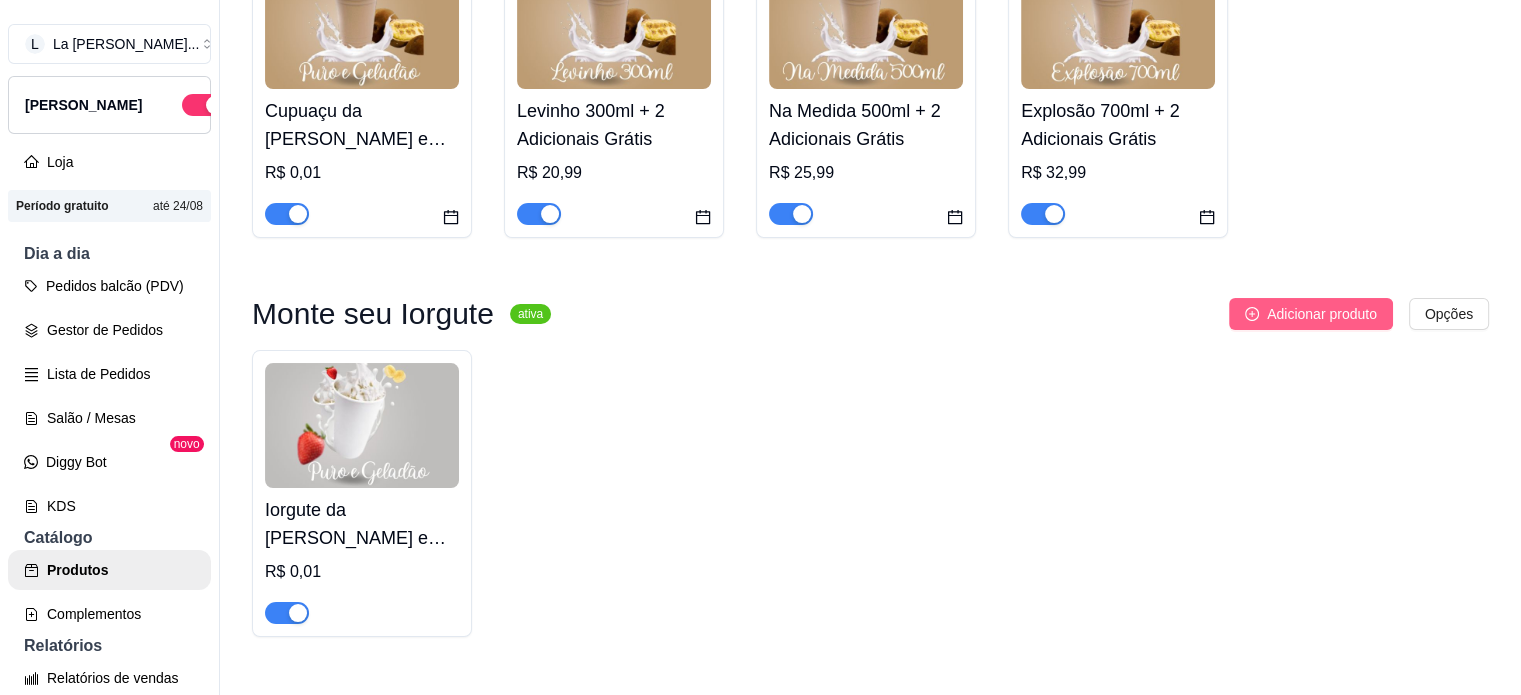 click on "Adicionar produto" at bounding box center (1322, 314) 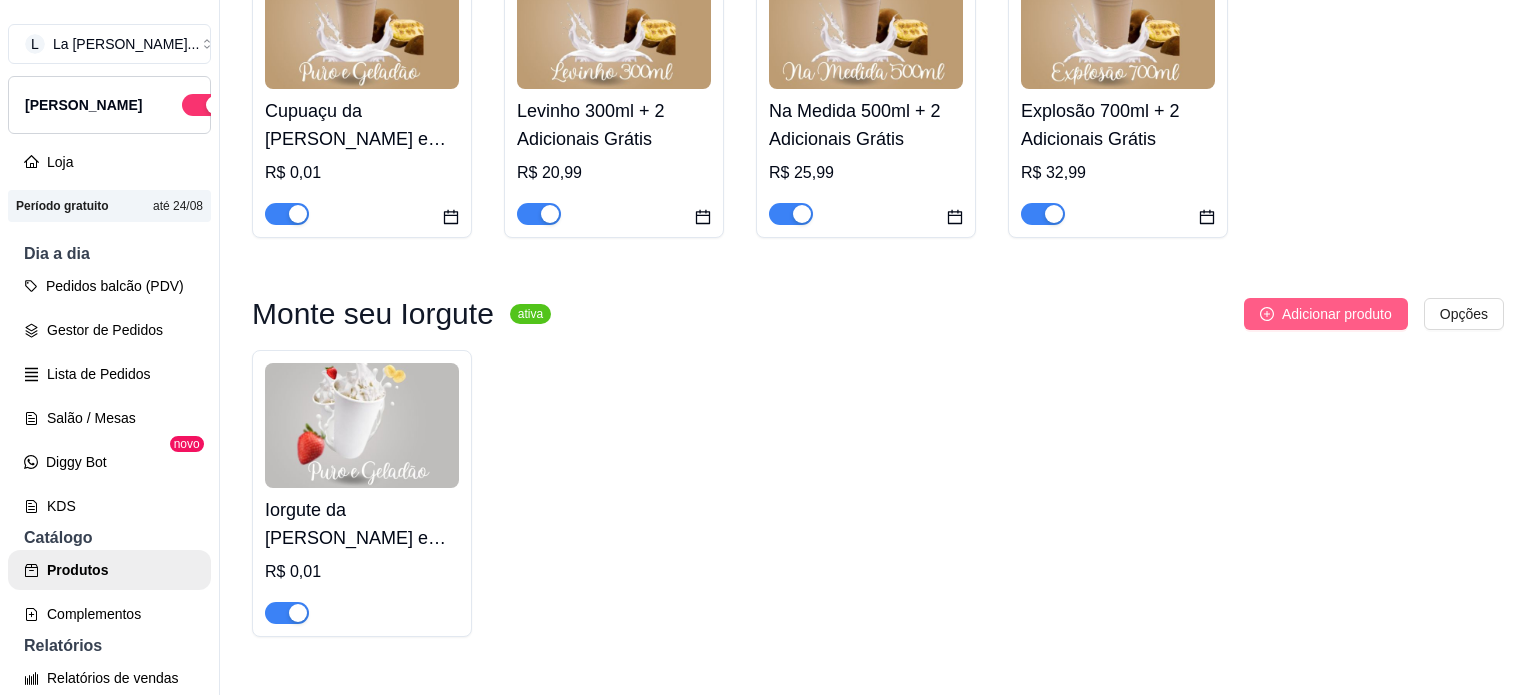 type 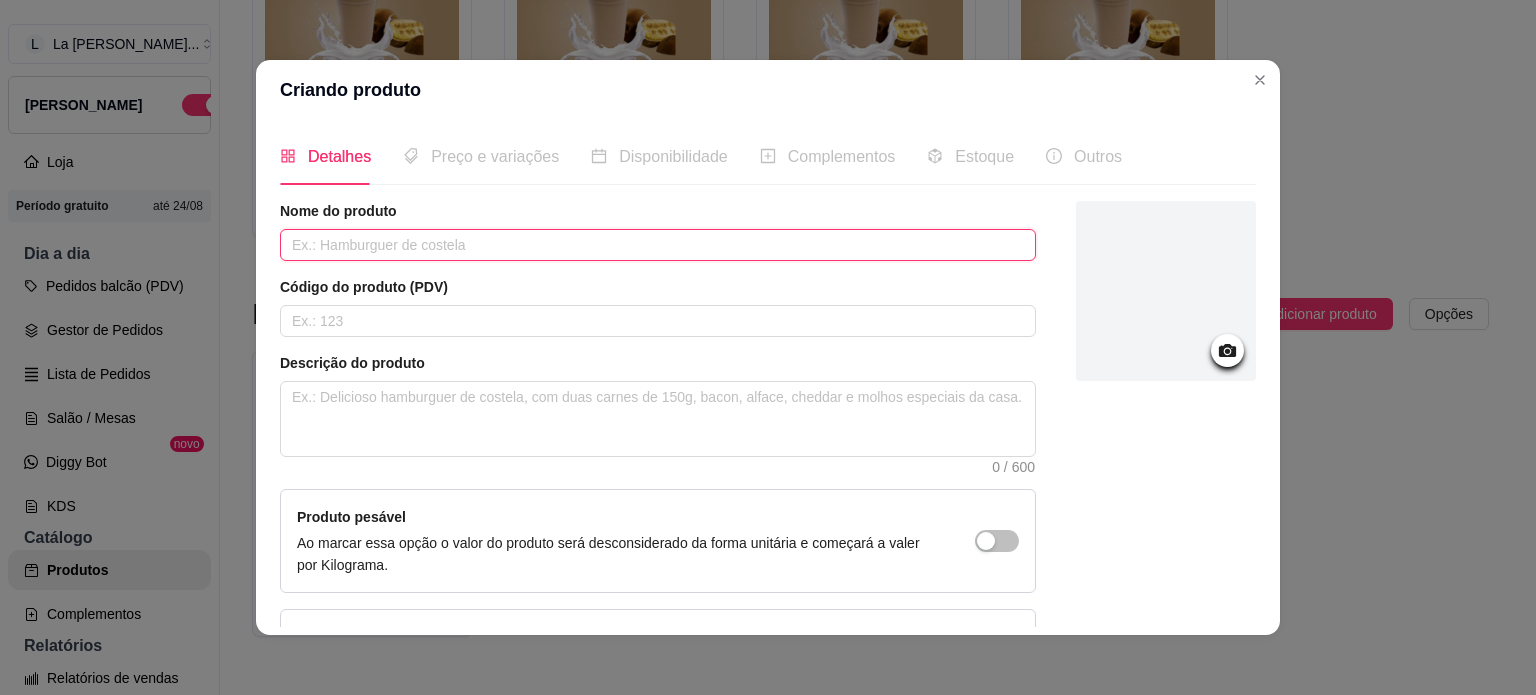 click at bounding box center [658, 245] 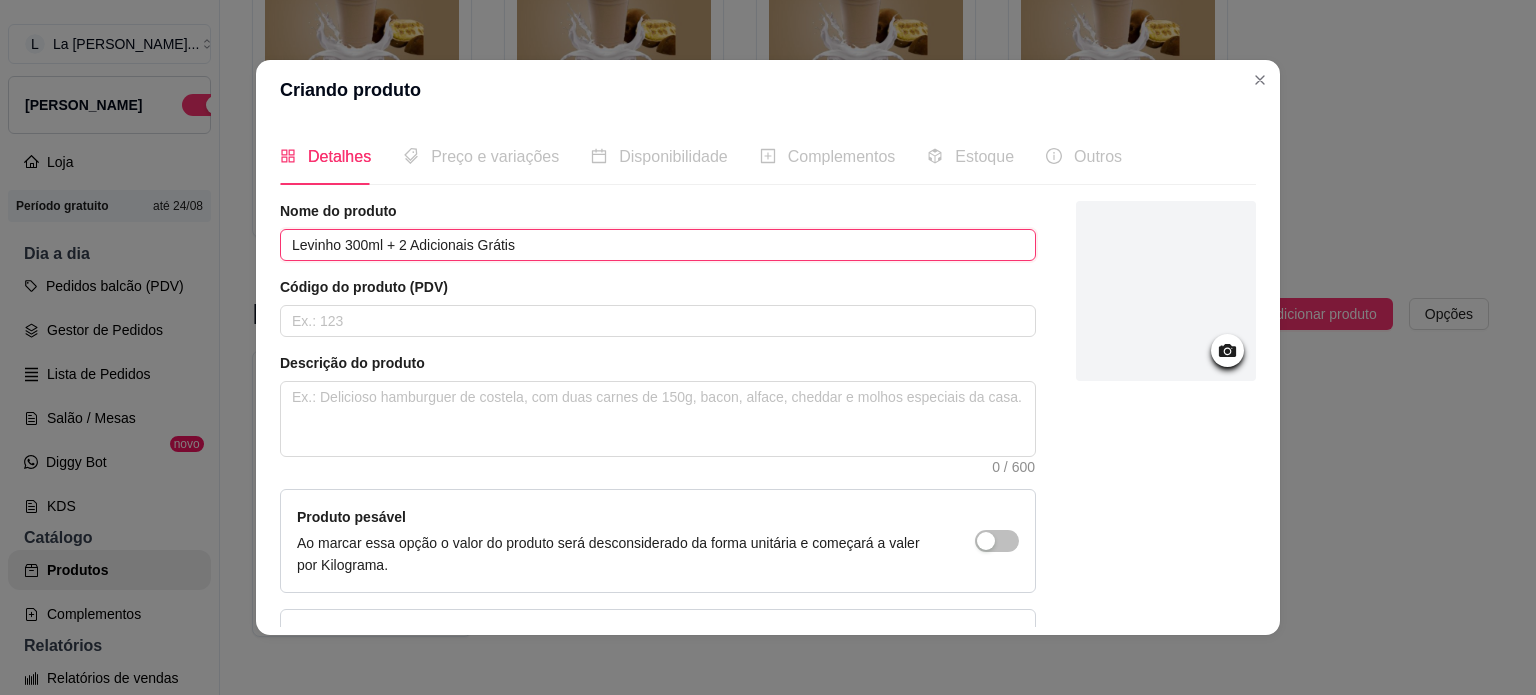 type on "Levinho 300ml + 2 Adicionais Grátis" 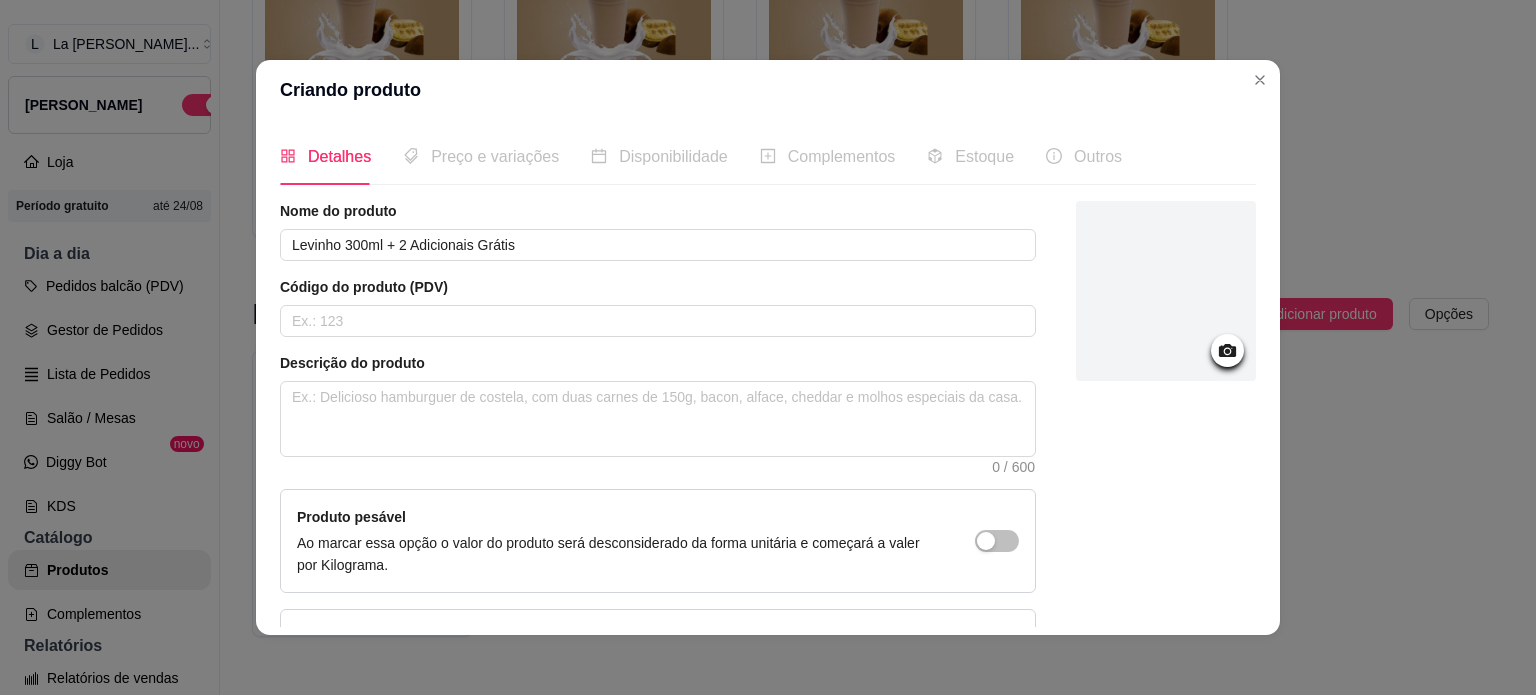 click at bounding box center [1166, 446] 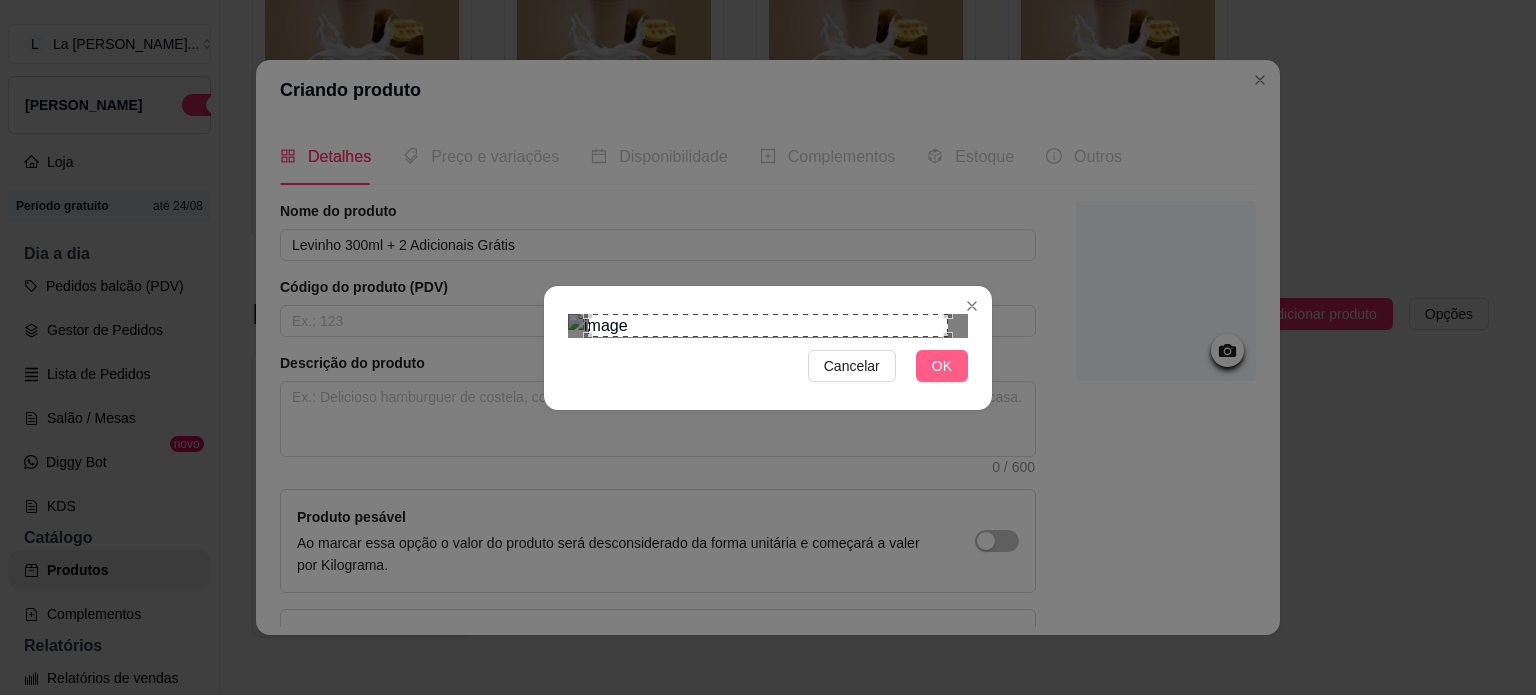 click on "OK" at bounding box center (942, 366) 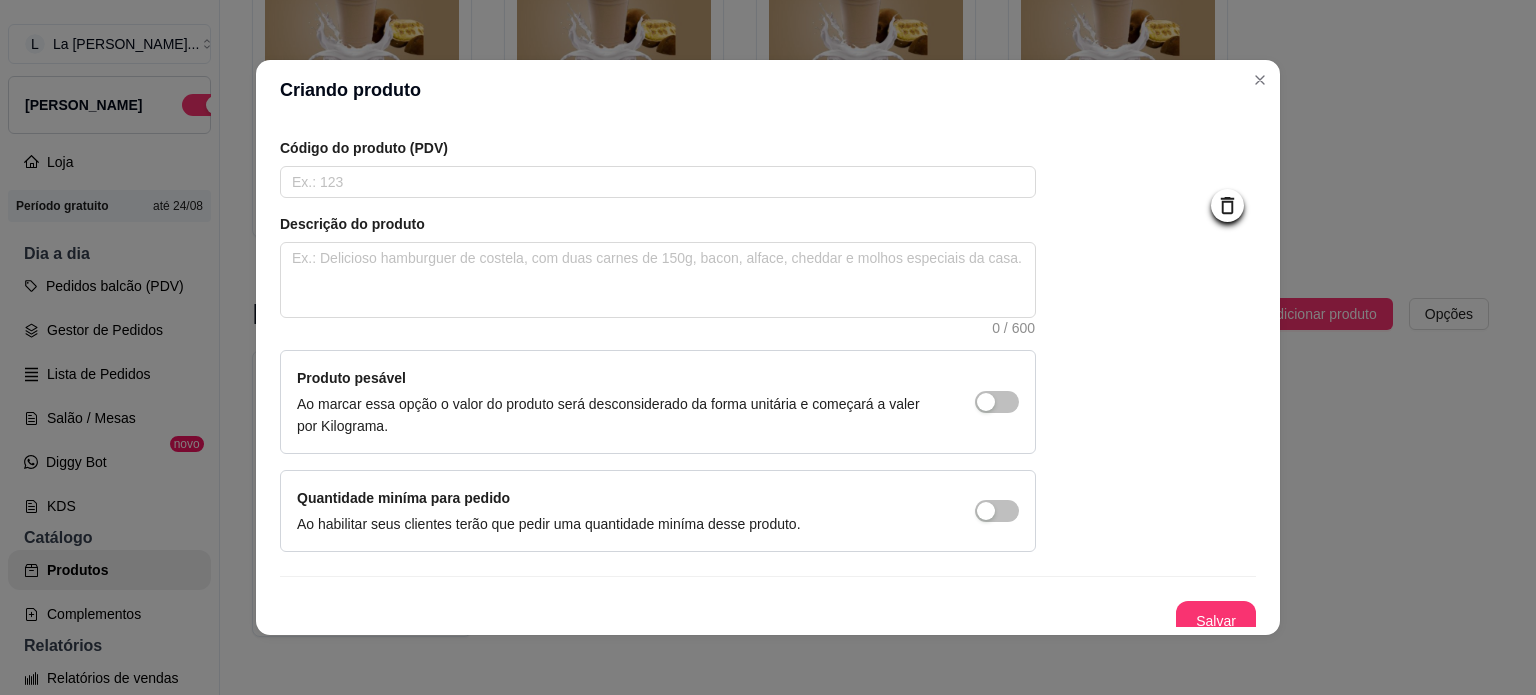 scroll, scrollTop: 150, scrollLeft: 0, axis: vertical 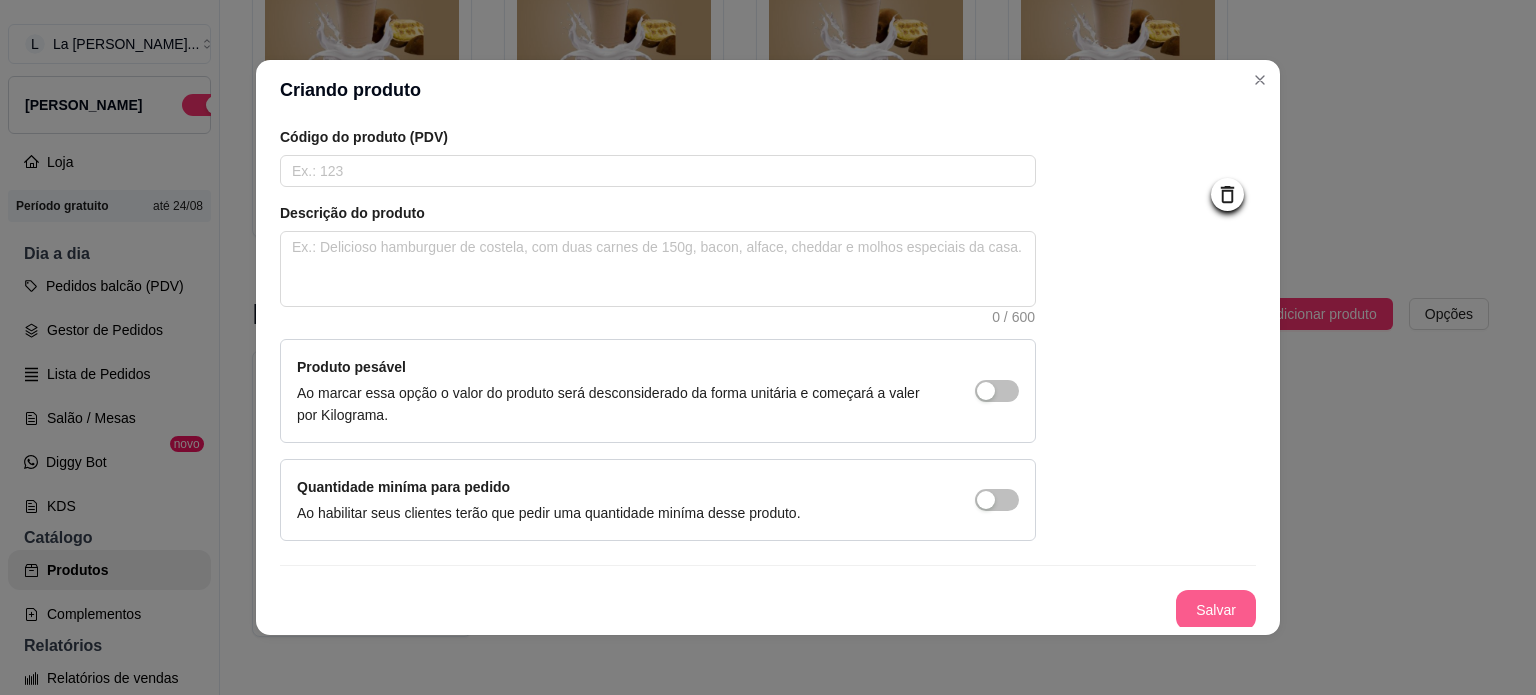 click on "Salvar" at bounding box center [1216, 610] 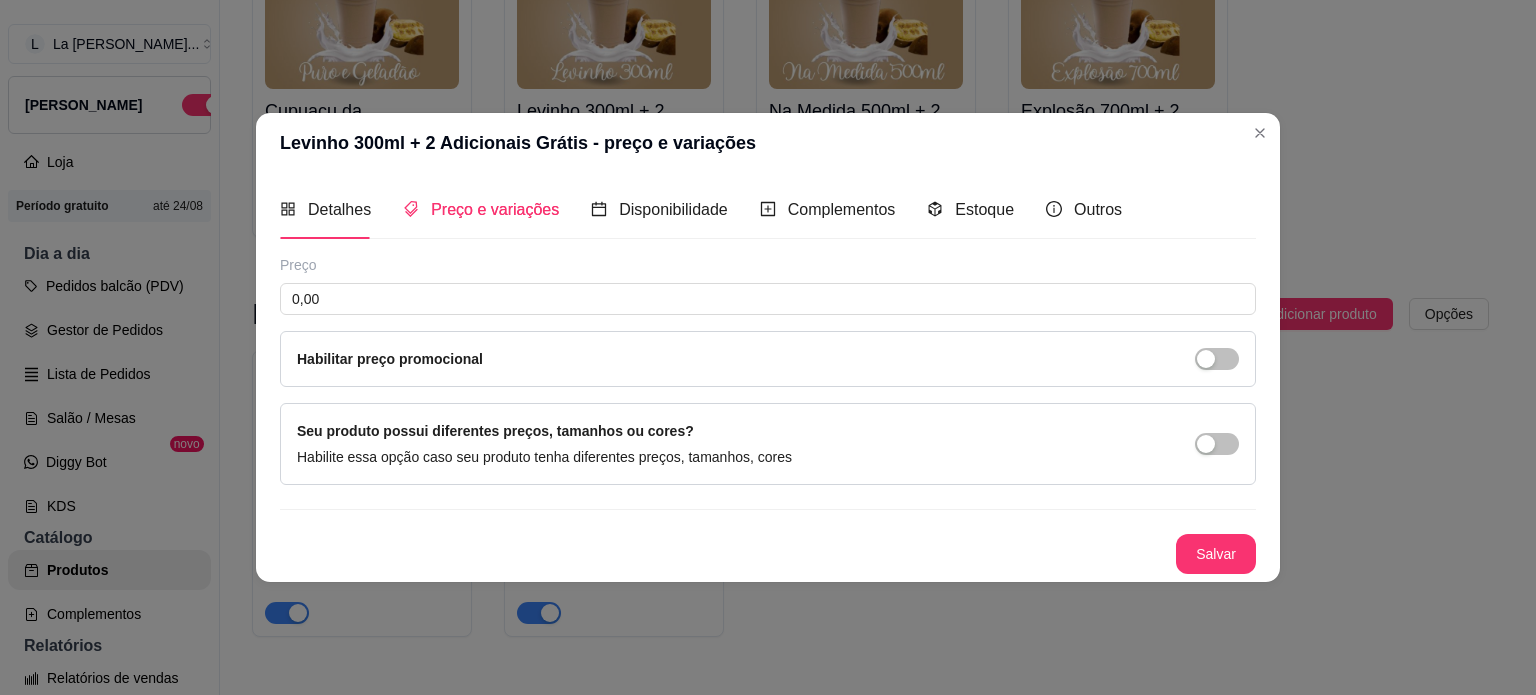 type 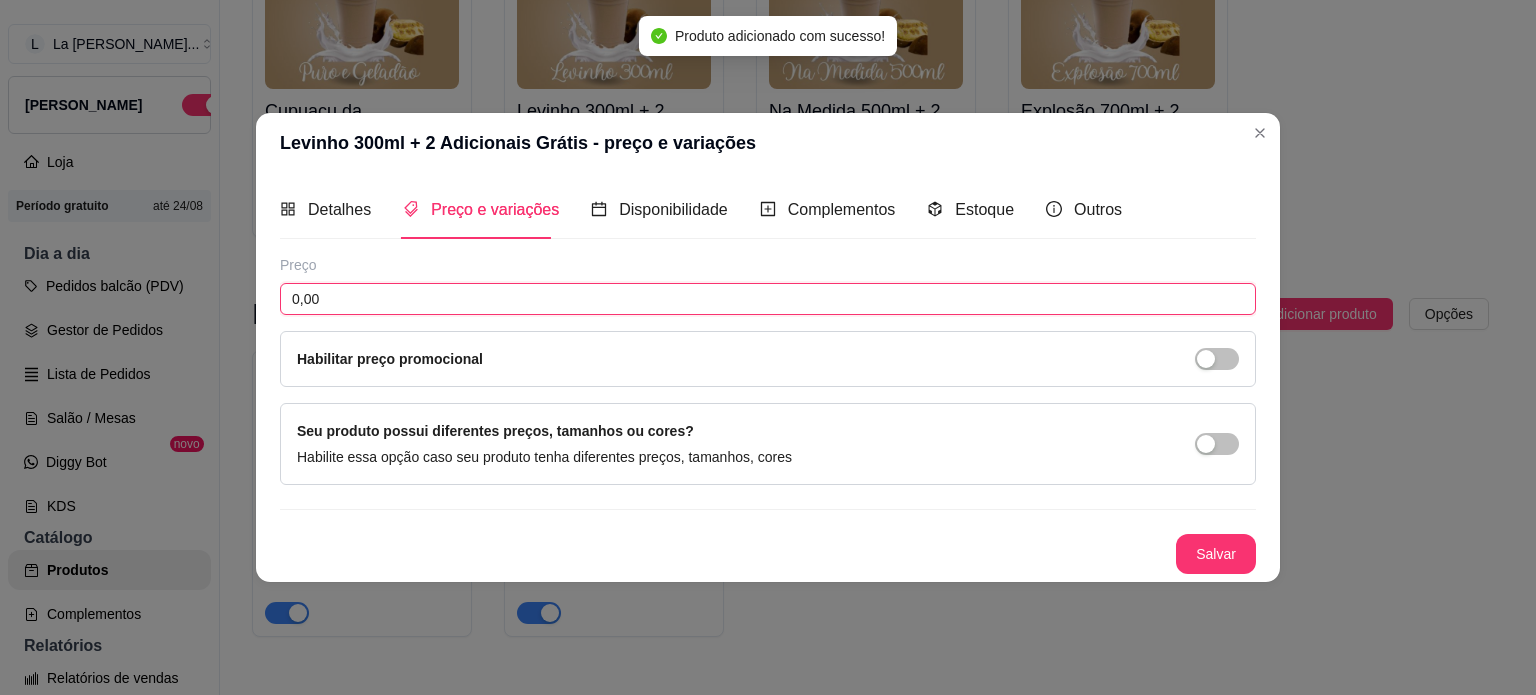 click on "0,00" at bounding box center [768, 299] 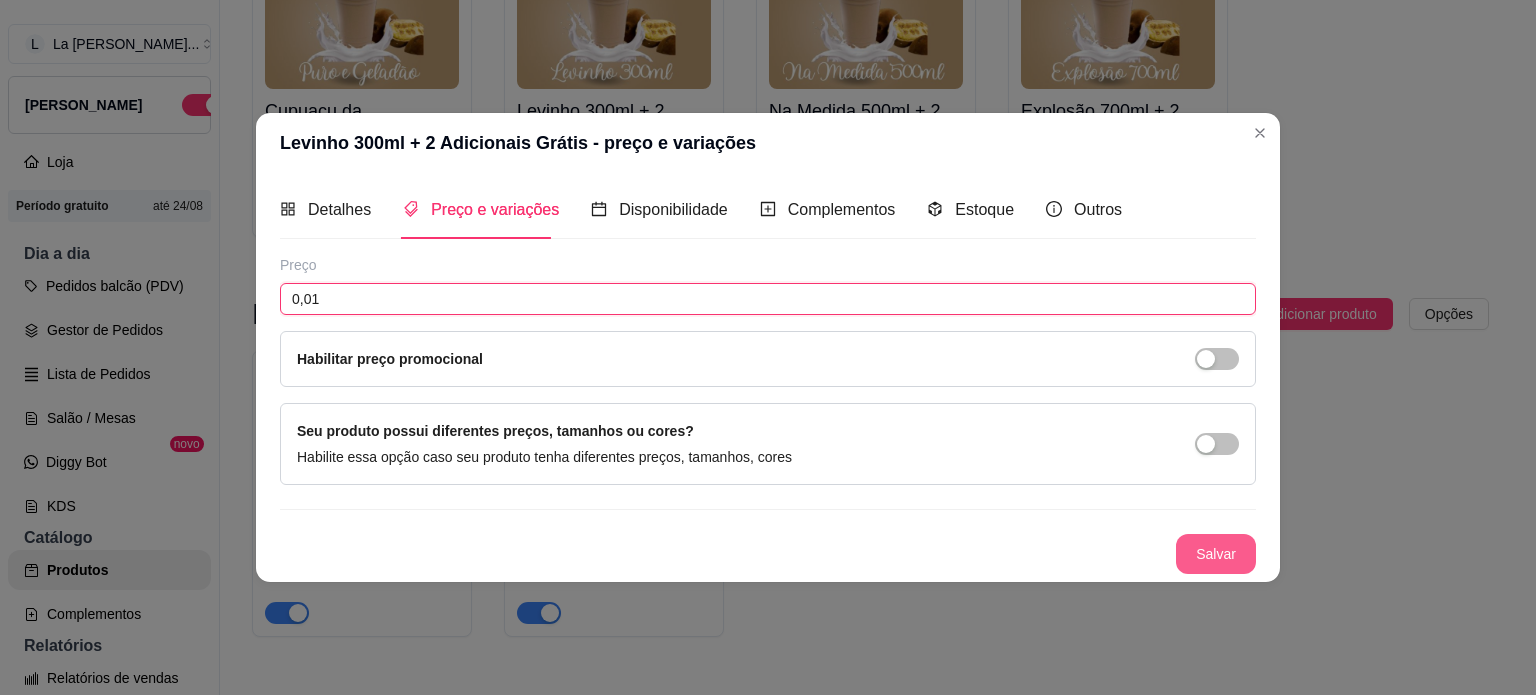 type on "0,01" 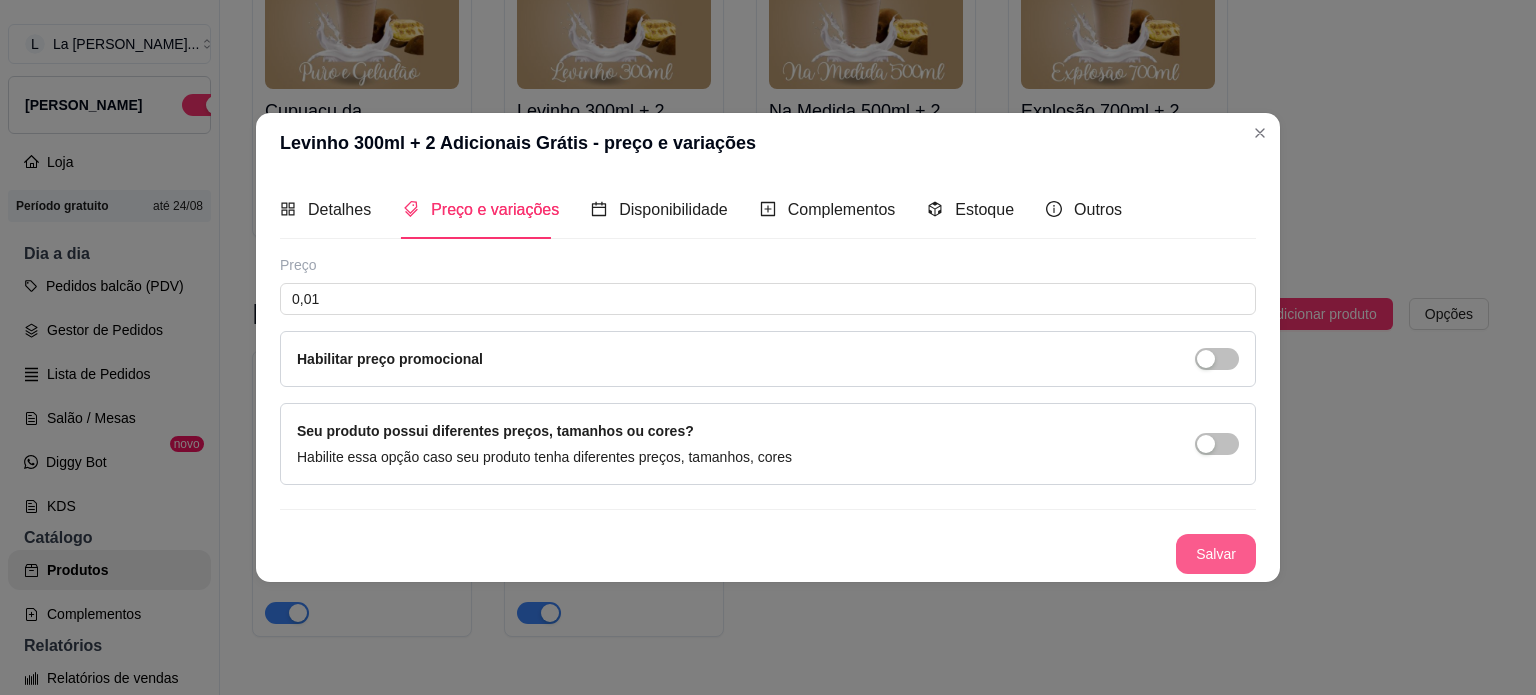 click on "Salvar" at bounding box center (1216, 554) 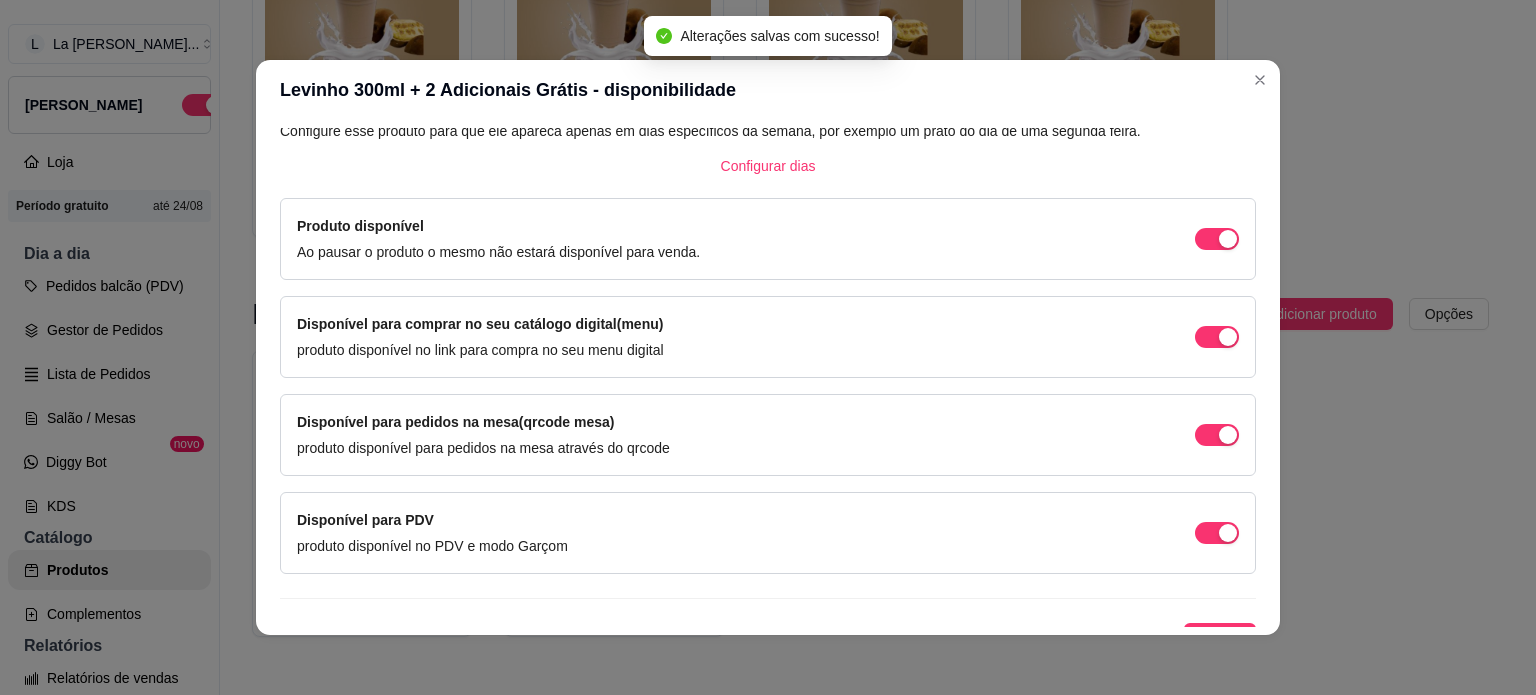 scroll, scrollTop: 148, scrollLeft: 0, axis: vertical 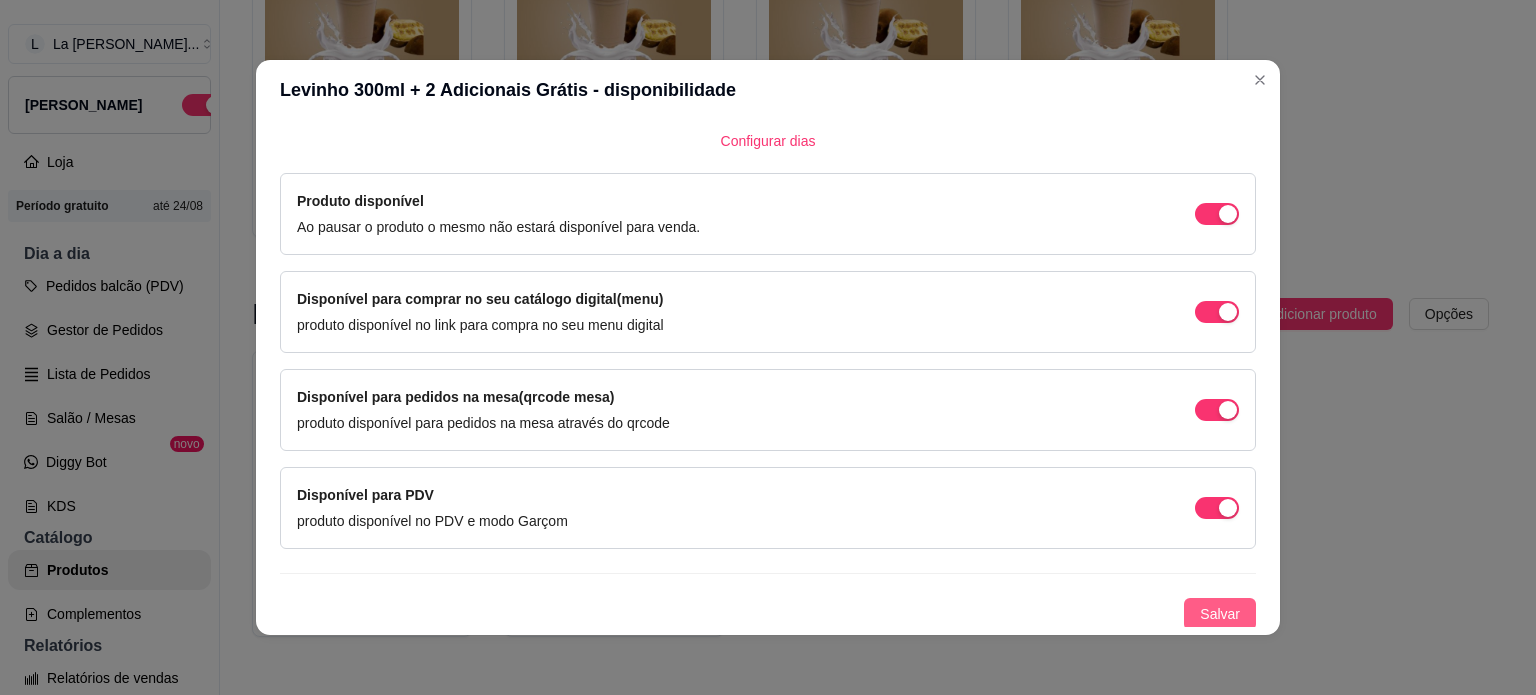 click on "Salvar" at bounding box center (1220, 614) 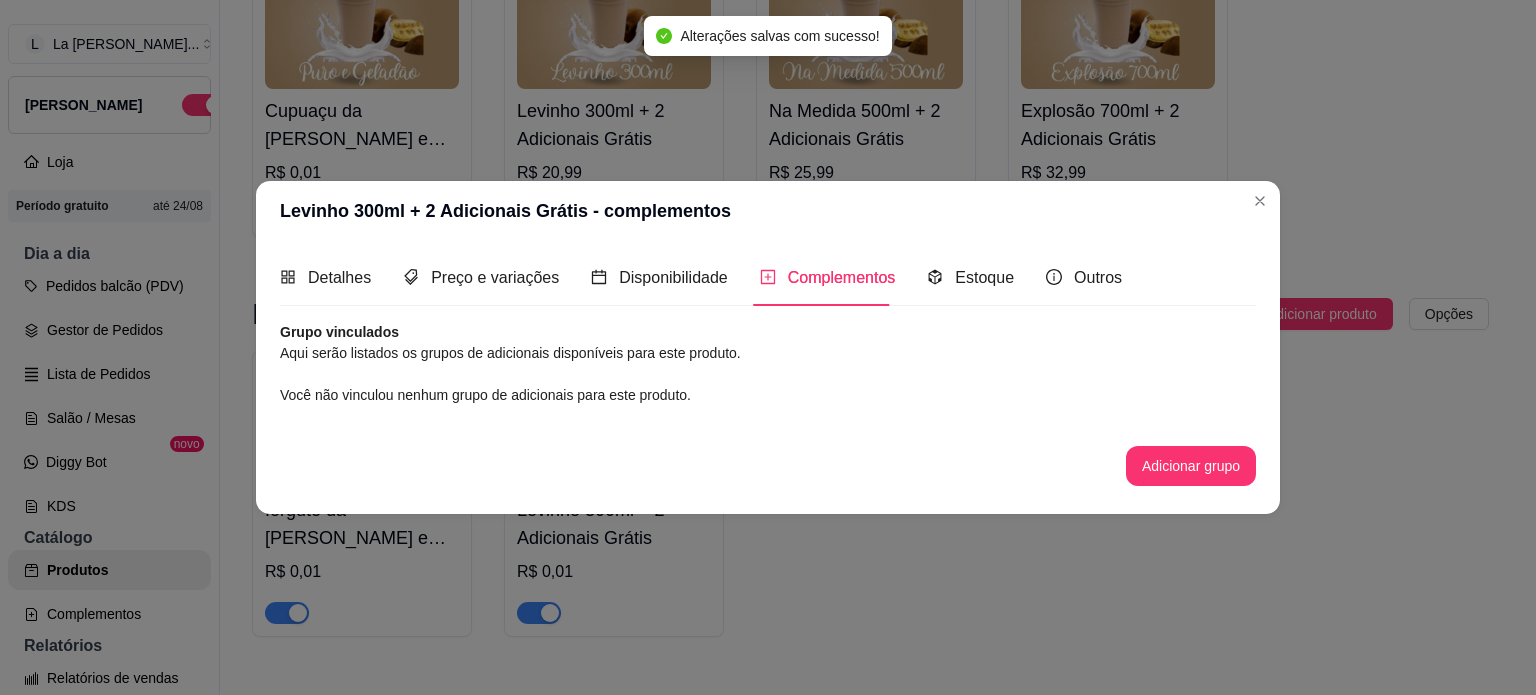 scroll, scrollTop: 0, scrollLeft: 0, axis: both 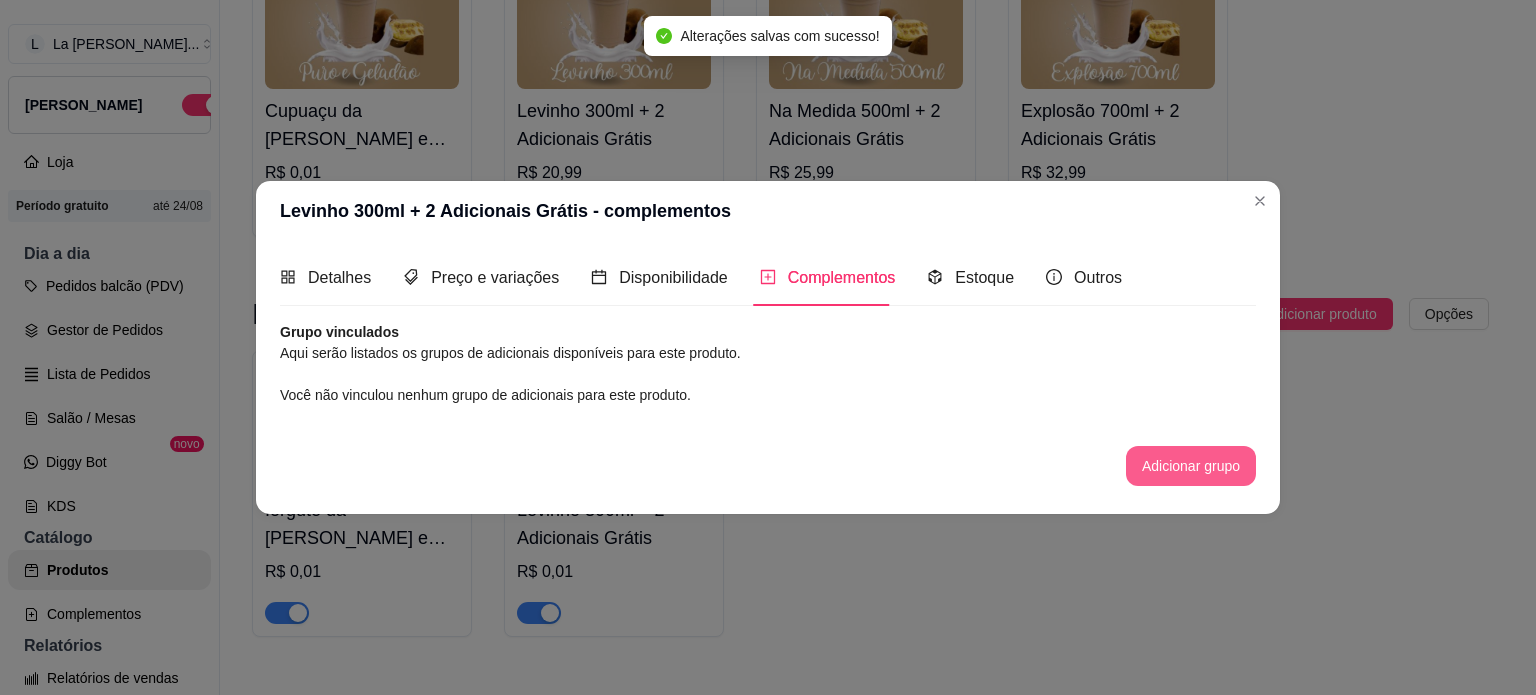 click on "Adicionar grupo" at bounding box center [1191, 466] 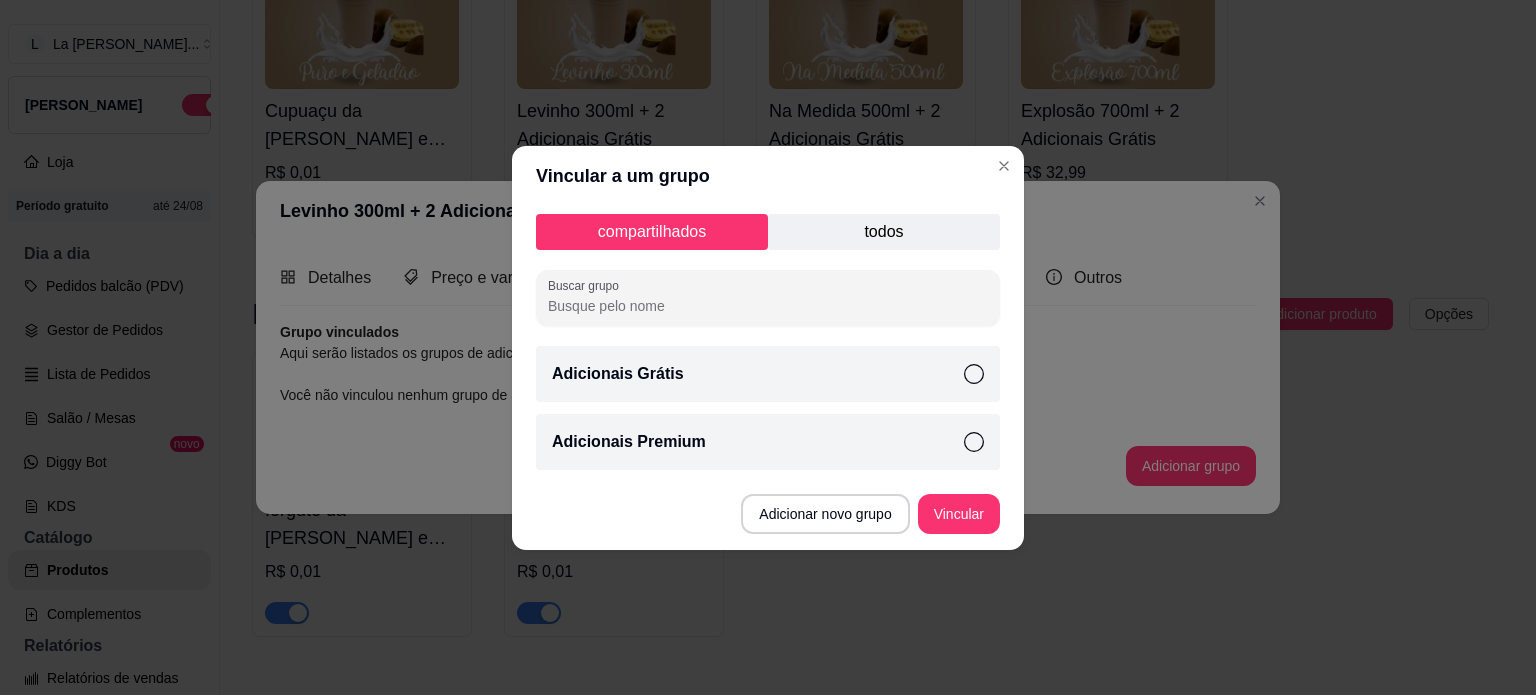 click 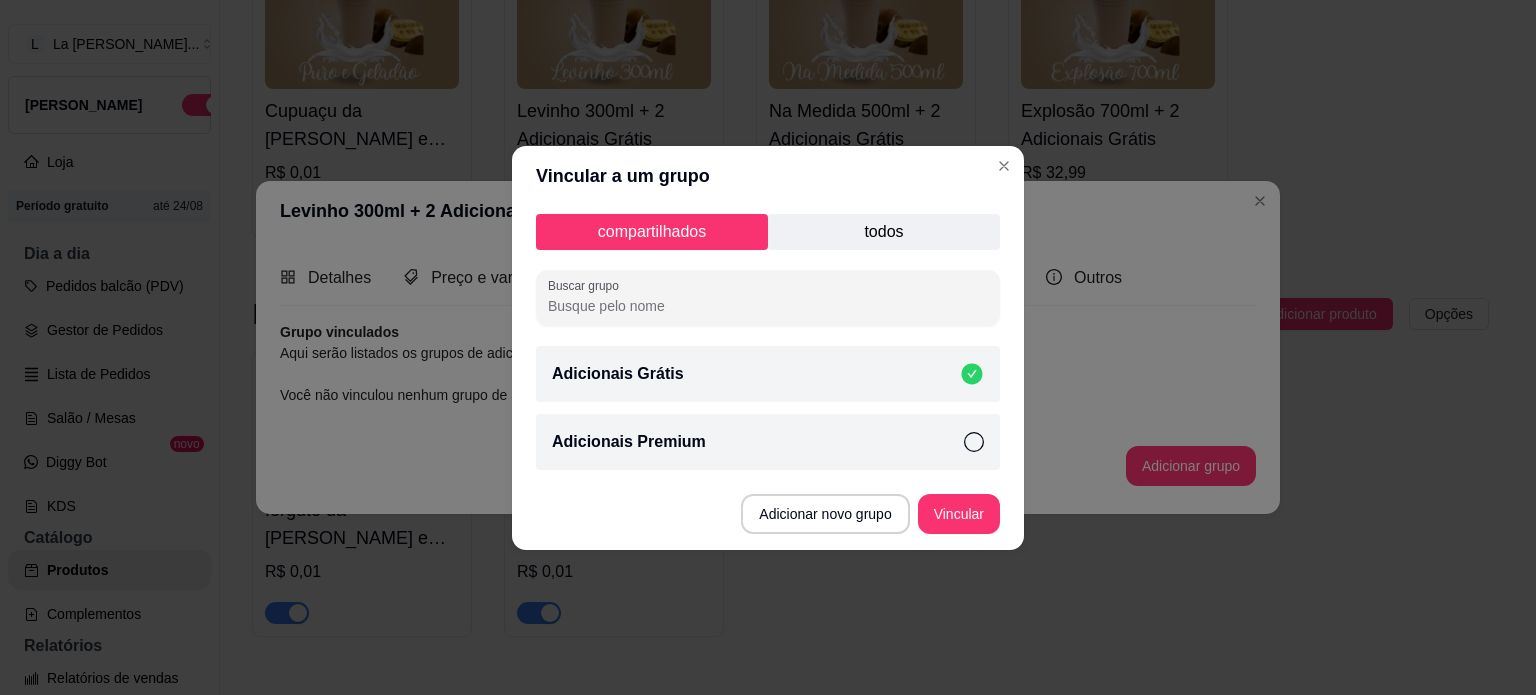 click 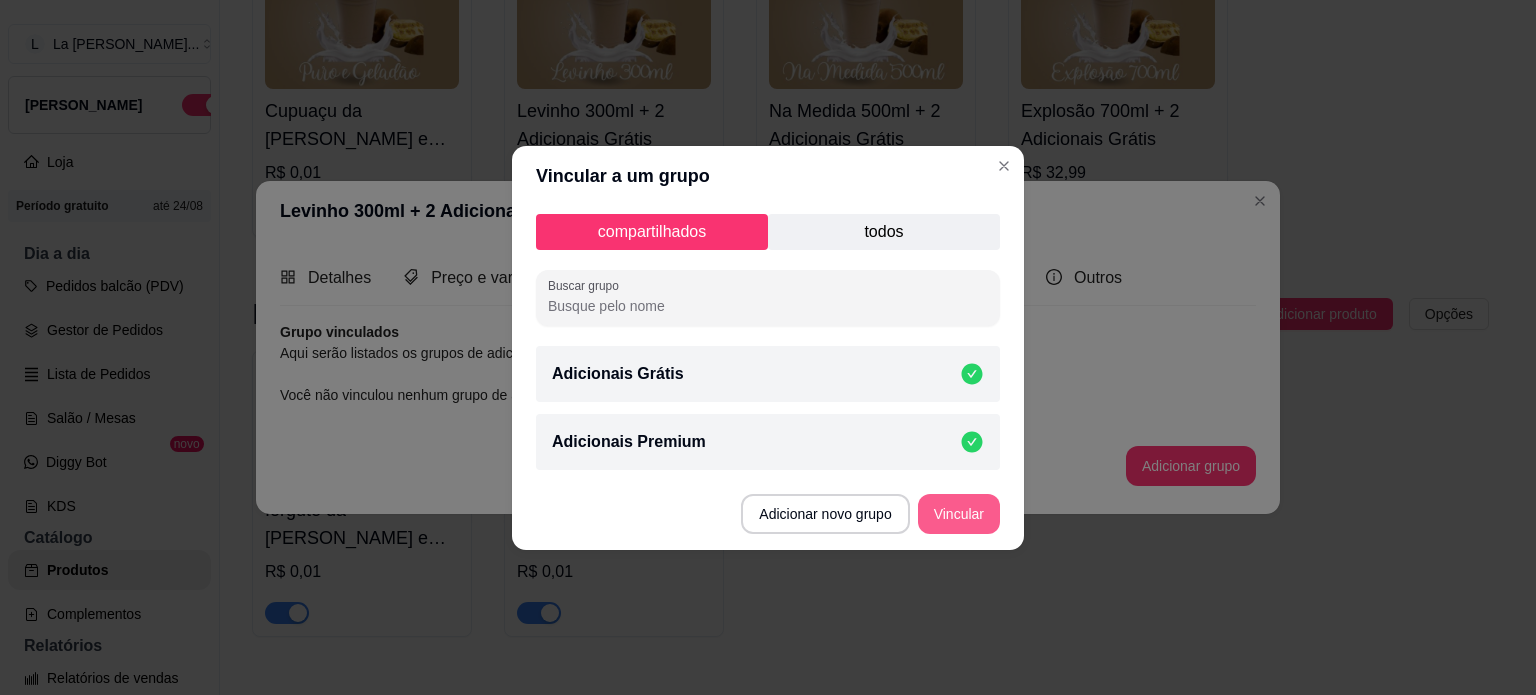 click on "Vincular" at bounding box center [959, 514] 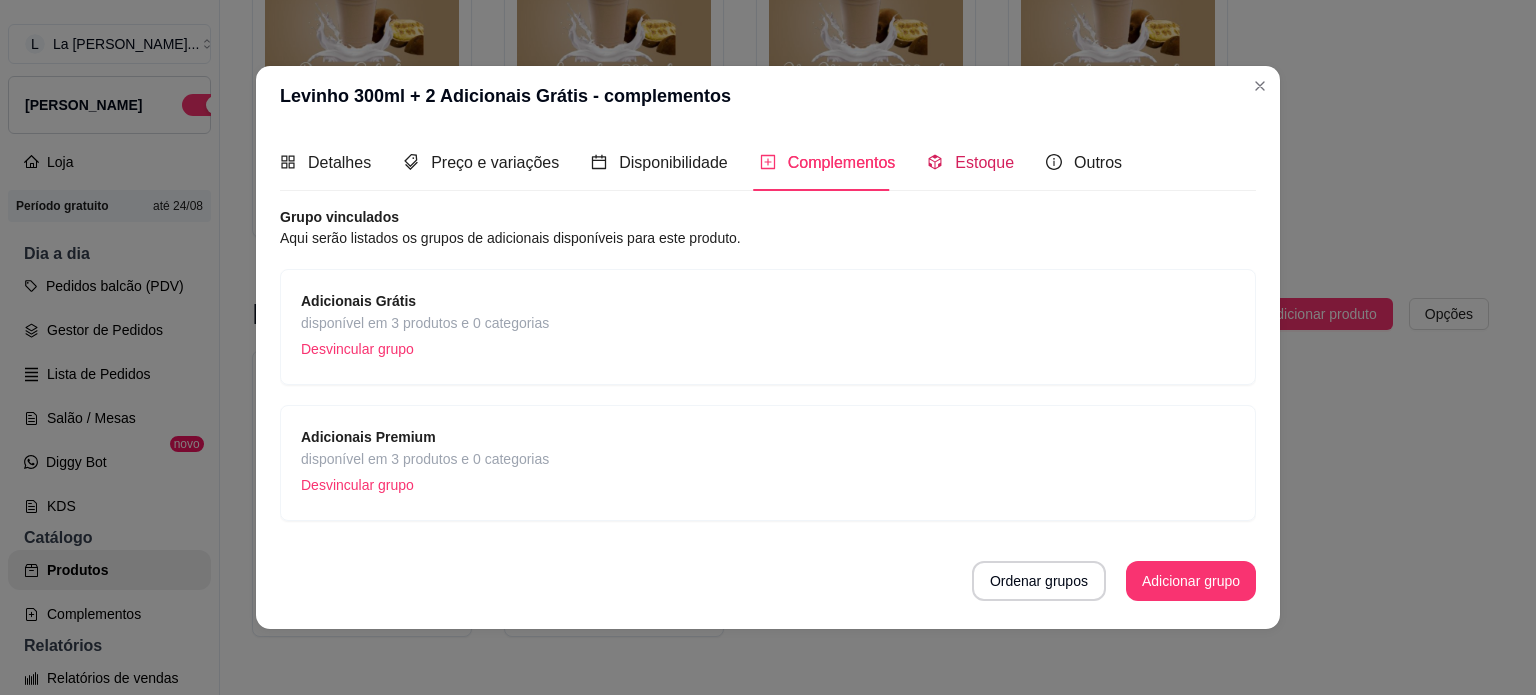 click on "Estoque" at bounding box center [984, 162] 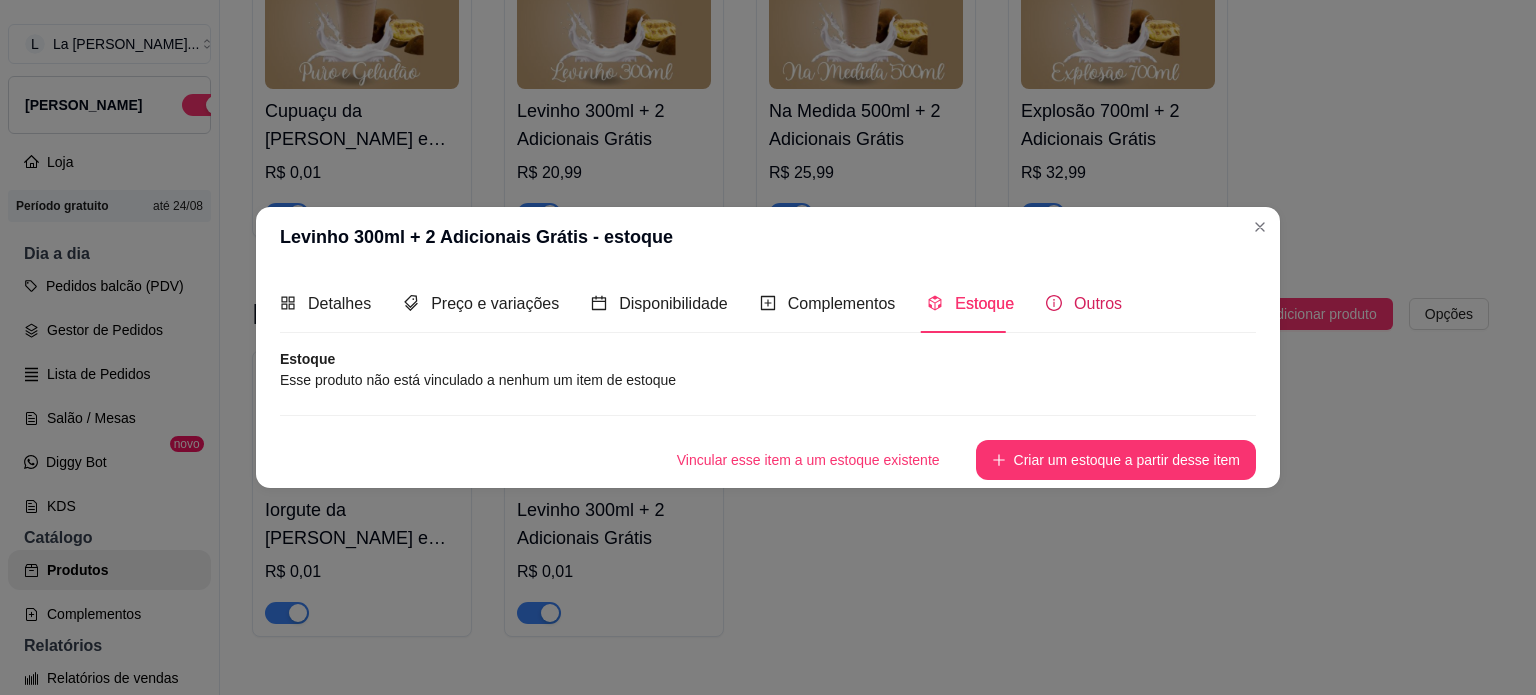 click on "Outros" at bounding box center (1084, 303) 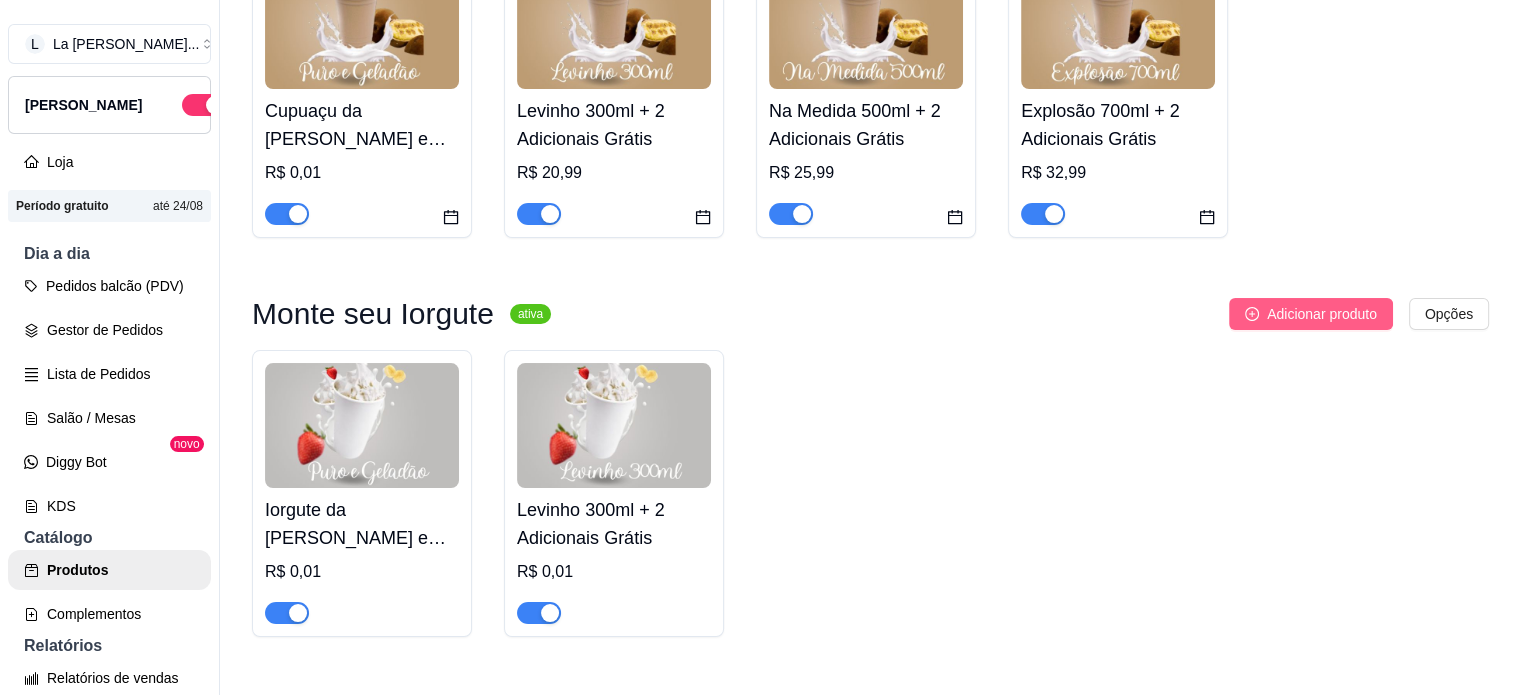 click on "Adicionar produto" at bounding box center [1322, 314] 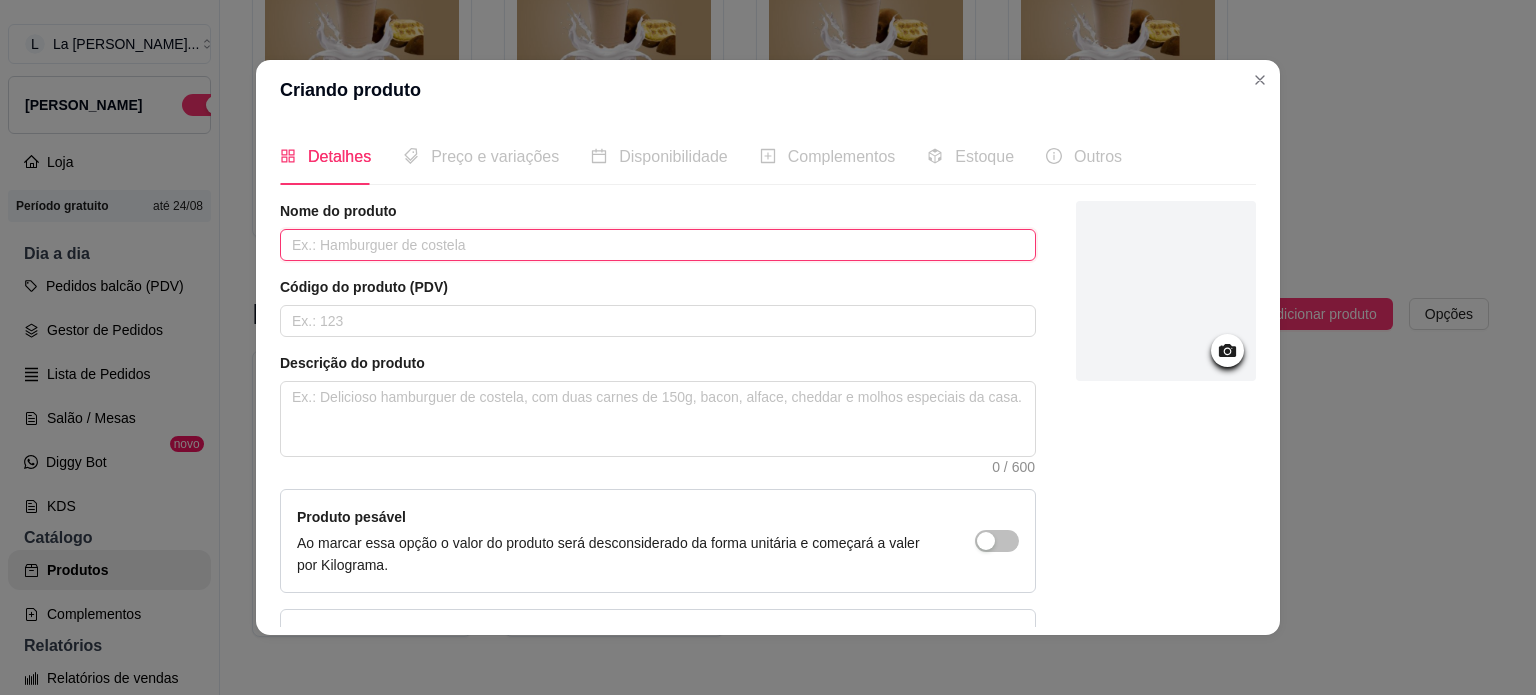 click at bounding box center (658, 245) 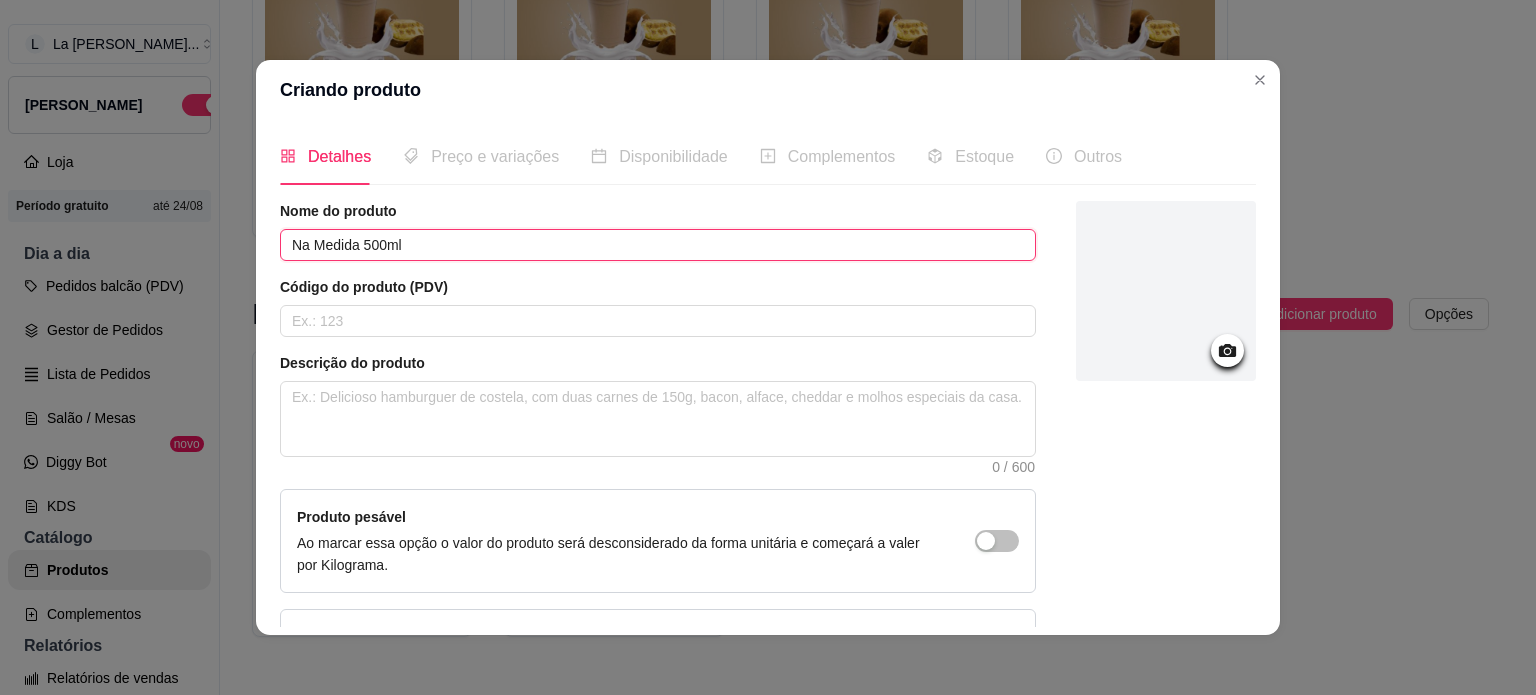 click on "Na Medida 500ml" at bounding box center (658, 245) 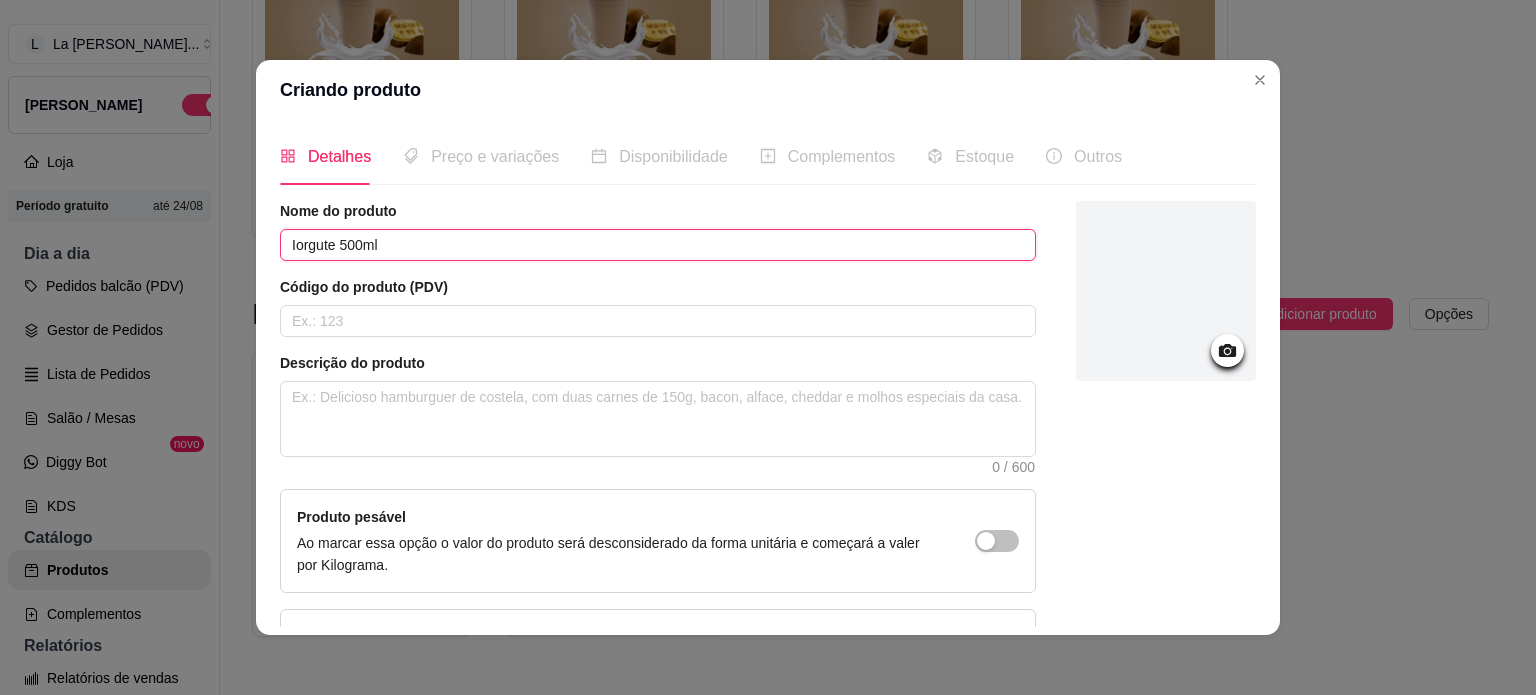 click on "Iorgute 500ml" at bounding box center [658, 245] 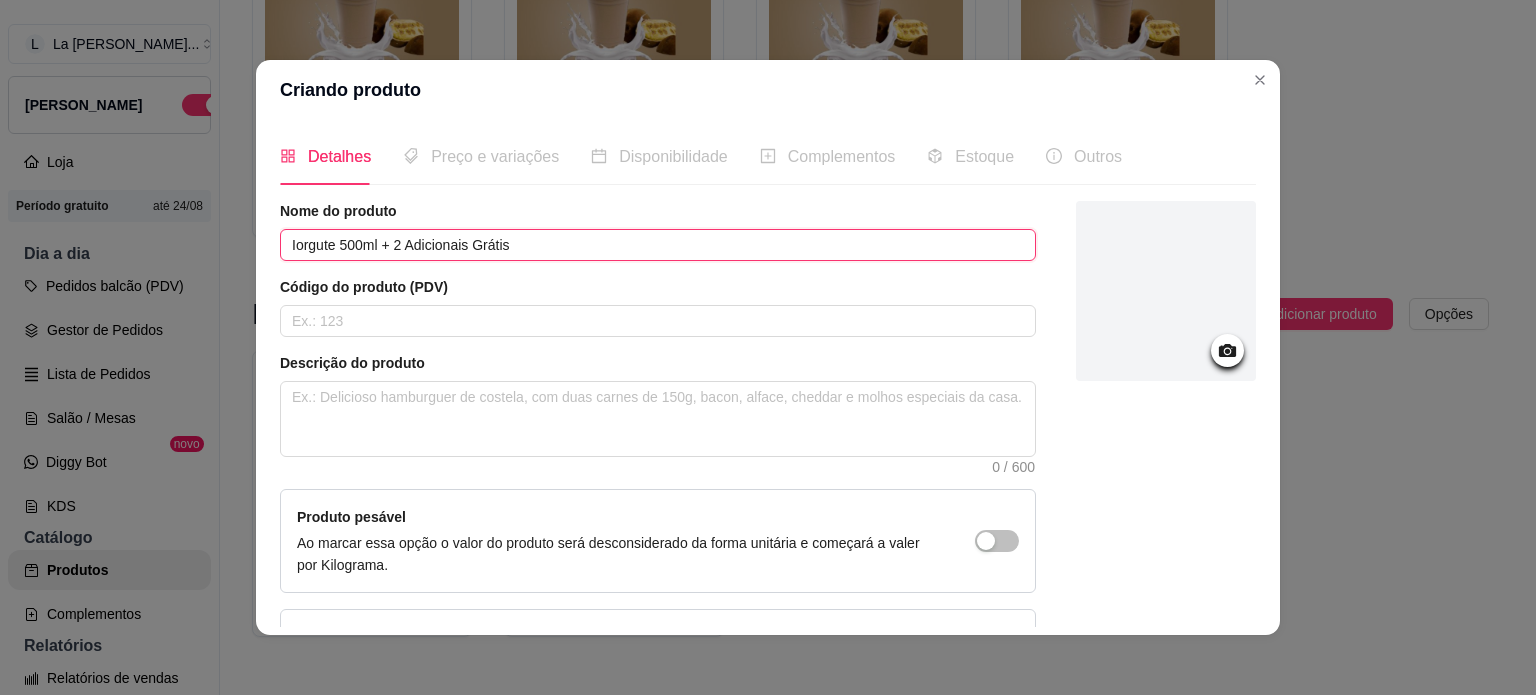 type on "Iorgute 500ml + 2 Adicionais Grátis" 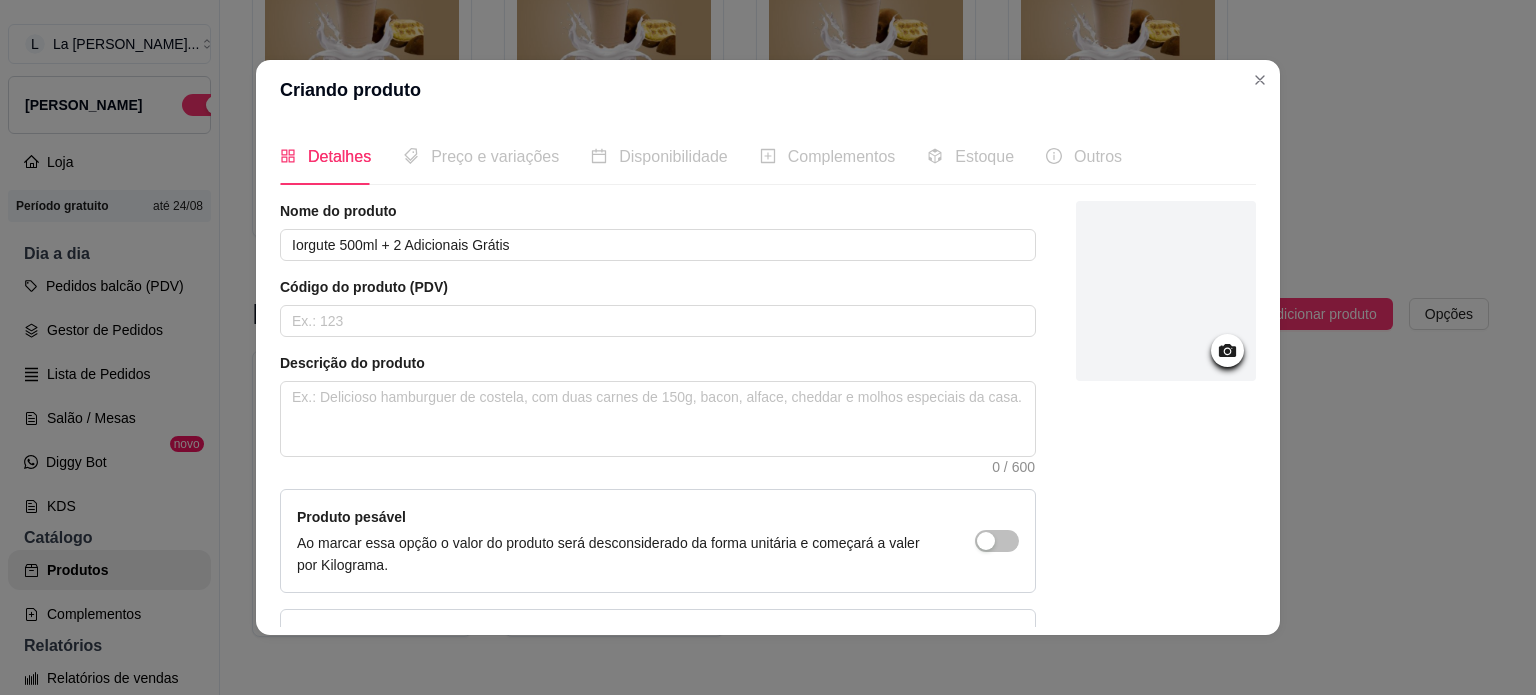 click at bounding box center (1166, 446) 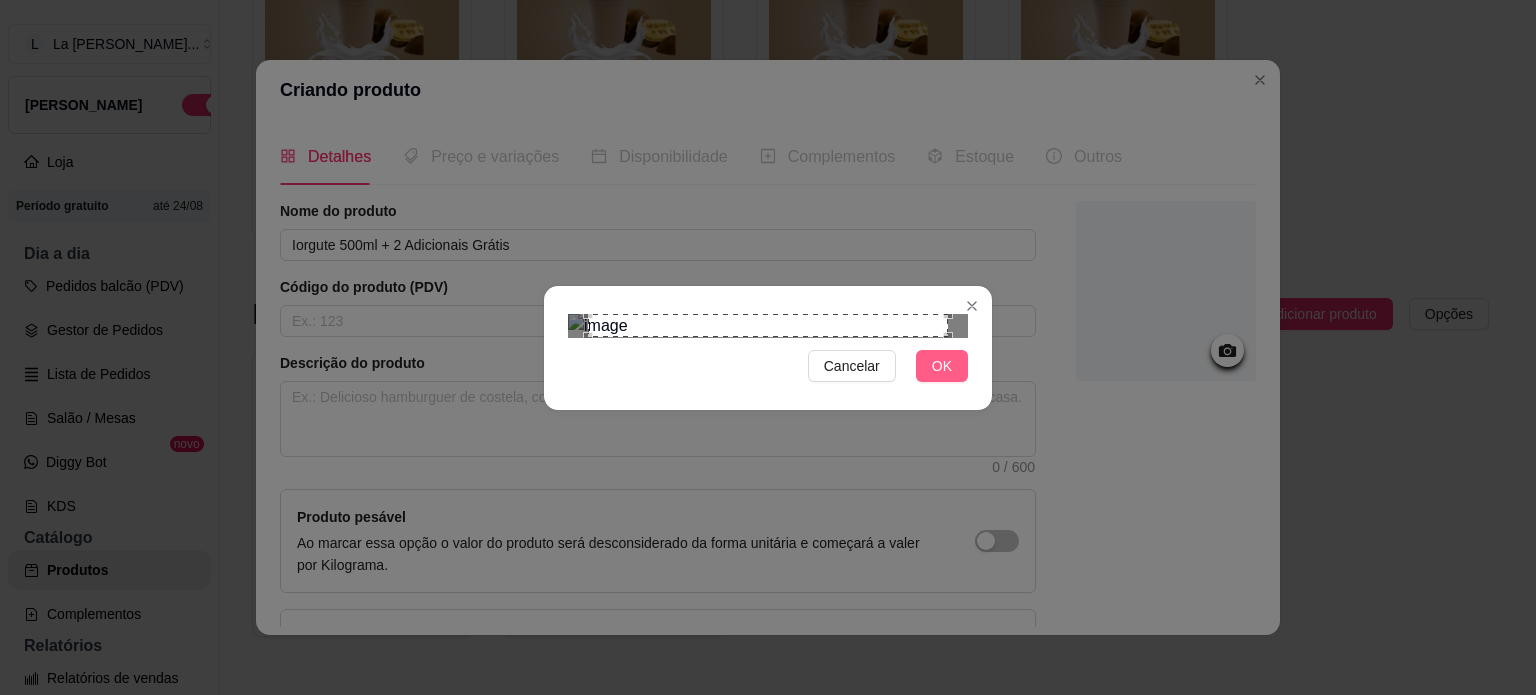 click on "OK" at bounding box center (942, 366) 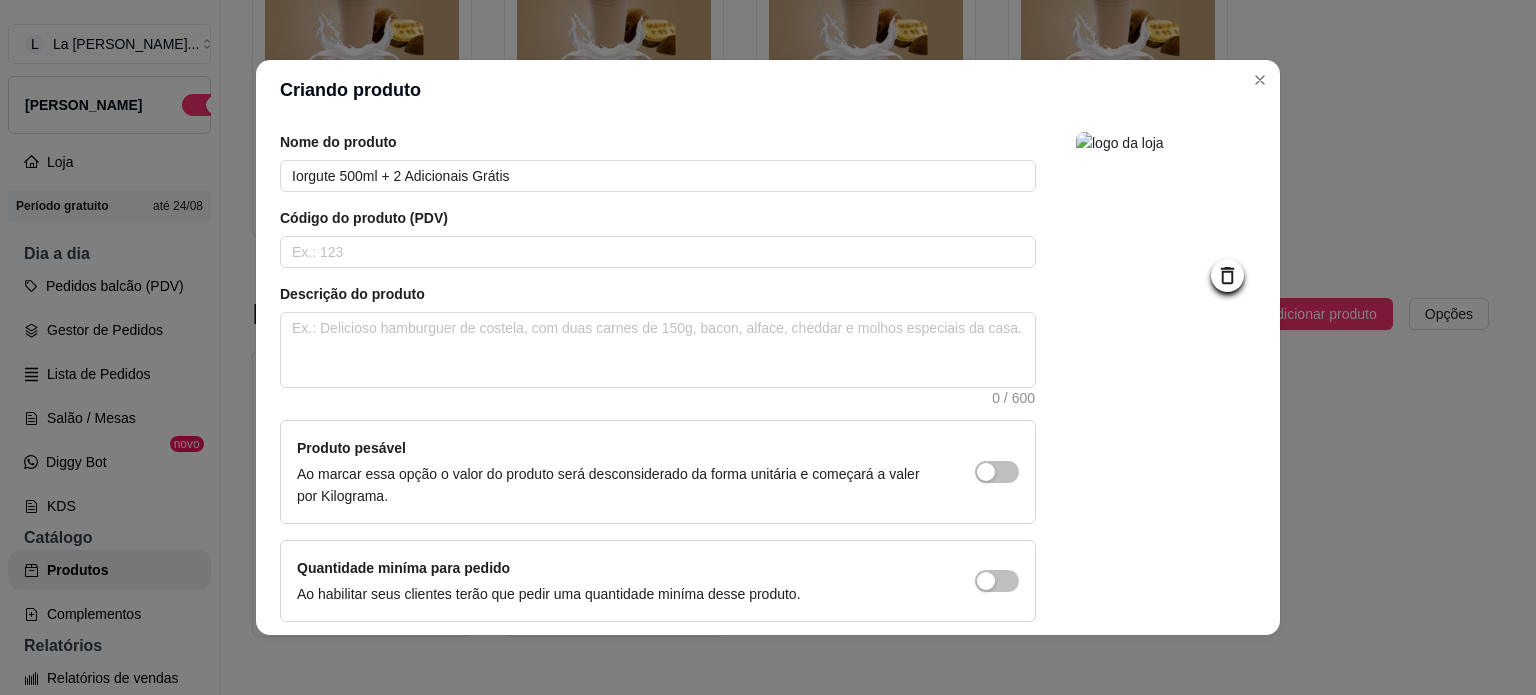 scroll, scrollTop: 150, scrollLeft: 0, axis: vertical 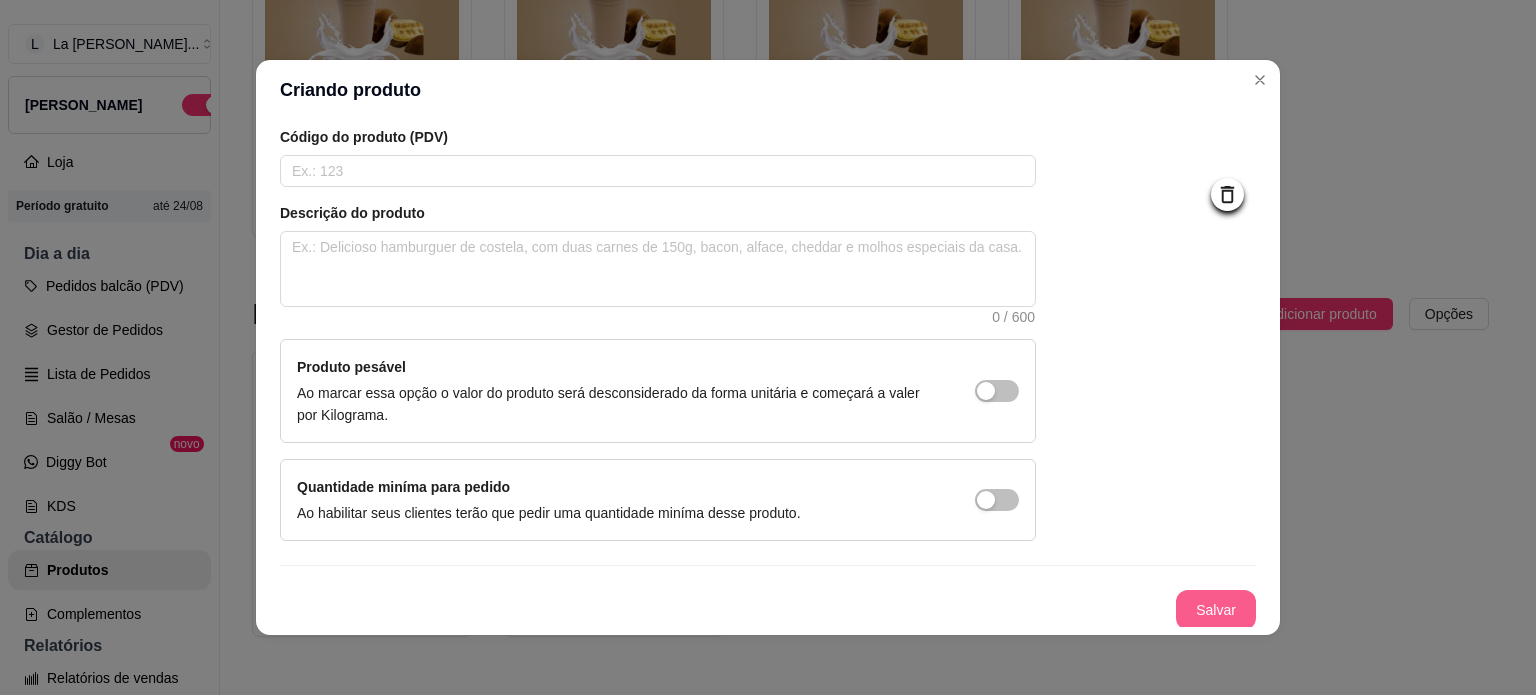 click on "Salvar" at bounding box center [1216, 610] 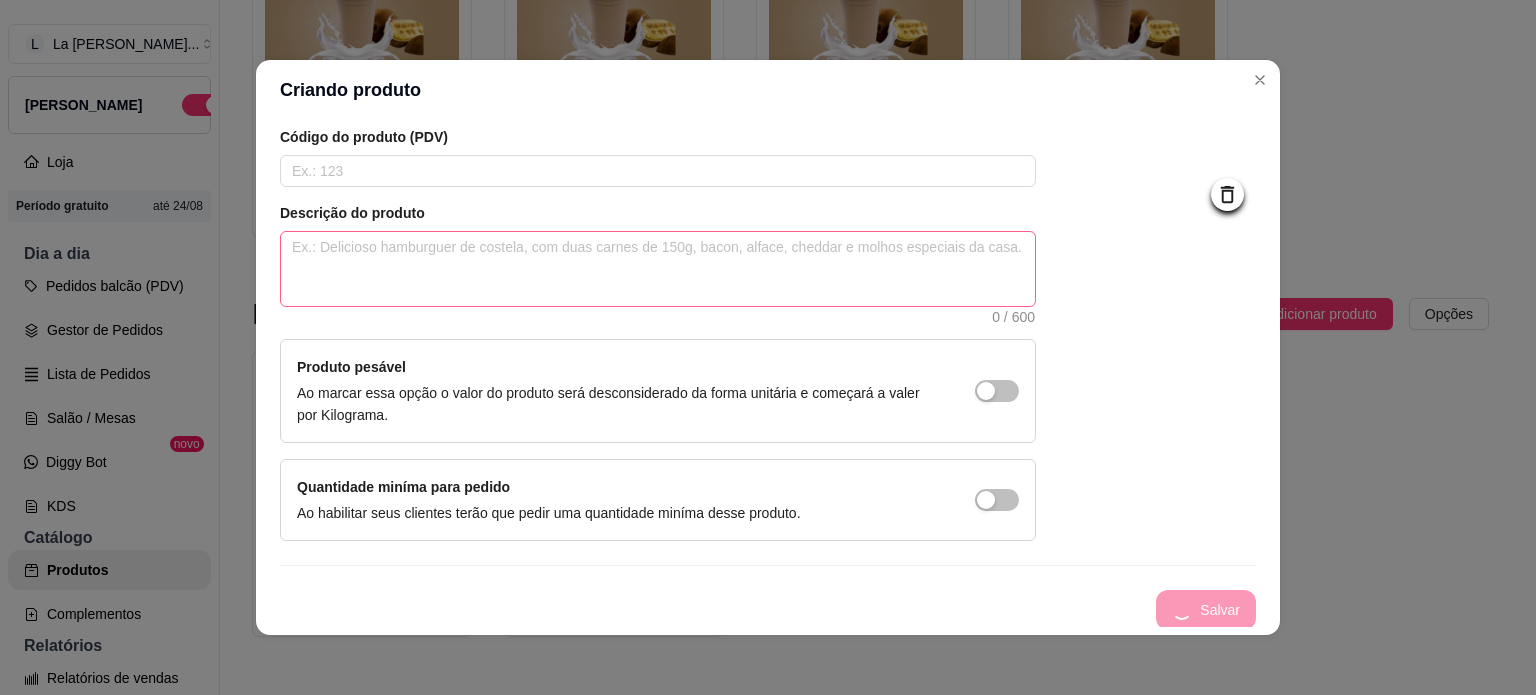 type 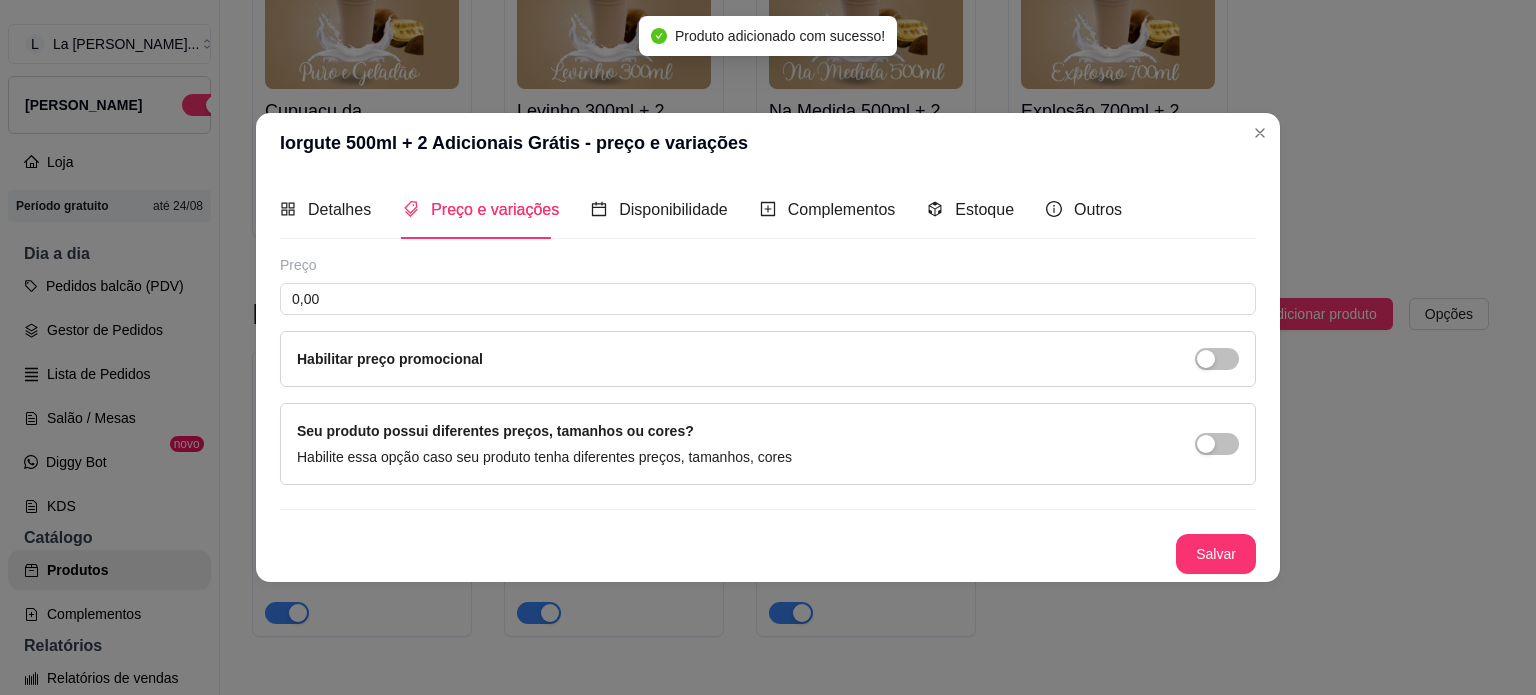 scroll, scrollTop: 0, scrollLeft: 0, axis: both 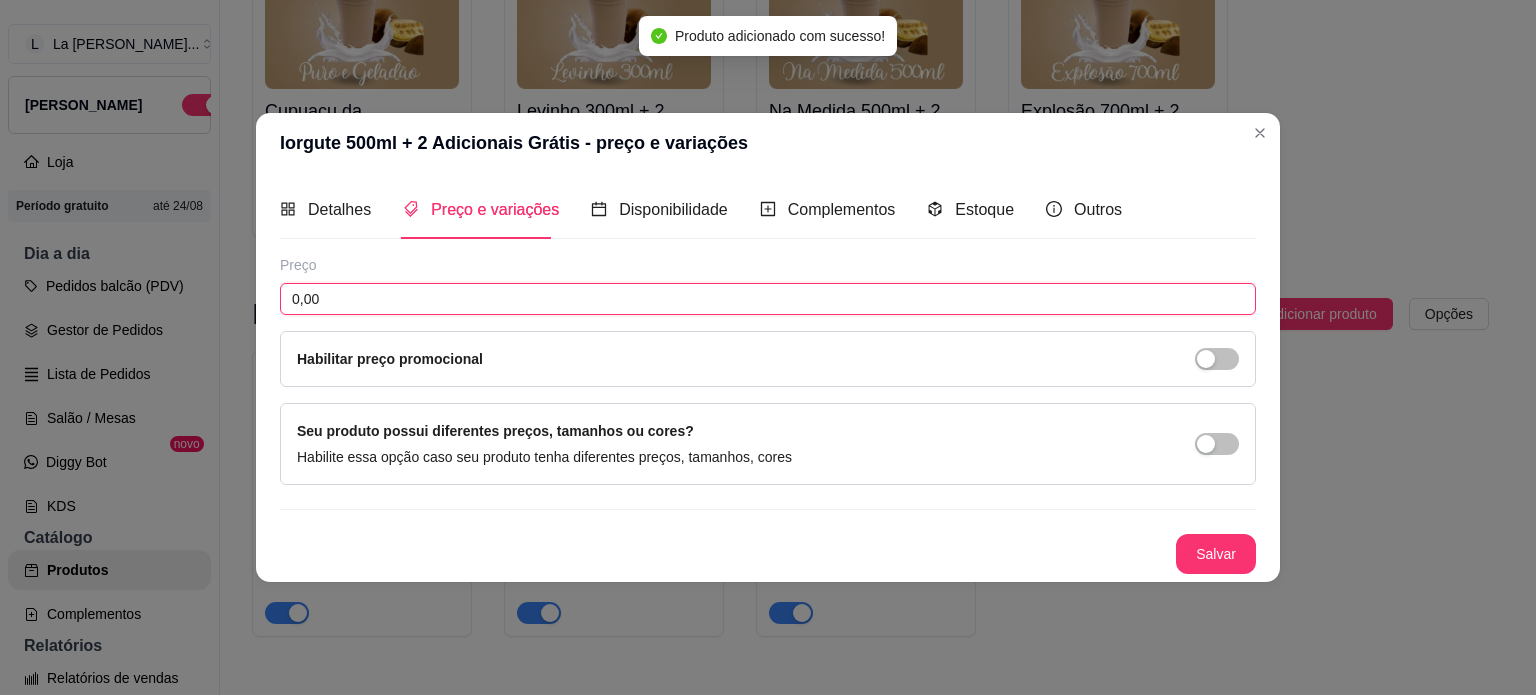 click on "0,00" at bounding box center (768, 299) 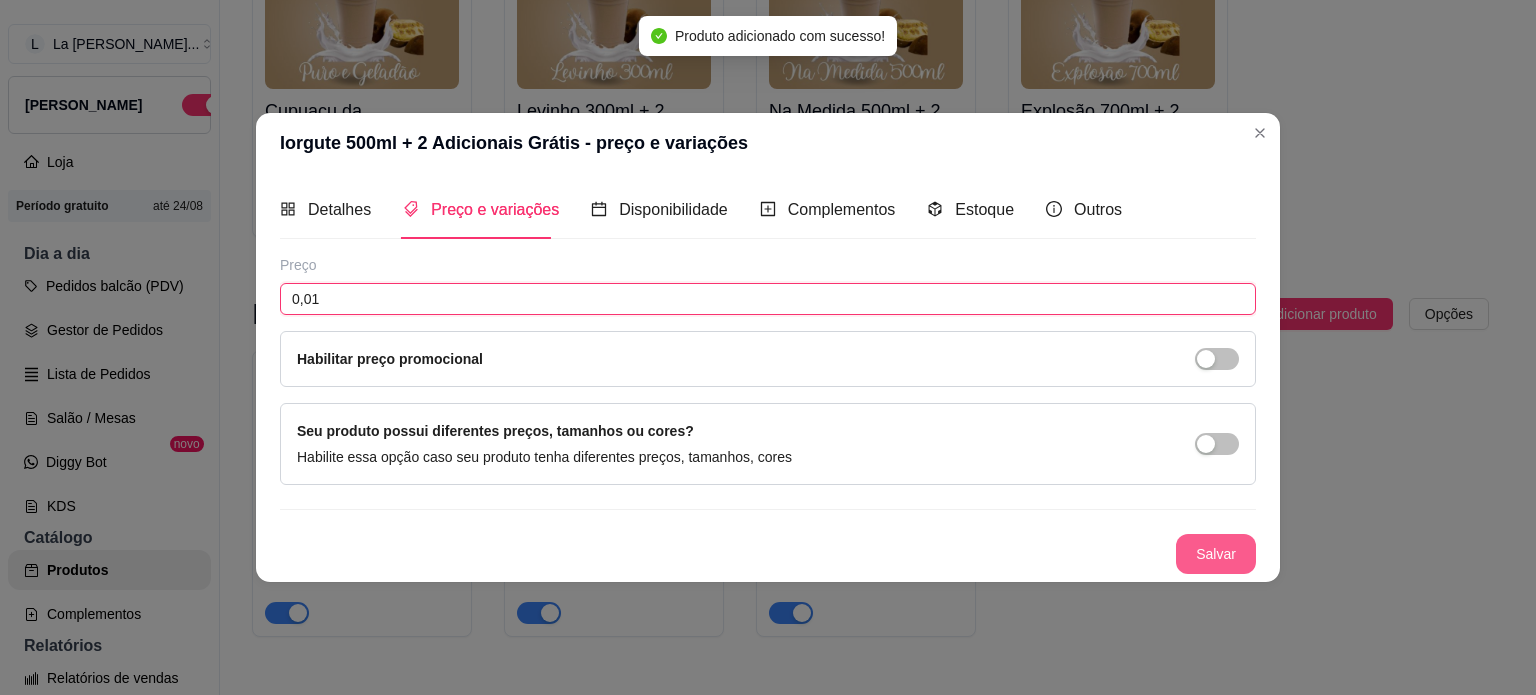 type on "0,01" 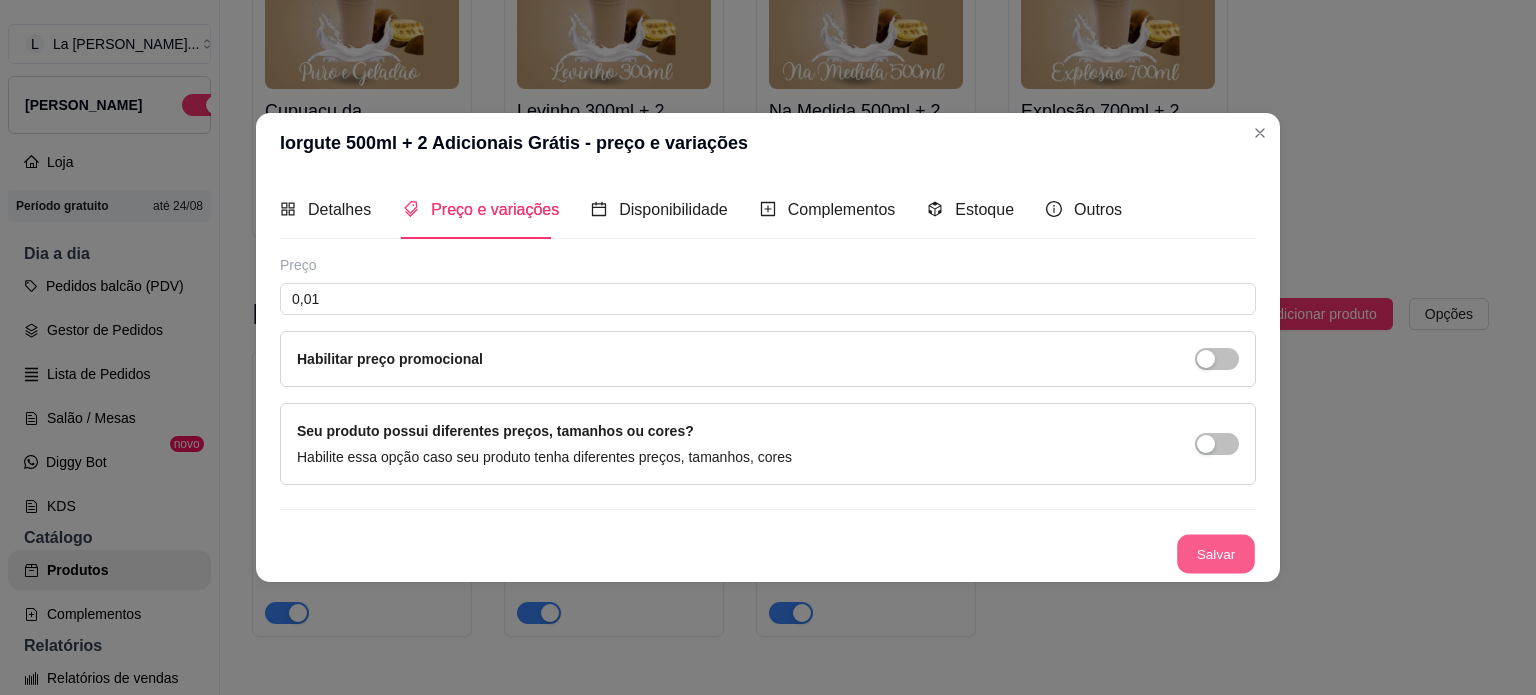 click on "Salvar" at bounding box center (1216, 553) 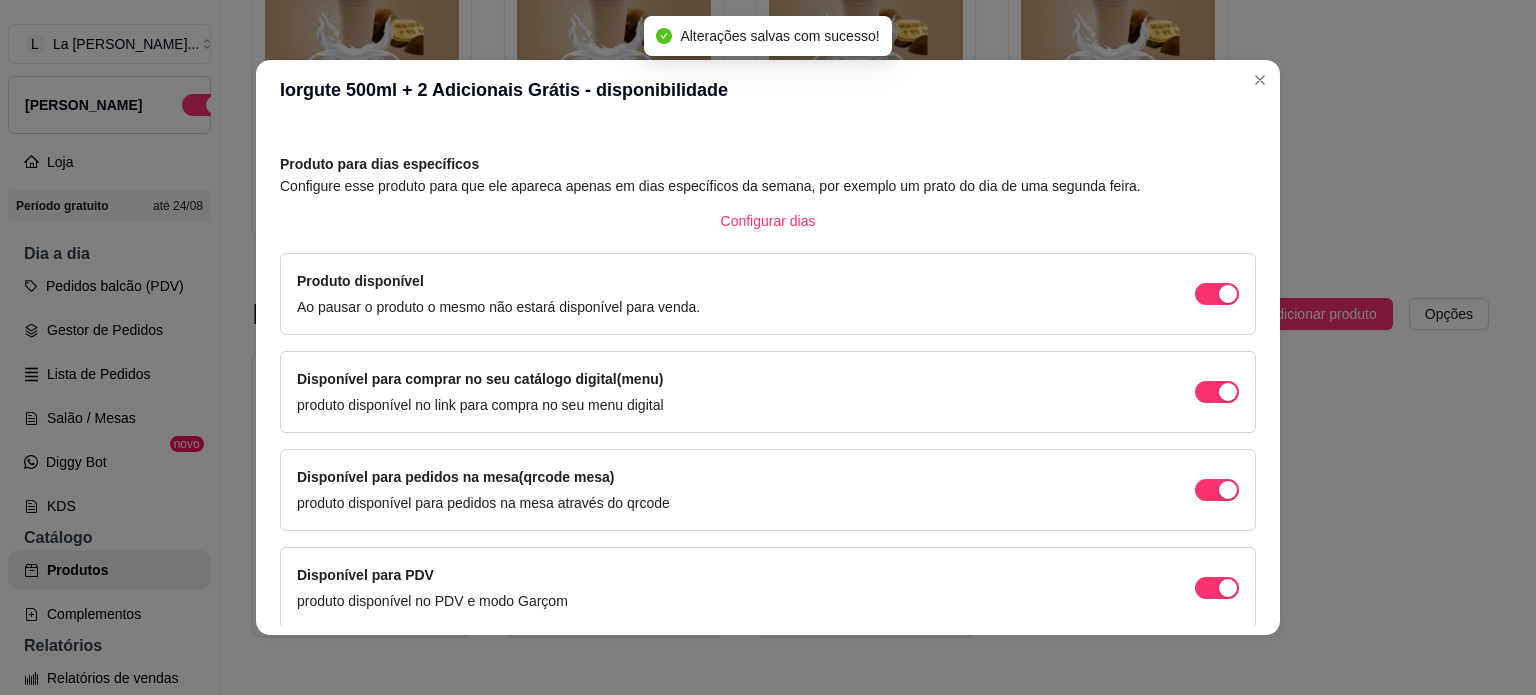 scroll, scrollTop: 148, scrollLeft: 0, axis: vertical 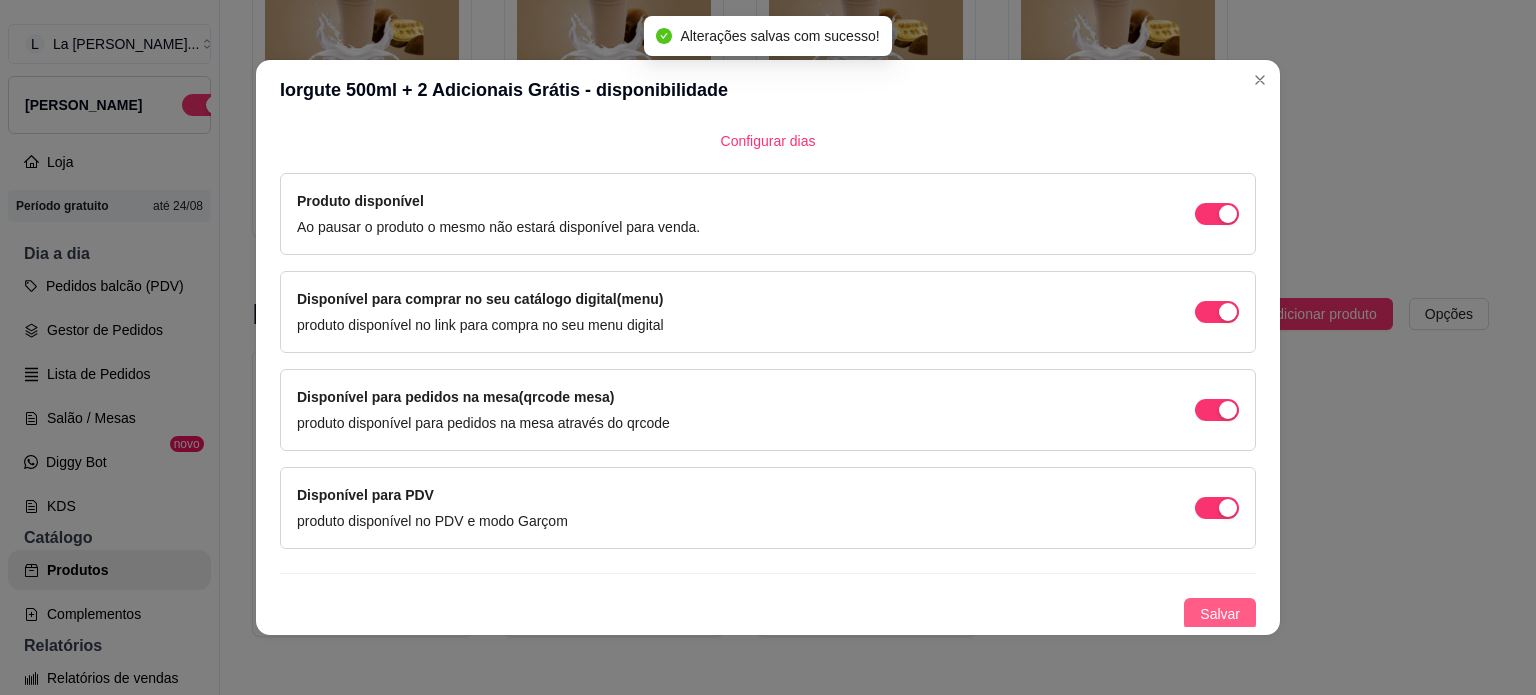 click on "Salvar" at bounding box center (1220, 614) 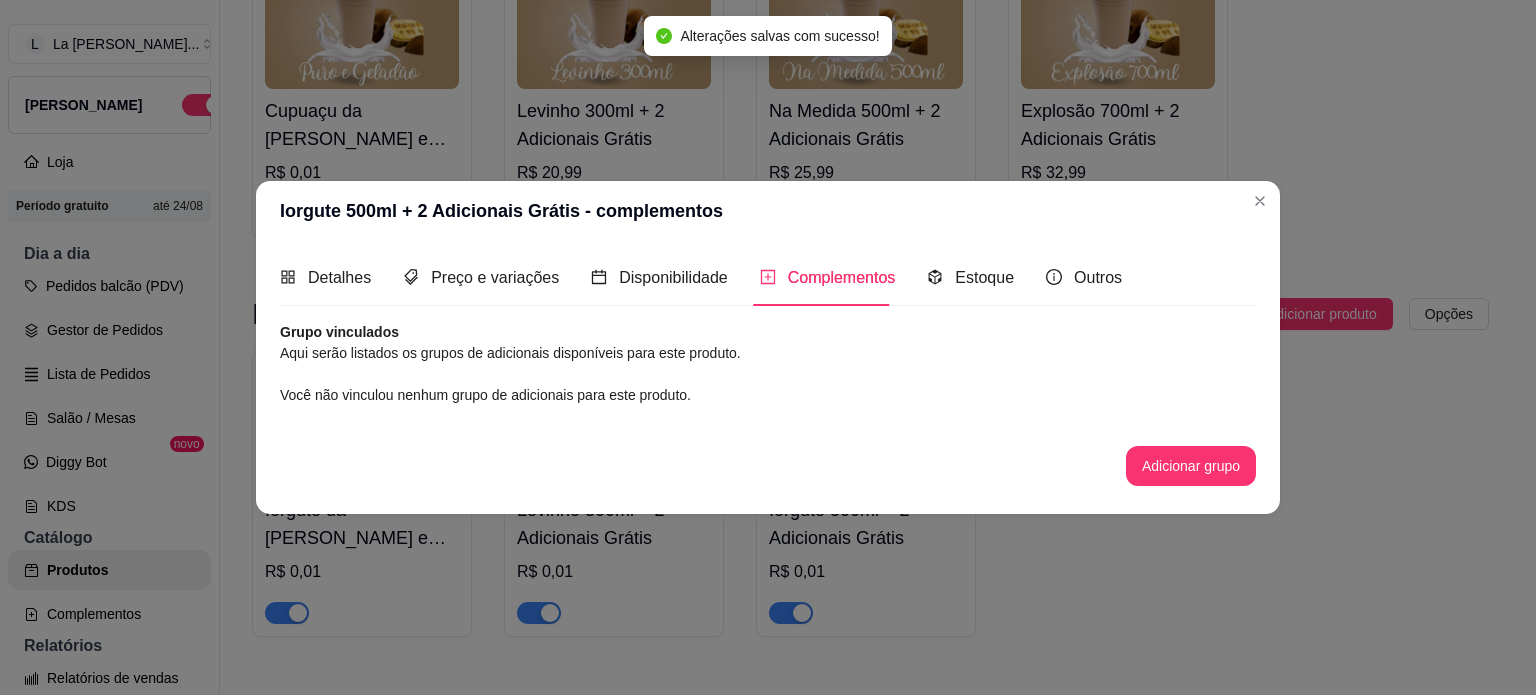 scroll, scrollTop: 0, scrollLeft: 0, axis: both 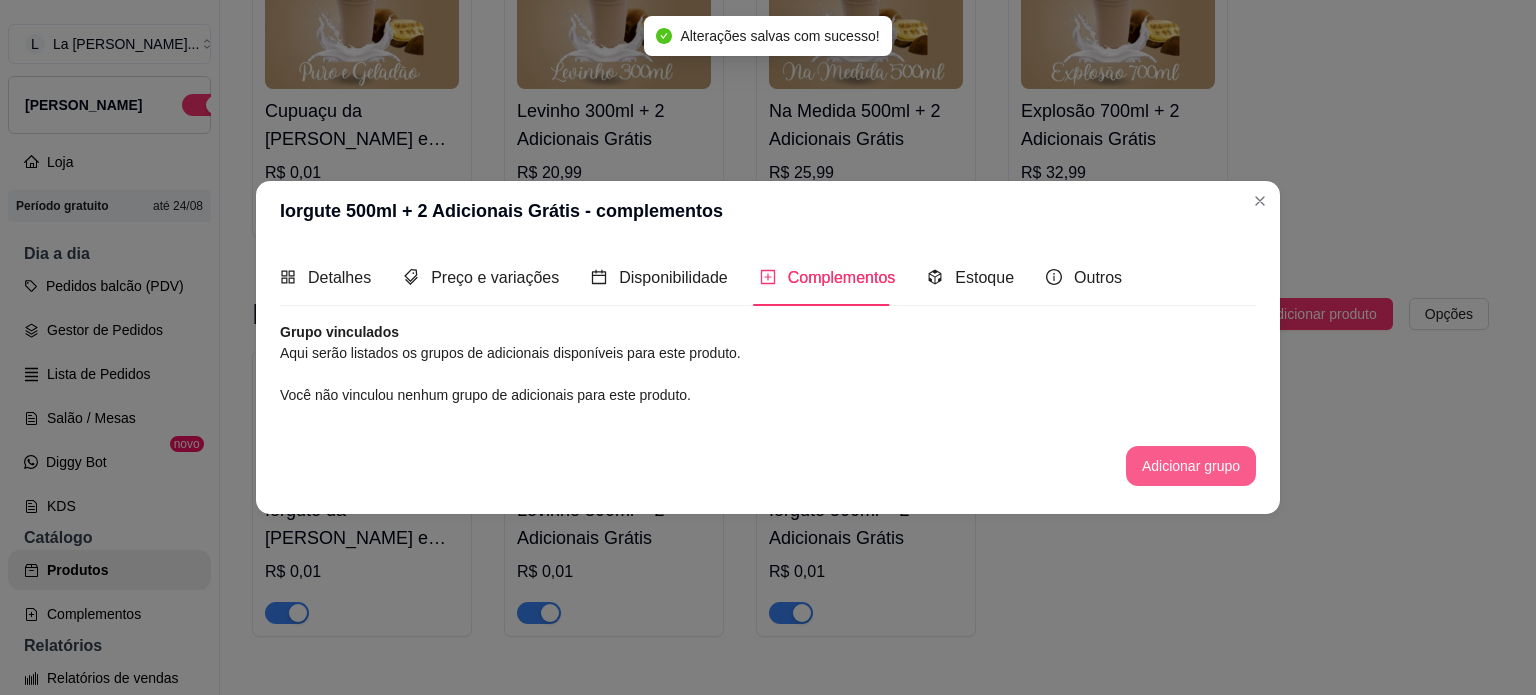 click on "Adicionar grupo" at bounding box center (1191, 466) 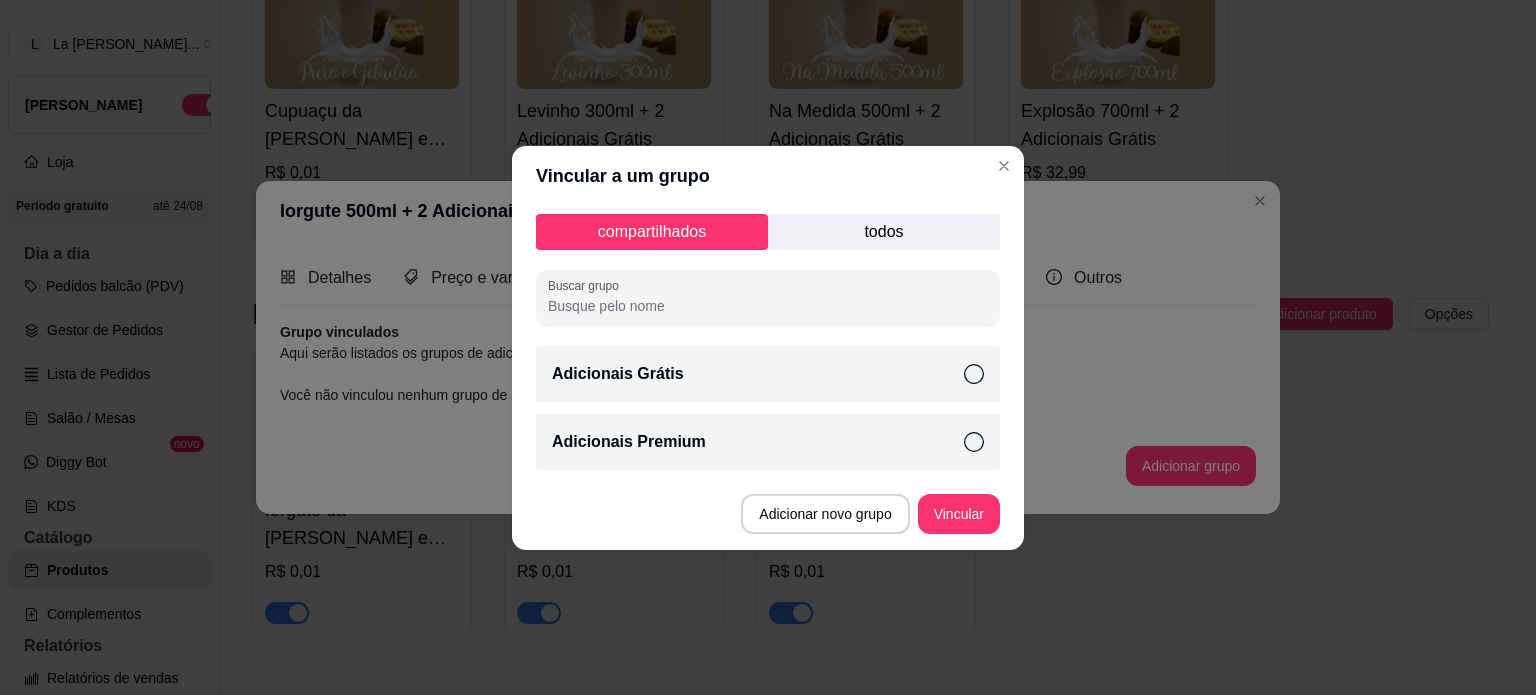 click 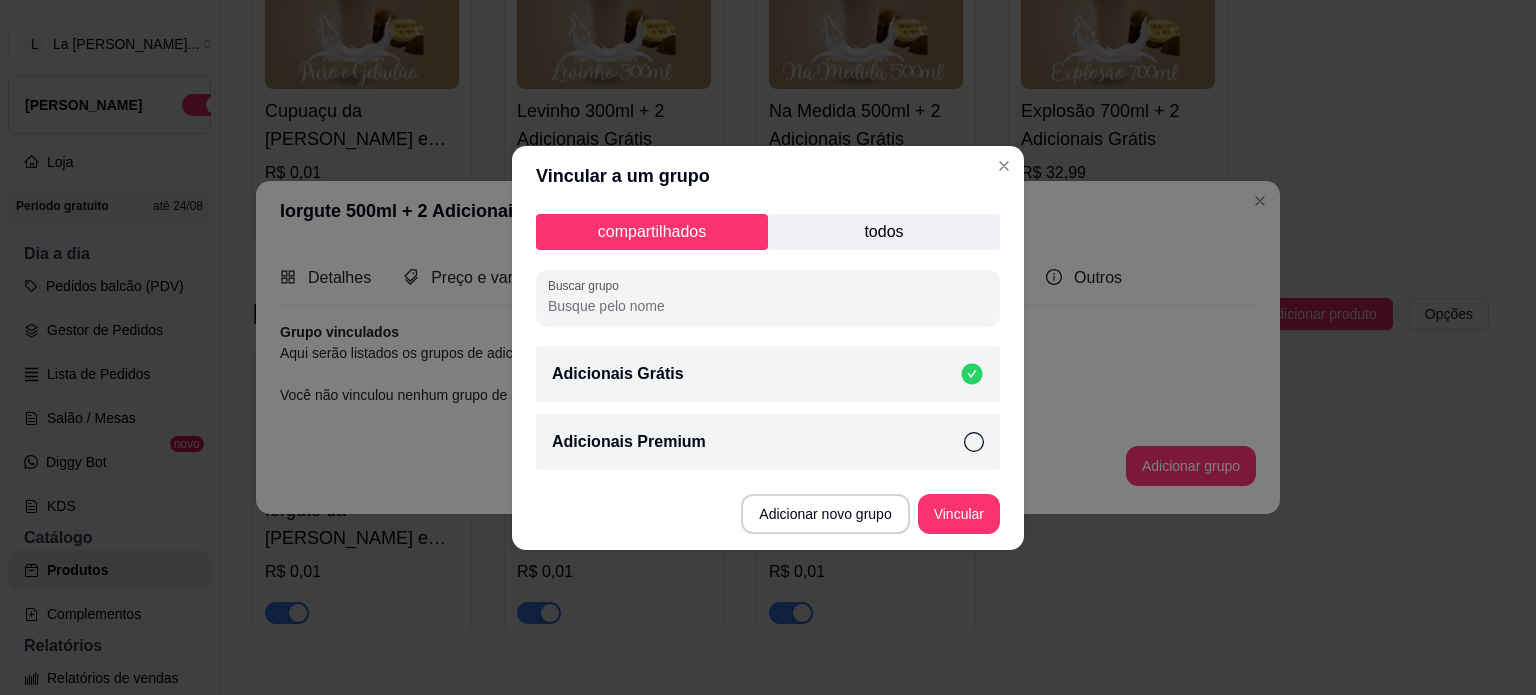 click 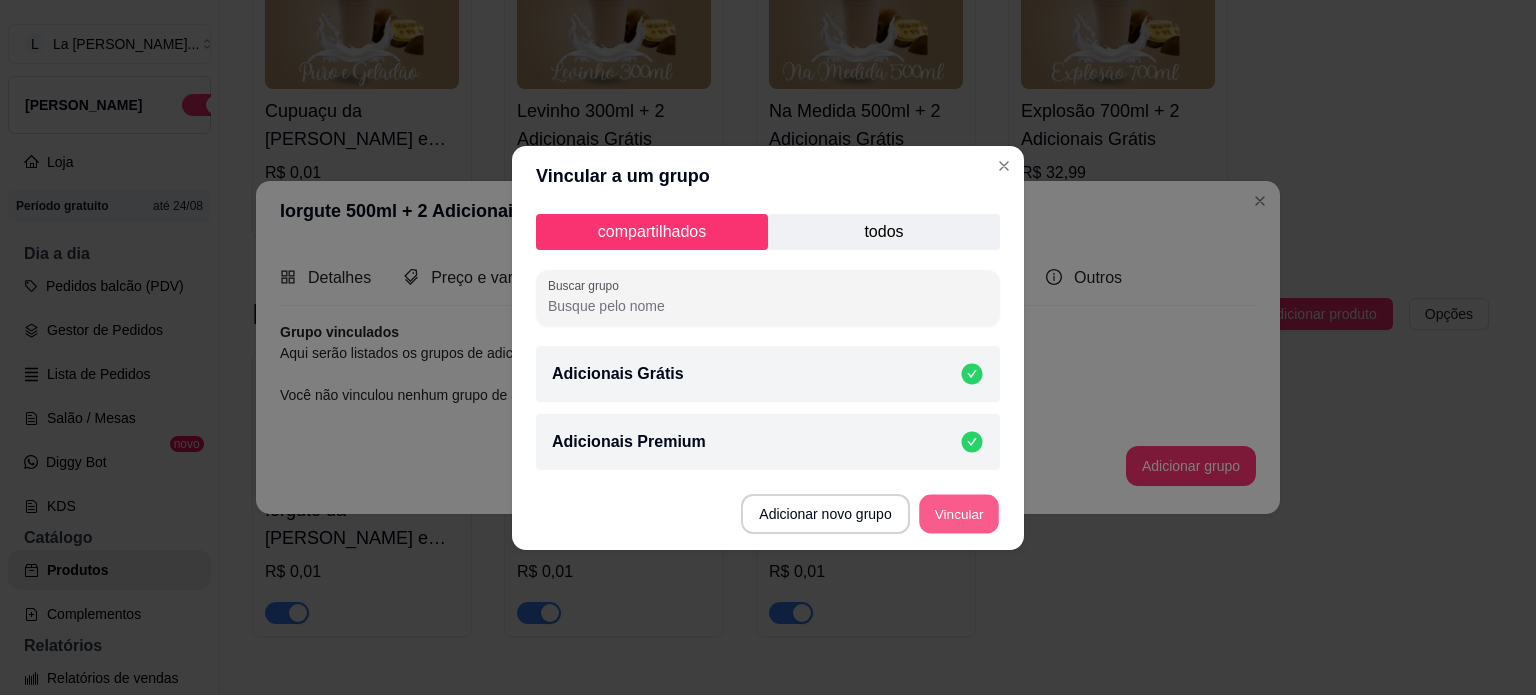 click on "Vincular" at bounding box center (959, 513) 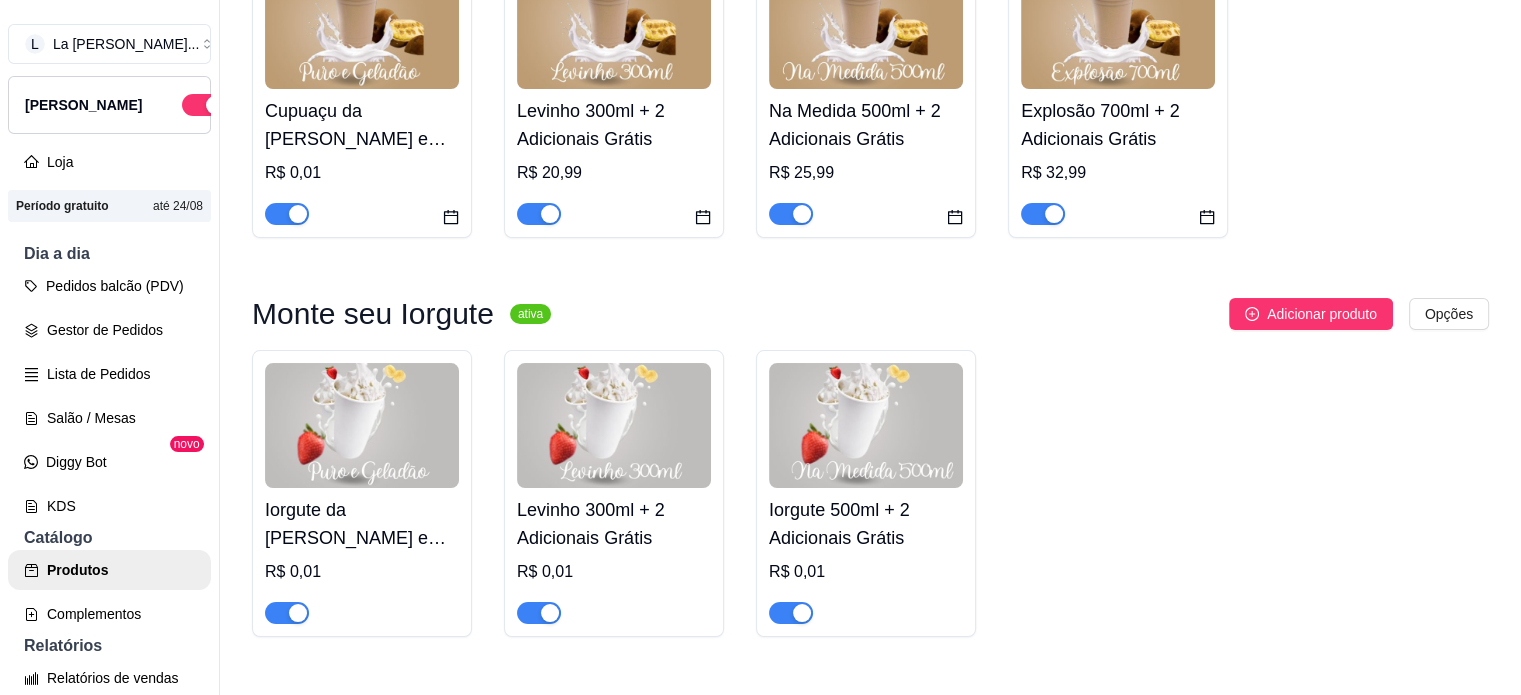 click on "Levinho 300ml + 2 Adicionais Grátis" at bounding box center [614, 524] 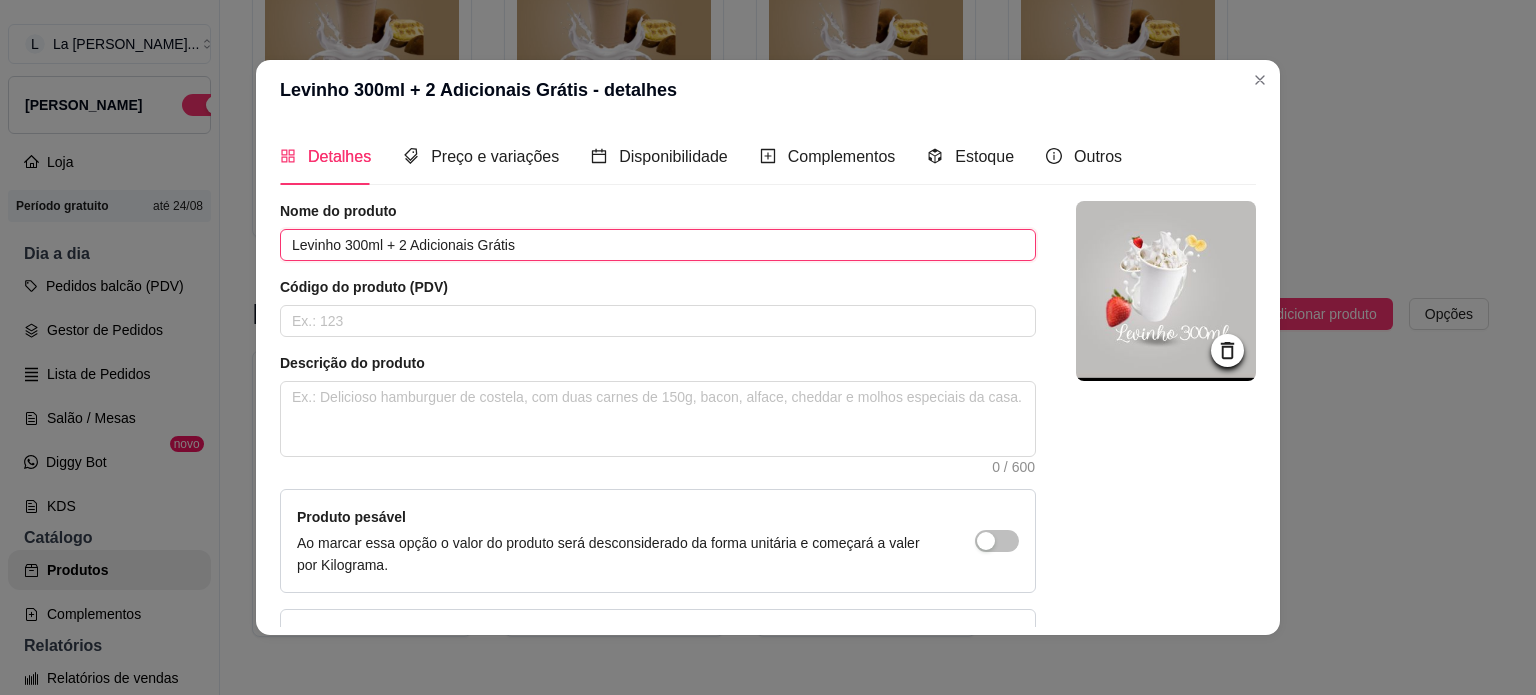 drag, startPoint x: 333, startPoint y: 243, endPoint x: 248, endPoint y: 256, distance: 85.98837 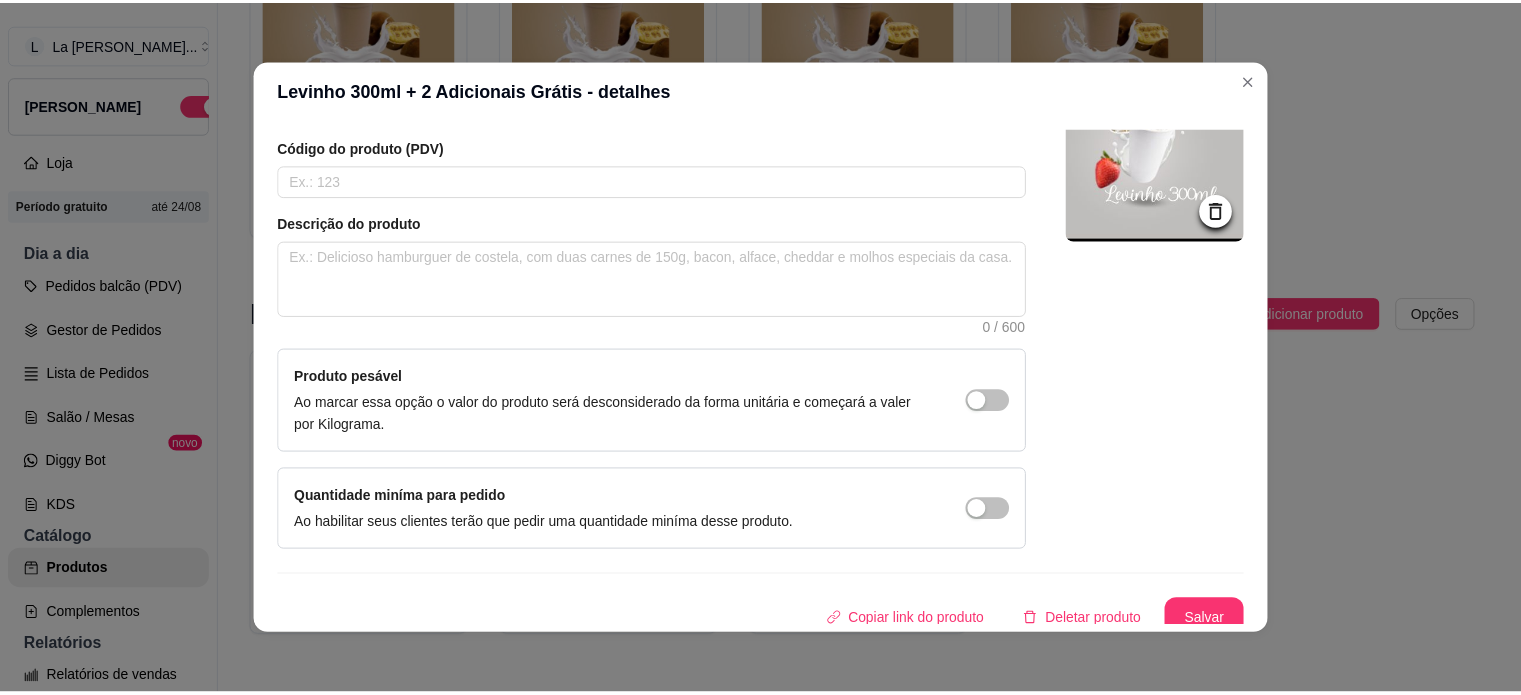 scroll, scrollTop: 150, scrollLeft: 0, axis: vertical 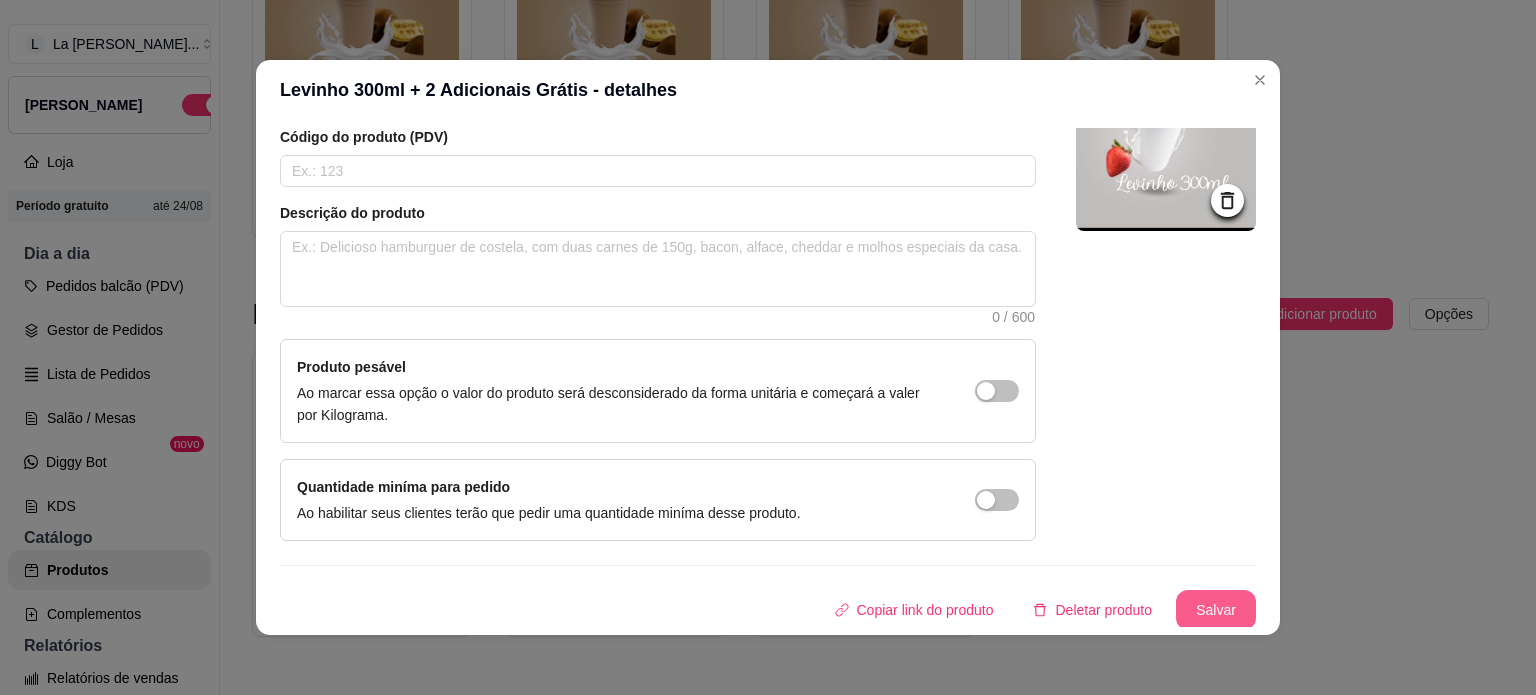 type on "Iorgute 300ml + 2 Adicionais Grátis" 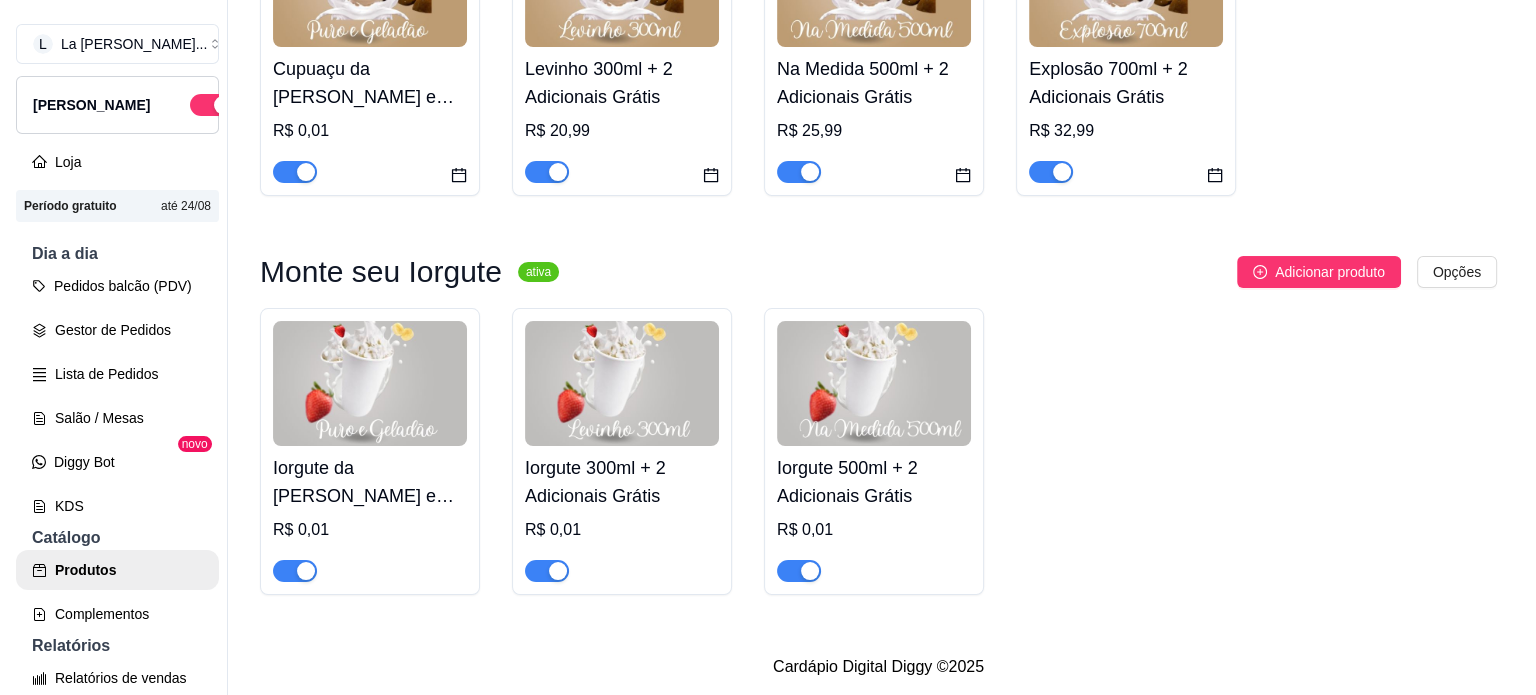 scroll, scrollTop: 760, scrollLeft: 0, axis: vertical 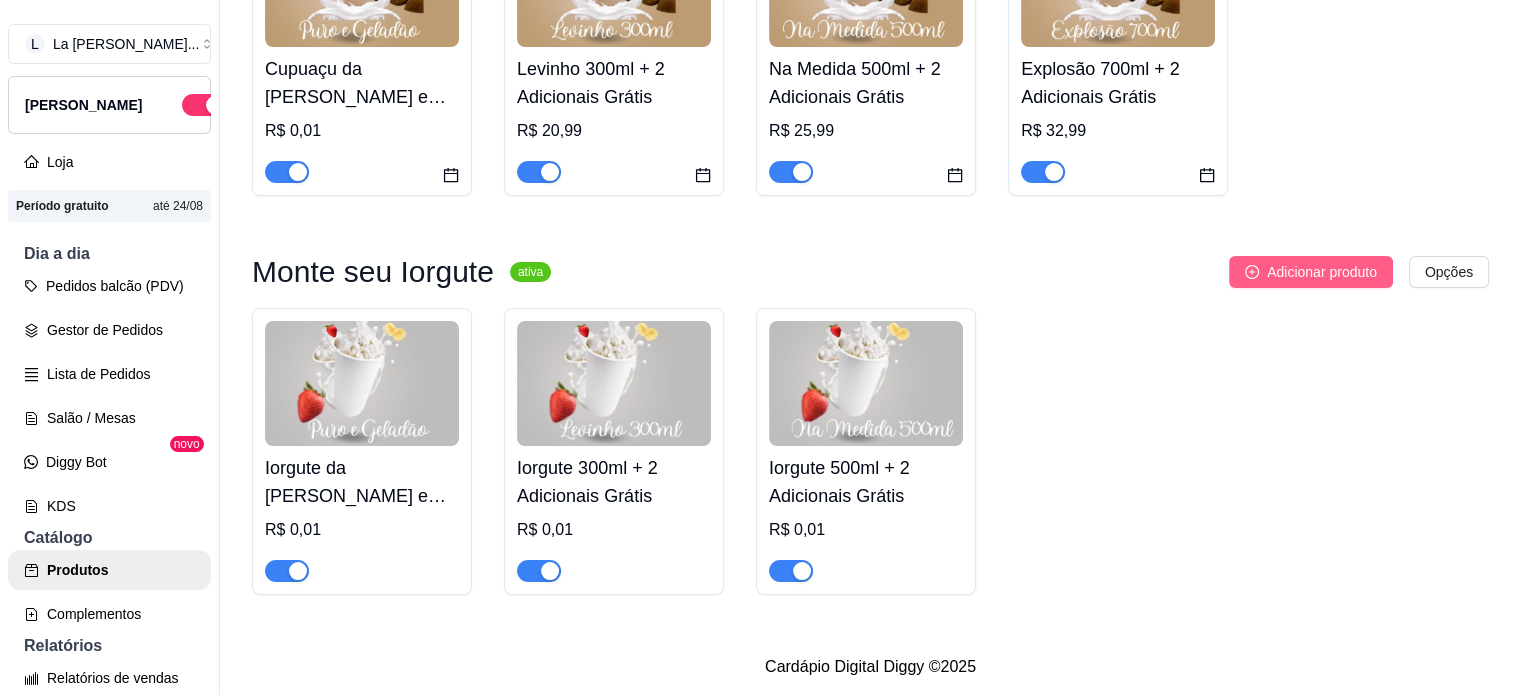 click on "Adicionar produto" at bounding box center (1322, 272) 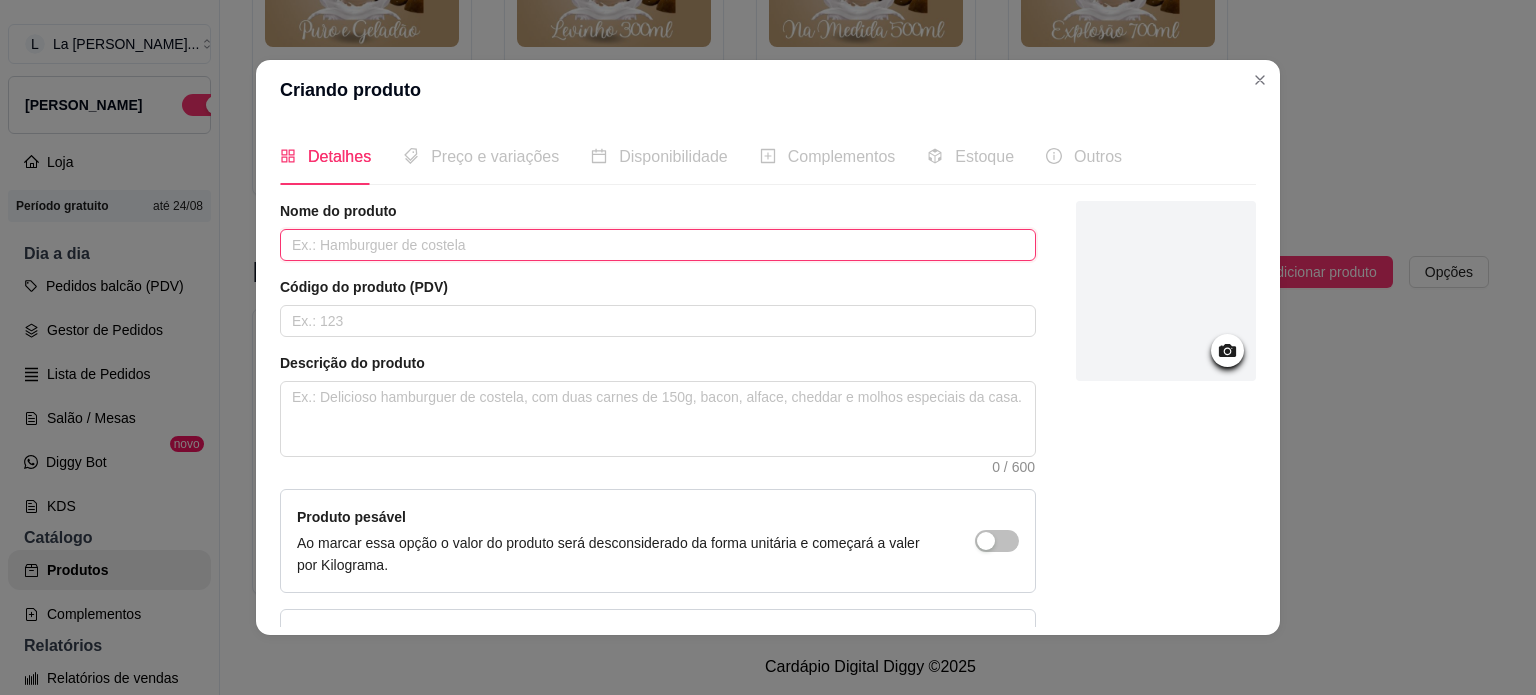 click at bounding box center (658, 245) 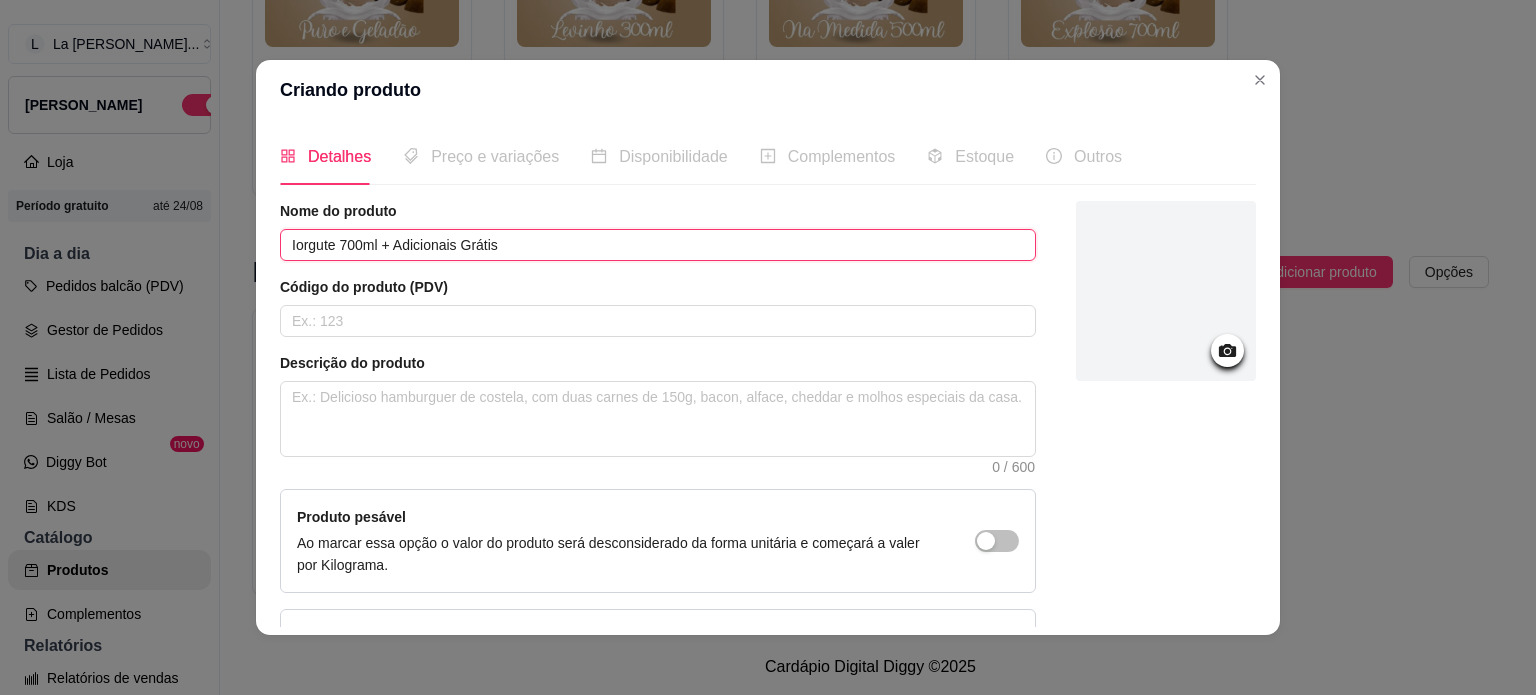 click on "Iorgute 700ml + Adicionais Grátis" at bounding box center (658, 245) 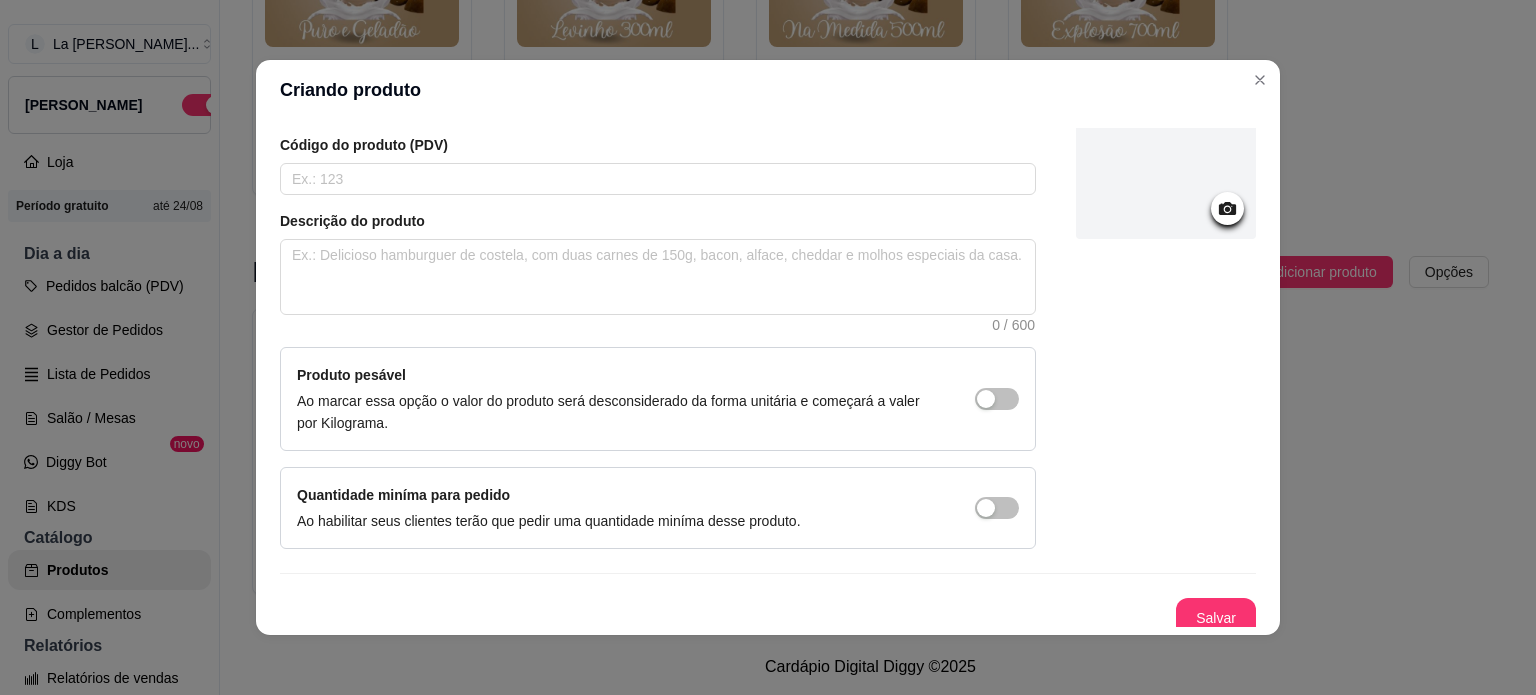 scroll, scrollTop: 150, scrollLeft: 0, axis: vertical 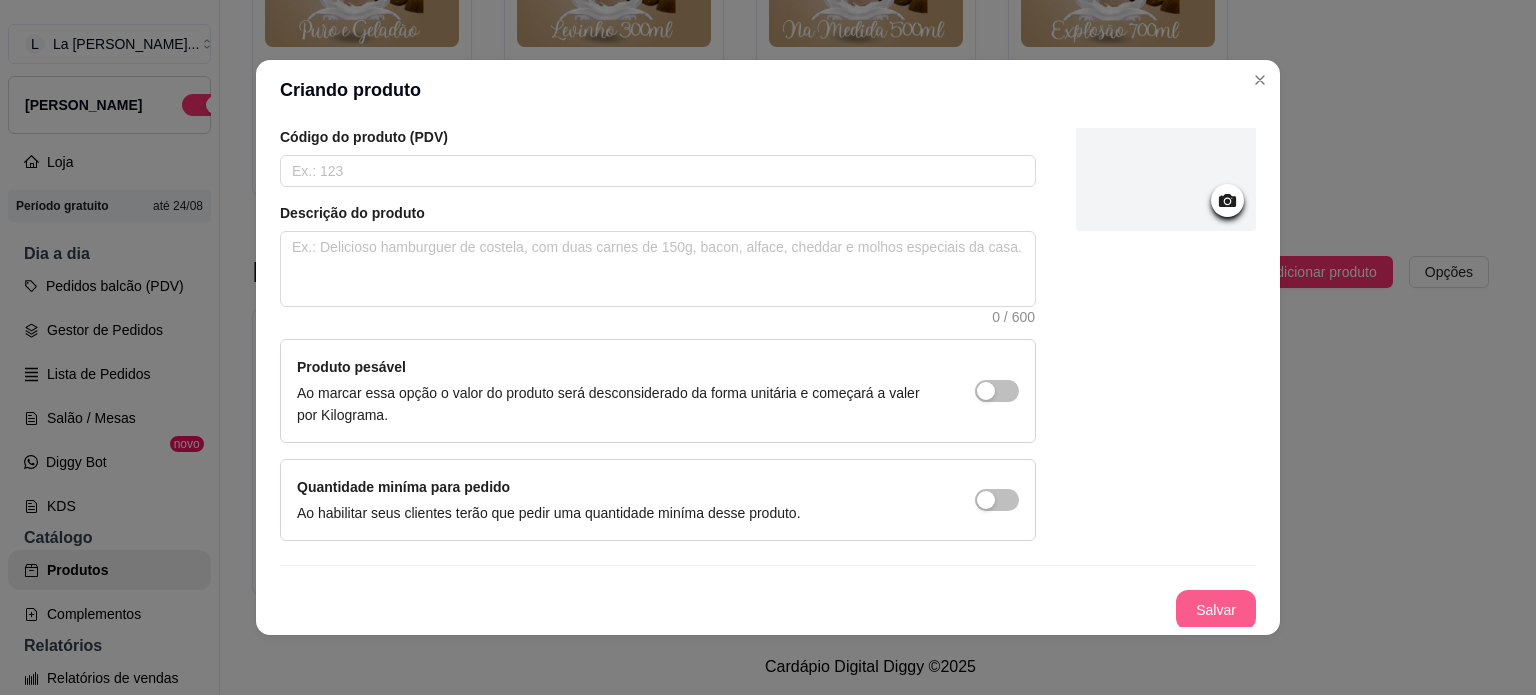 type on "Iorgute 700ml + 2 Adicionais Grátis" 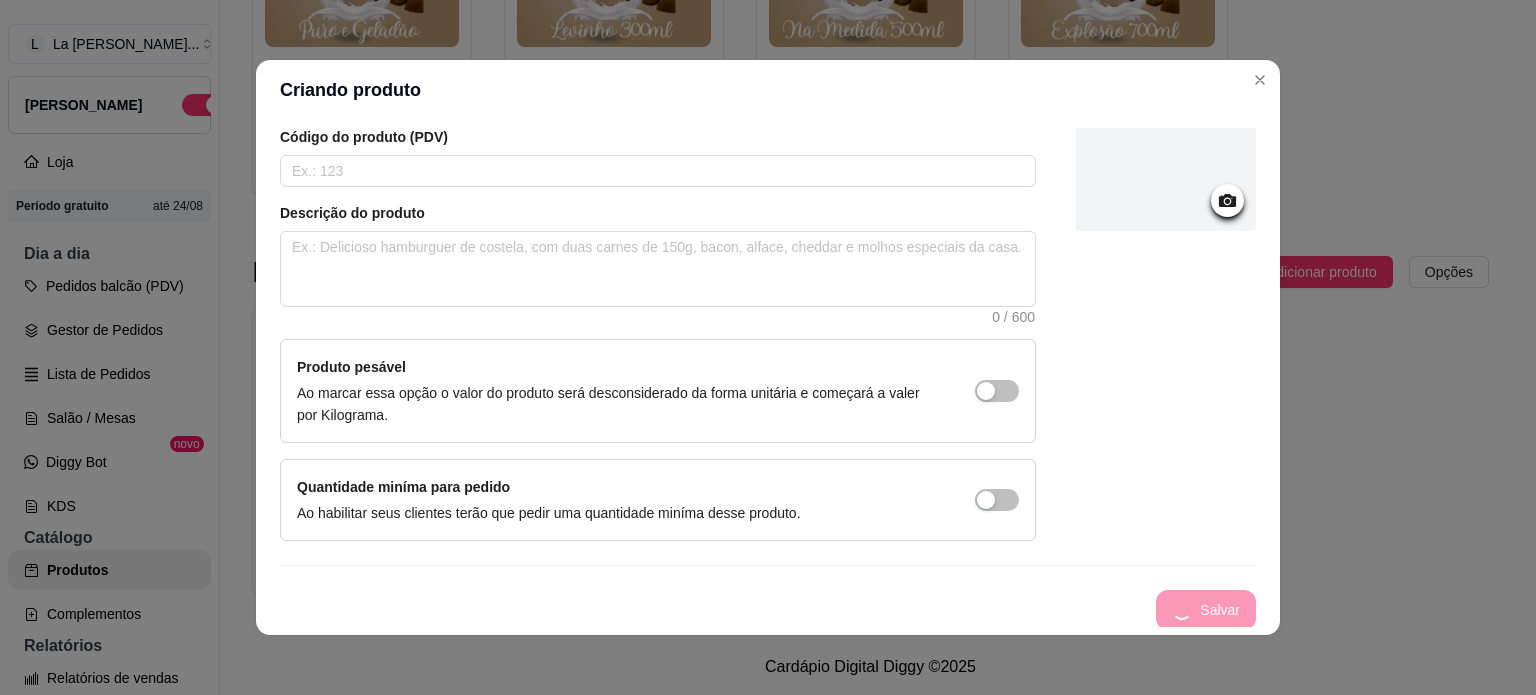 type 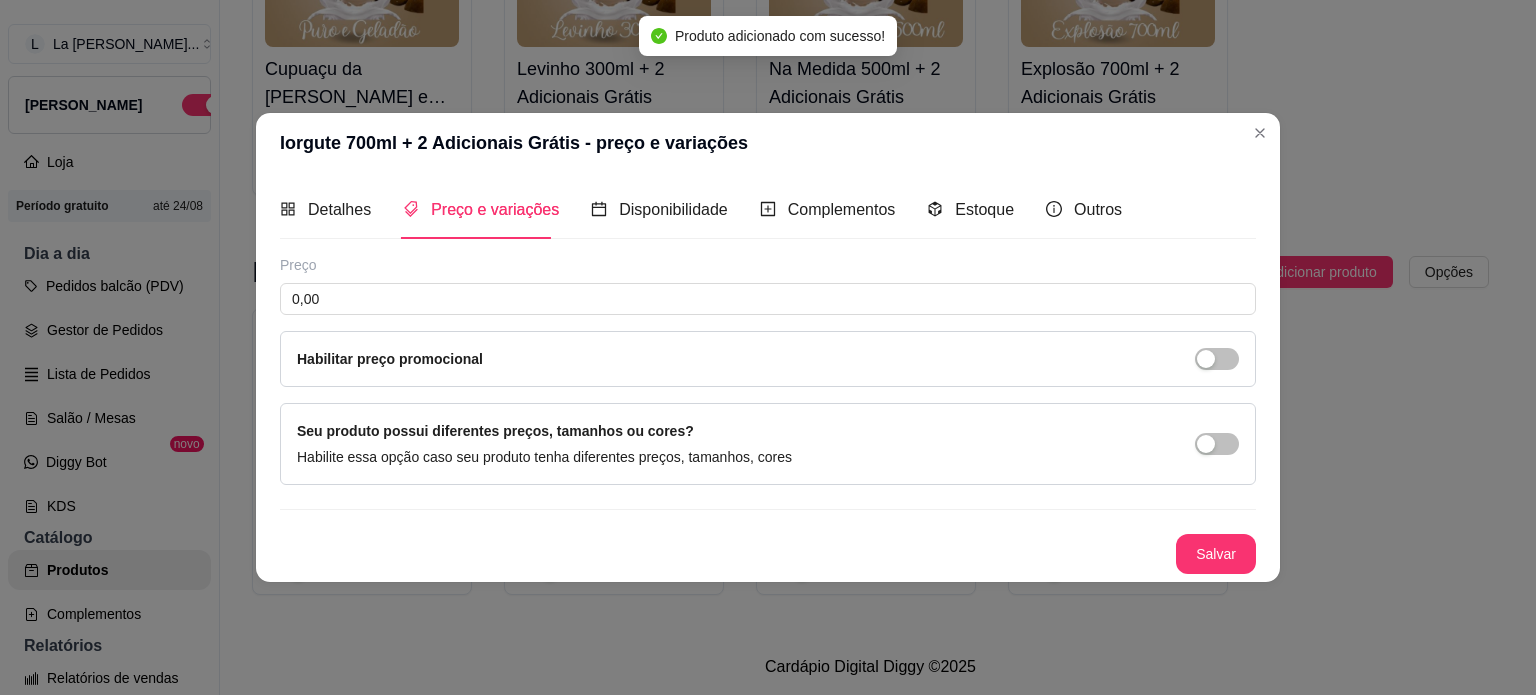 scroll, scrollTop: 0, scrollLeft: 0, axis: both 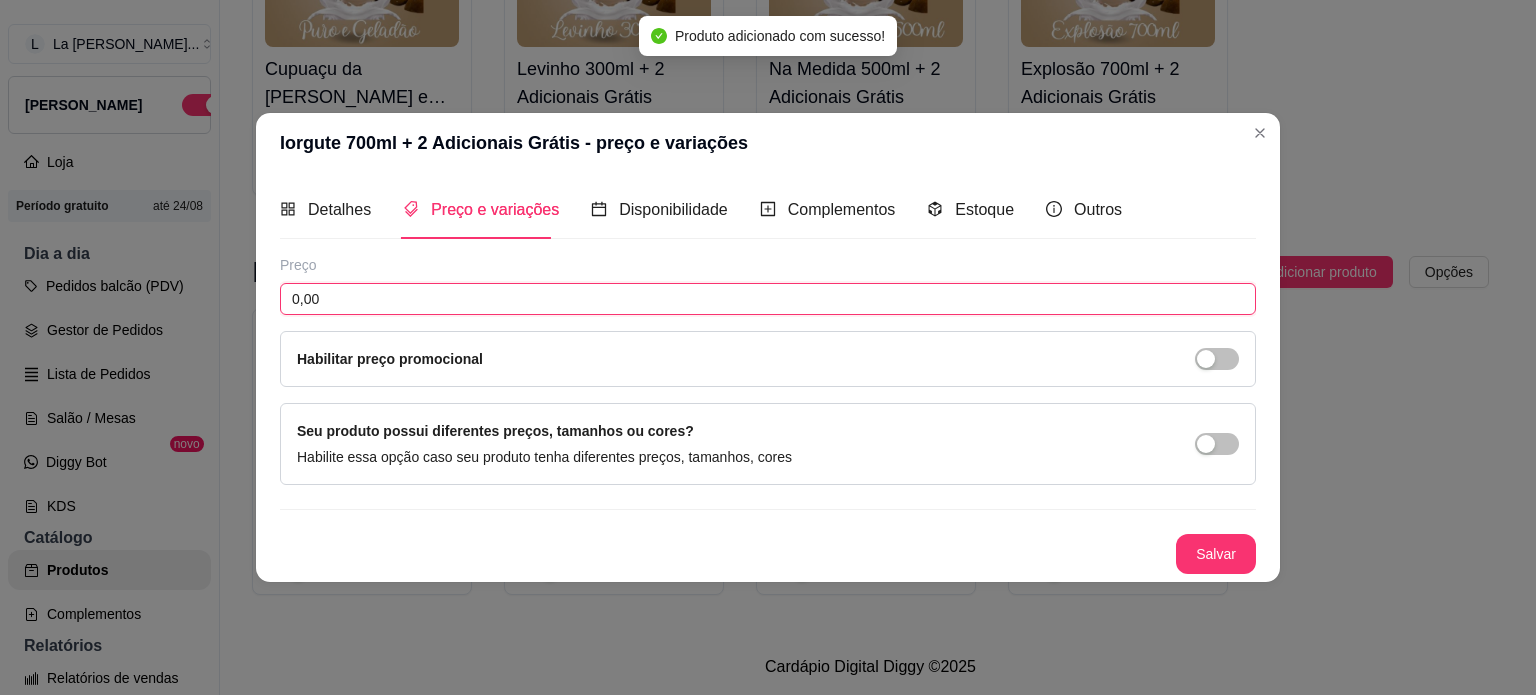 click on "0,00" at bounding box center (768, 299) 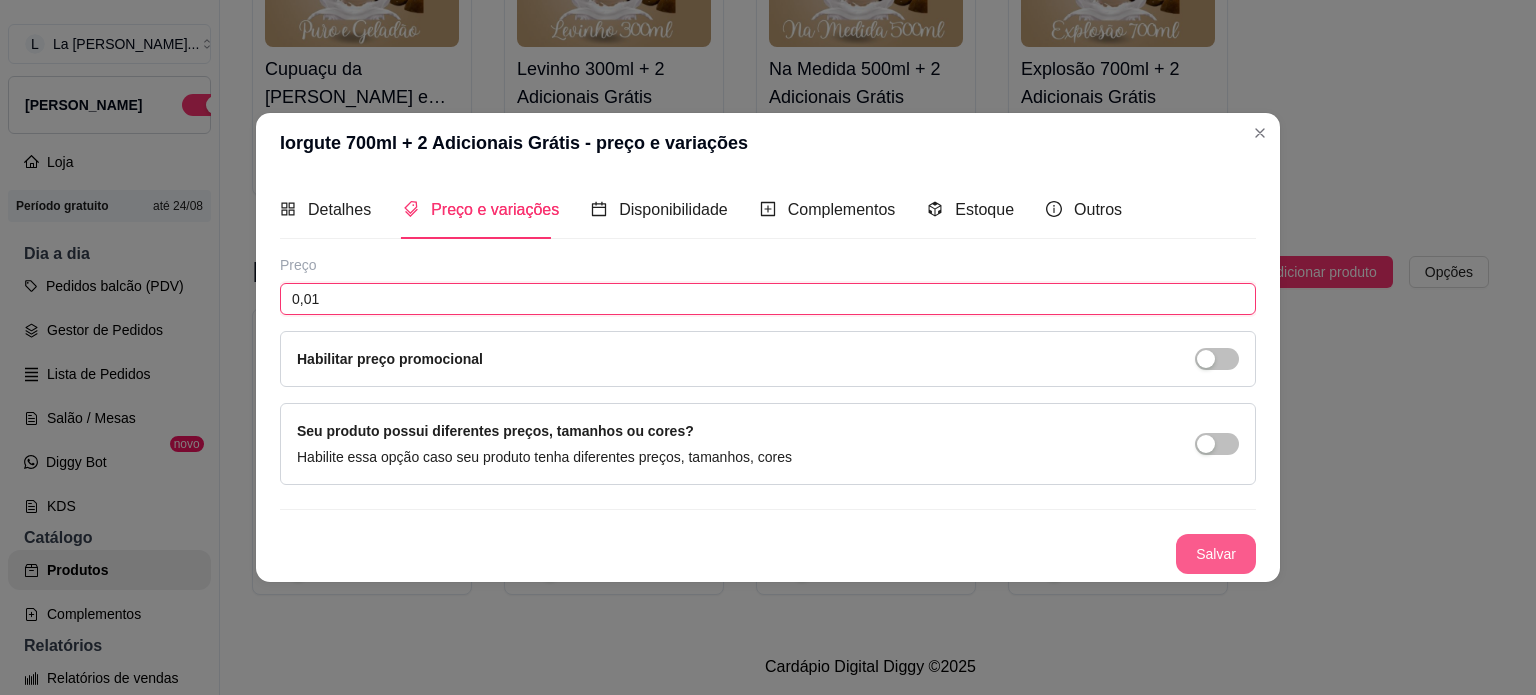 type on "0,01" 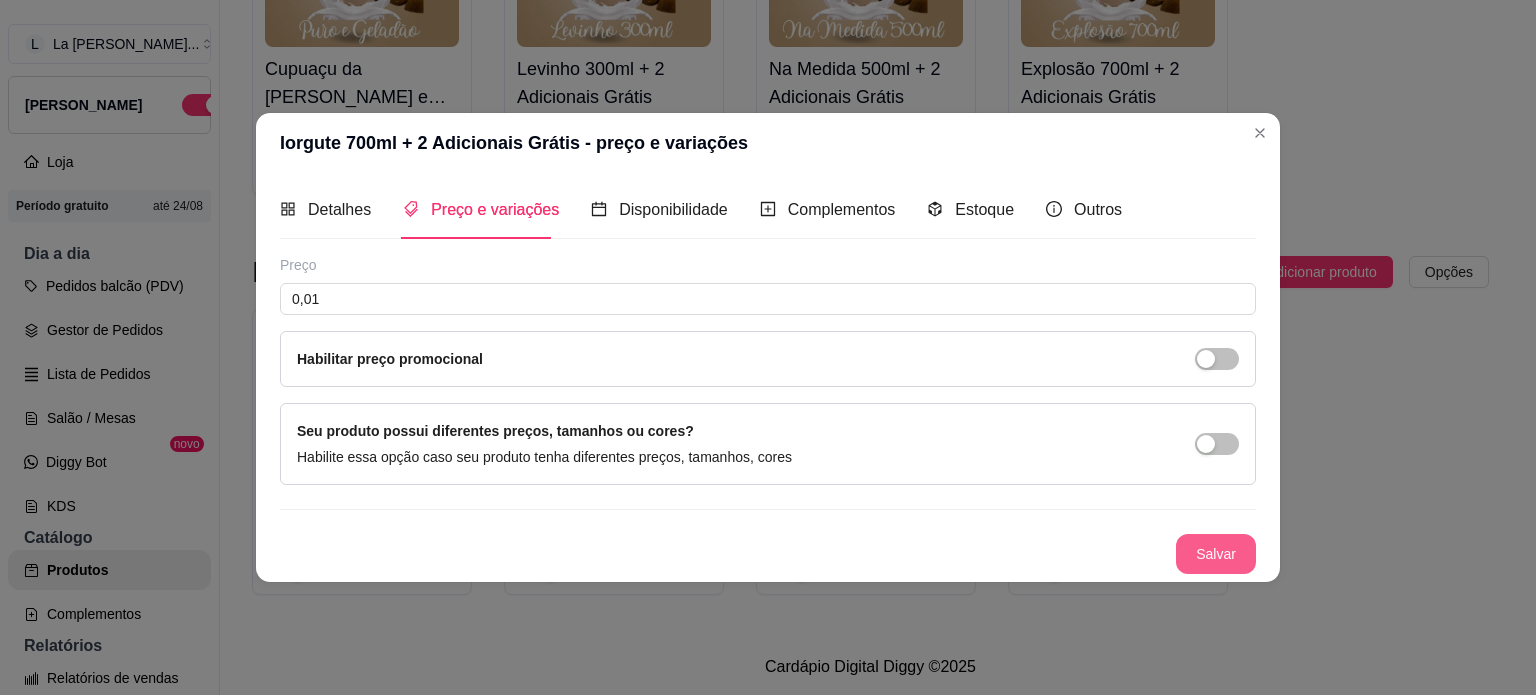 click on "Salvar" at bounding box center [1216, 554] 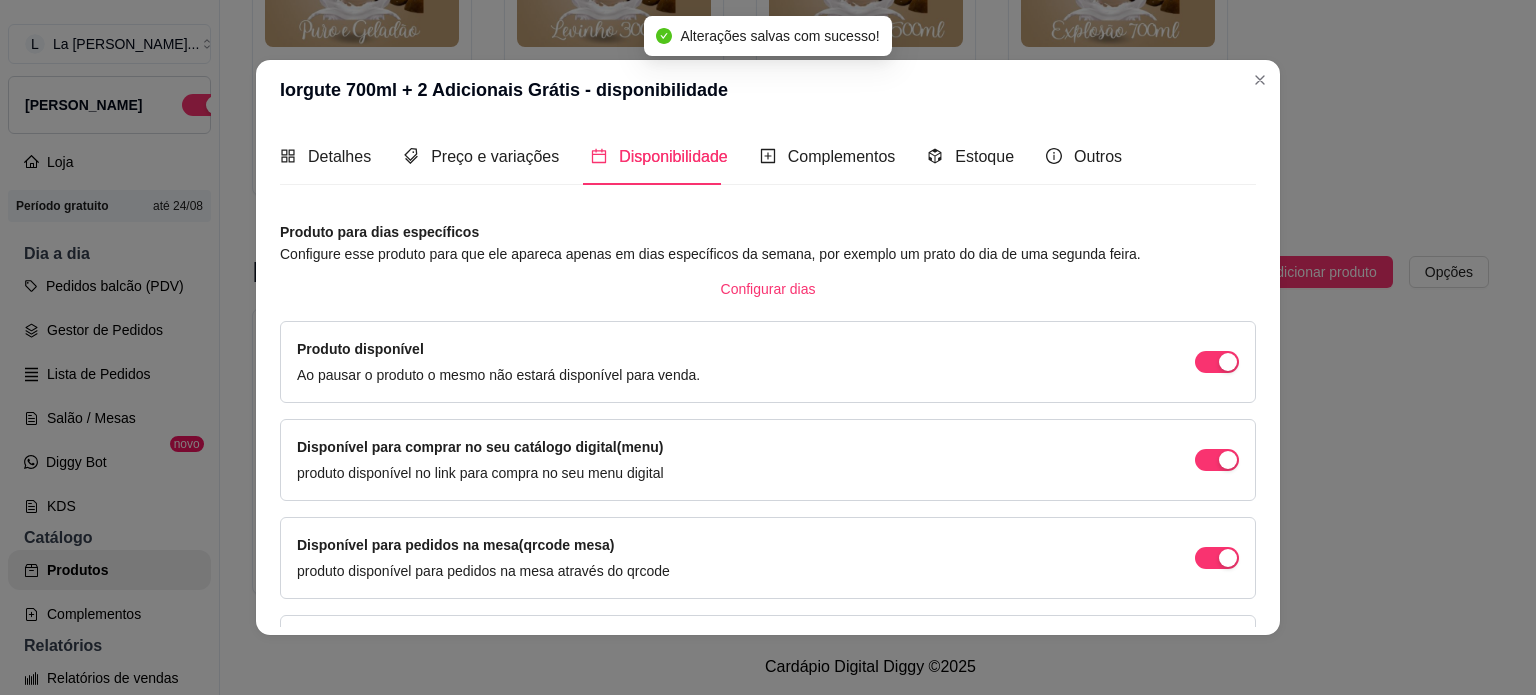 scroll, scrollTop: 148, scrollLeft: 0, axis: vertical 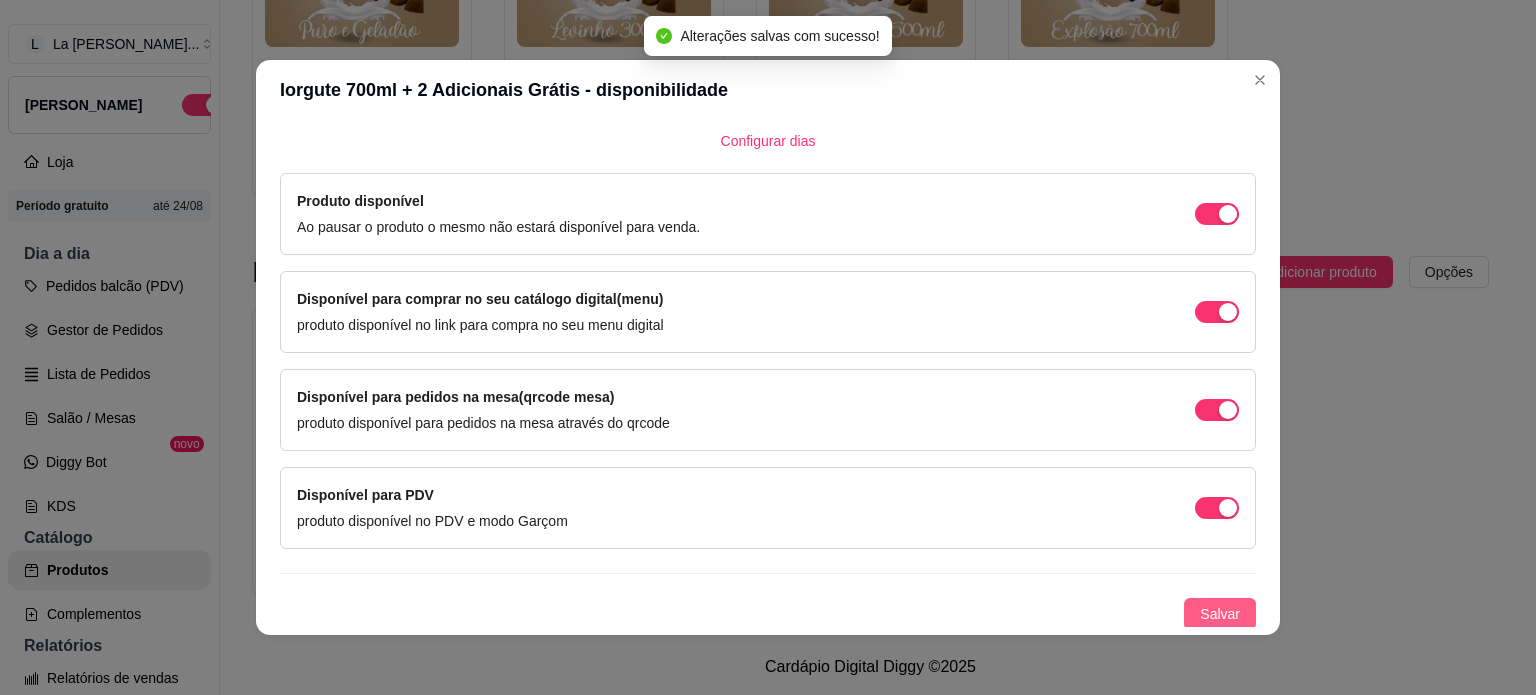 click on "Salvar" at bounding box center [1220, 614] 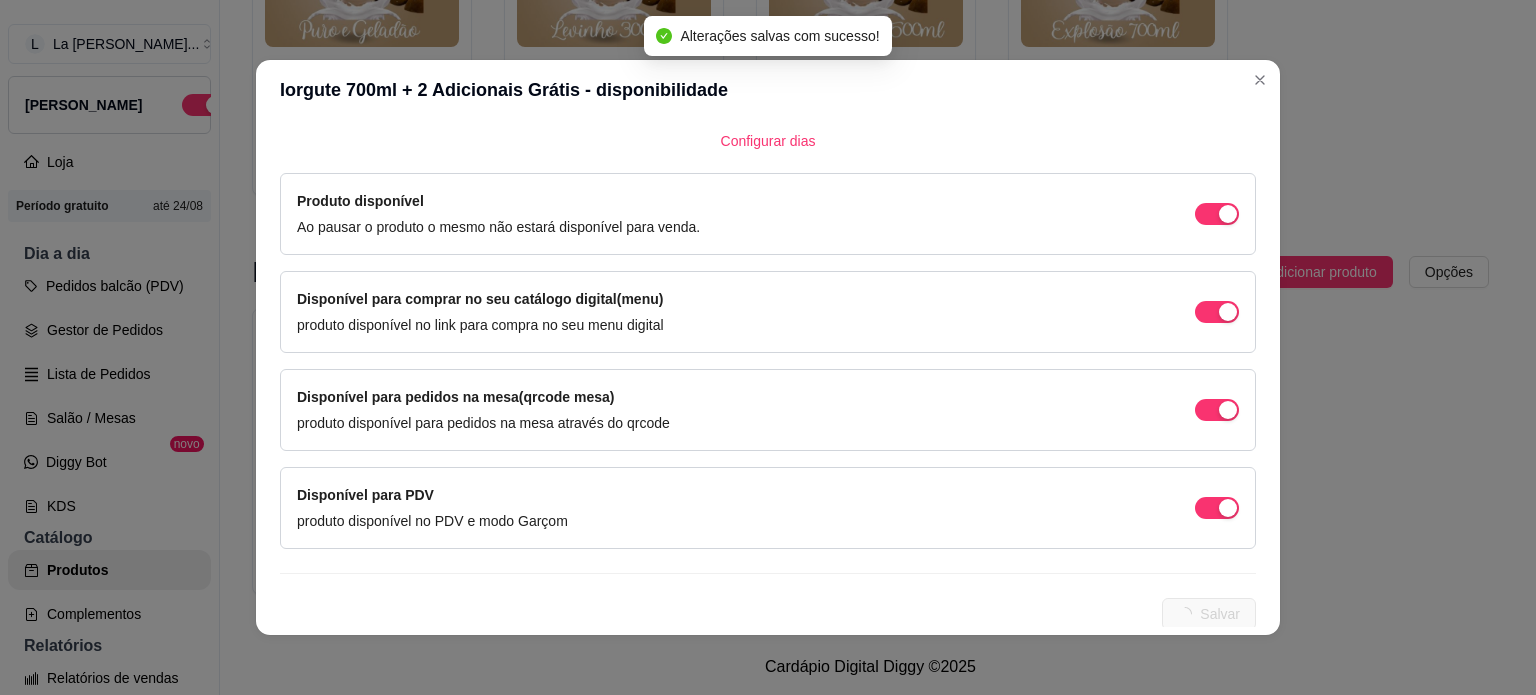 scroll, scrollTop: 0, scrollLeft: 0, axis: both 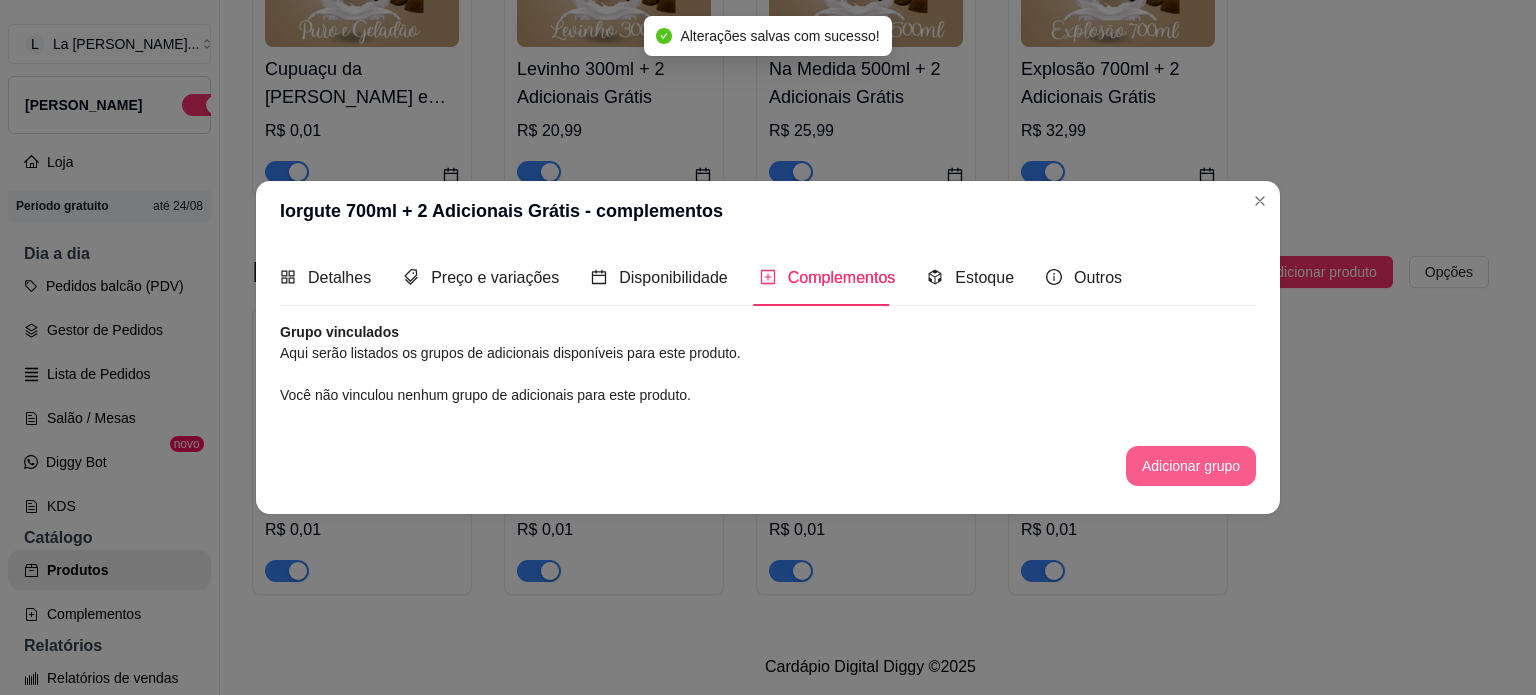 click on "Adicionar grupo" at bounding box center (1191, 466) 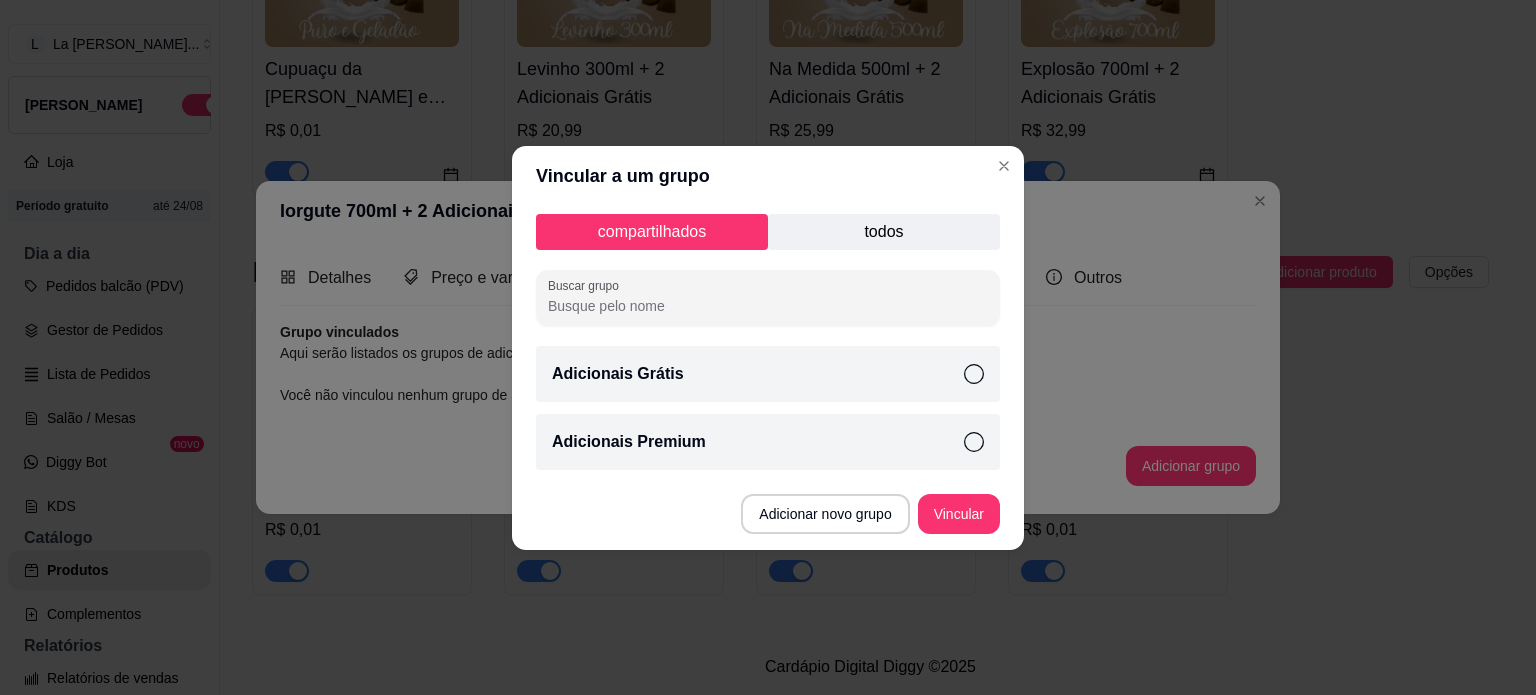 click 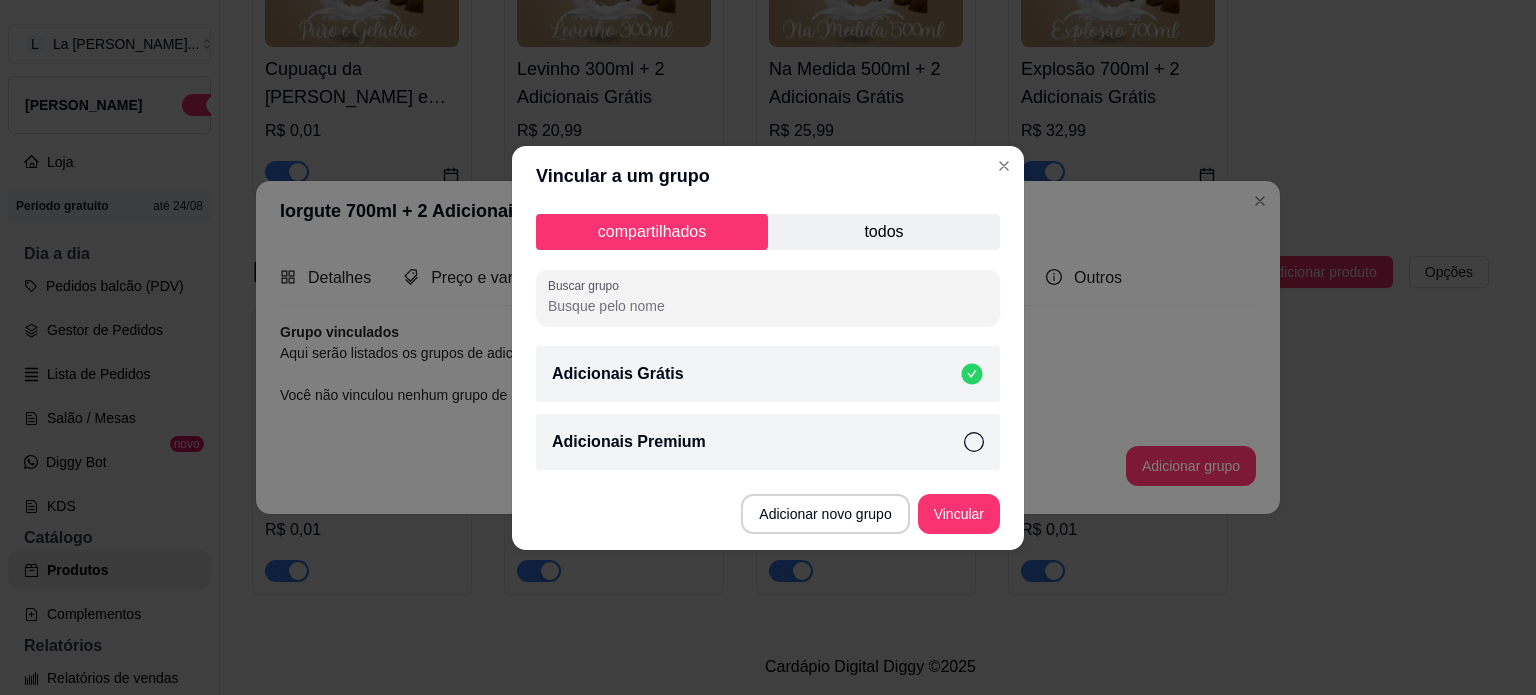 click 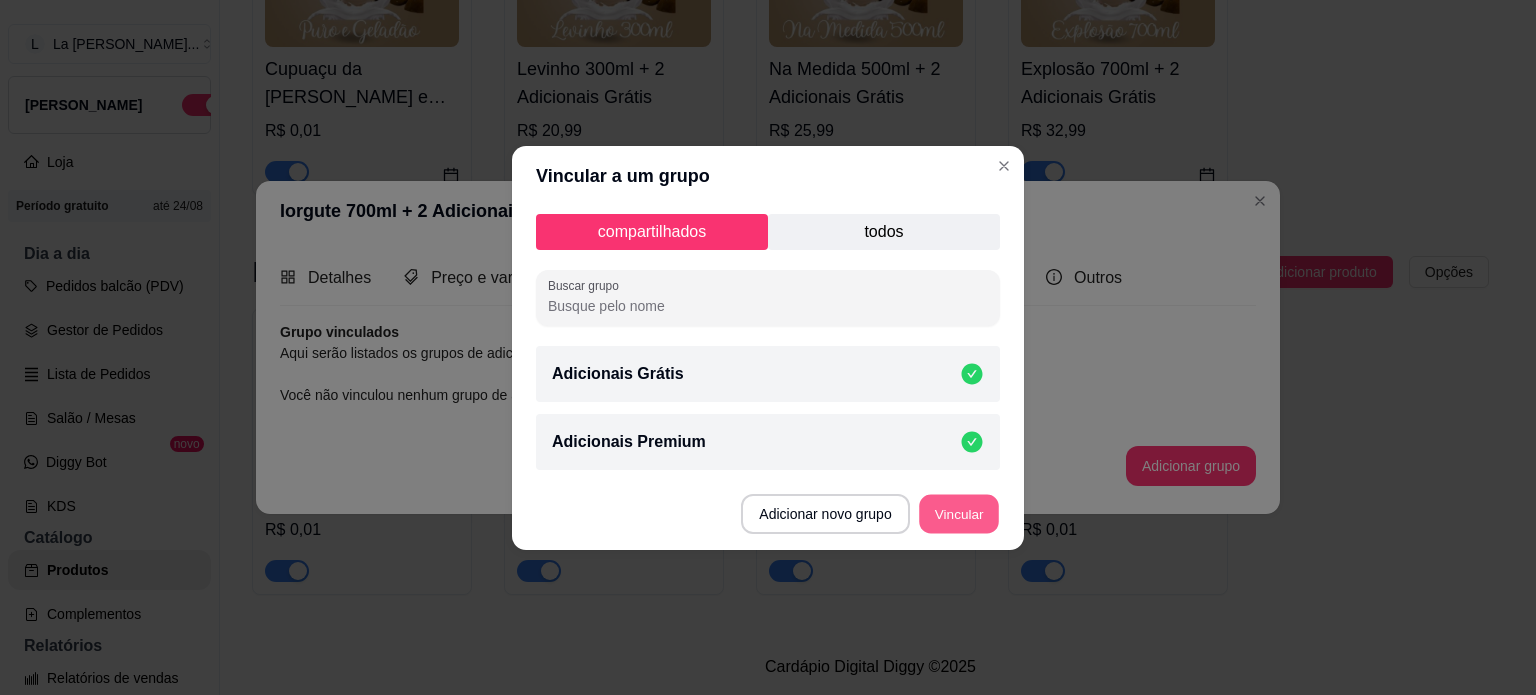 click on "Vincular" at bounding box center [959, 513] 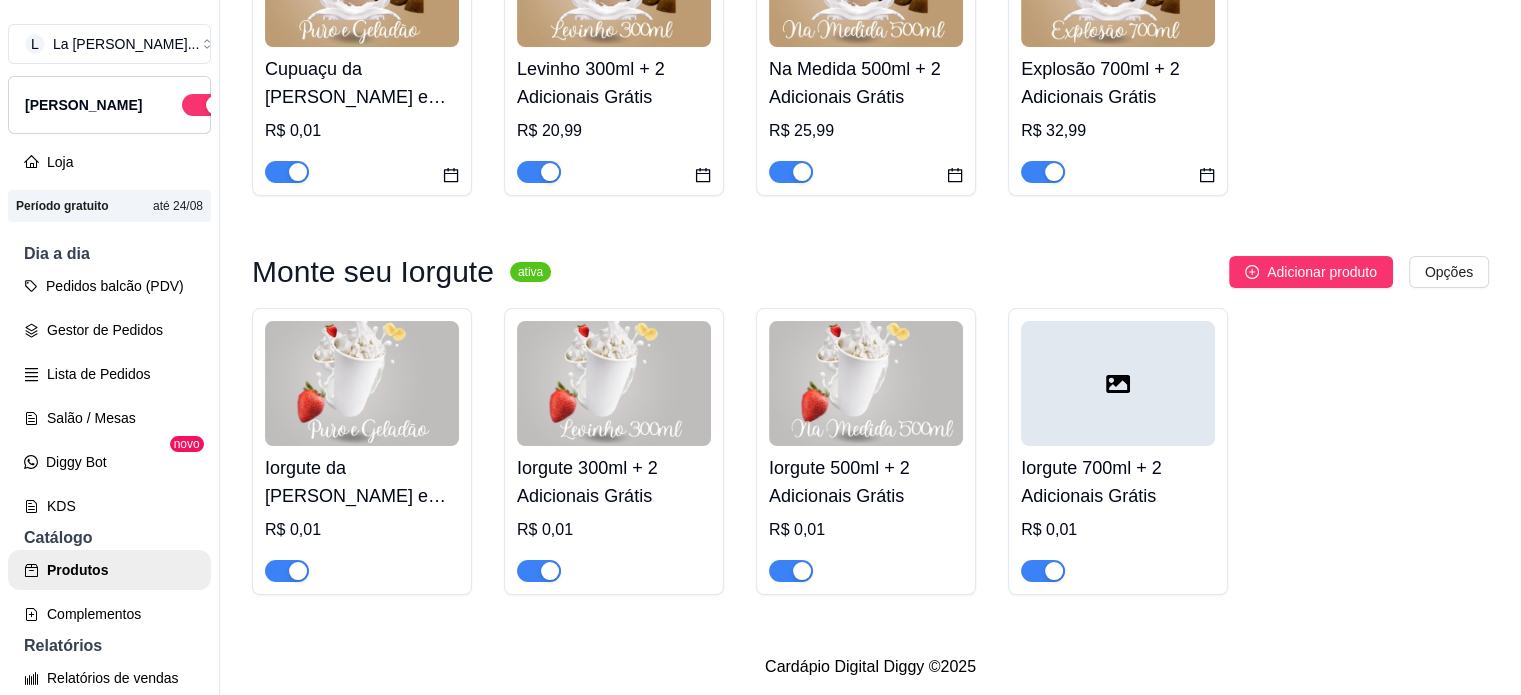 click at bounding box center [1118, 383] 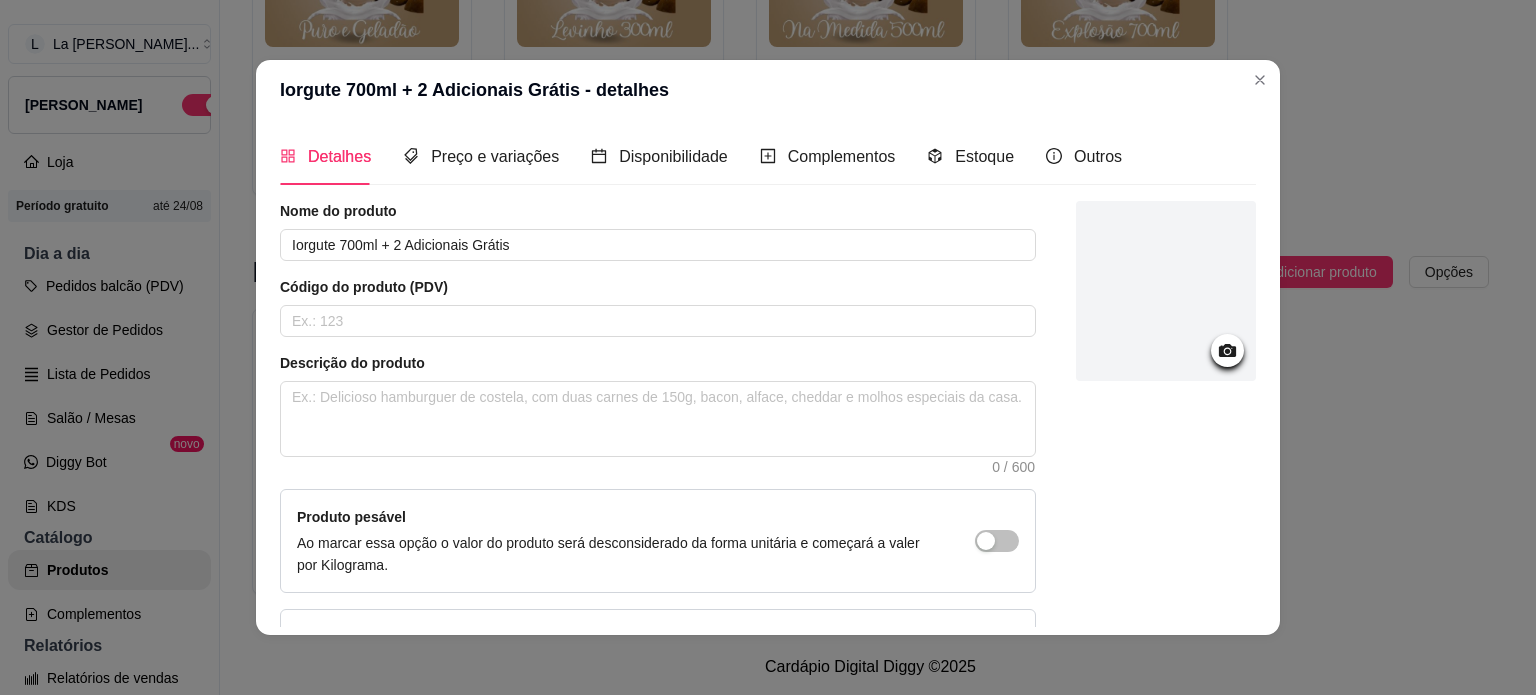 click 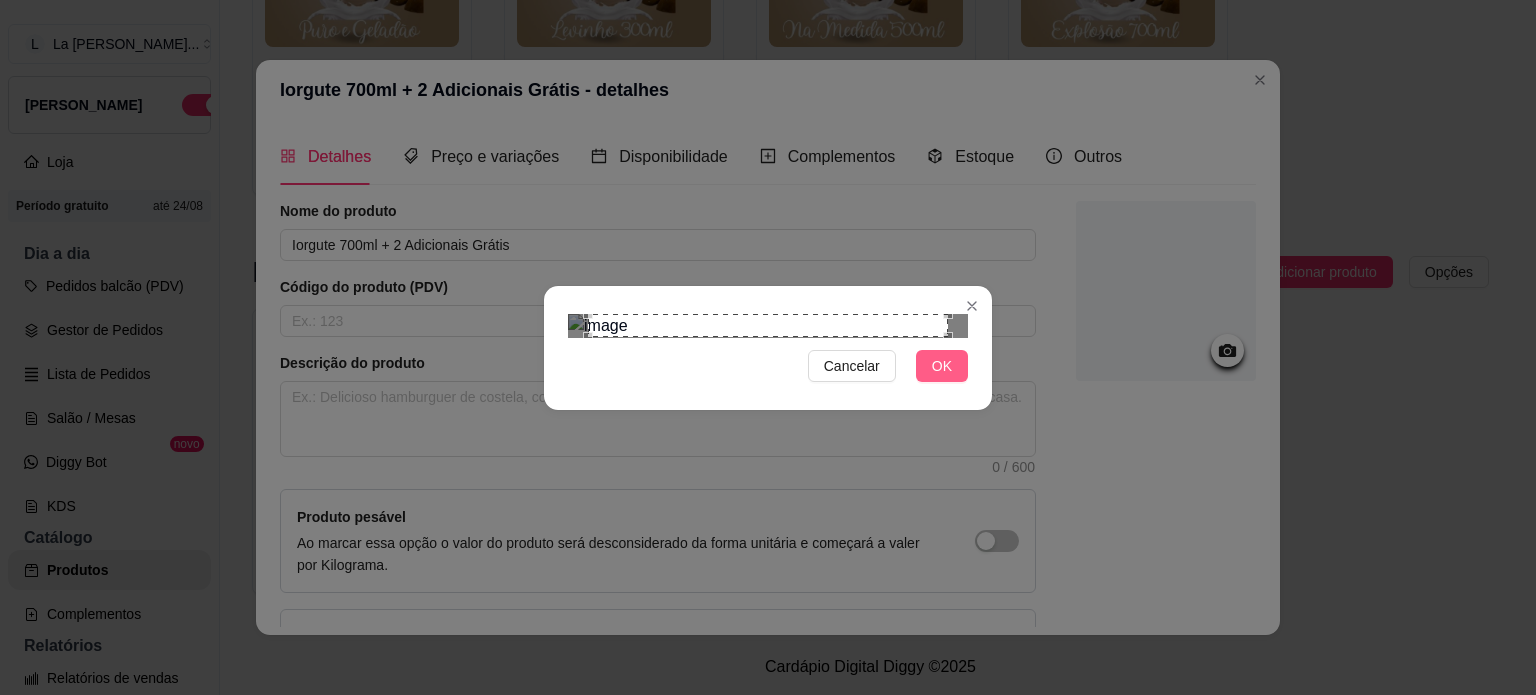 click on "OK" at bounding box center [942, 366] 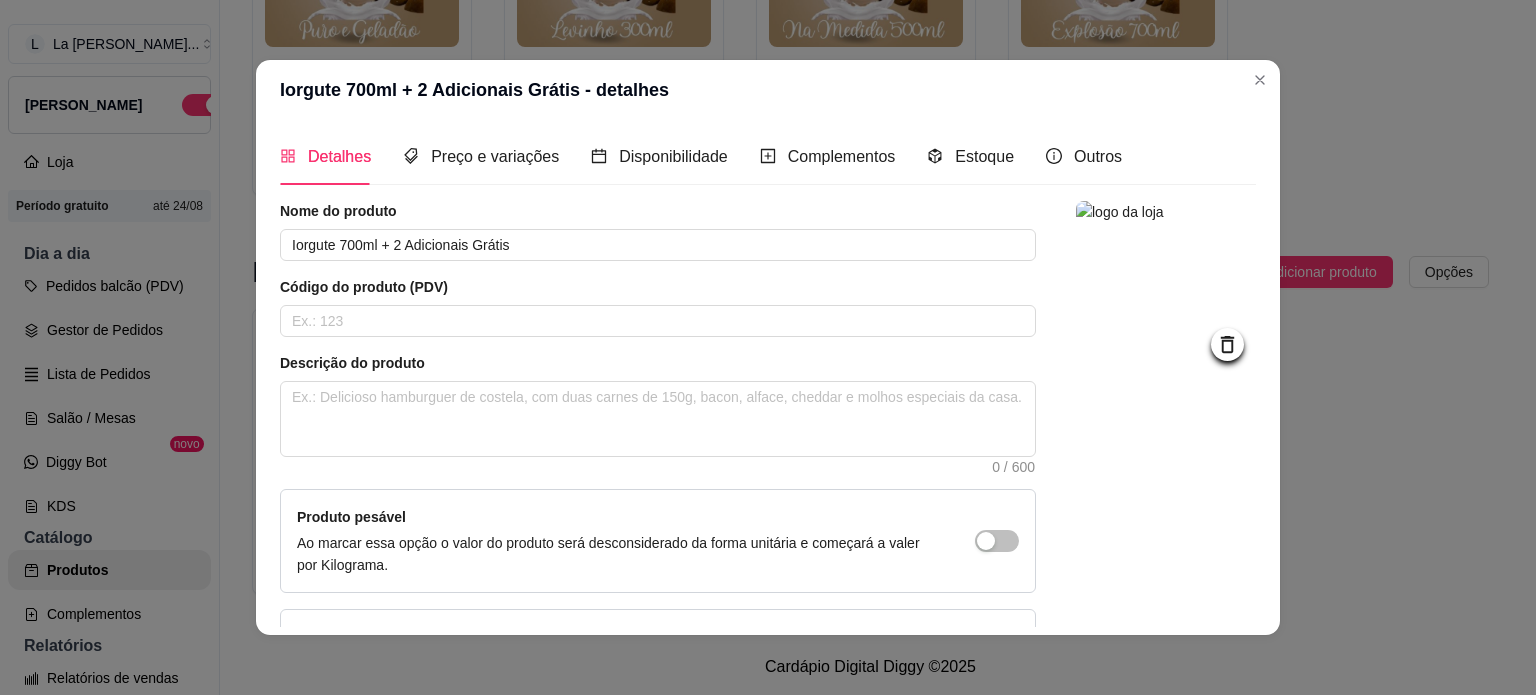 scroll, scrollTop: 4, scrollLeft: 0, axis: vertical 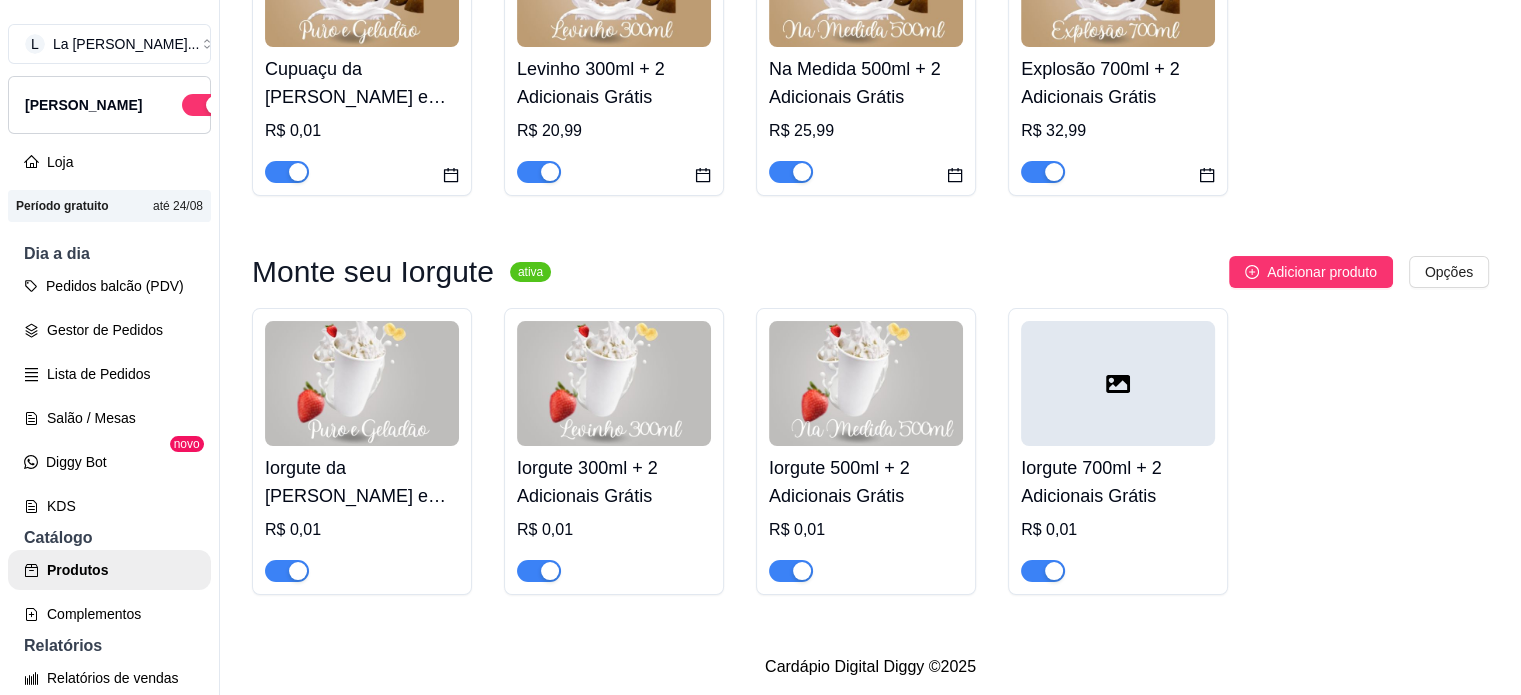 click at bounding box center [1118, 383] 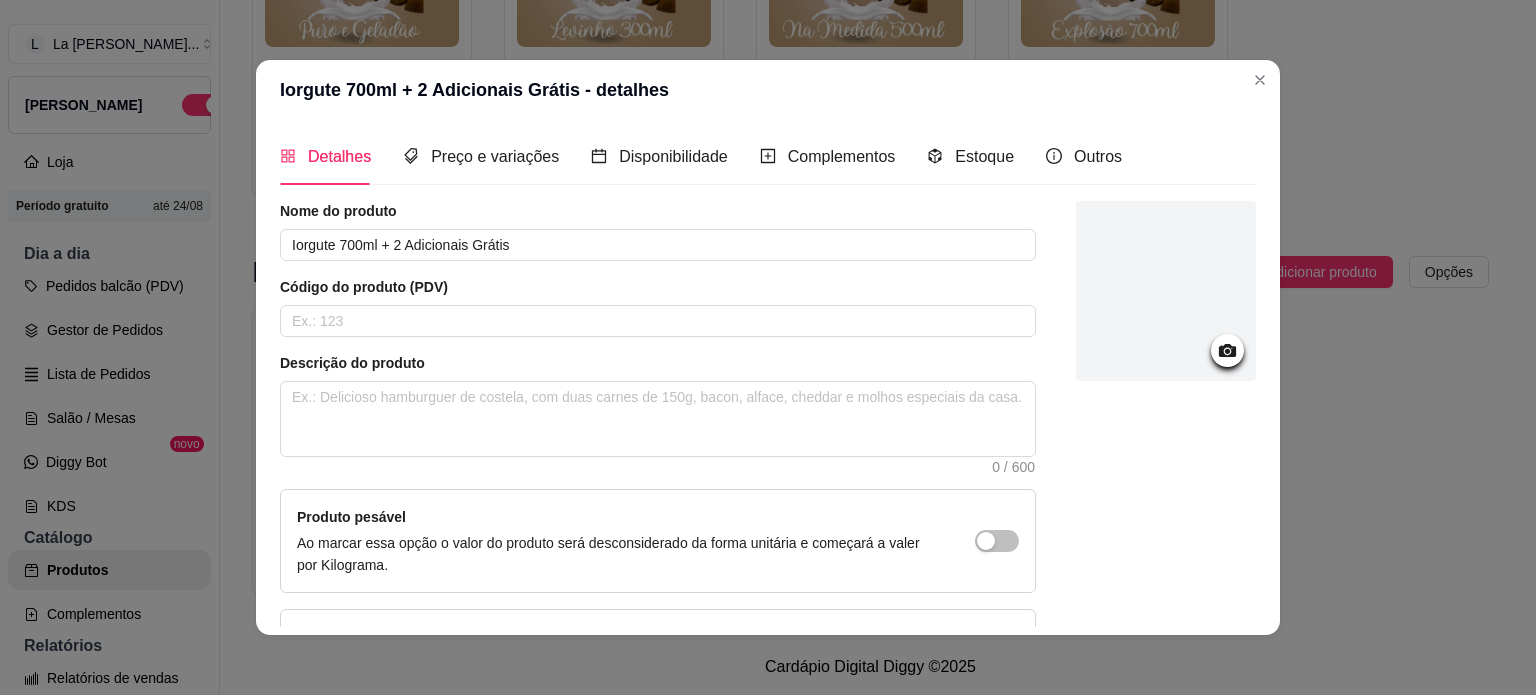 click 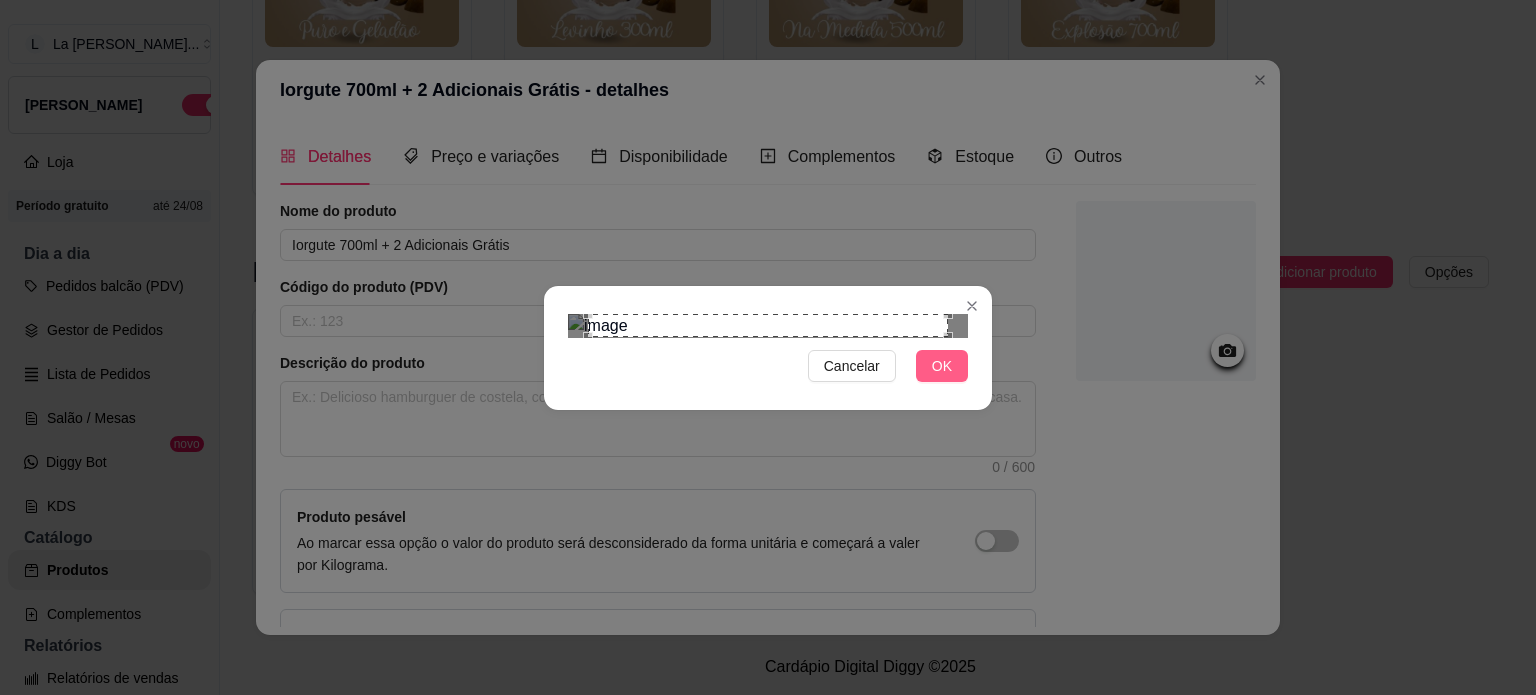 click on "OK" at bounding box center (942, 366) 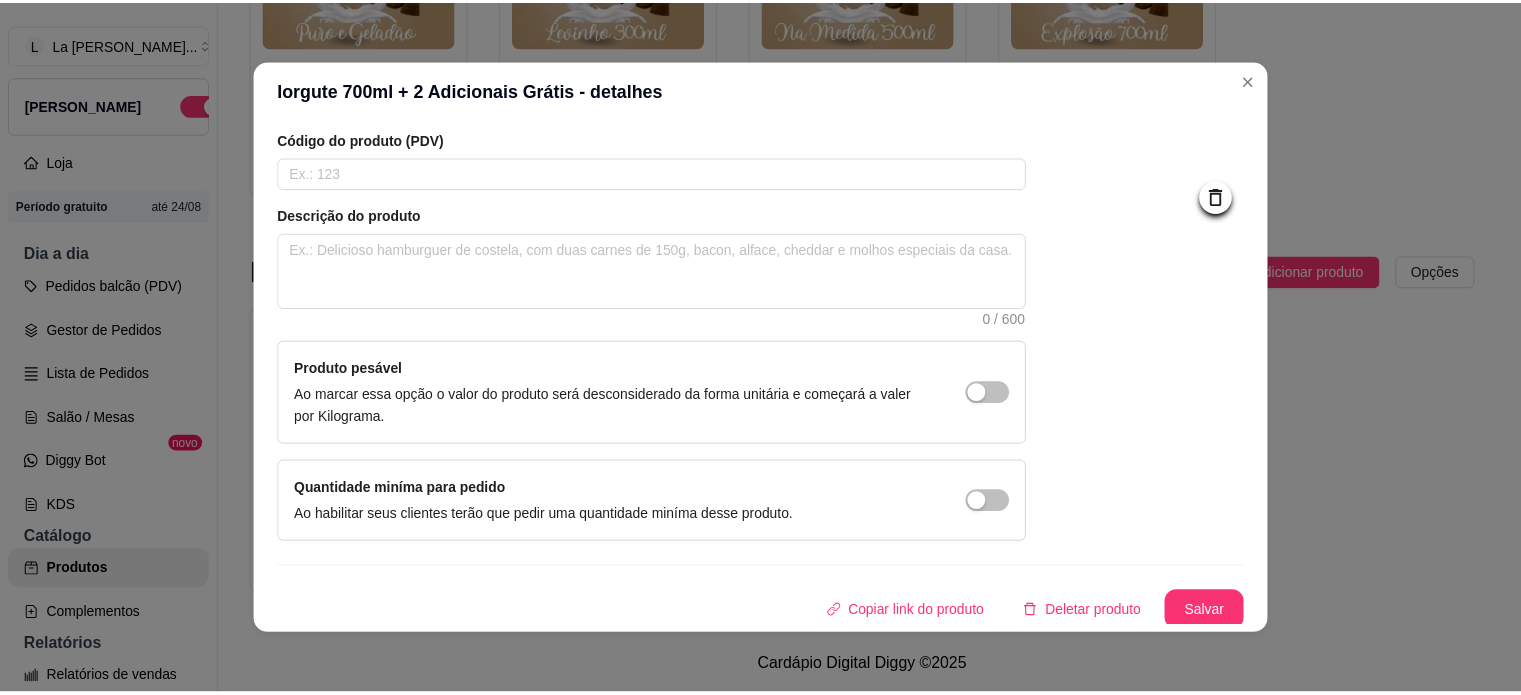scroll, scrollTop: 150, scrollLeft: 0, axis: vertical 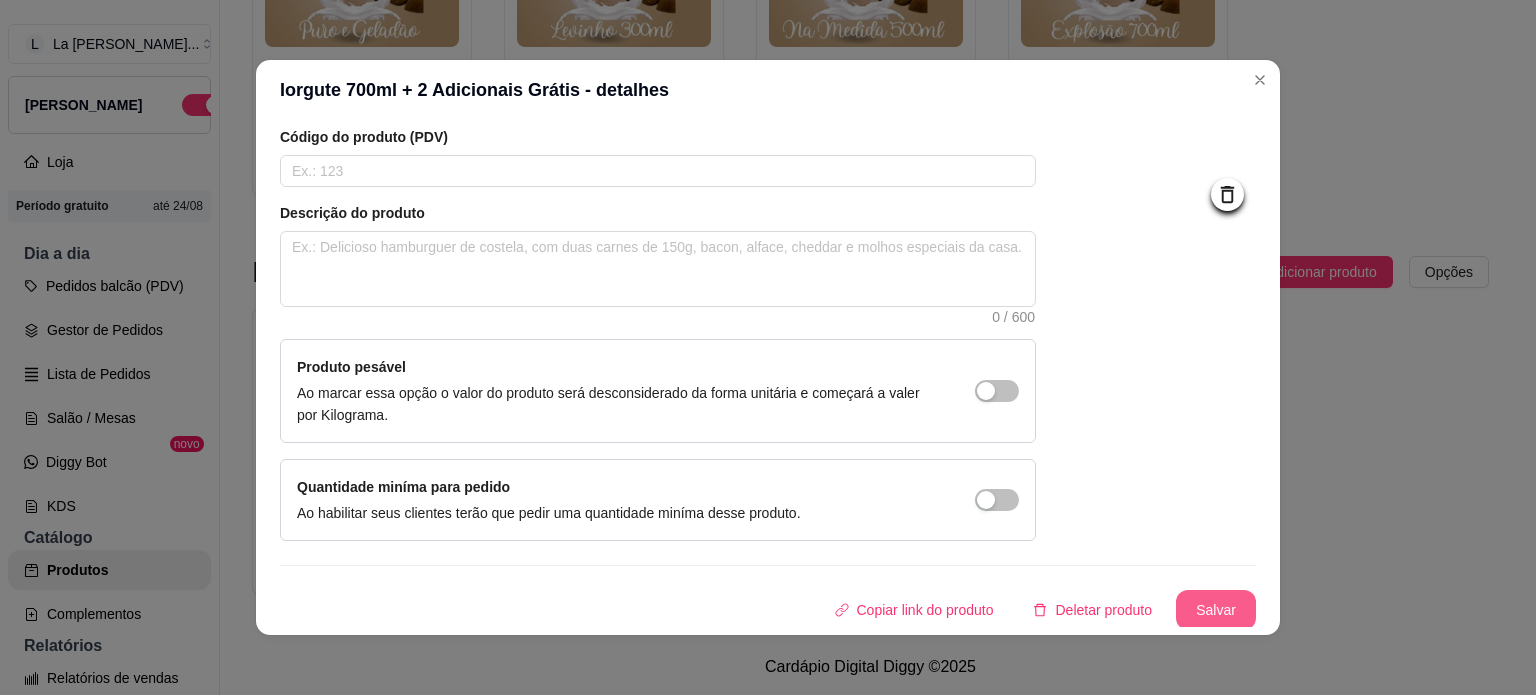 click on "Salvar" at bounding box center [1216, 610] 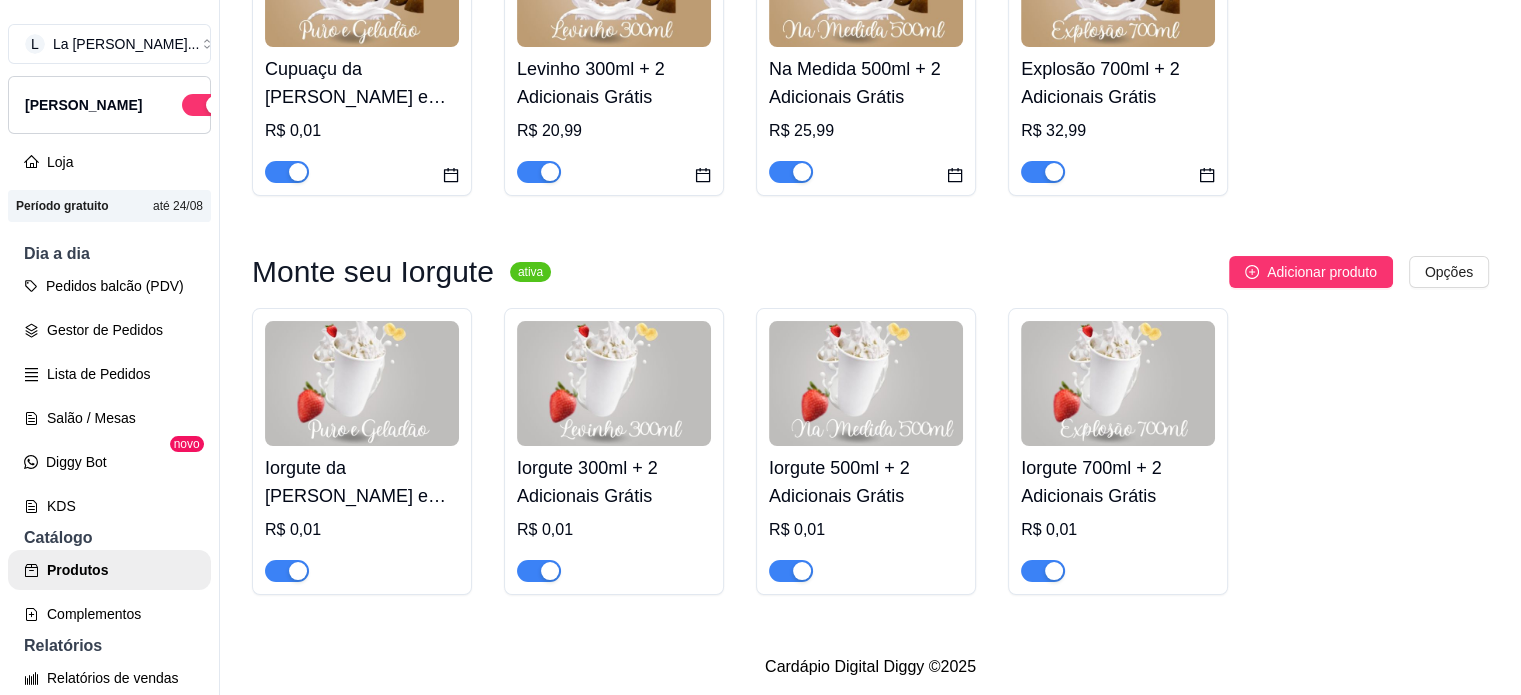 click on "Iorgute da Máfia - Puro e Gelado" at bounding box center (362, 482) 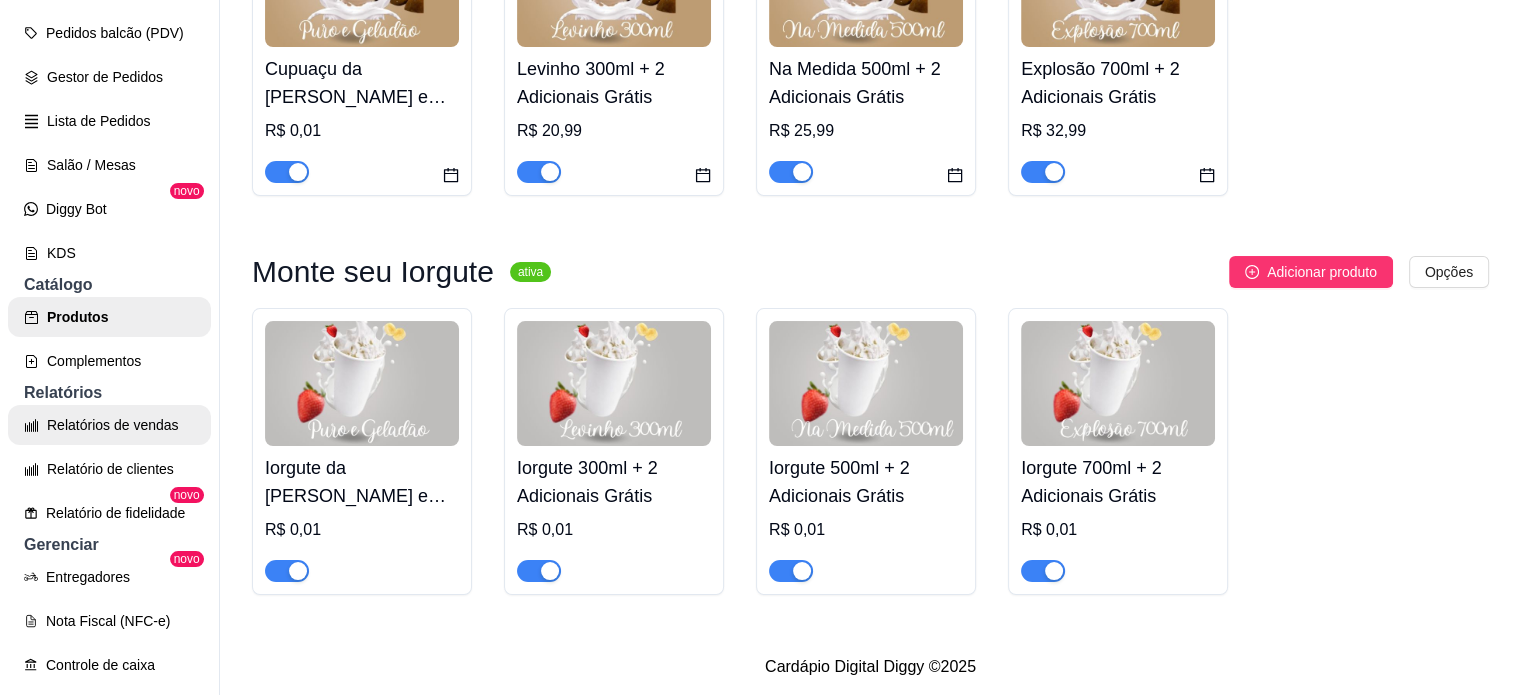 scroll, scrollTop: 300, scrollLeft: 0, axis: vertical 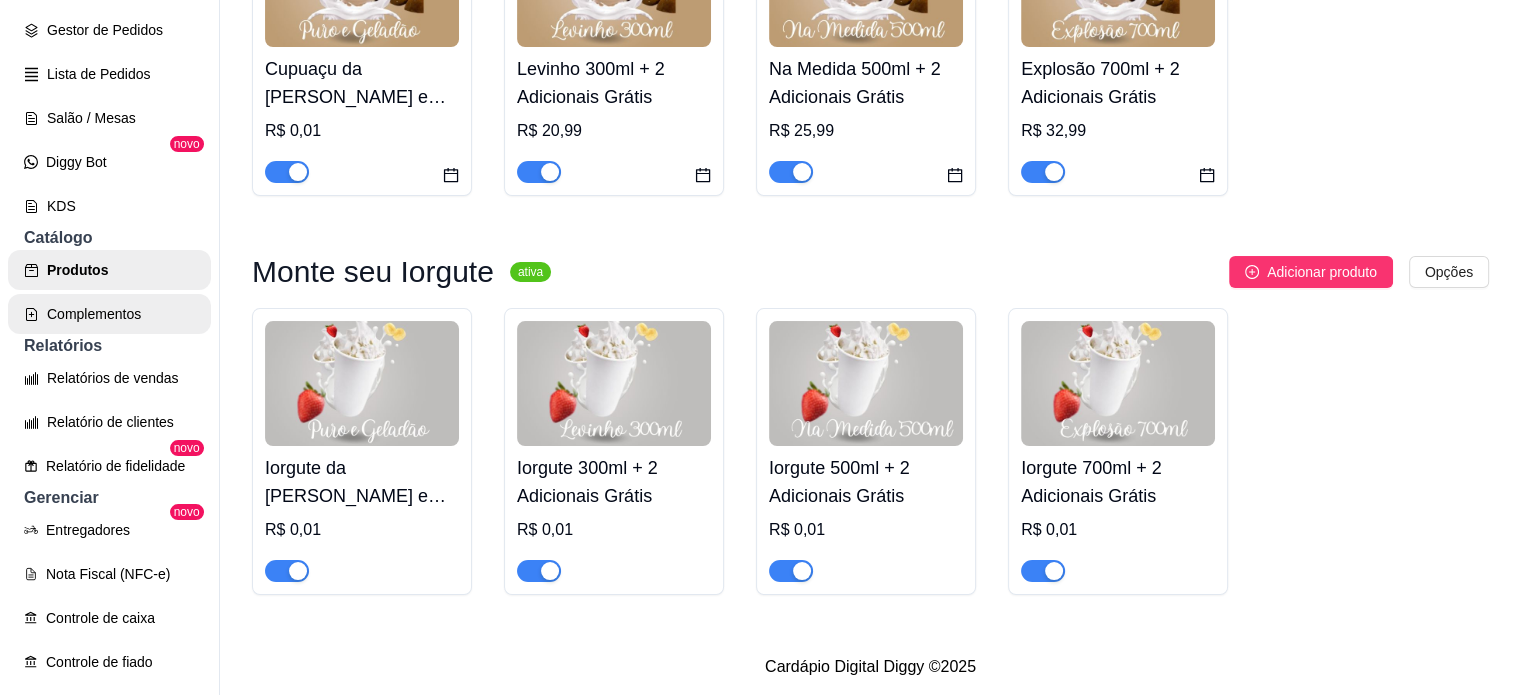 click on "Complementos" at bounding box center (109, 314) 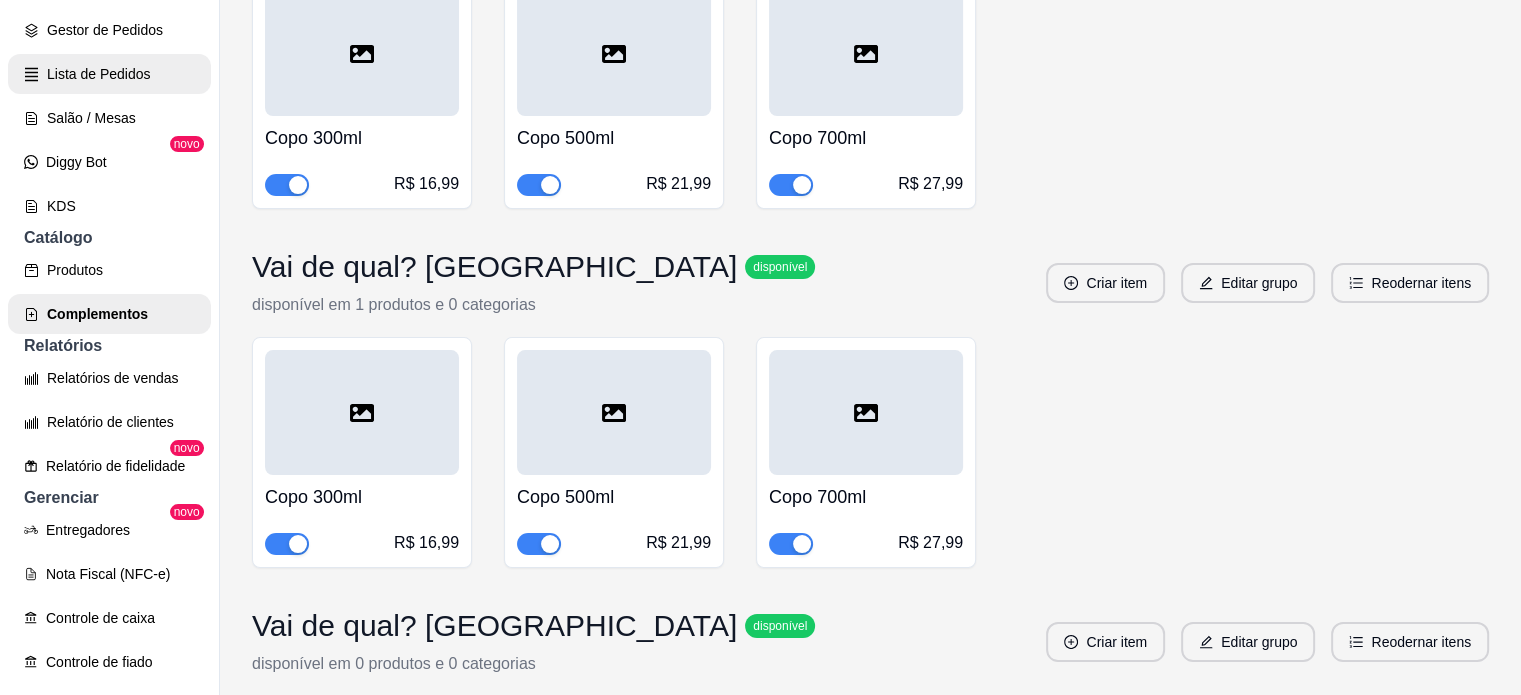 scroll, scrollTop: 1392, scrollLeft: 0, axis: vertical 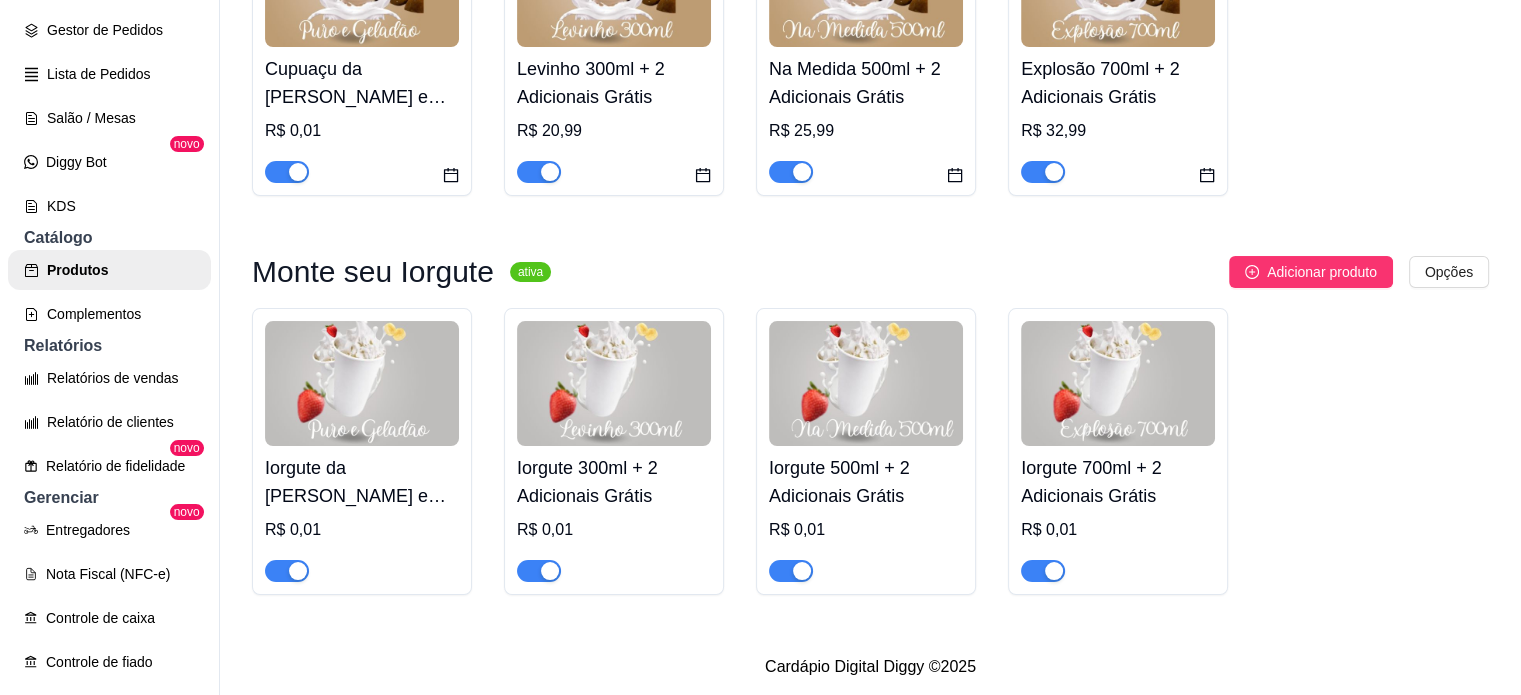 click on "Iorgute da Máfia - Puro e Gelado" at bounding box center (362, 482) 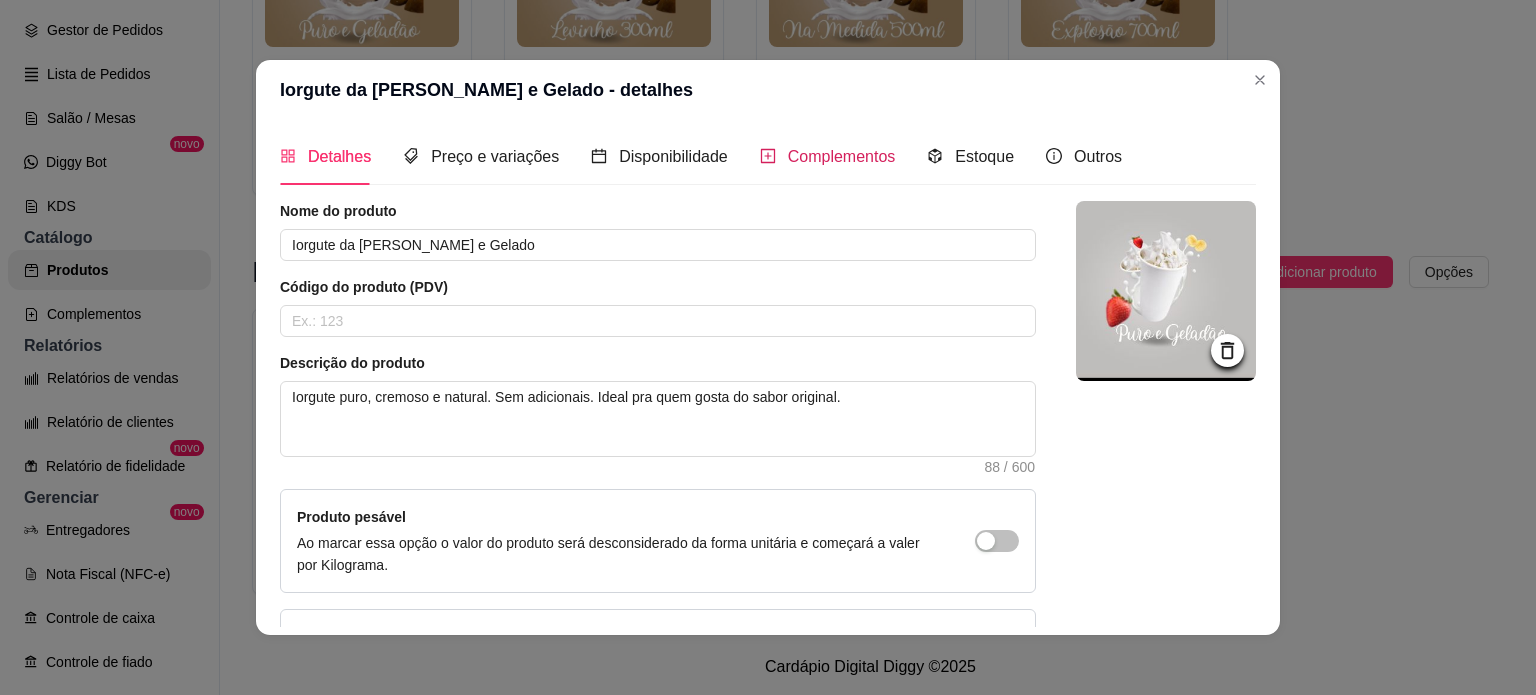 click on "Complementos" at bounding box center (842, 156) 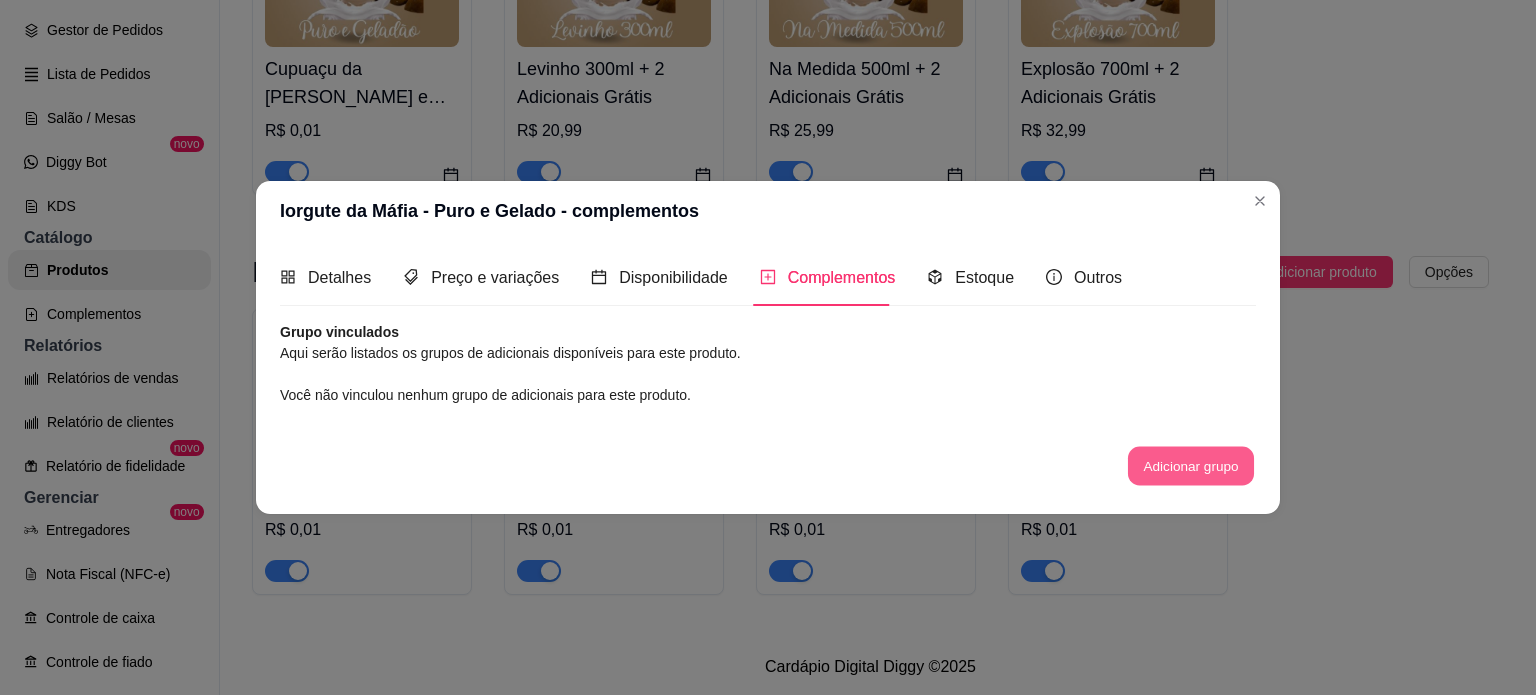 click on "Adicionar grupo" at bounding box center (1191, 466) 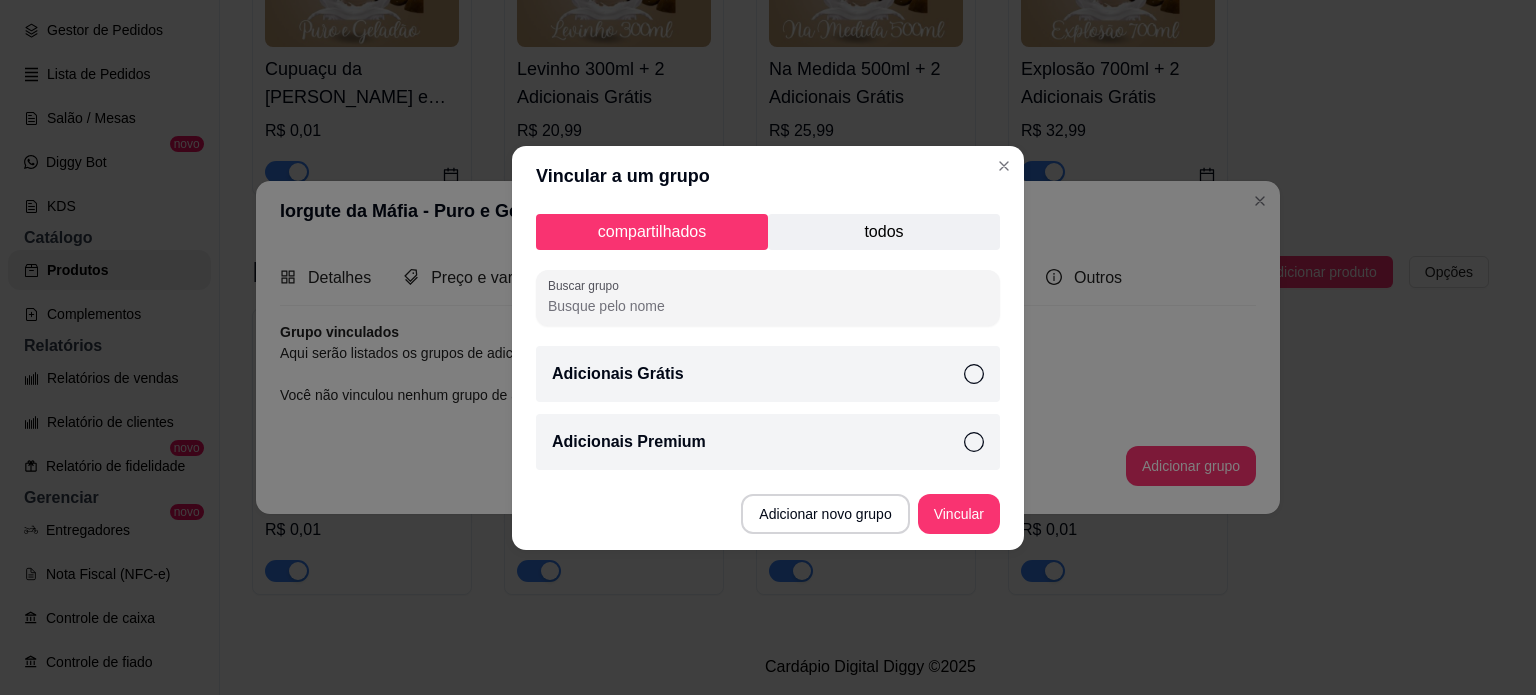 click on "todos" at bounding box center (884, 232) 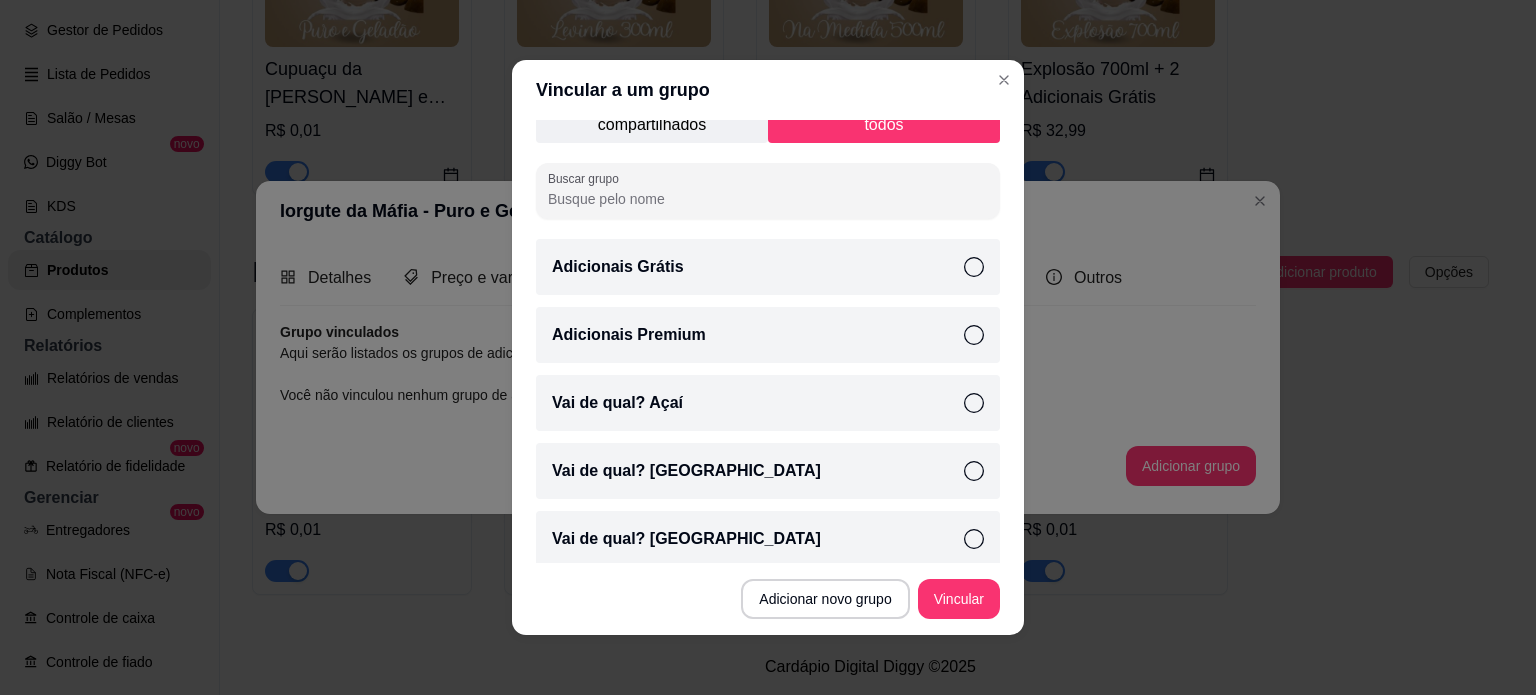 scroll, scrollTop: 32, scrollLeft: 0, axis: vertical 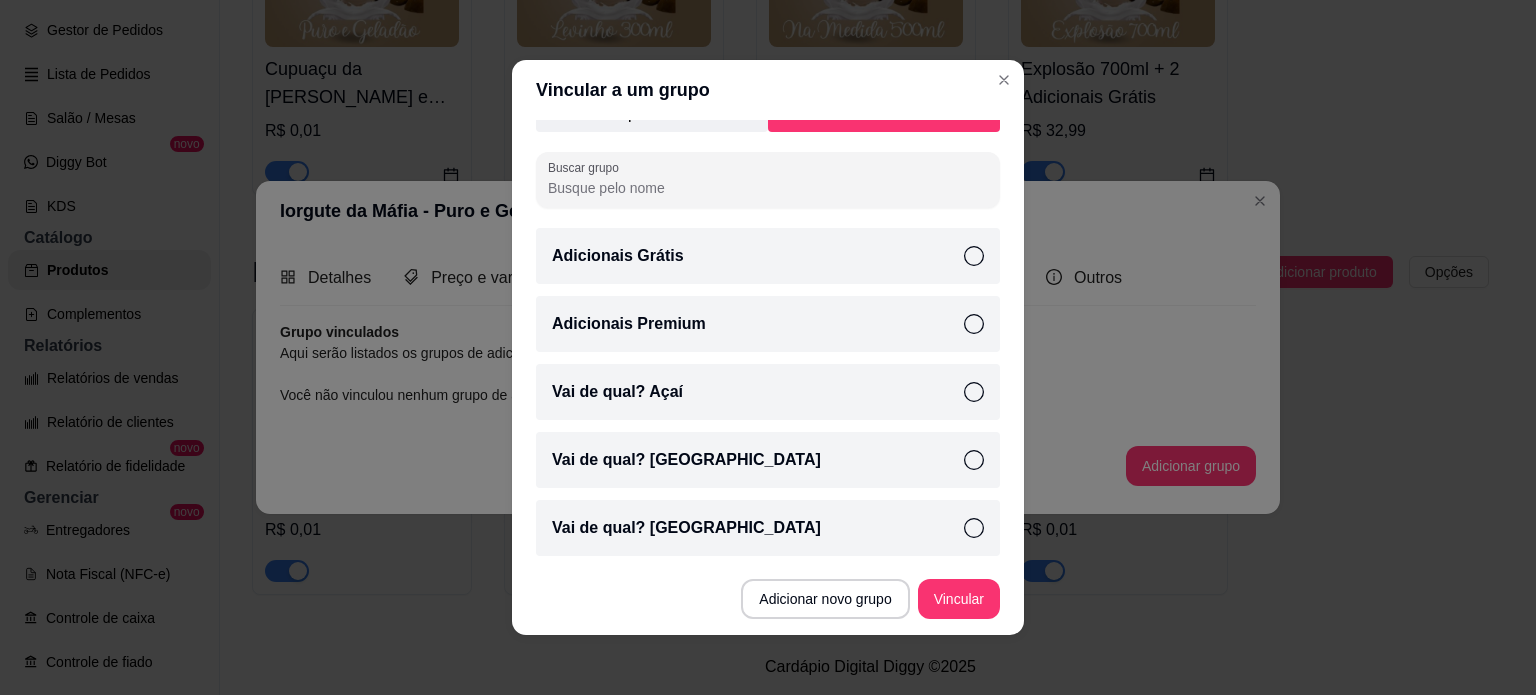 click 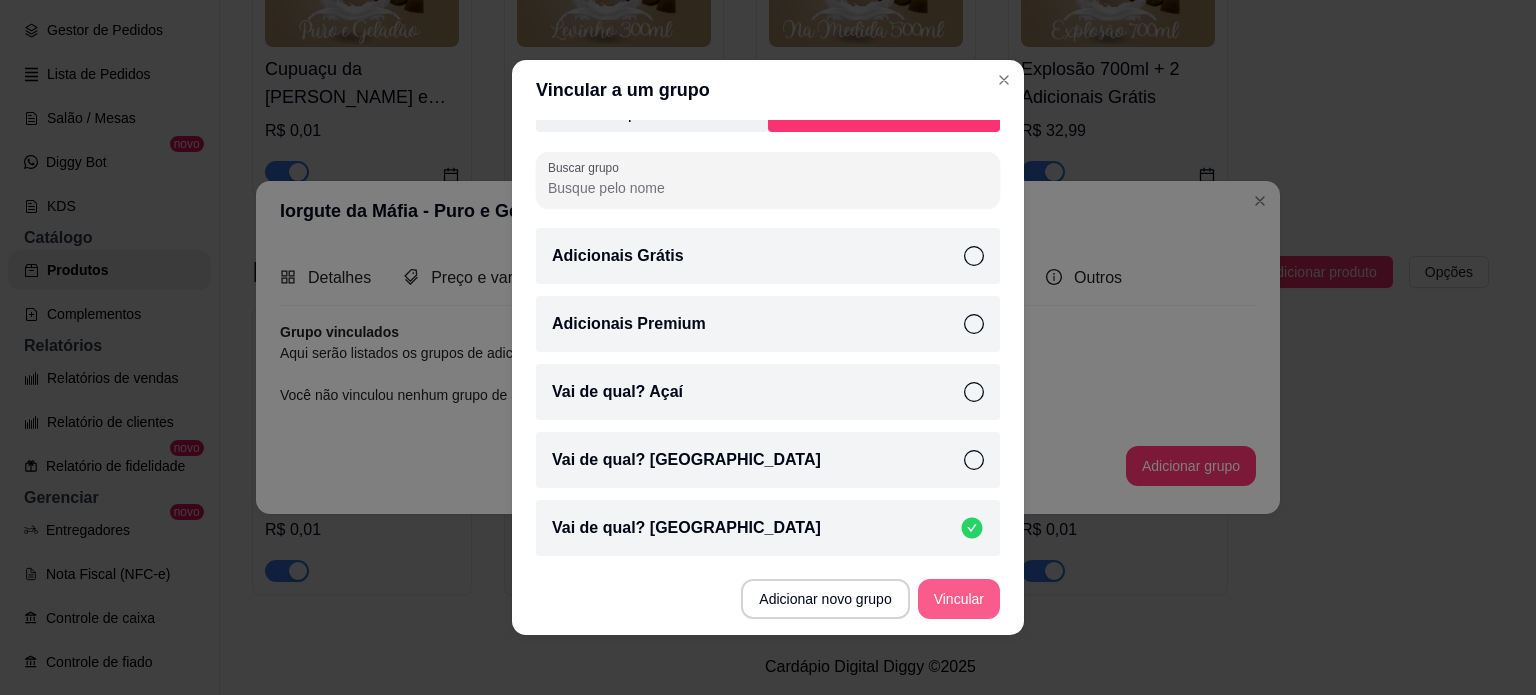 click on "Vincular" at bounding box center [959, 599] 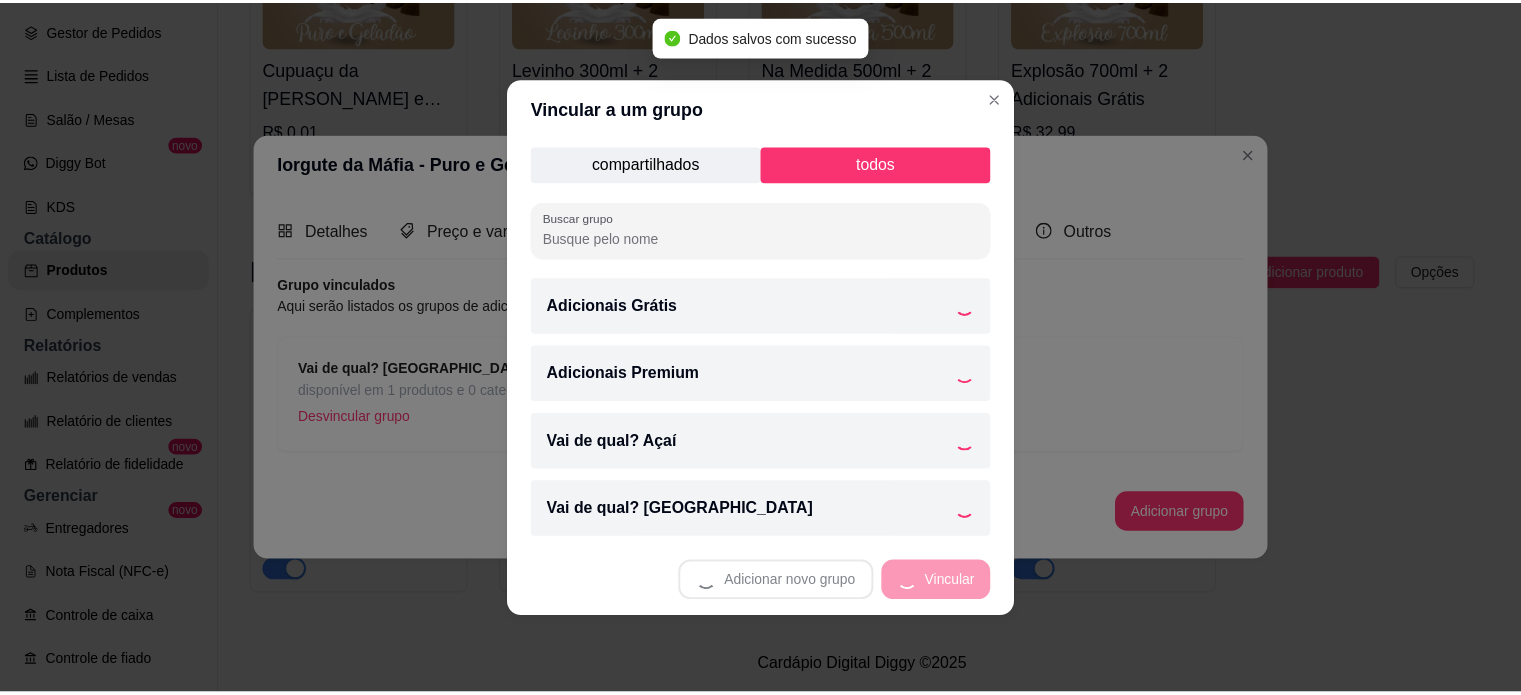 scroll, scrollTop: 0, scrollLeft: 0, axis: both 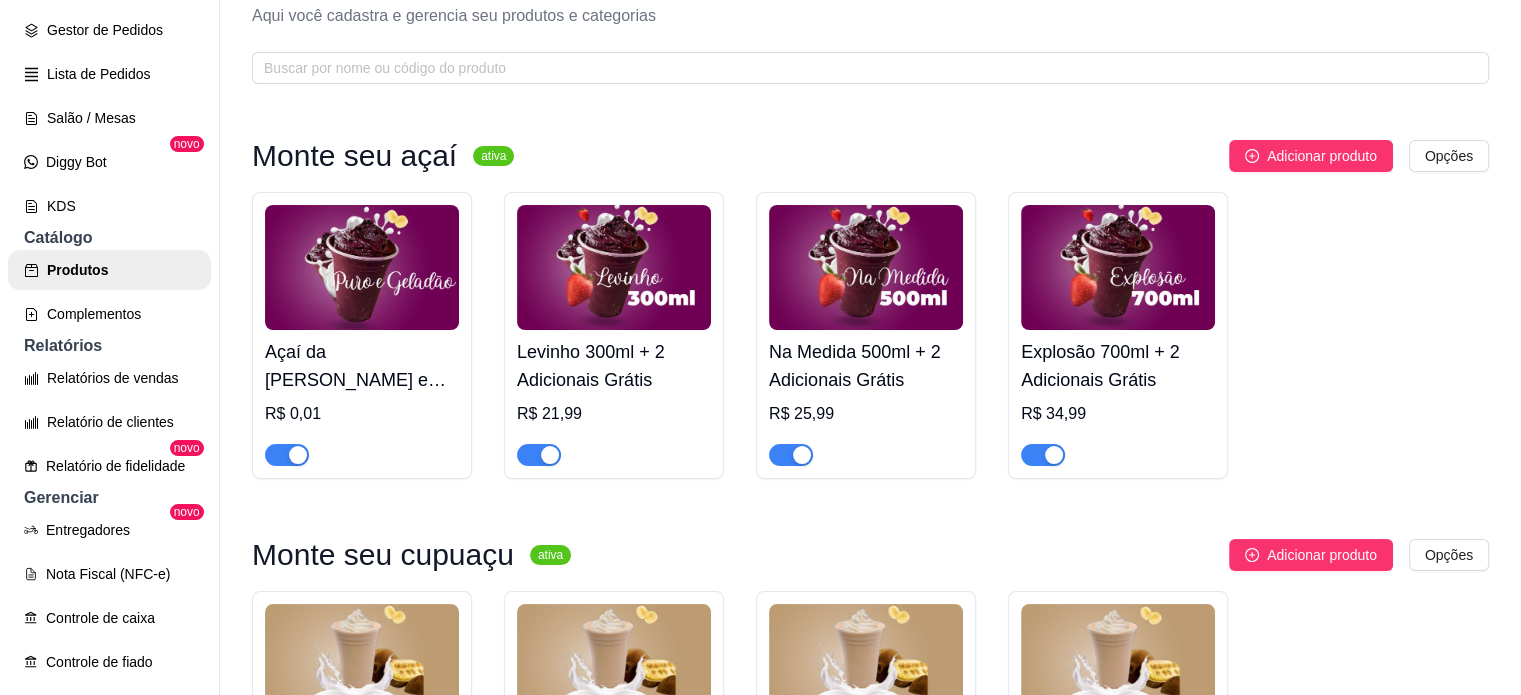 click on "Açaí da Máfia - Puro e Gelado" at bounding box center [362, 366] 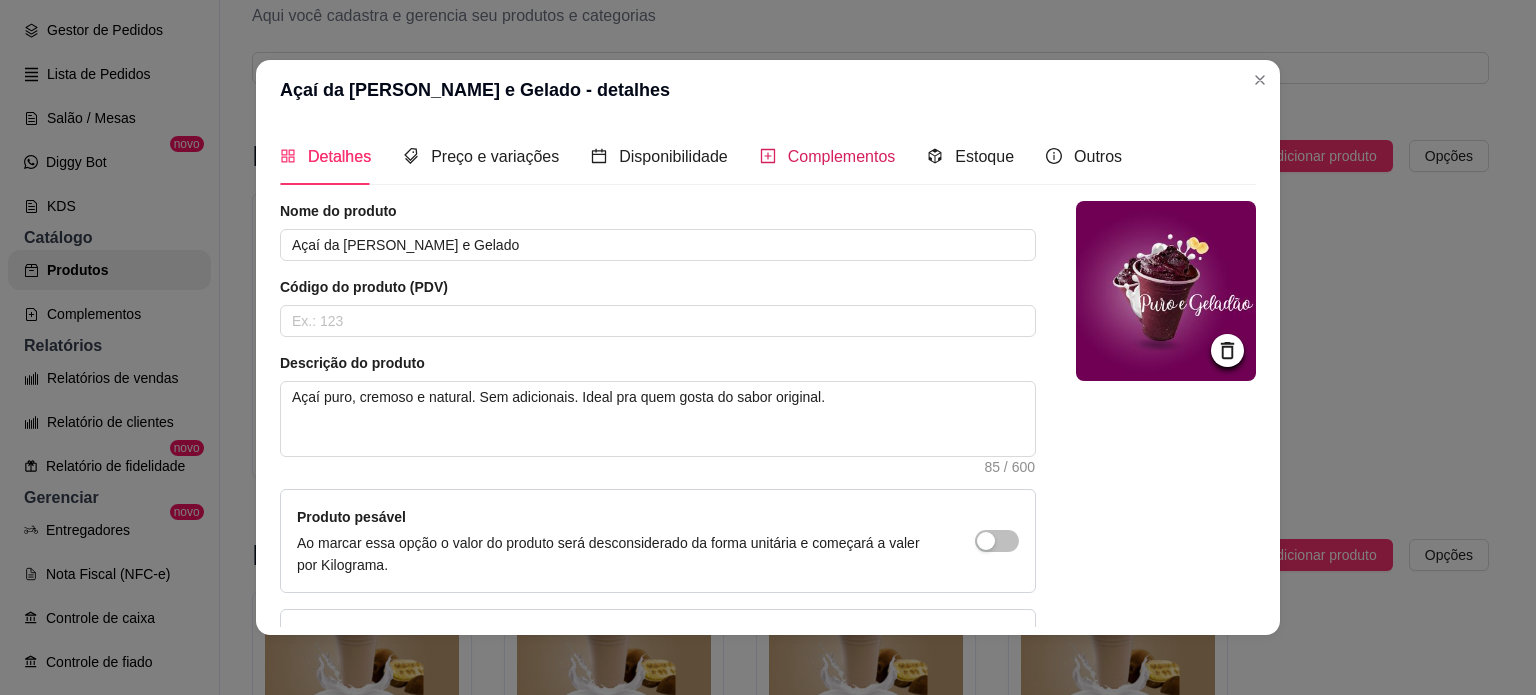 click on "Complementos" at bounding box center [842, 156] 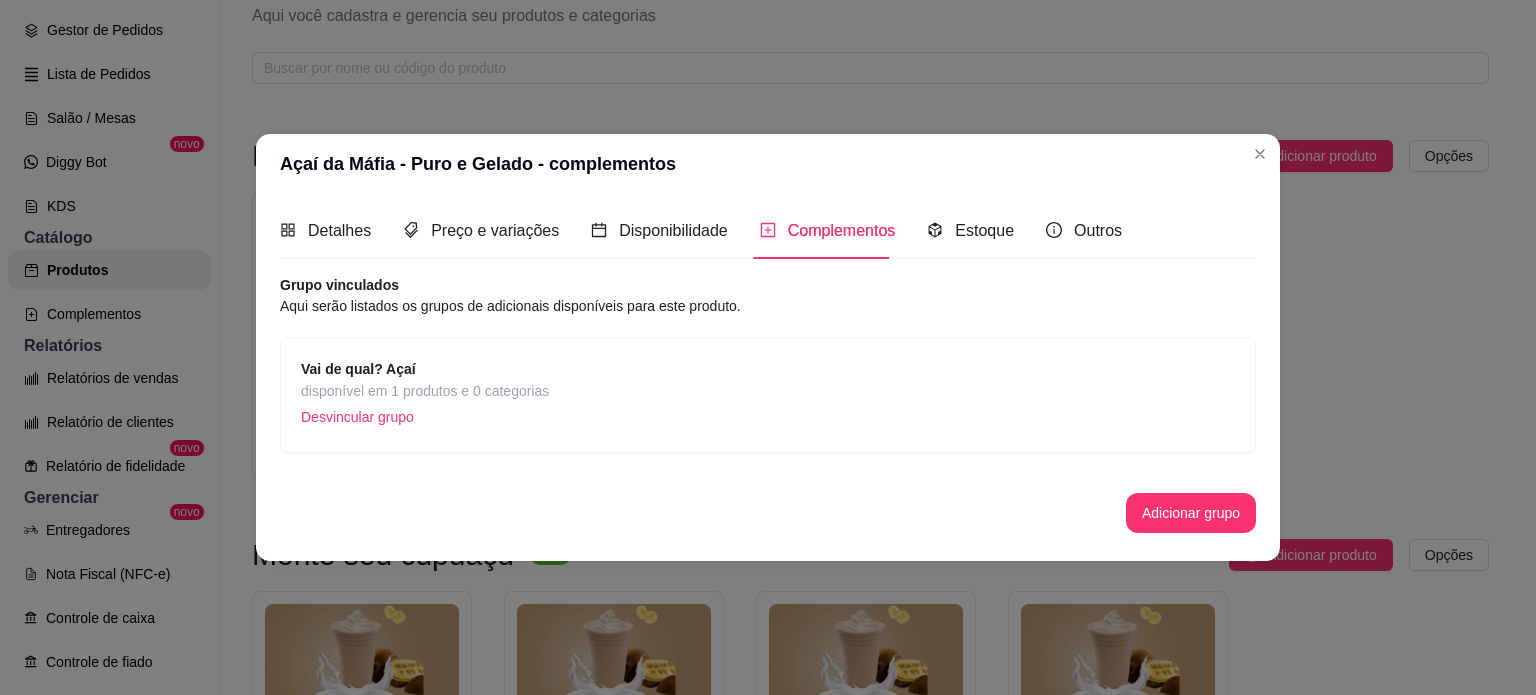 click on "Vai de qual? Açaí" at bounding box center (425, 369) 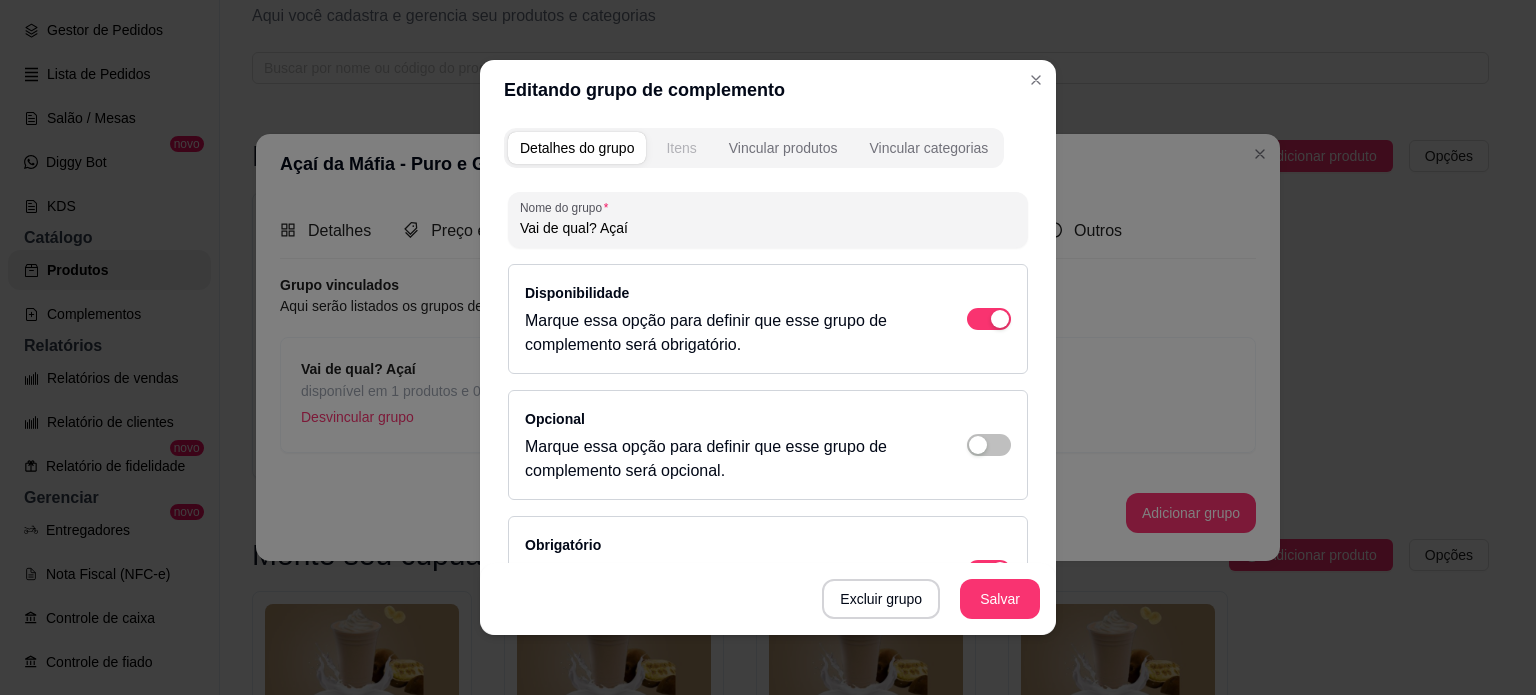 click on "Itens" at bounding box center [681, 148] 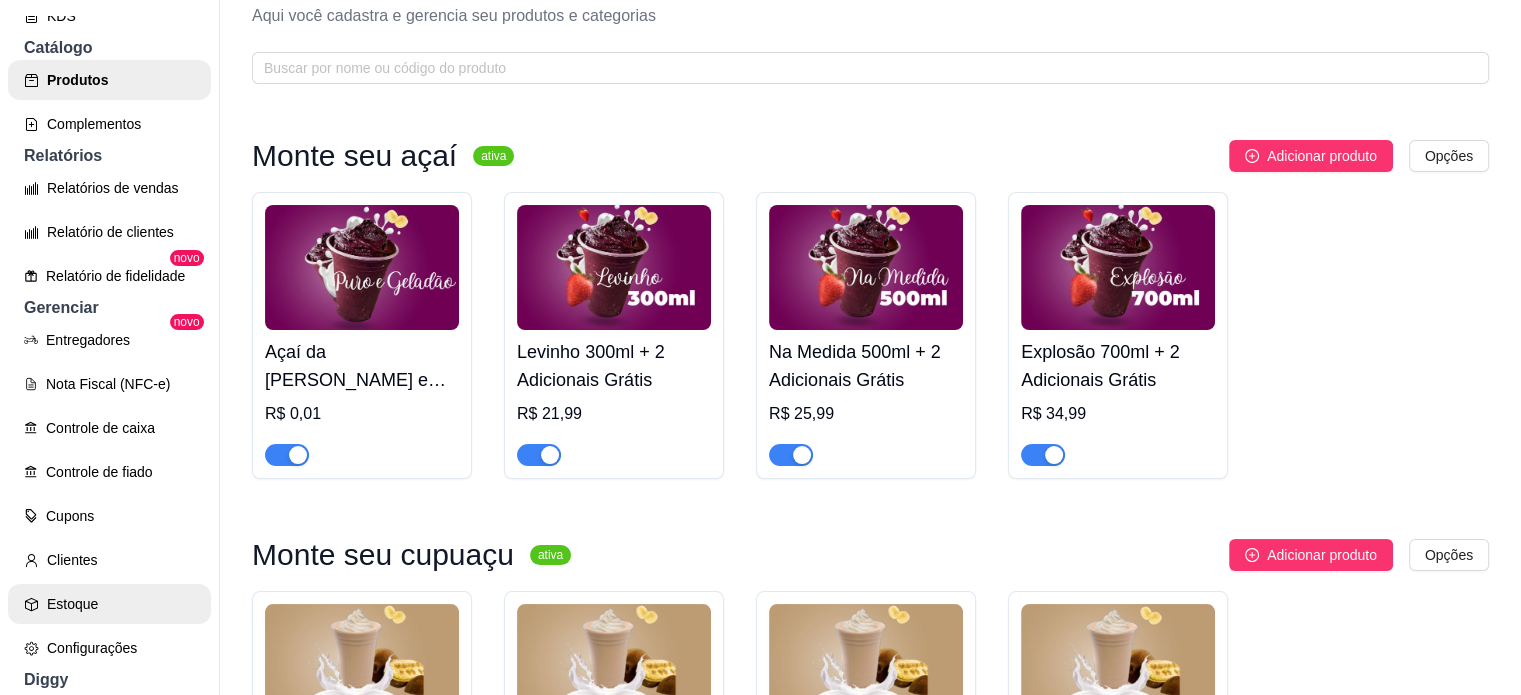 scroll, scrollTop: 500, scrollLeft: 0, axis: vertical 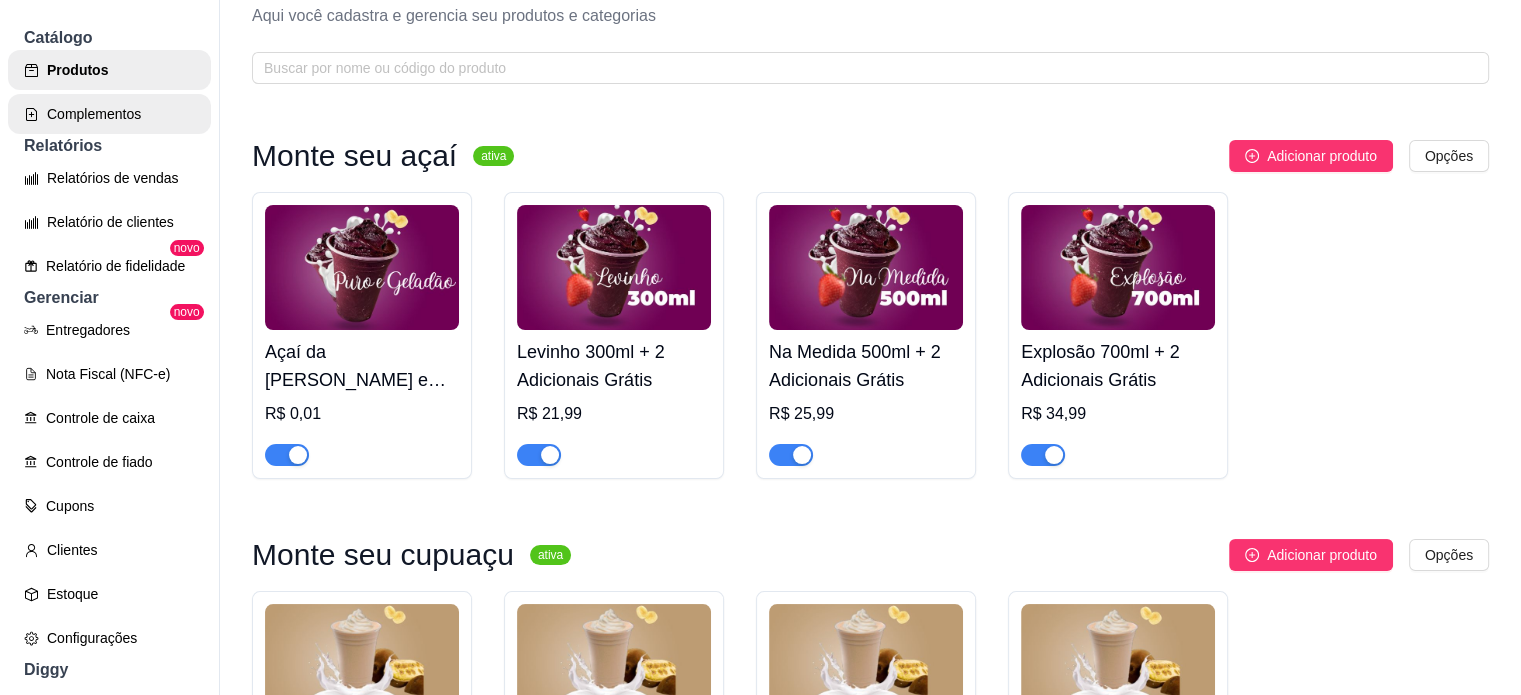 click on "Complementos" at bounding box center (109, 114) 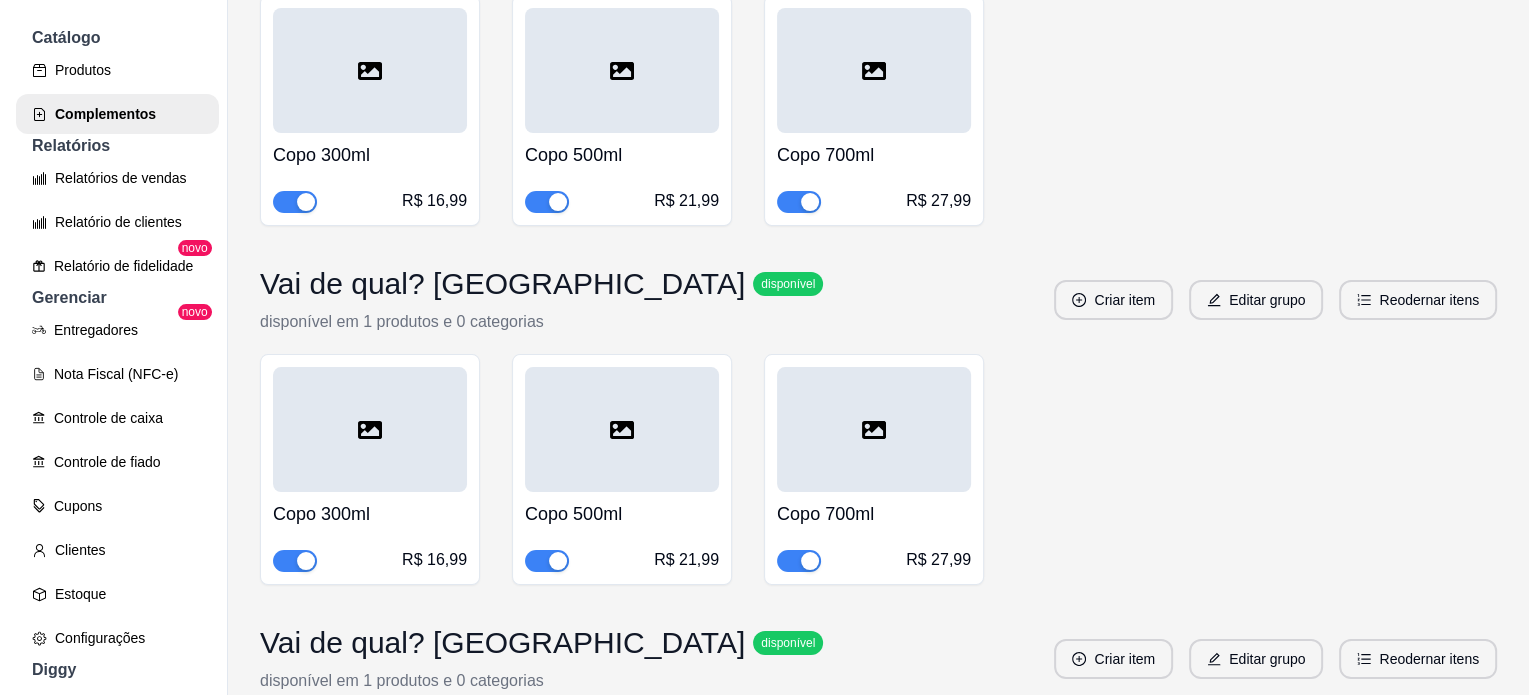 scroll, scrollTop: 1792, scrollLeft: 0, axis: vertical 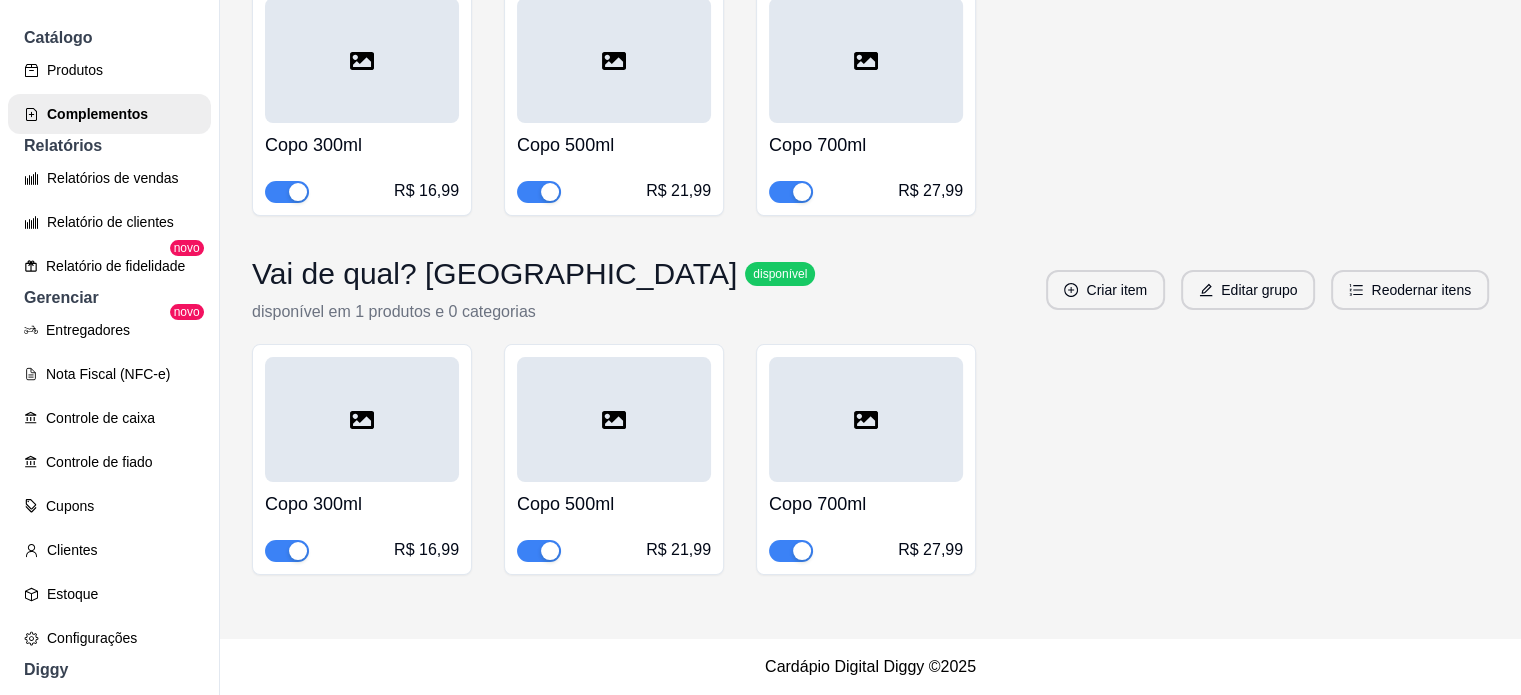 click on "Copo 300ml R$ 16,99" at bounding box center [362, 522] 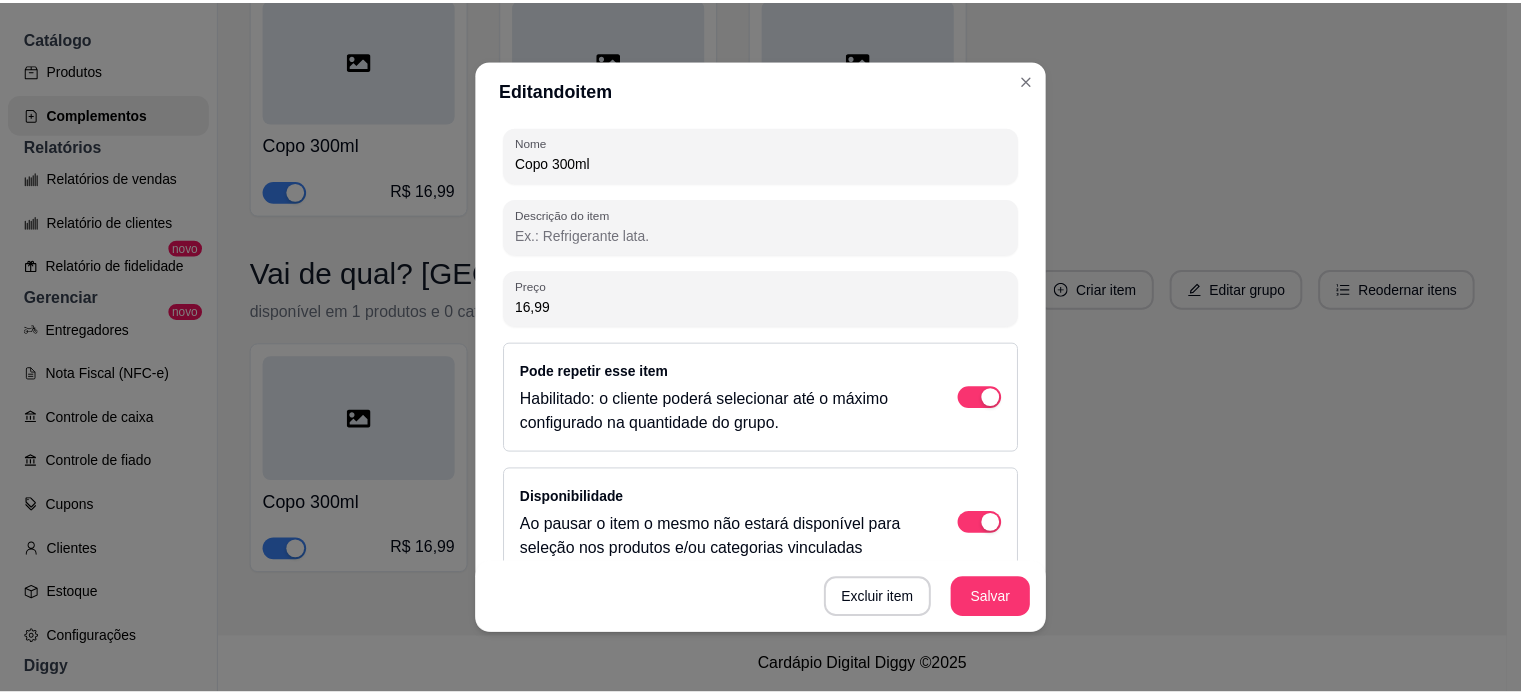 scroll, scrollTop: 273, scrollLeft: 0, axis: vertical 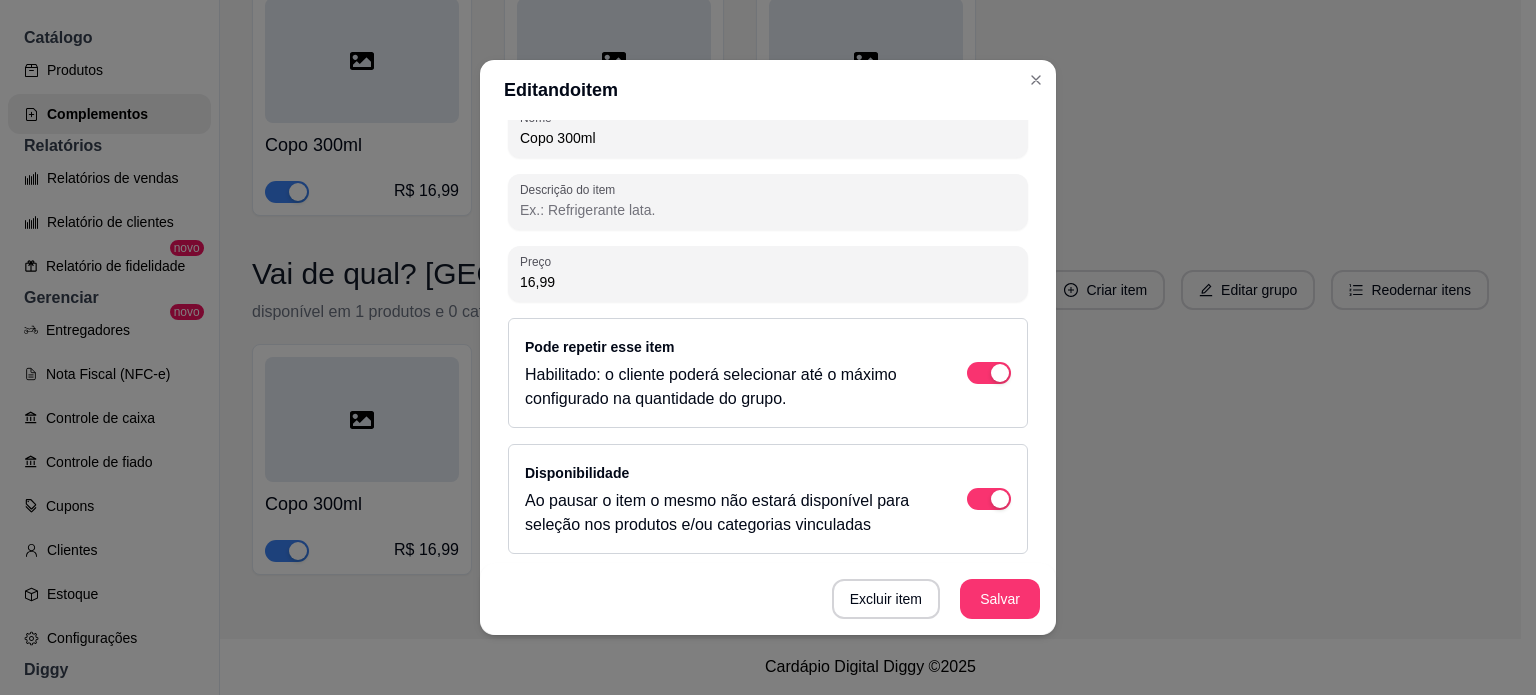 click on "16,99" at bounding box center [768, 282] 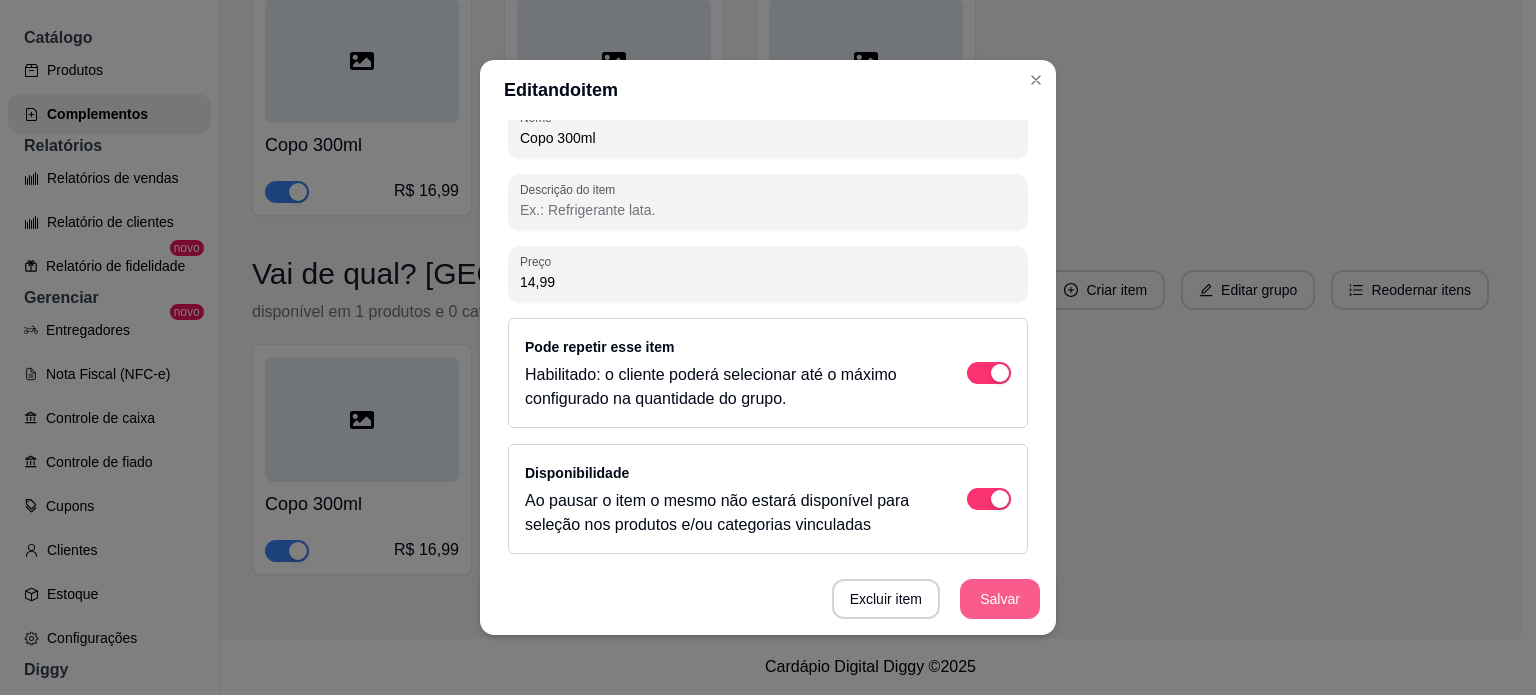 type on "14,99" 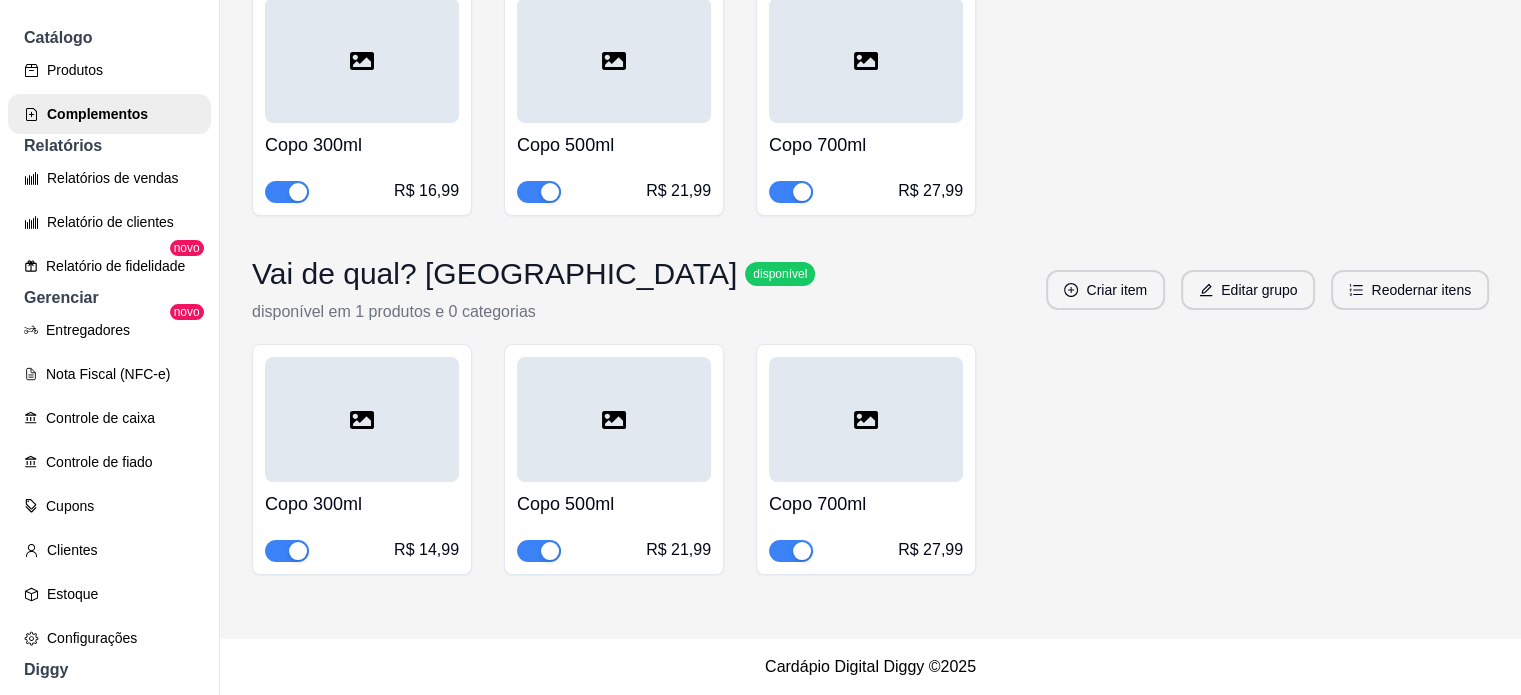 click on "Copo 500ml" at bounding box center [614, 504] 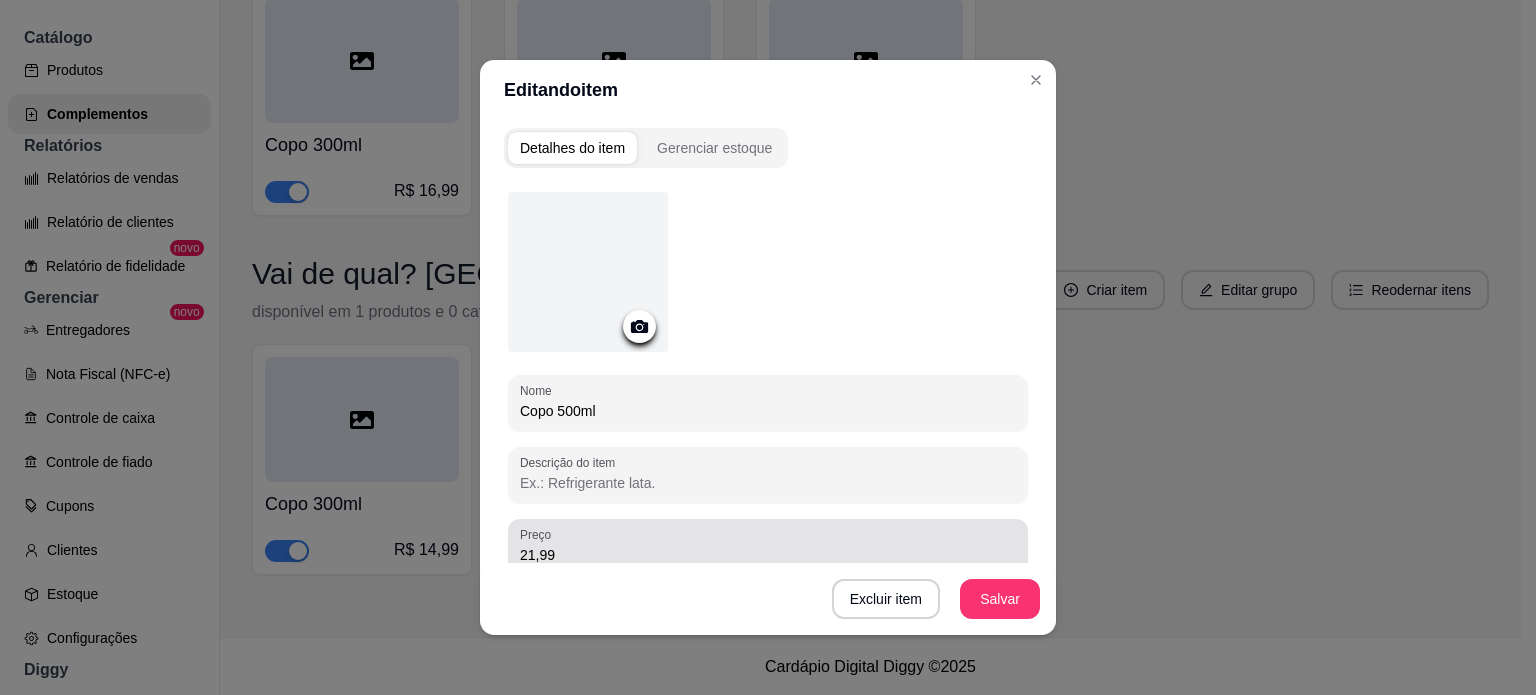 click on "21,99" at bounding box center (768, 555) 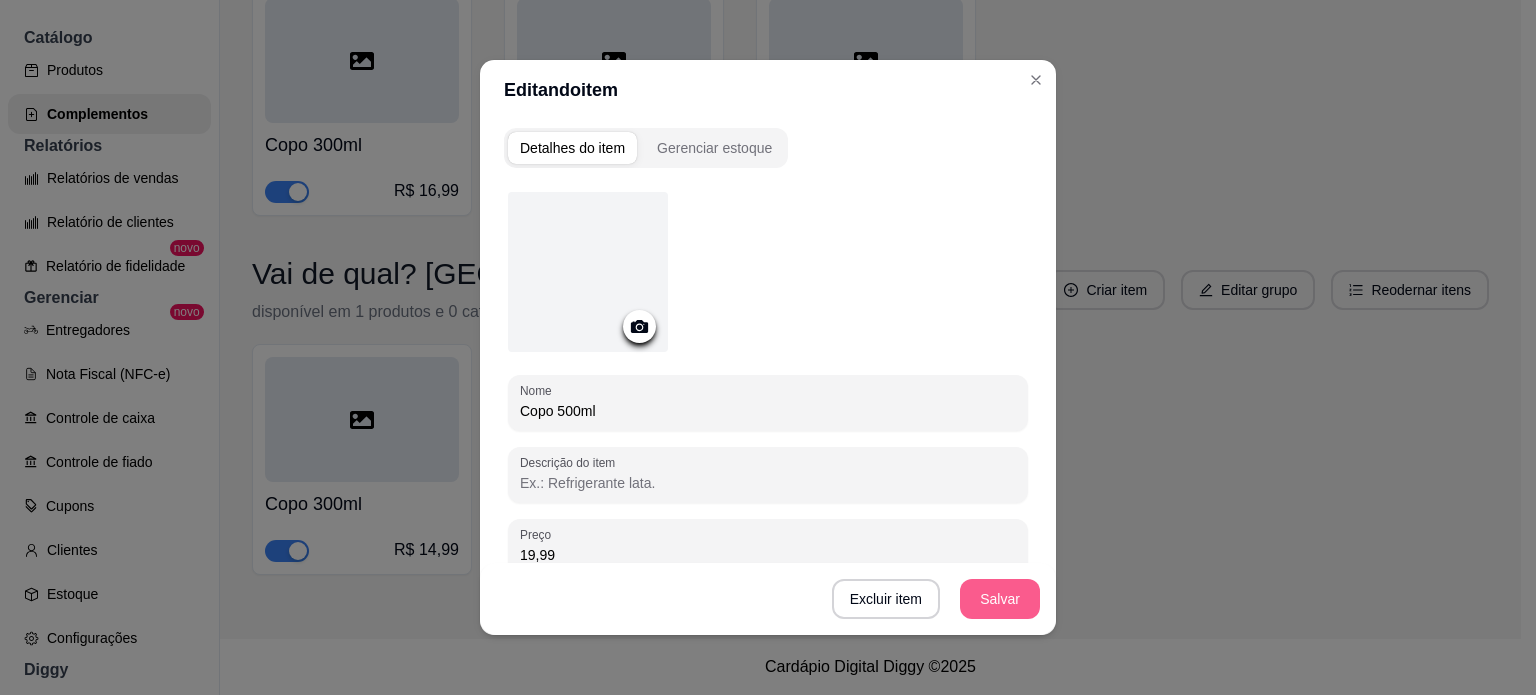 type on "19,99" 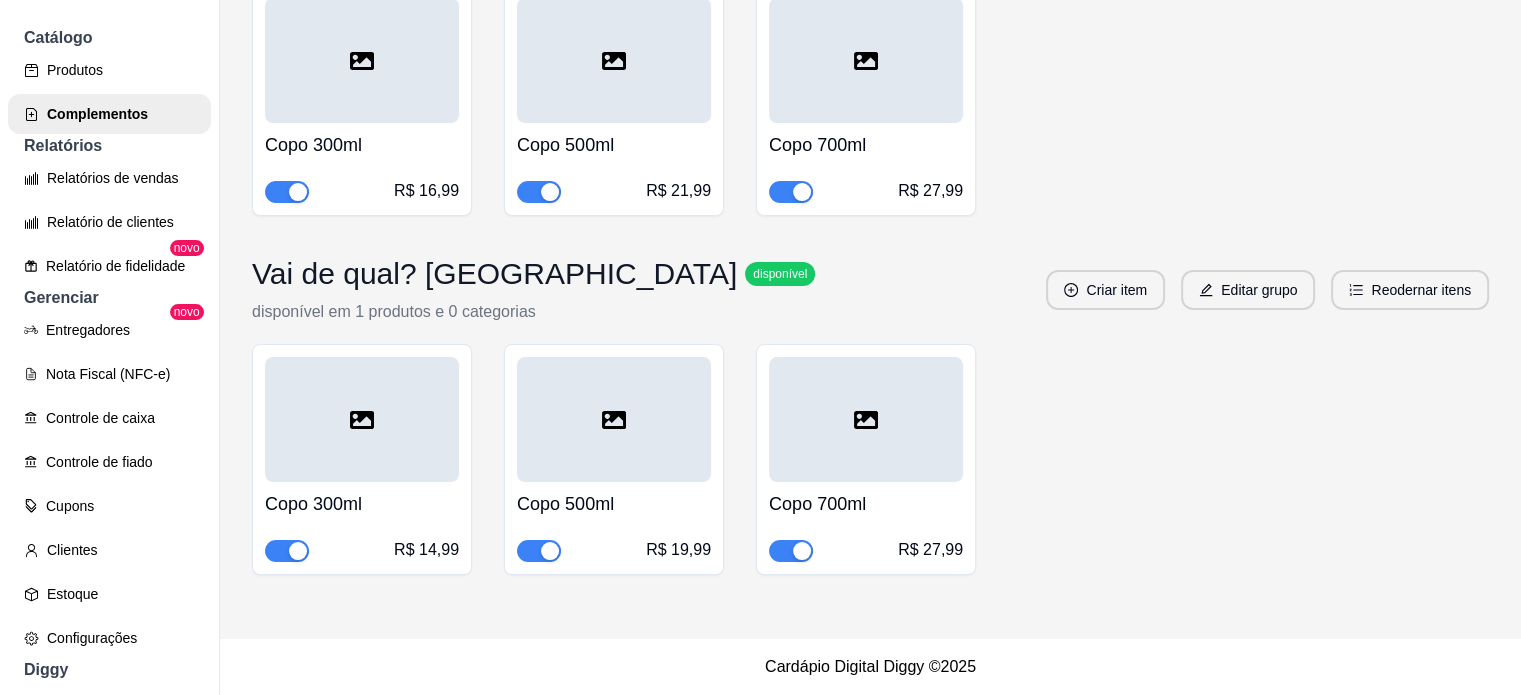 click on "Copo 700ml R$ 27,99" at bounding box center (866, 522) 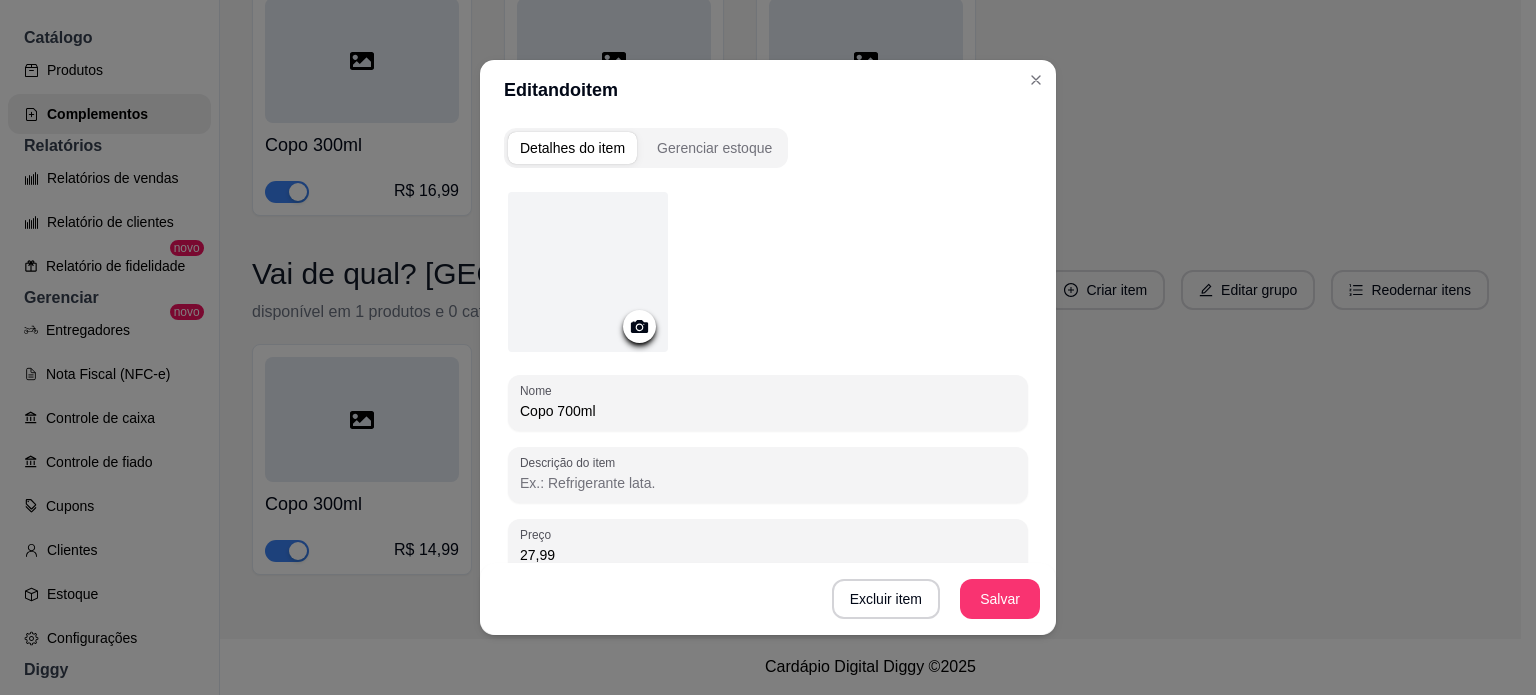 click on "27,99" at bounding box center (768, 555) 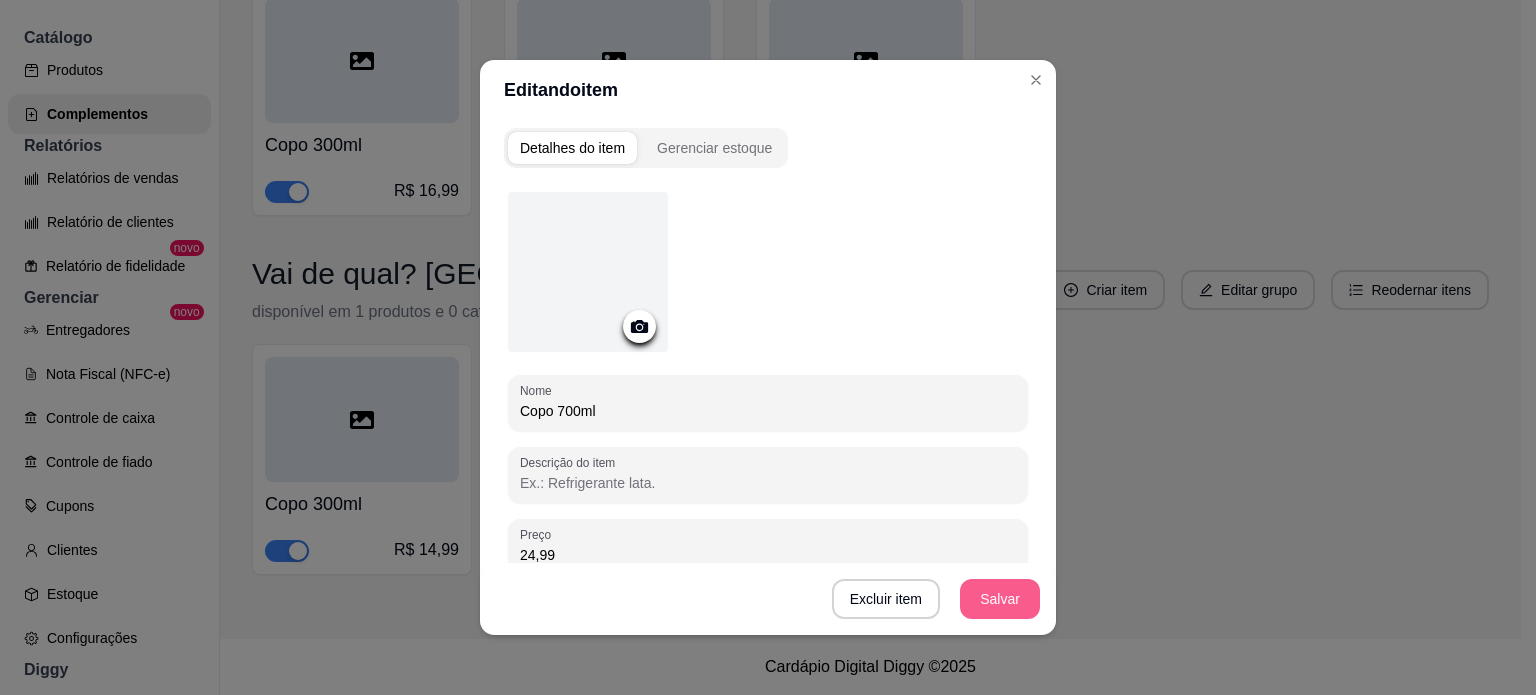 type on "24,99" 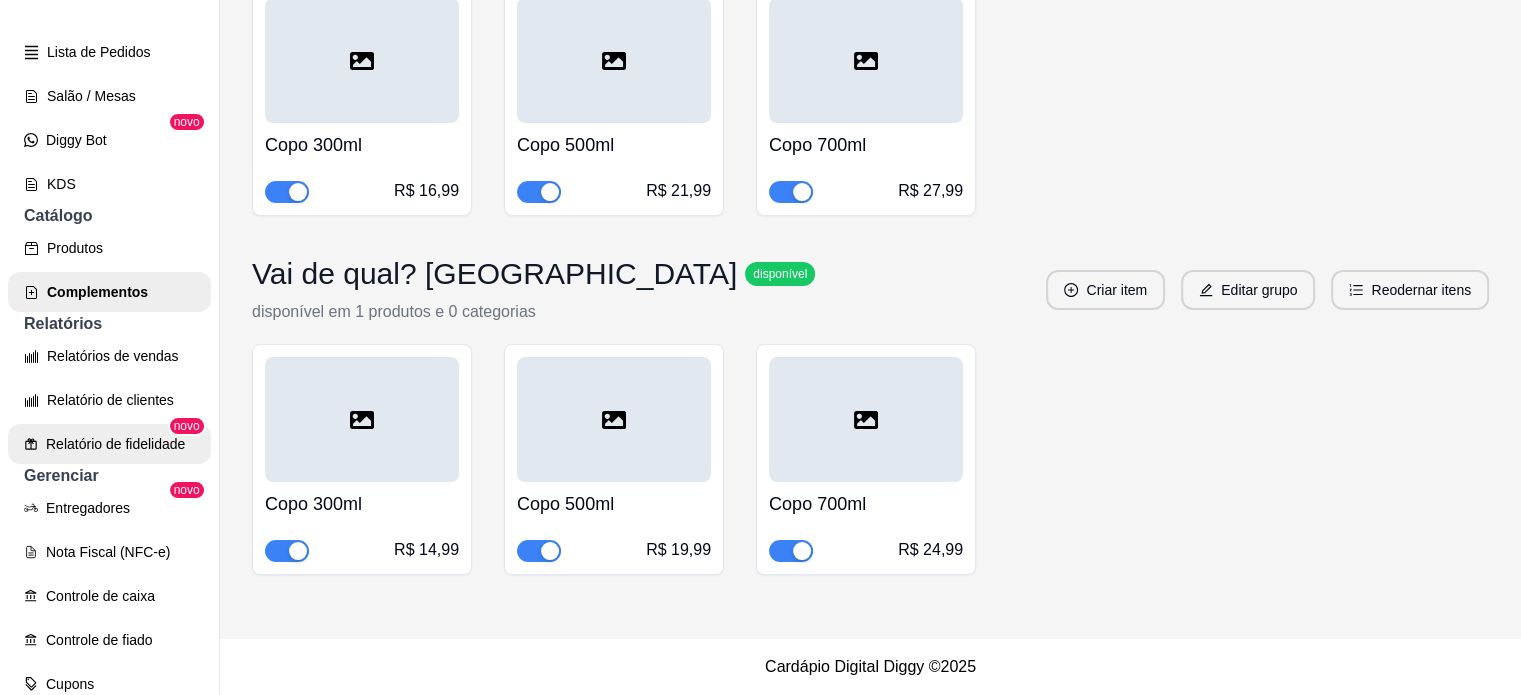 scroll, scrollTop: 300, scrollLeft: 0, axis: vertical 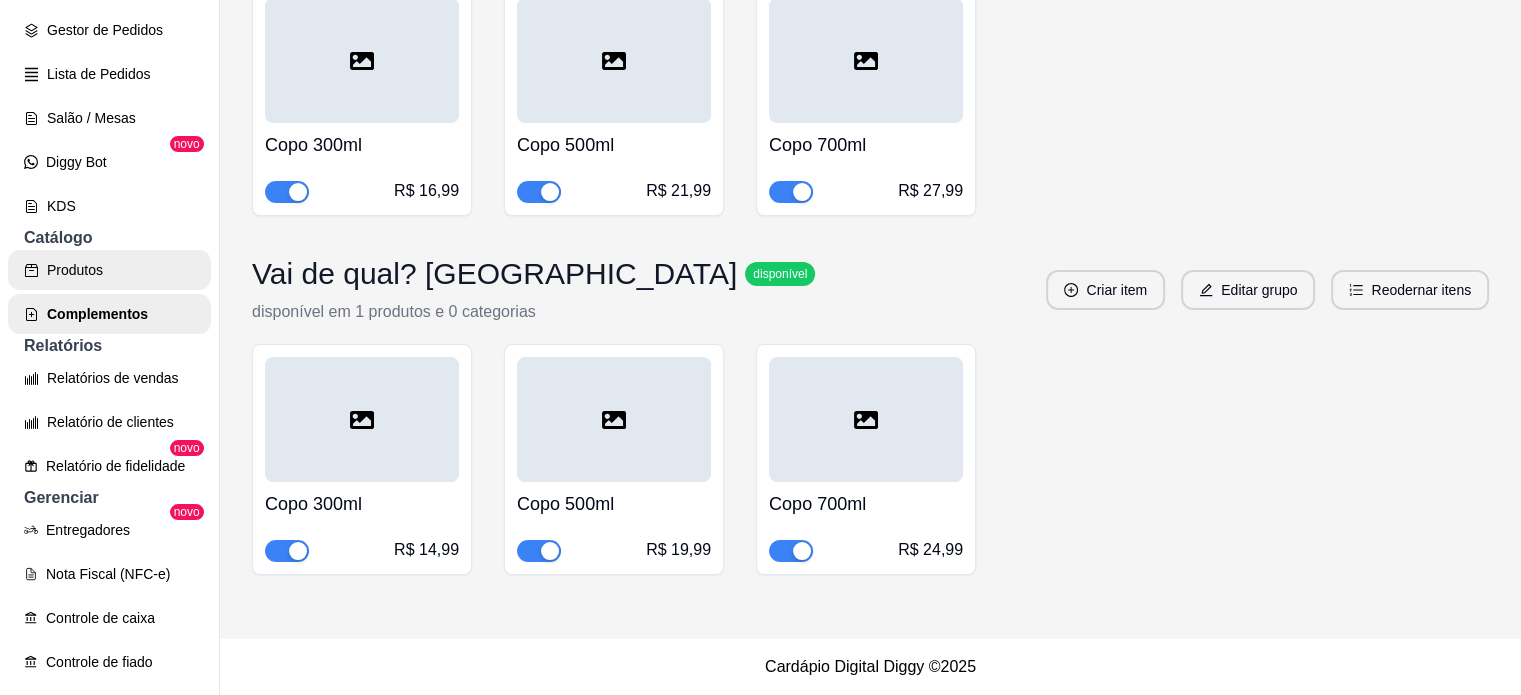 click on "Produtos" at bounding box center (109, 270) 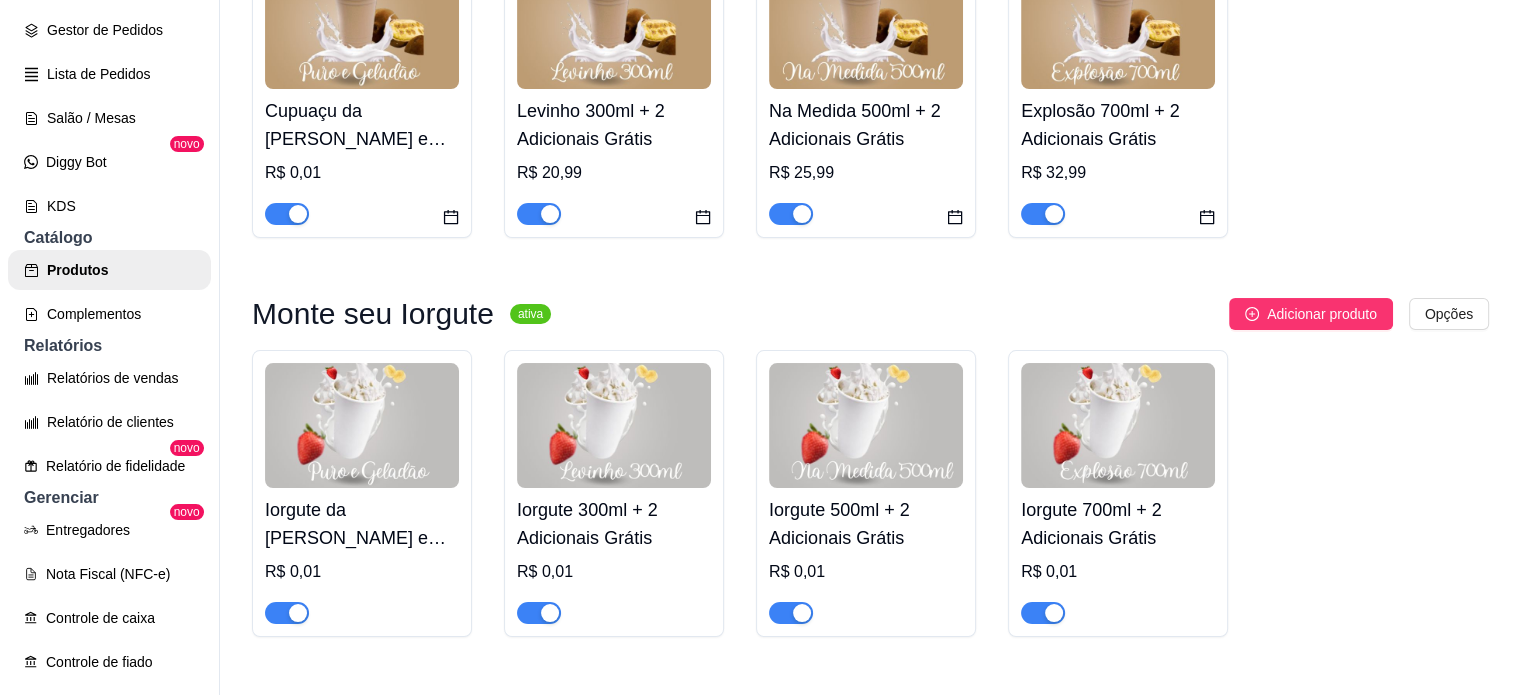 scroll, scrollTop: 760, scrollLeft: 0, axis: vertical 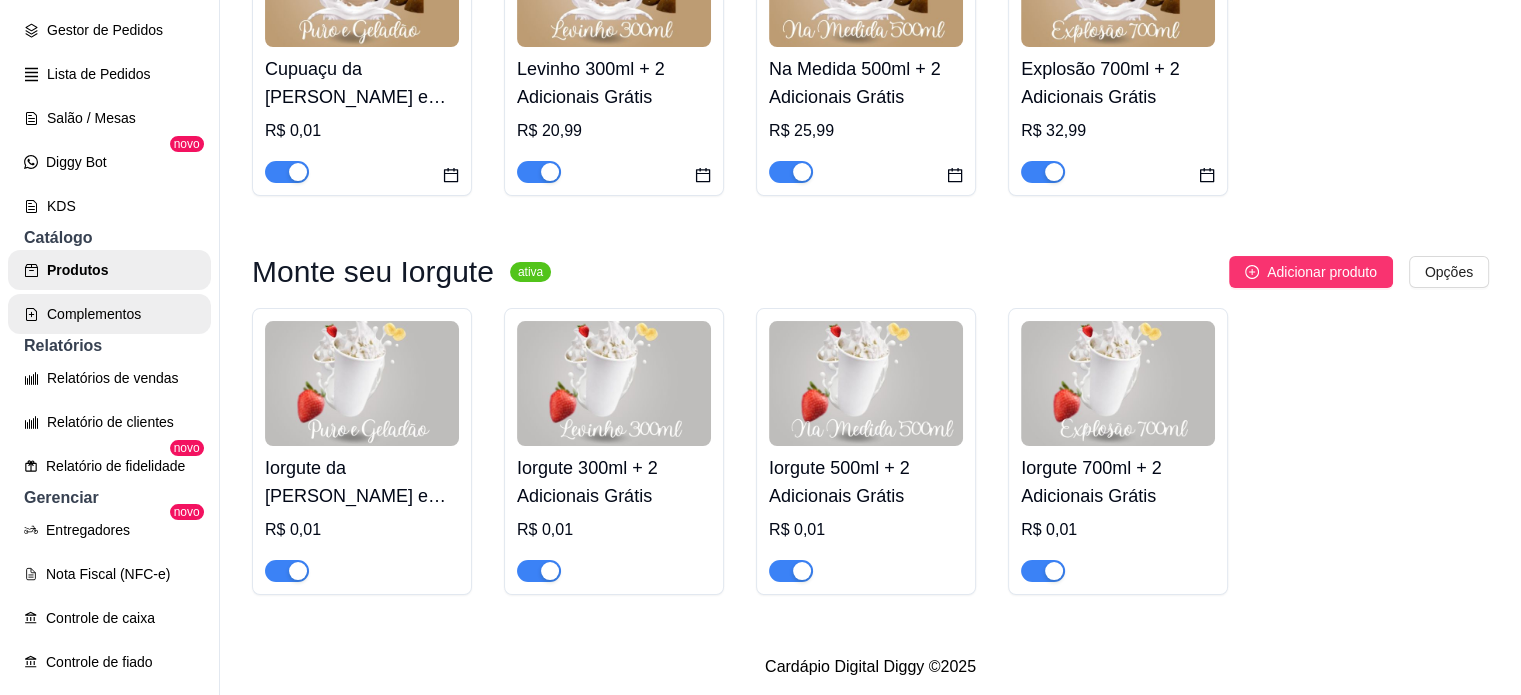 click on "Complementos" at bounding box center (109, 314) 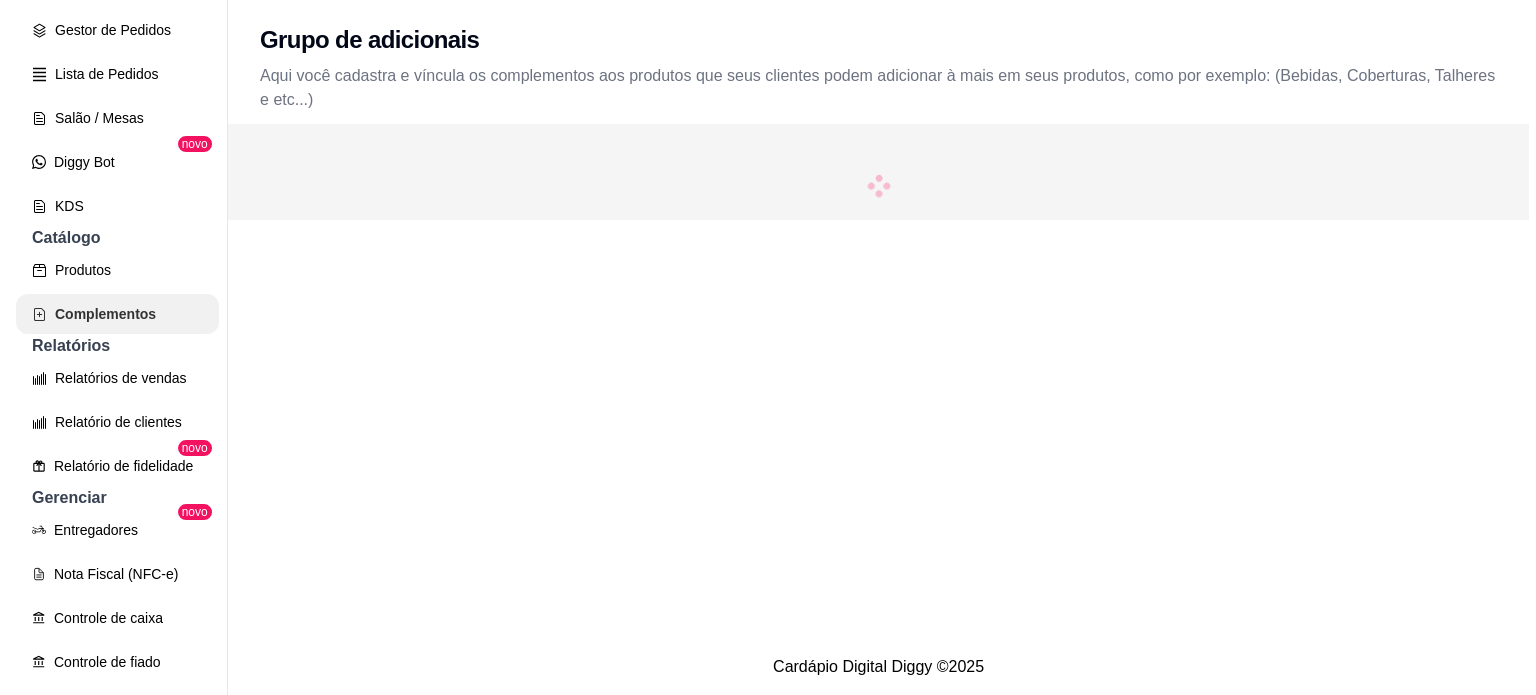 scroll, scrollTop: 0, scrollLeft: 0, axis: both 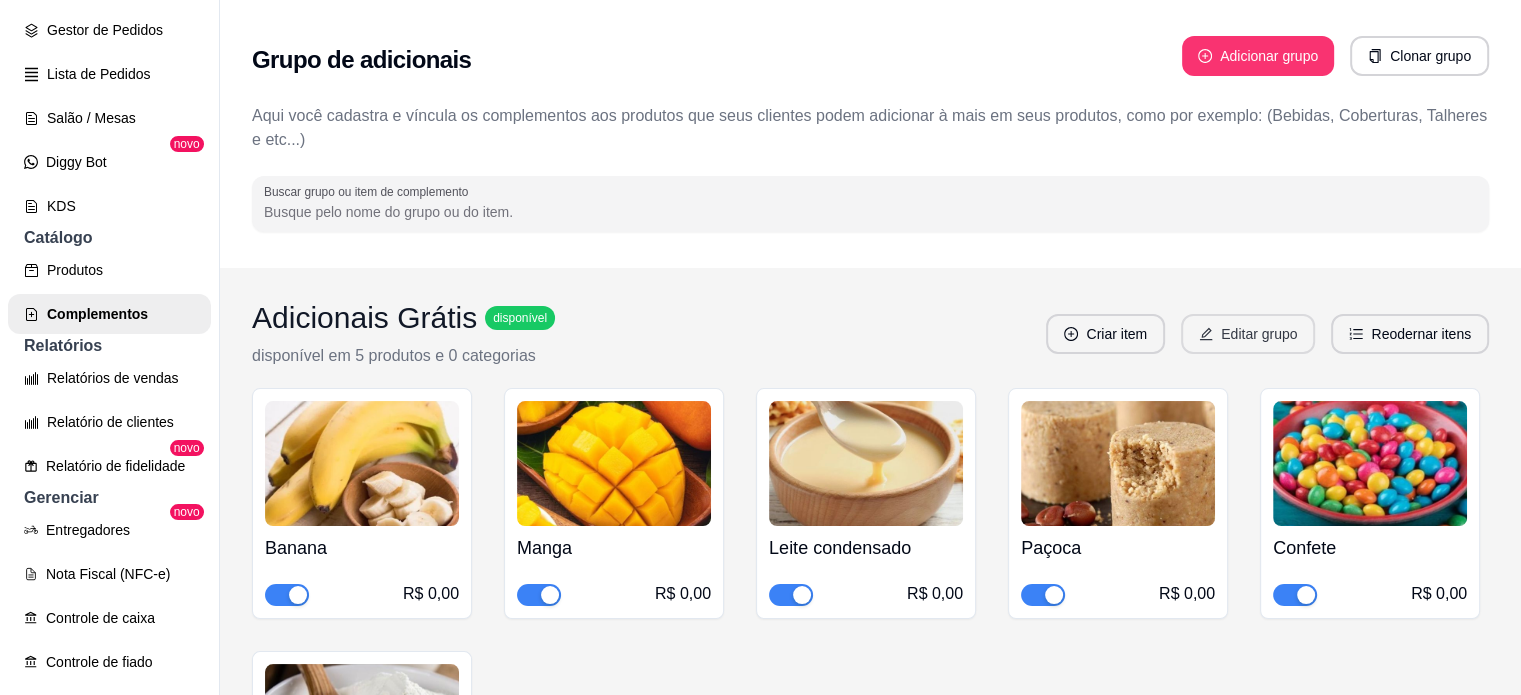 click on "Editar grupo" at bounding box center (1248, 334) 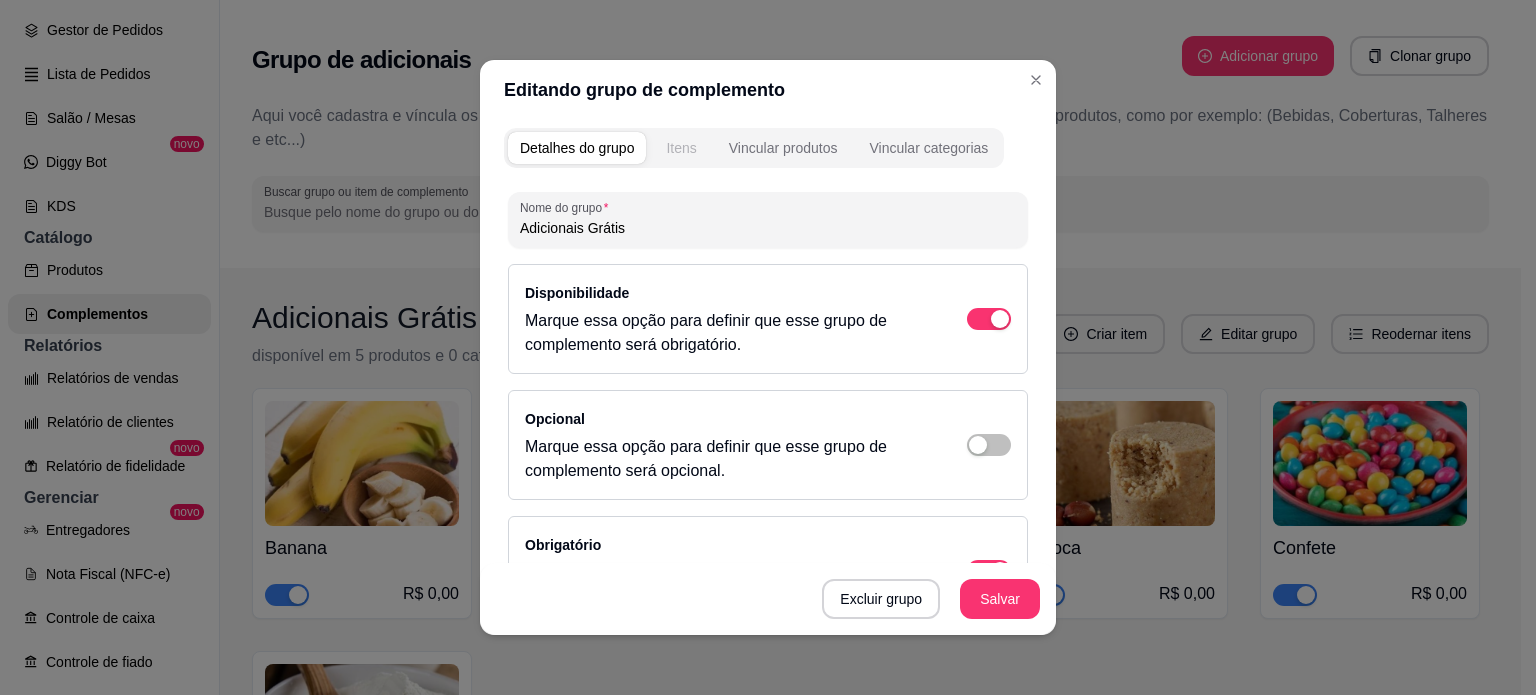click on "Itens" at bounding box center (681, 148) 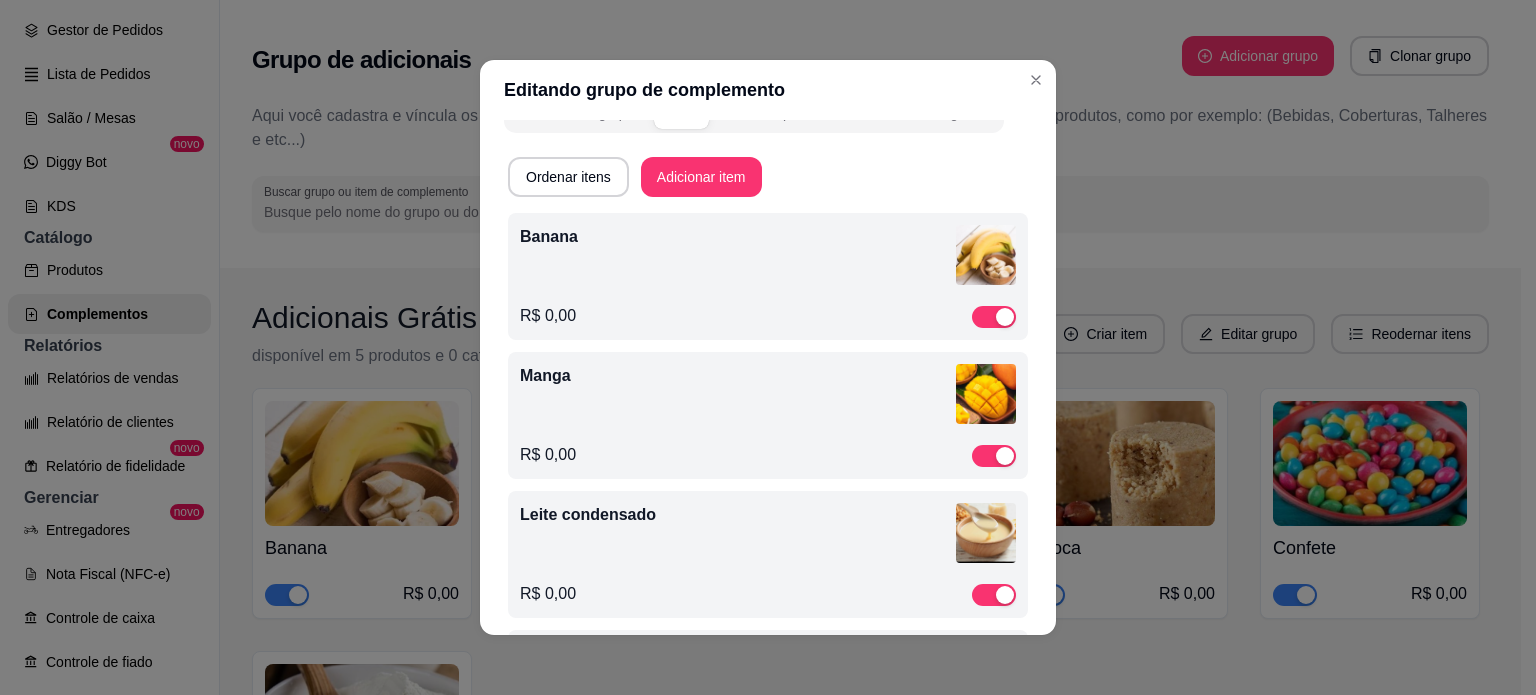 scroll, scrollTop: 0, scrollLeft: 0, axis: both 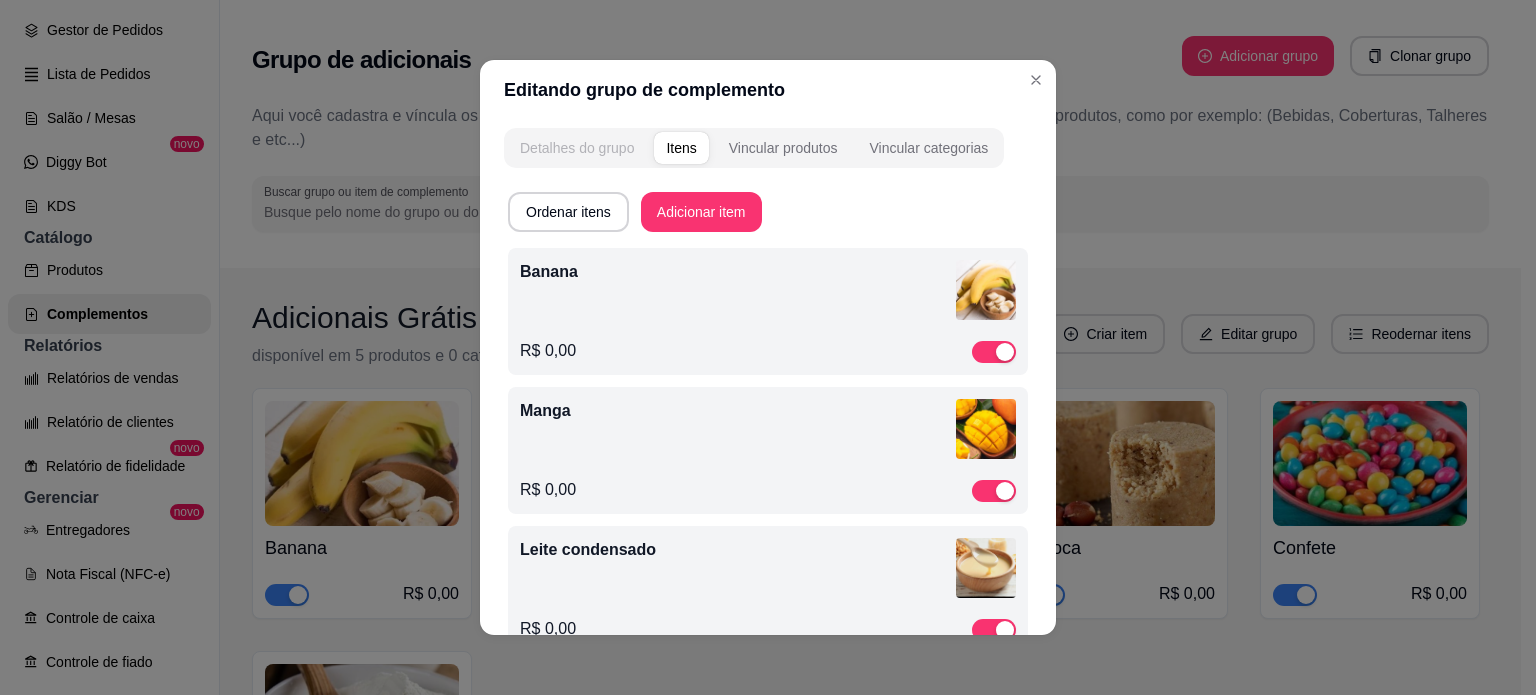 click on "Detalhes do grupo" at bounding box center [577, 148] 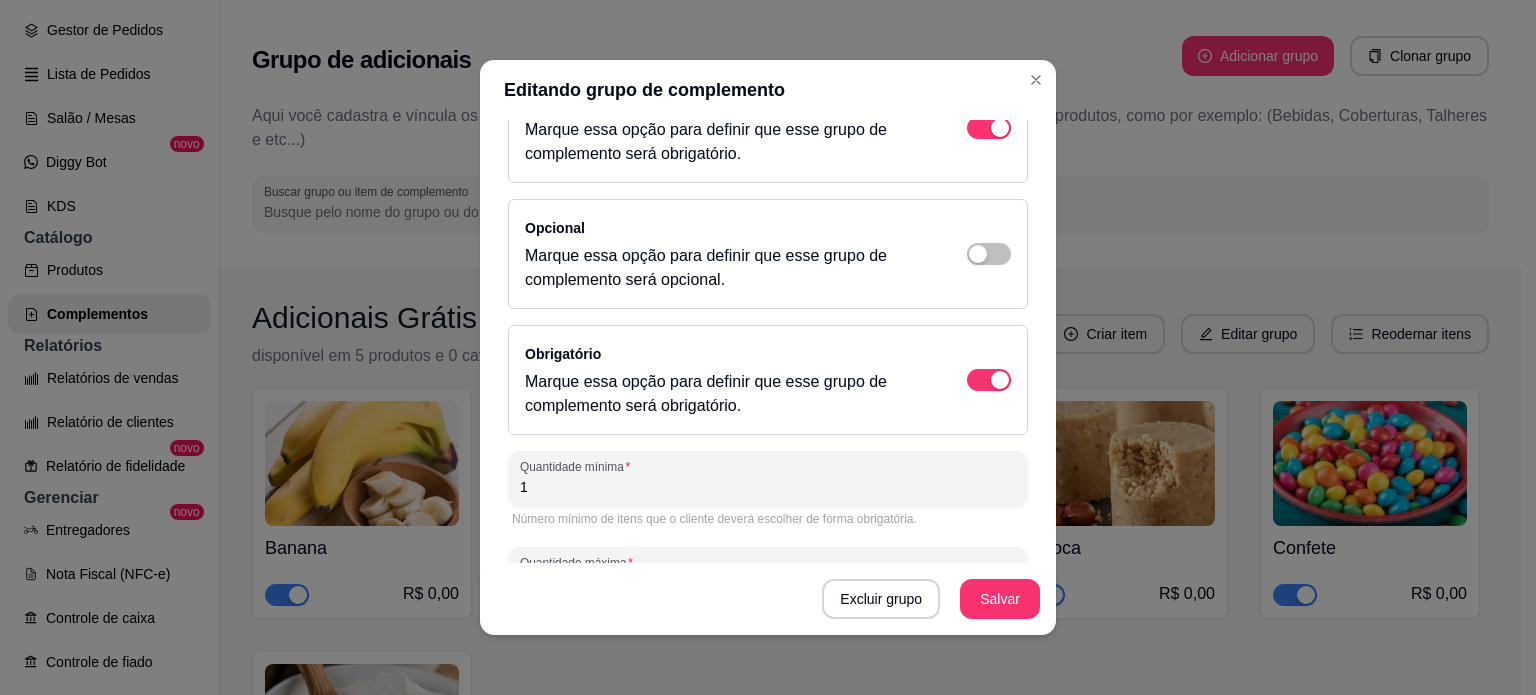 scroll, scrollTop: 200, scrollLeft: 0, axis: vertical 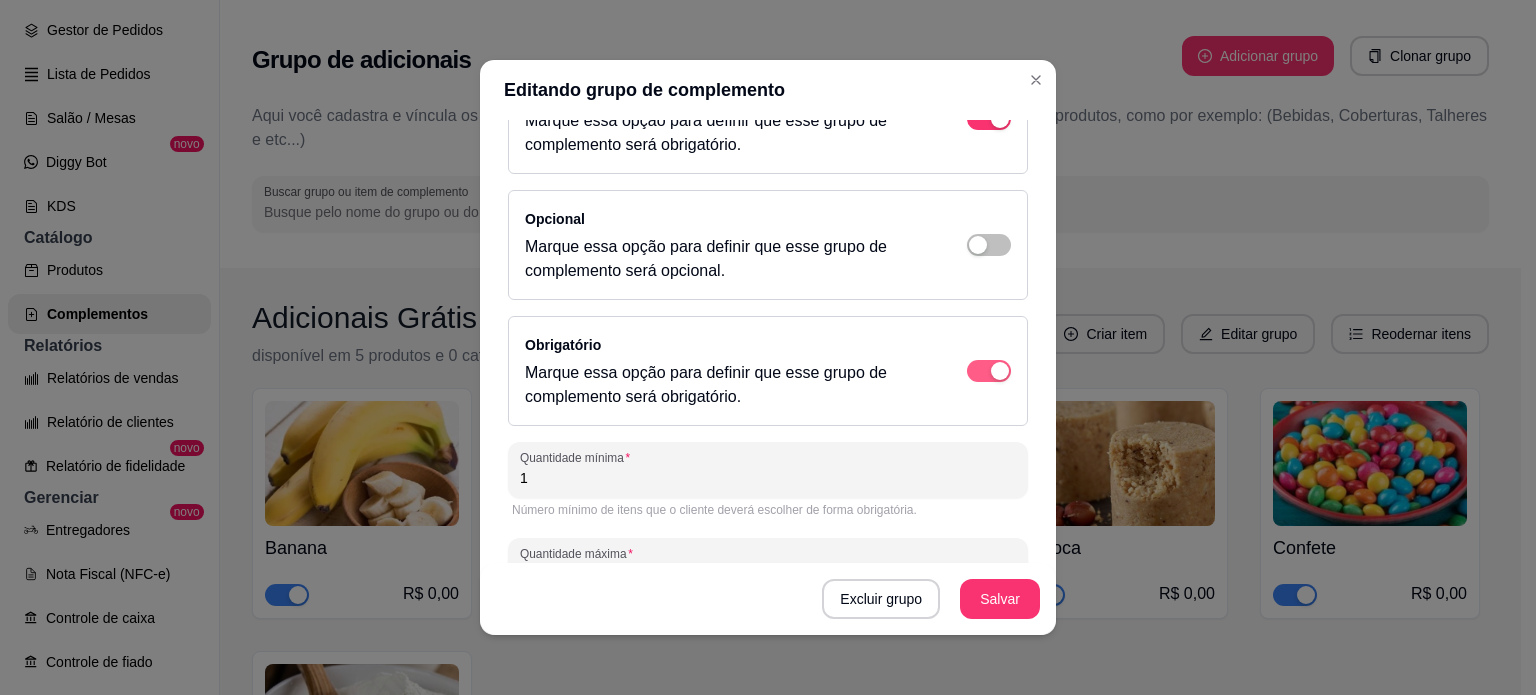 click at bounding box center (1000, 119) 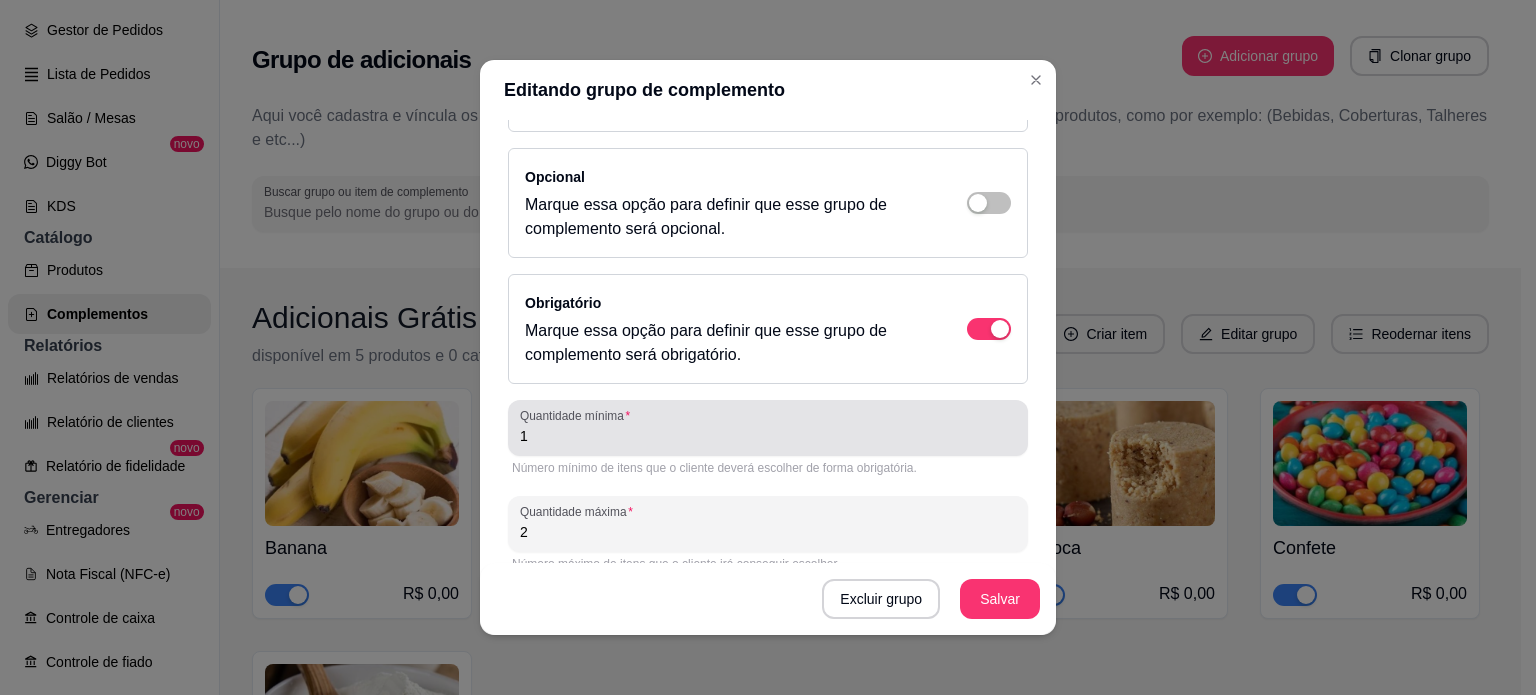 scroll, scrollTop: 265, scrollLeft: 0, axis: vertical 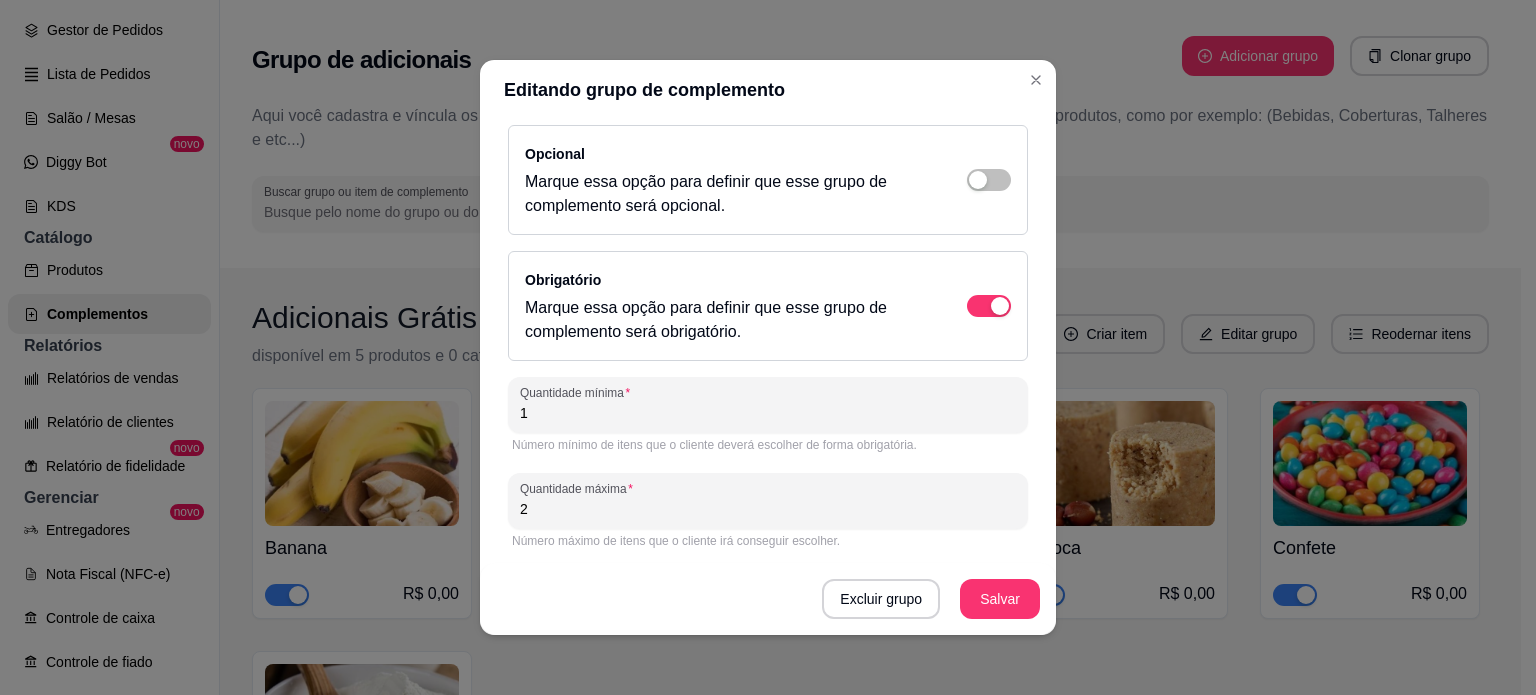 click on "1" at bounding box center (768, 413) 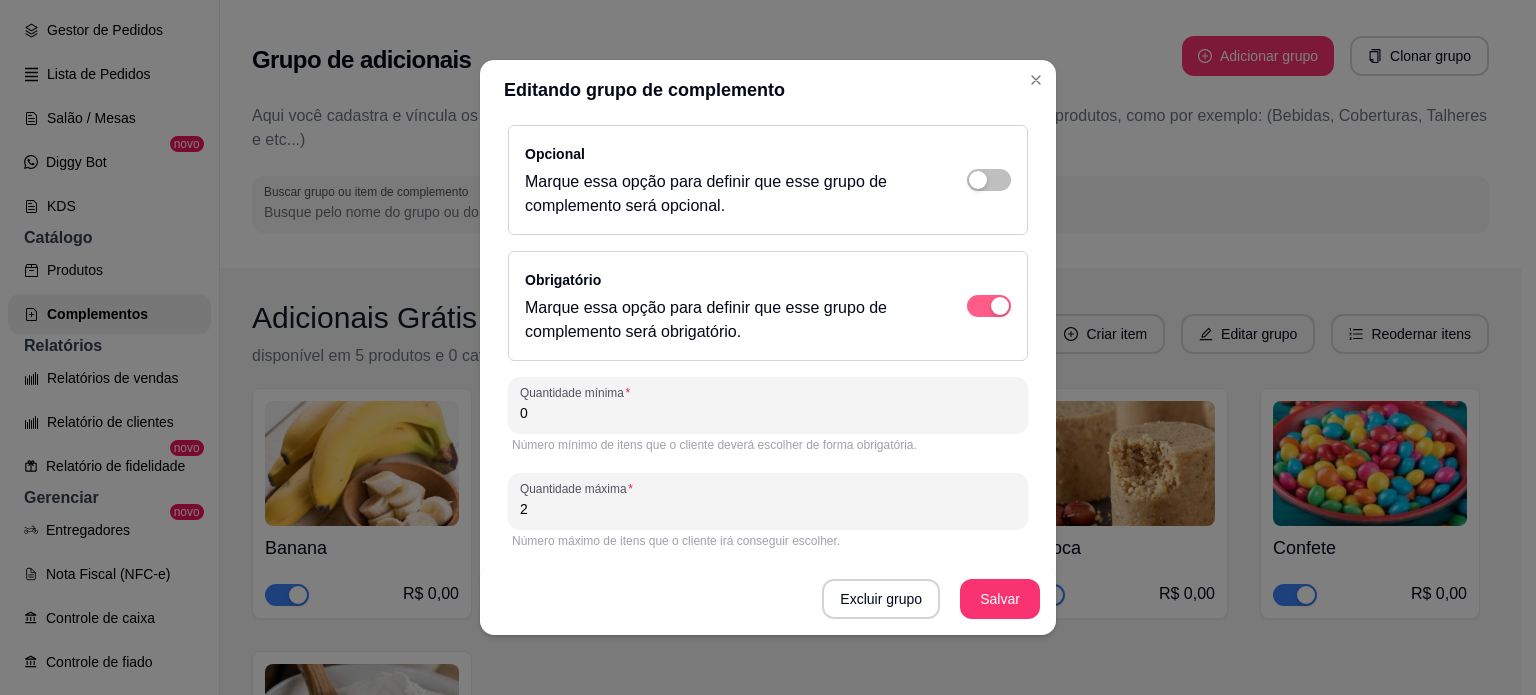 click at bounding box center [1000, 54] 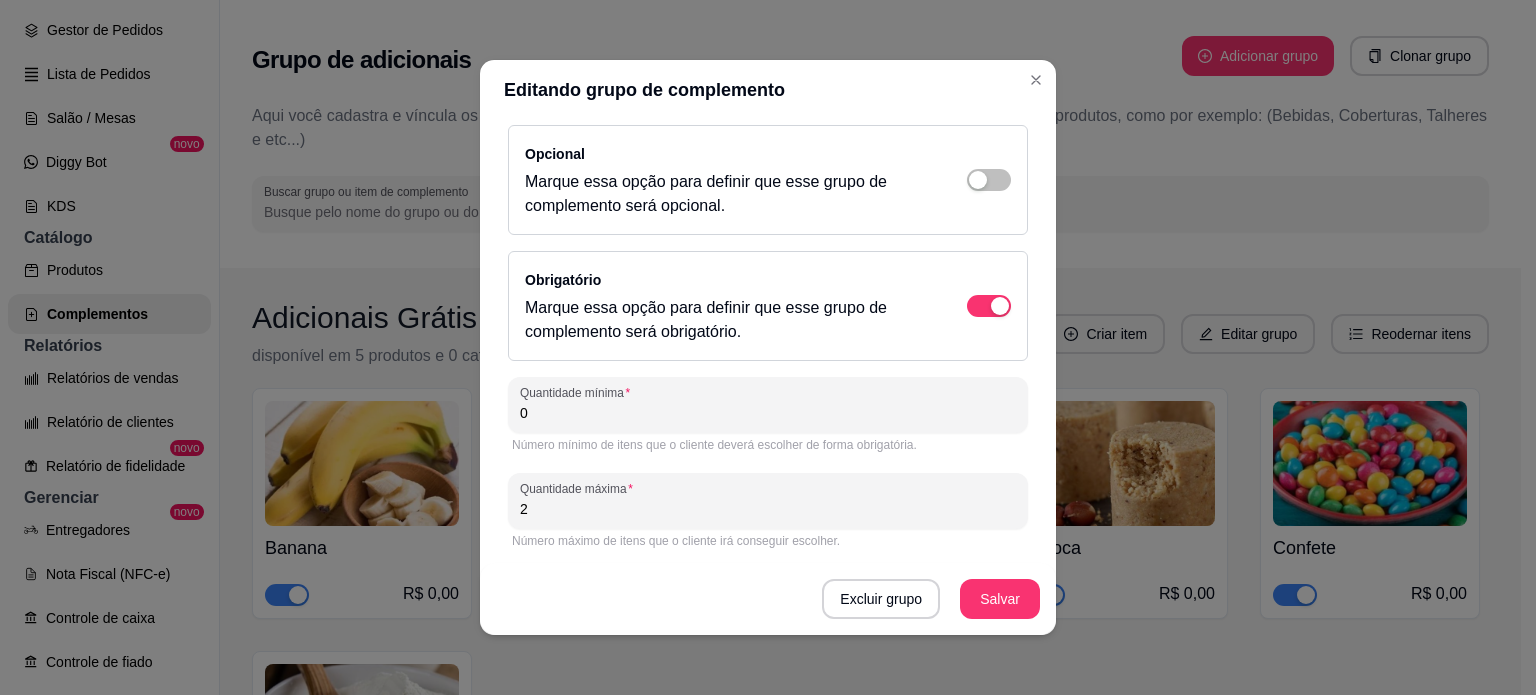 click on "Detalhes do grupo Itens Vincular produtos Vincular categorias Nome do grupo Adicionais Grátis Disponibilidade Marque essa opção para definir que esse grupo de complemento será obrigatório. Opcional Marque essa opção para definir que esse grupo de complemento será opcional. Obrigatório Marque essa opção para definir que esse grupo de complemento será obrigatório. Quantidade mínima 0 Número mínimo de itens que o cliente deverá escolher de forma obrigatória. Quantidade máxima 2 Número máximo de itens que o cliente irá conseguir escolher. Excluir grupo Salvar" at bounding box center [768, 377] 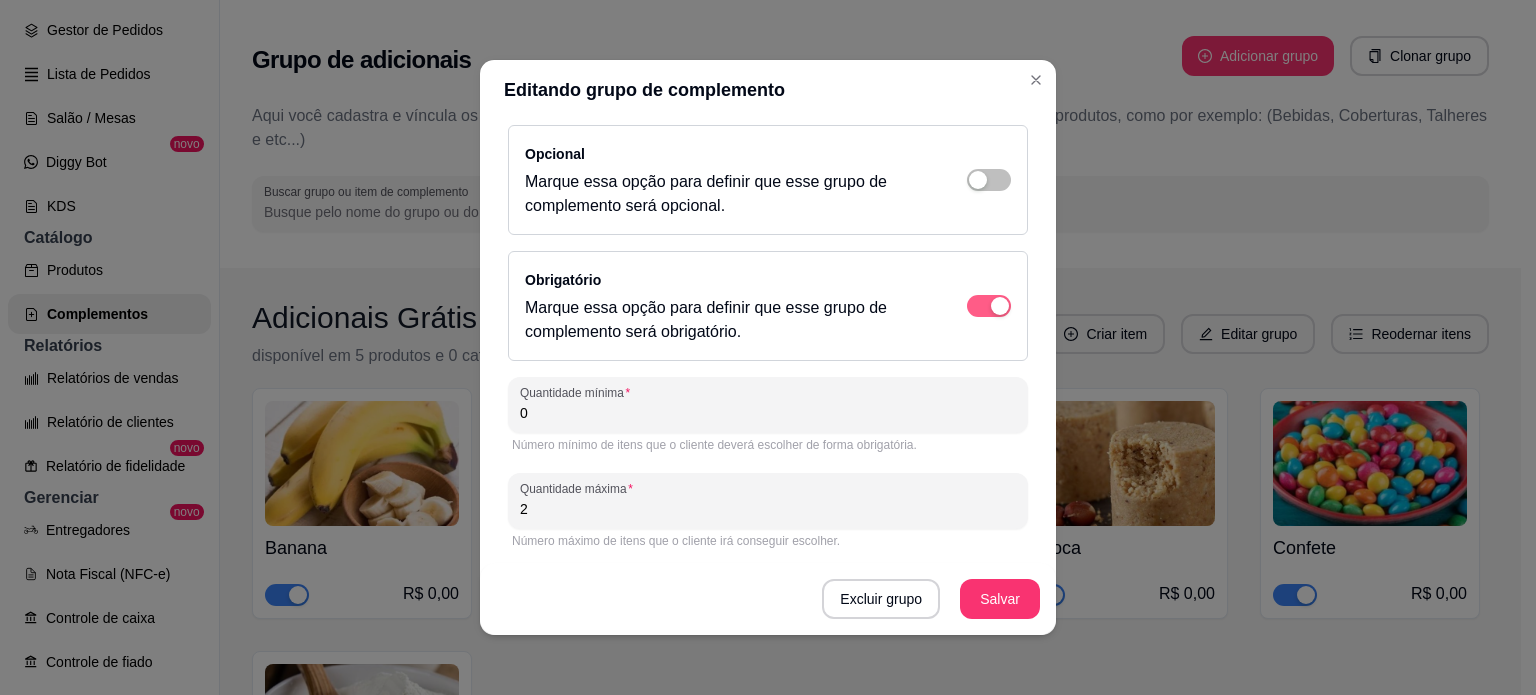 click at bounding box center [989, 54] 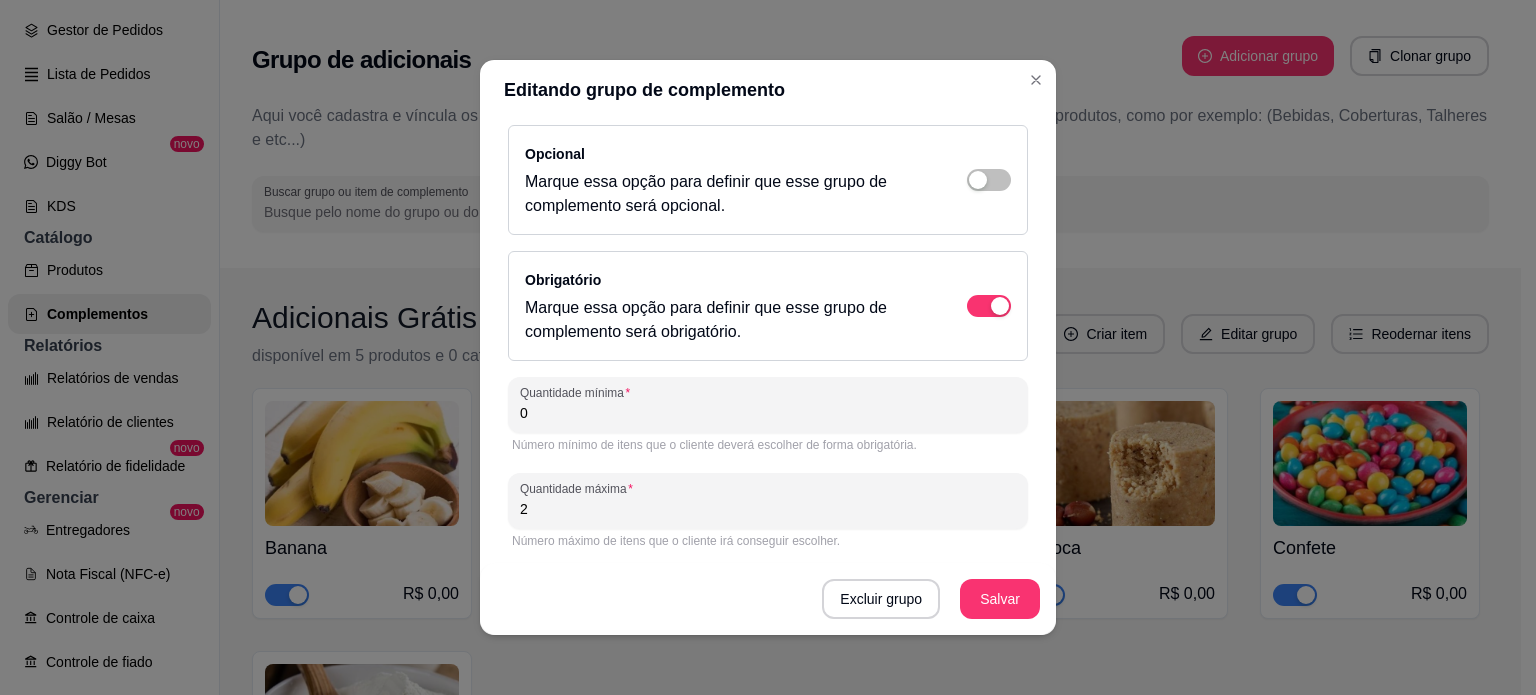 click on "Obrigatório Marque essa opção para definir que esse grupo de complemento será obrigatório." at bounding box center [768, 306] 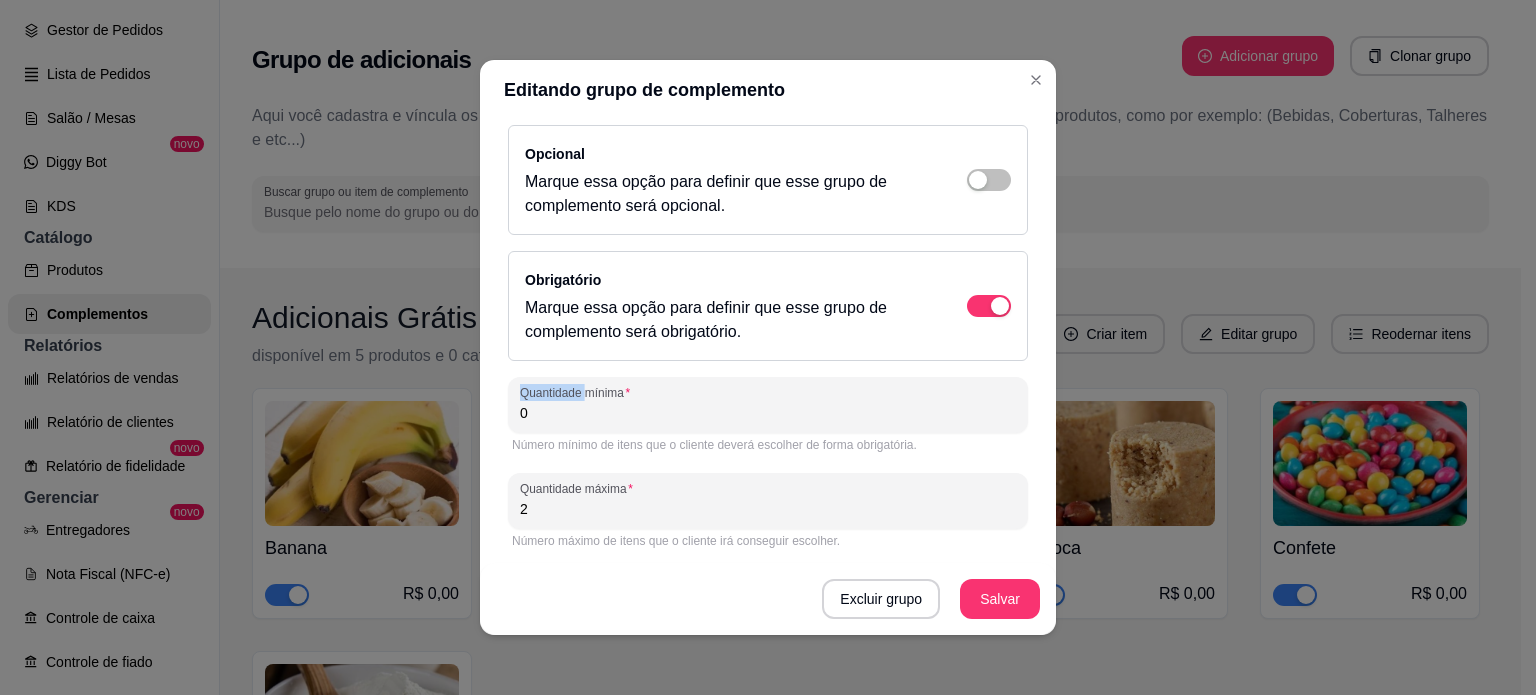 click on "Obrigatório Marque essa opção para definir que esse grupo de complemento será obrigatório." at bounding box center (768, 306) 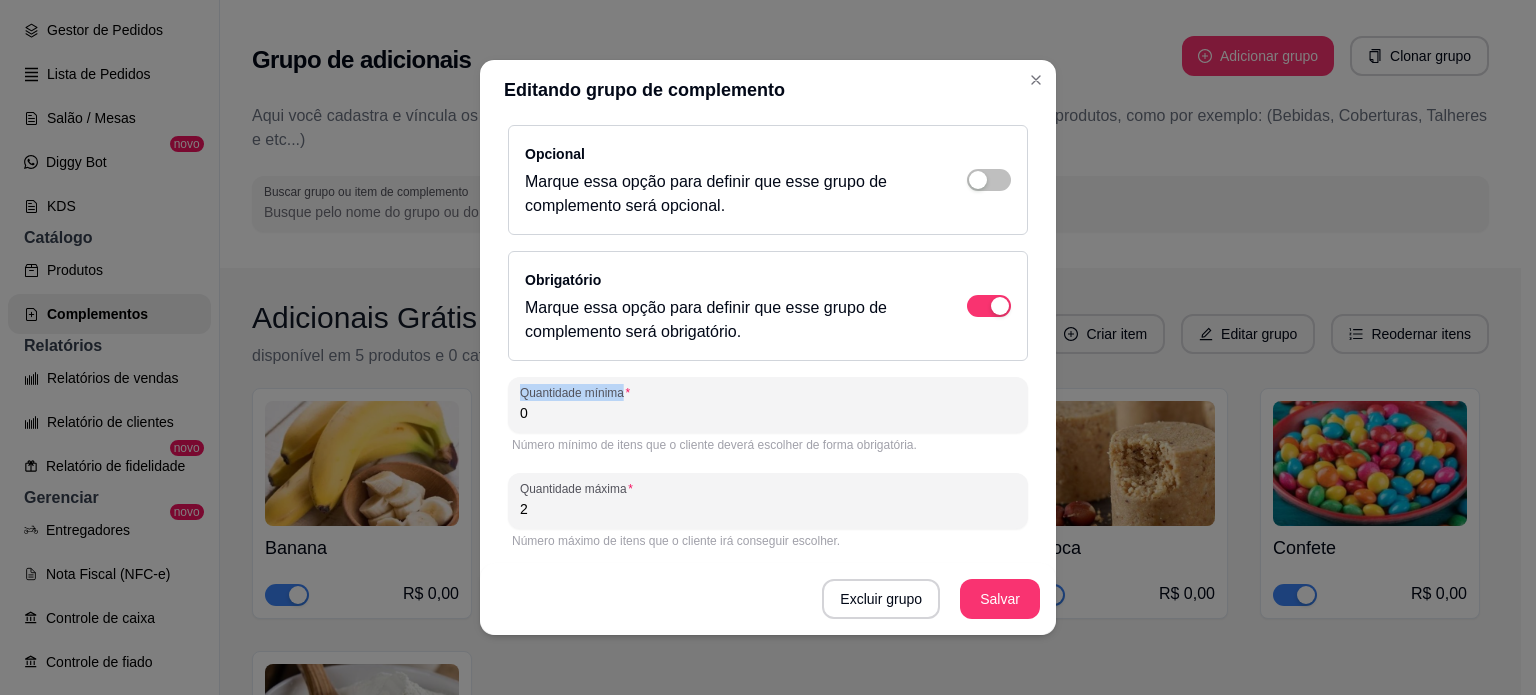 click on "Obrigatório Marque essa opção para definir que esse grupo de complemento será obrigatório." at bounding box center [768, 306] 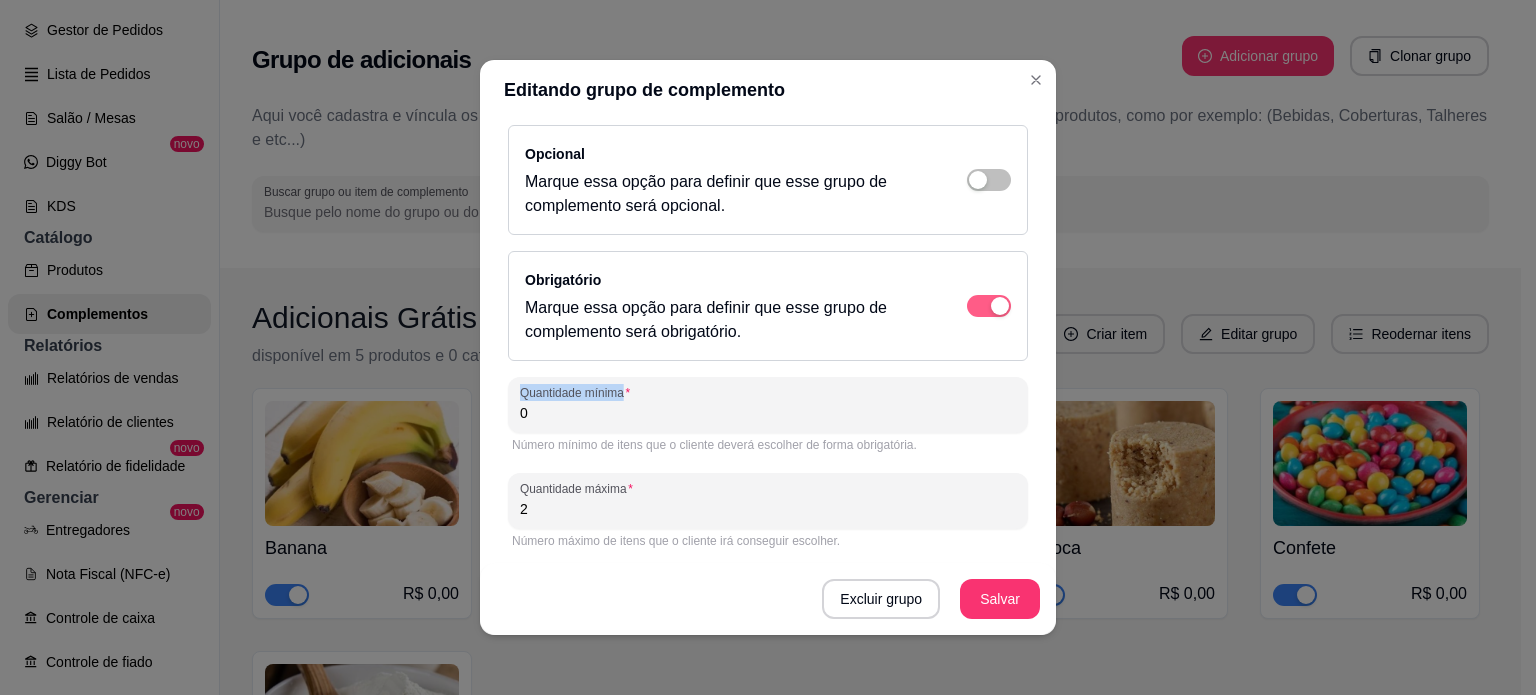 click at bounding box center [1000, 54] 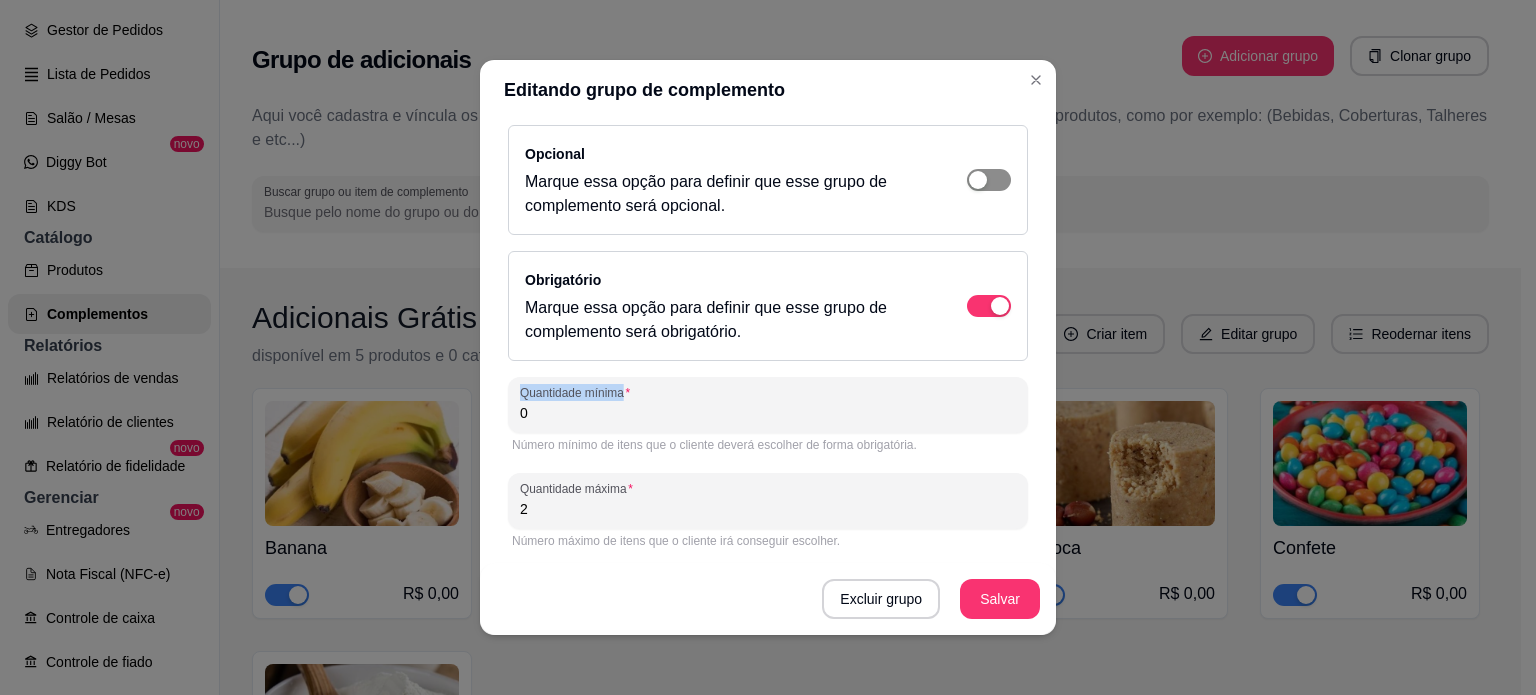 click at bounding box center (989, 54) 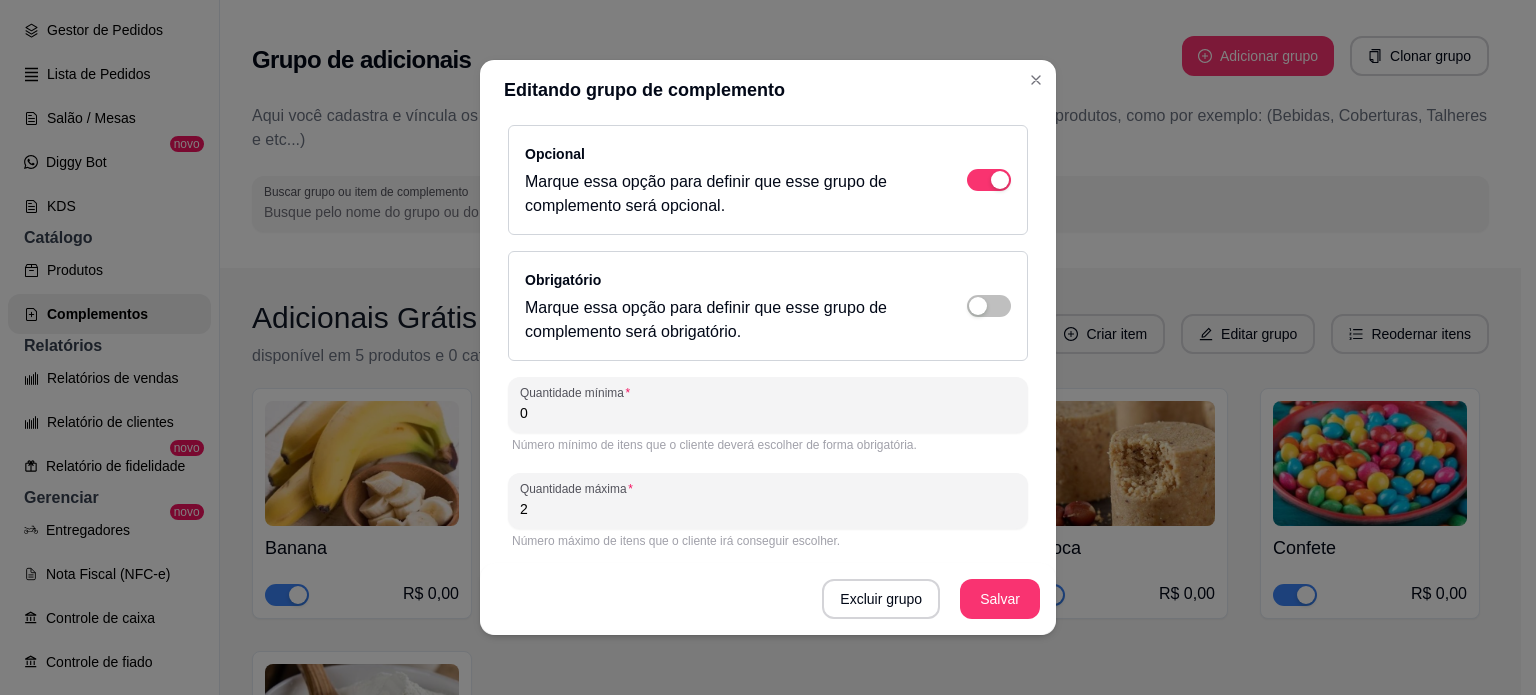 click on "Nome do grupo Adicionais Grátis Disponibilidade Marque essa opção para definir que esse grupo de complemento será obrigatório. Opcional Marque essa opção para definir que esse grupo de complemento será opcional. Obrigatório Marque essa opção para definir que esse grupo de complemento será obrigatório. Quantidade mínima 0 Número mínimo de itens que o cliente deverá escolher de forma obrigatória. Quantidade máxima 2 Número máximo de itens que o cliente irá conseguir escolher. Excluir grupo Salvar" at bounding box center [768, 272] 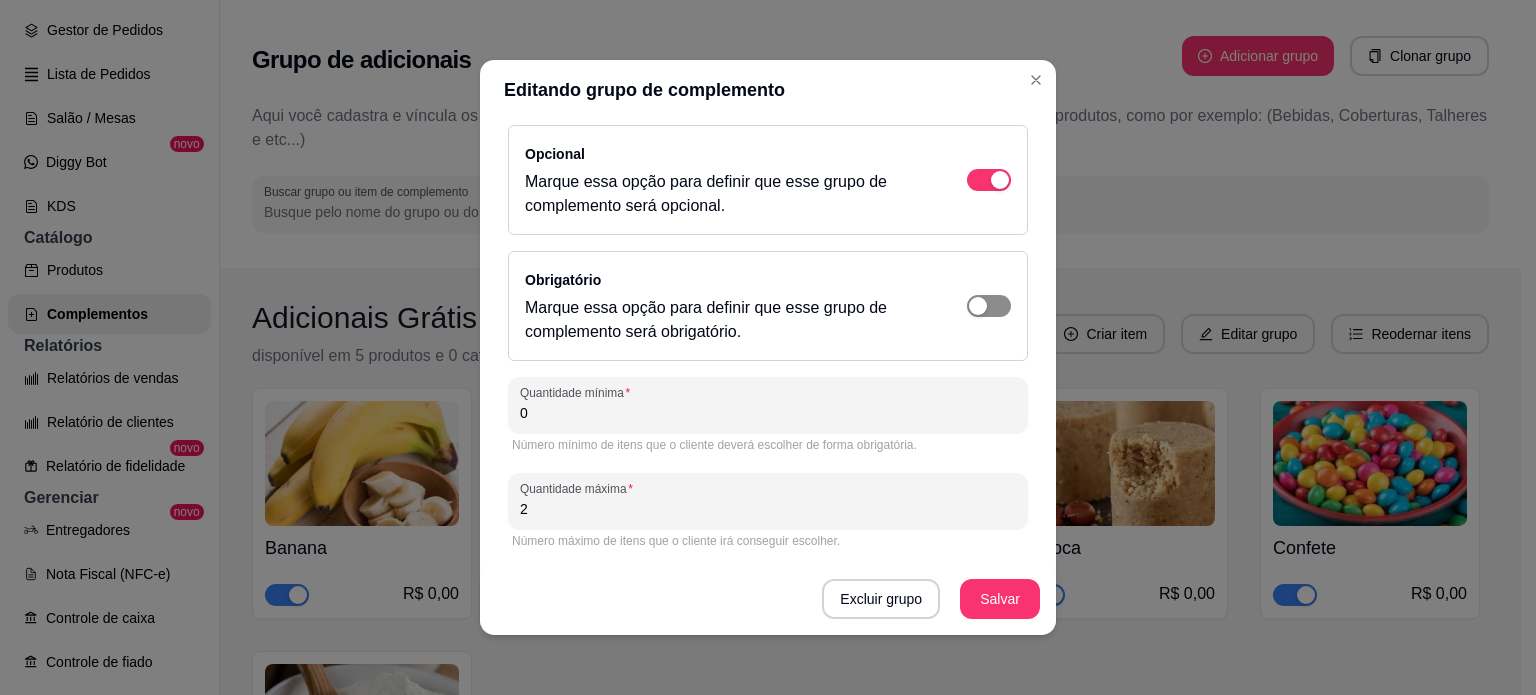 click at bounding box center (989, 54) 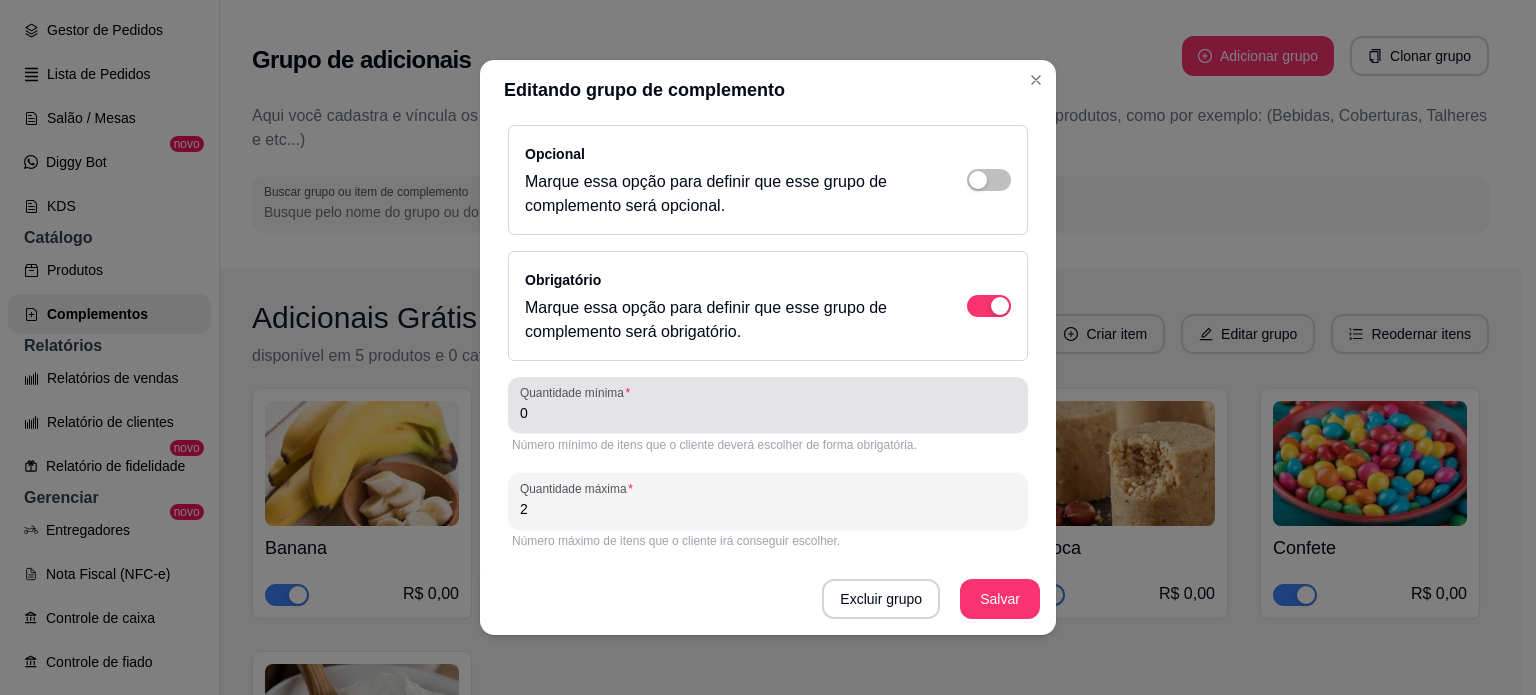 click on "Quantidade mínima 0" at bounding box center [768, 405] 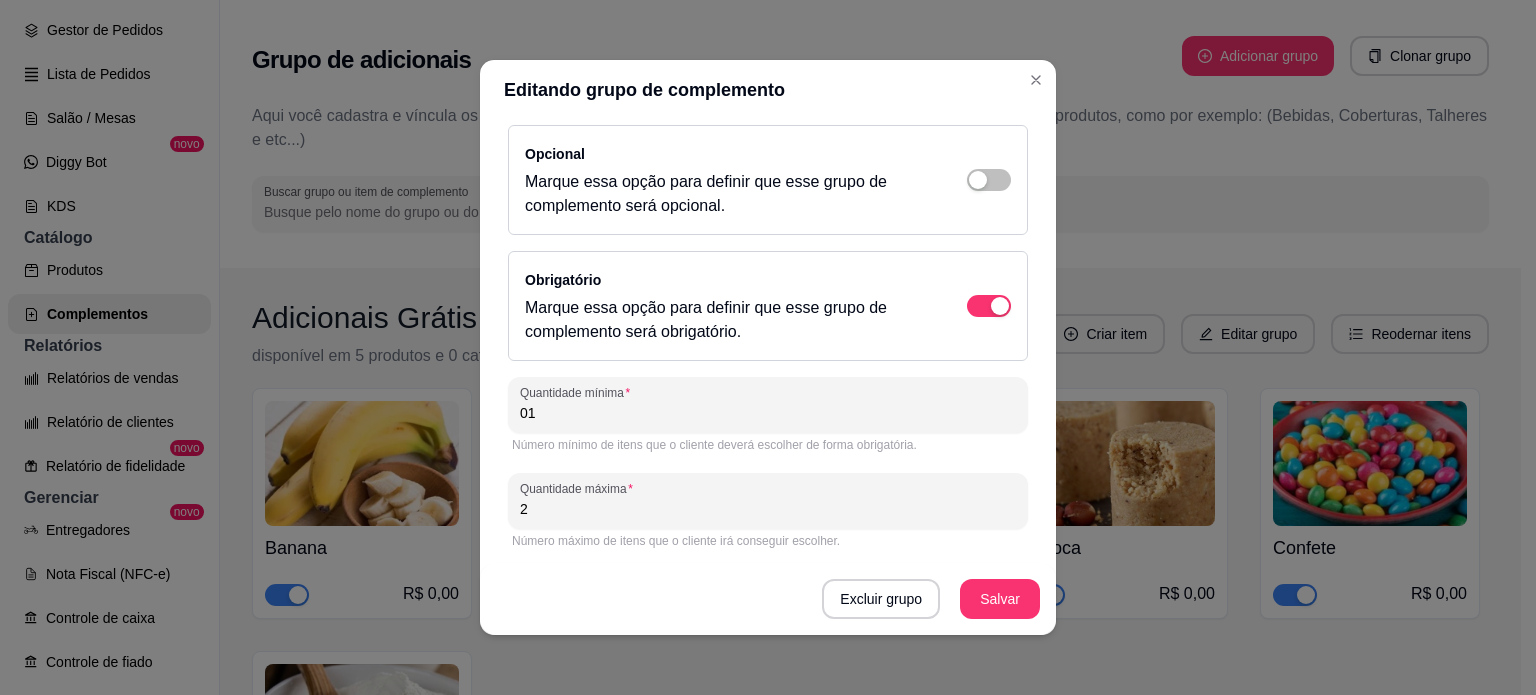 type on "0" 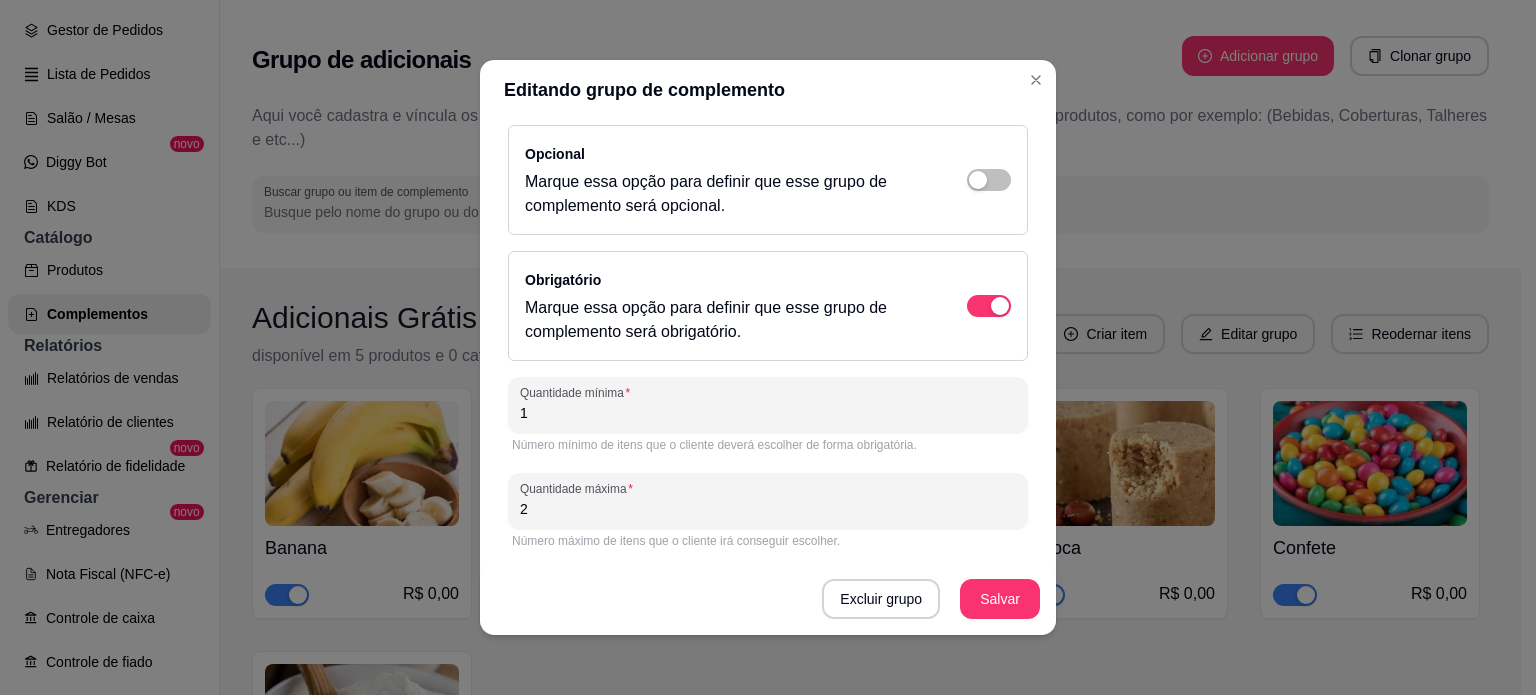 type on "1" 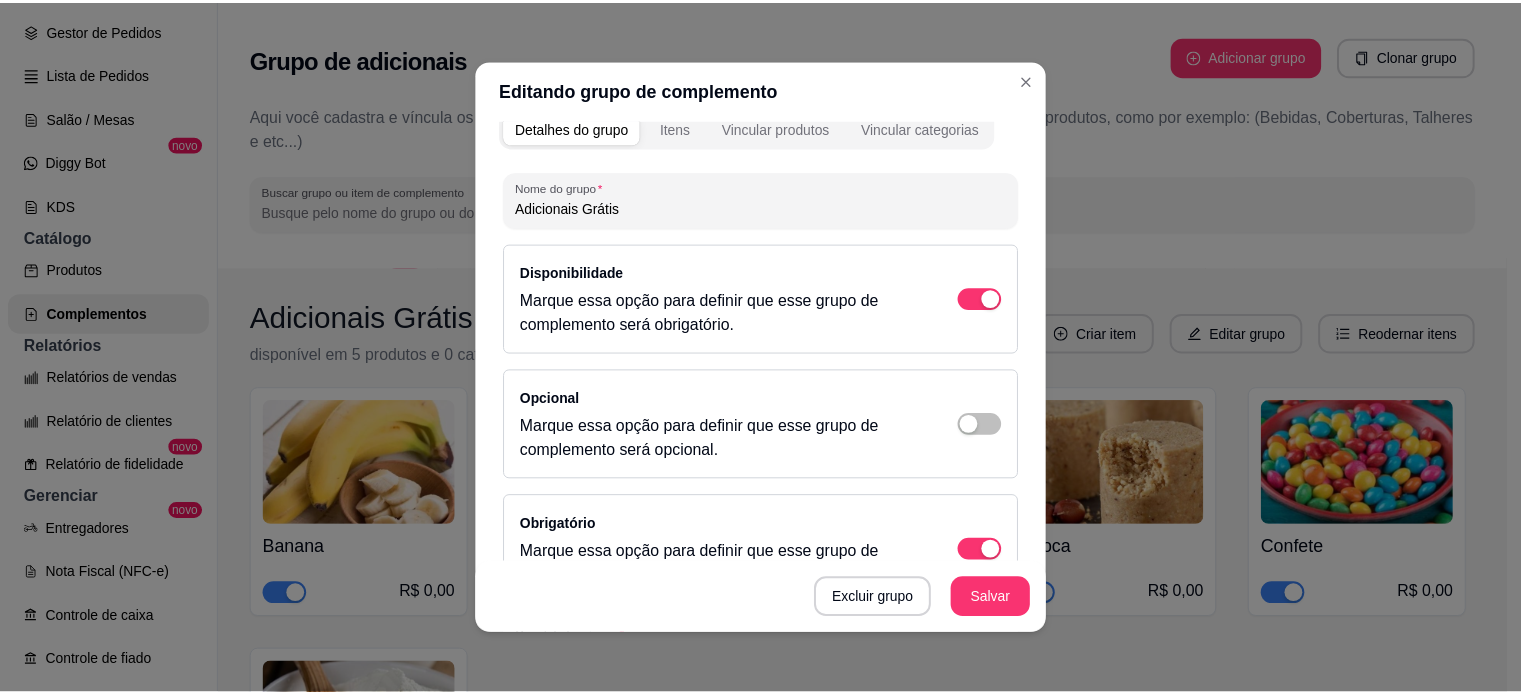 scroll, scrollTop: 0, scrollLeft: 0, axis: both 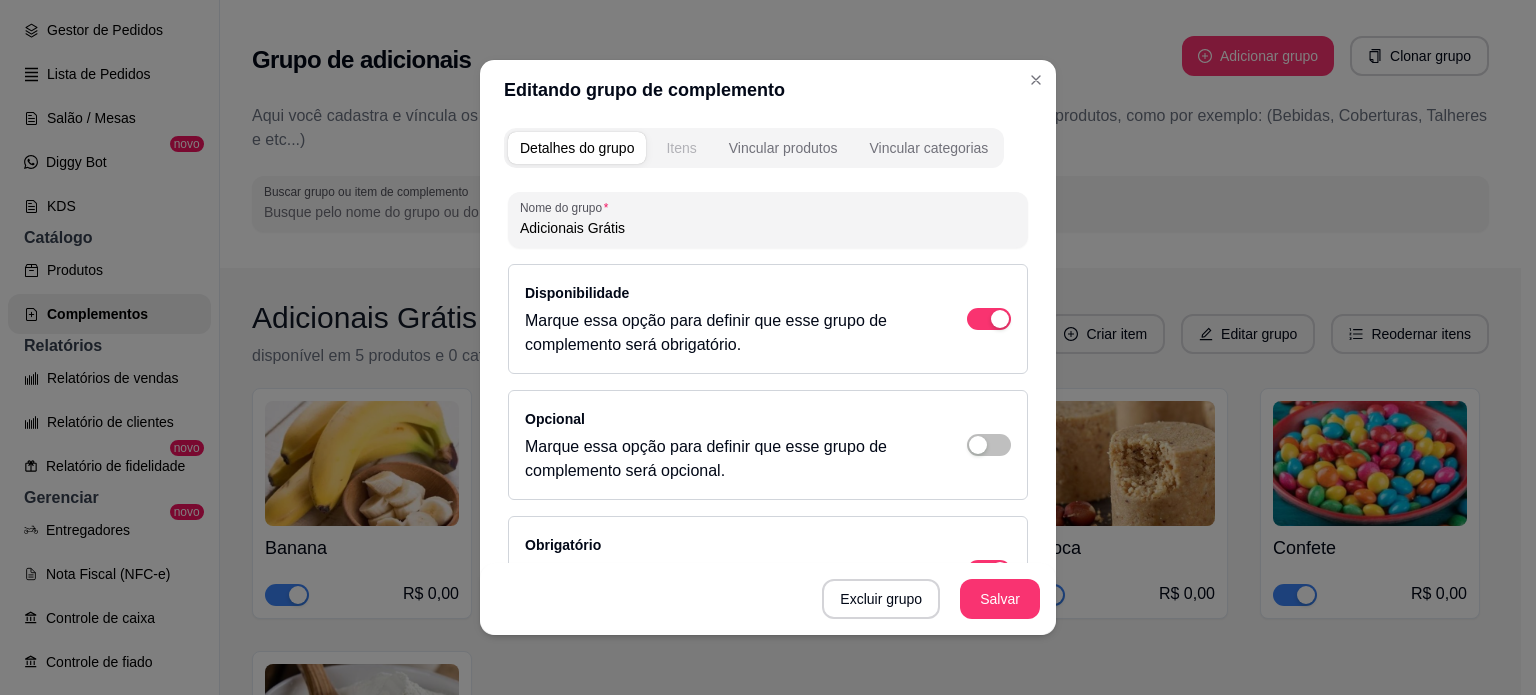 click on "Itens" at bounding box center (681, 148) 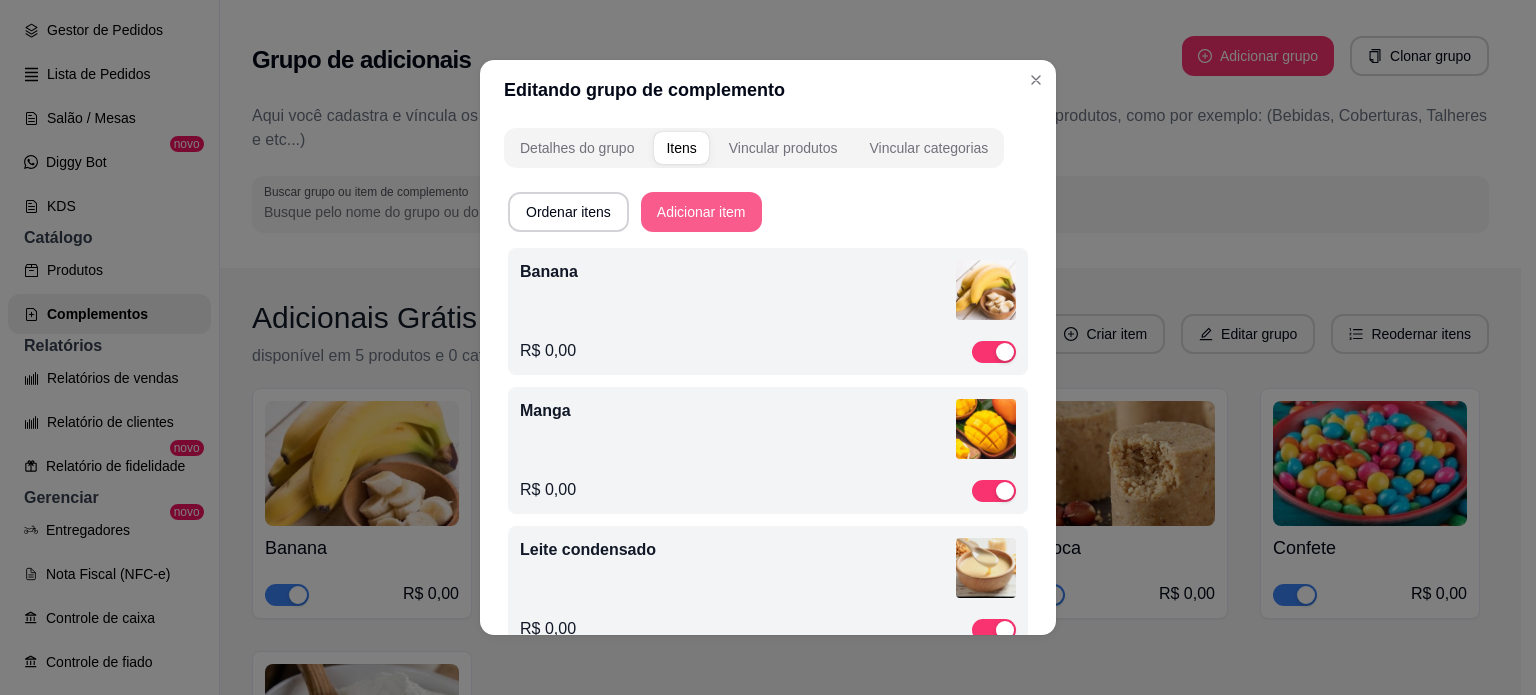 click on "Adicionar item" at bounding box center [701, 212] 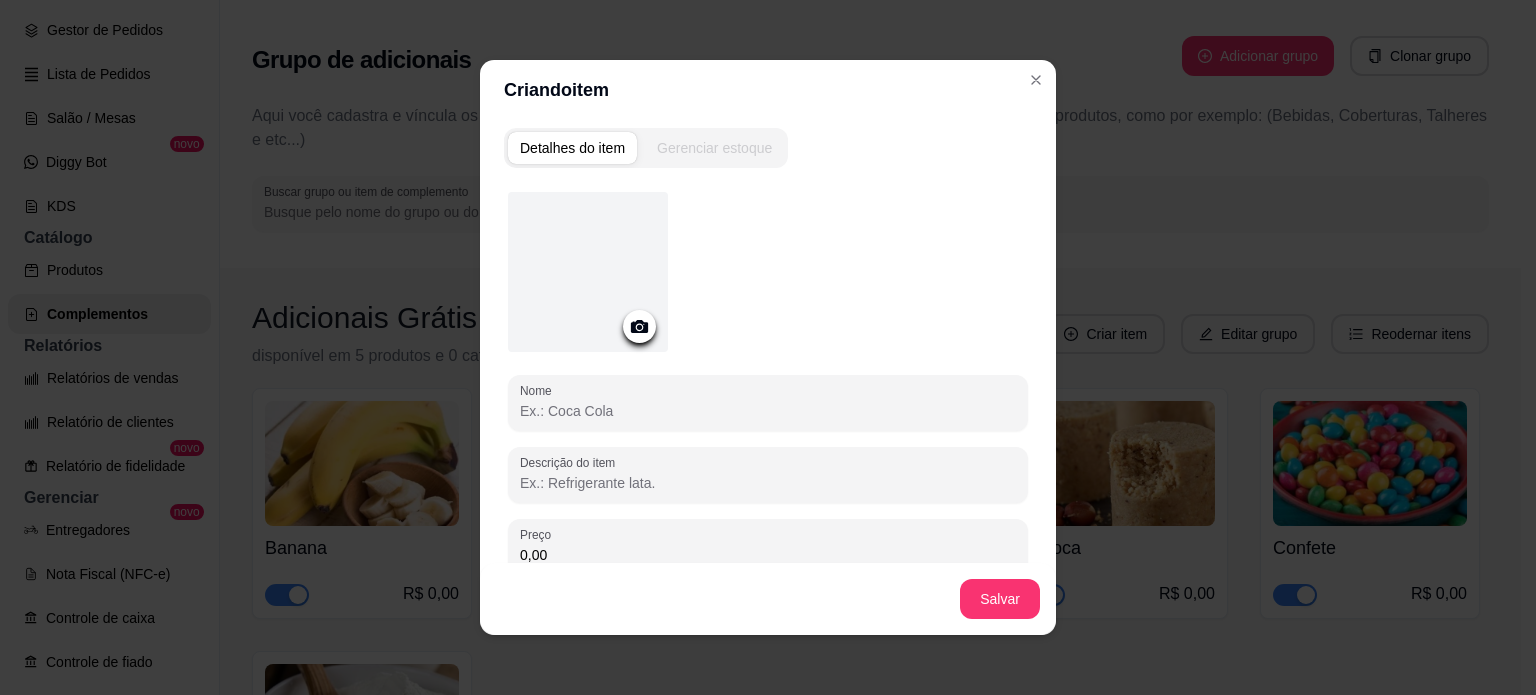 click on "Nome" at bounding box center [768, 411] 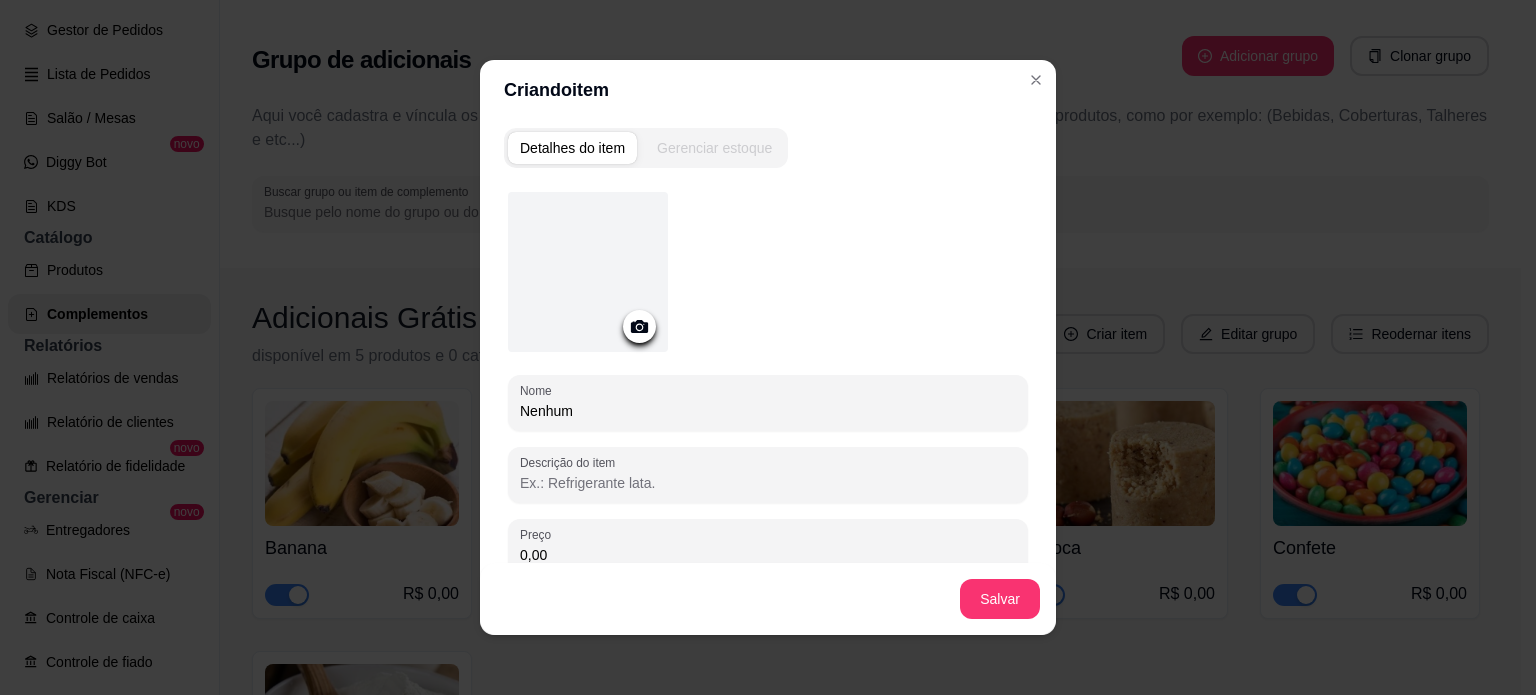 type on "Nenhum" 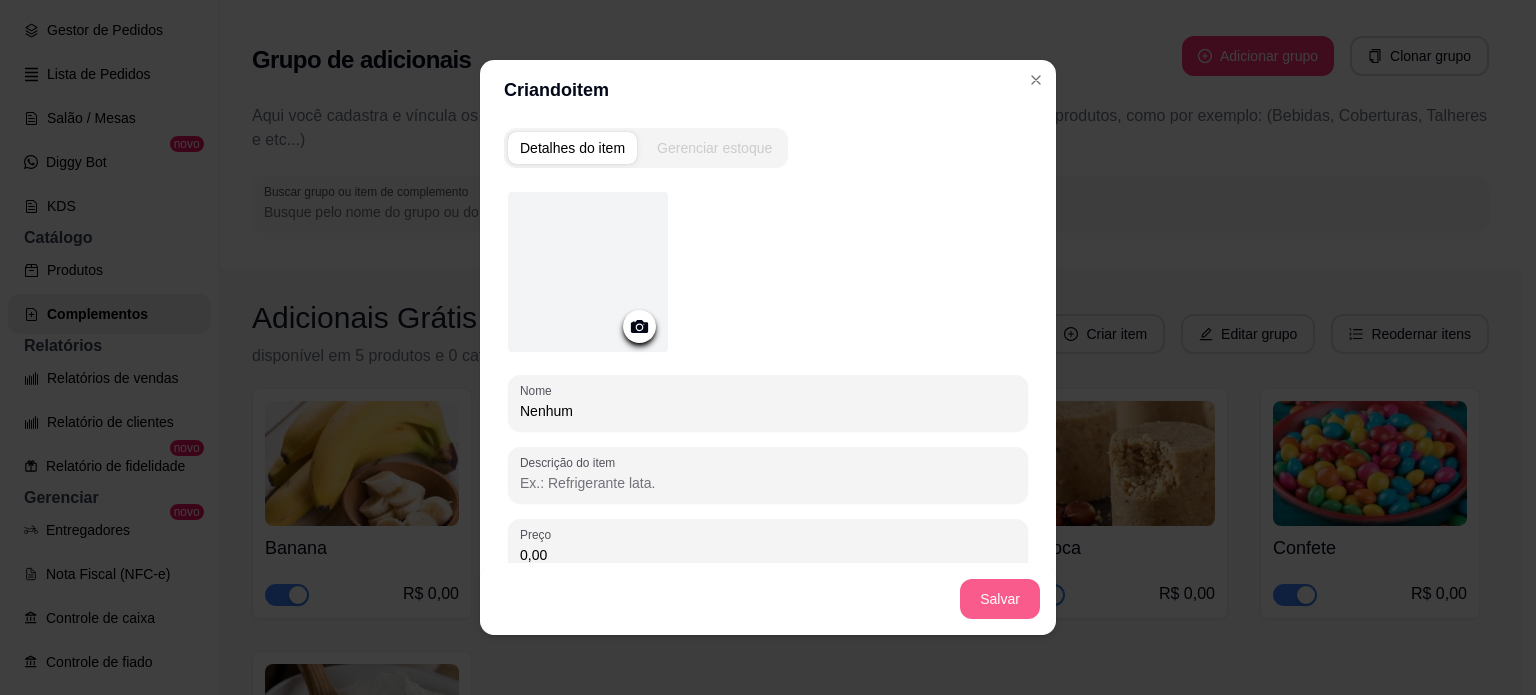 click on "Salvar" at bounding box center (1000, 599) 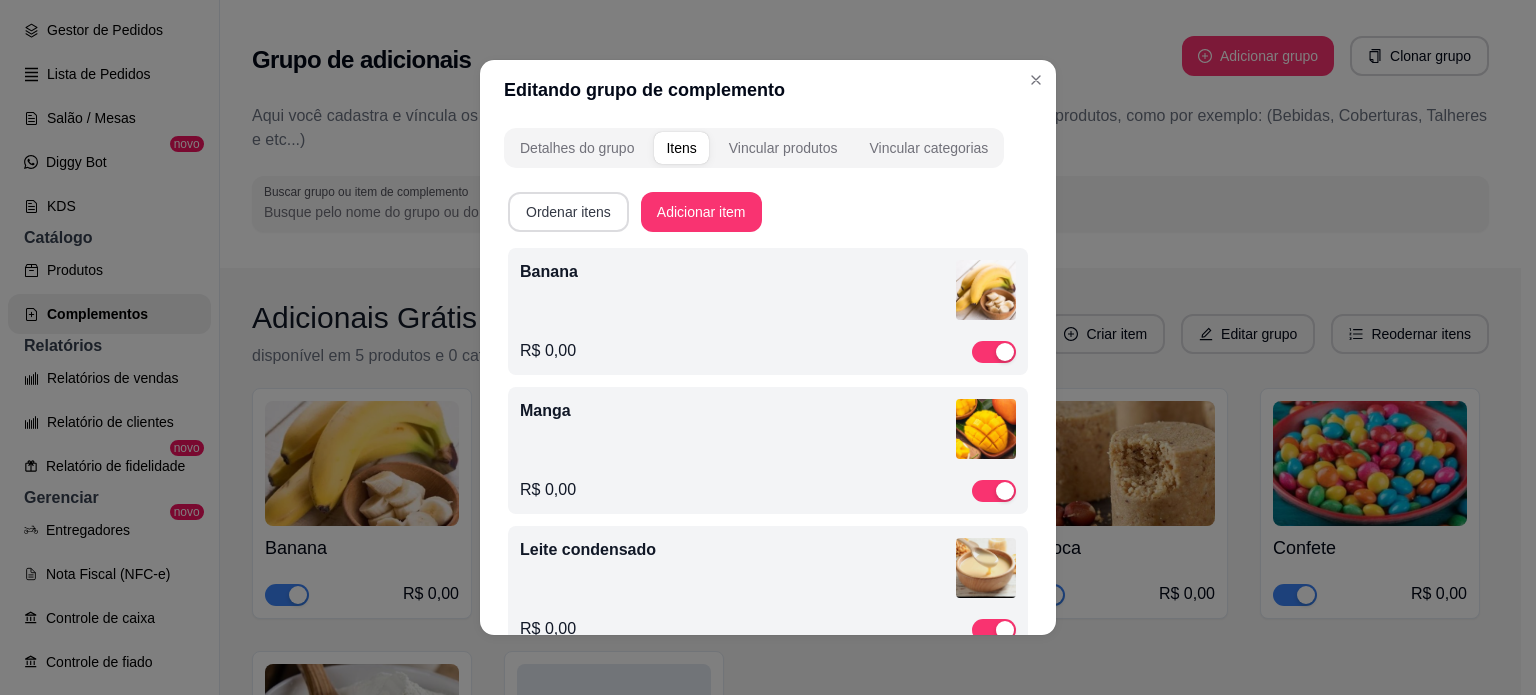 click on "Ordenar itens" at bounding box center [568, 212] 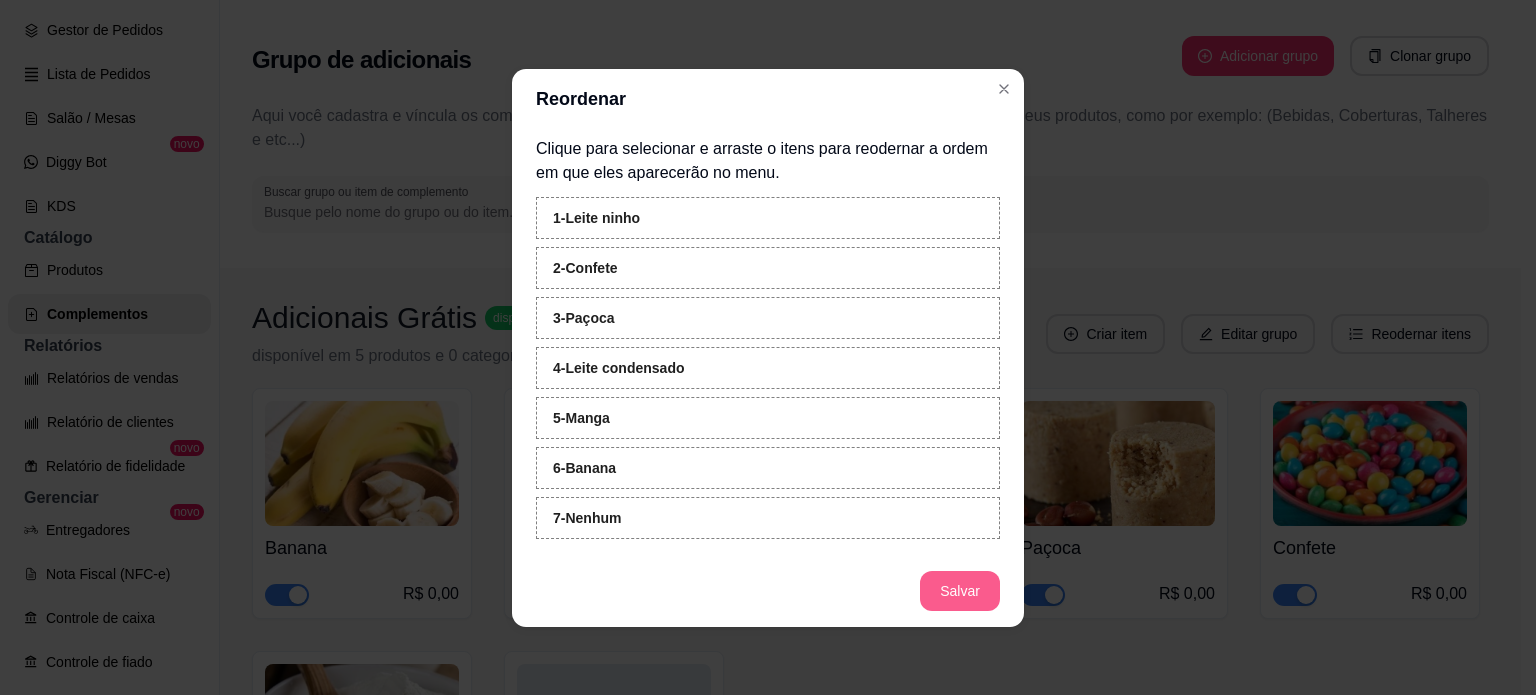 click on "Salvar" at bounding box center [960, 591] 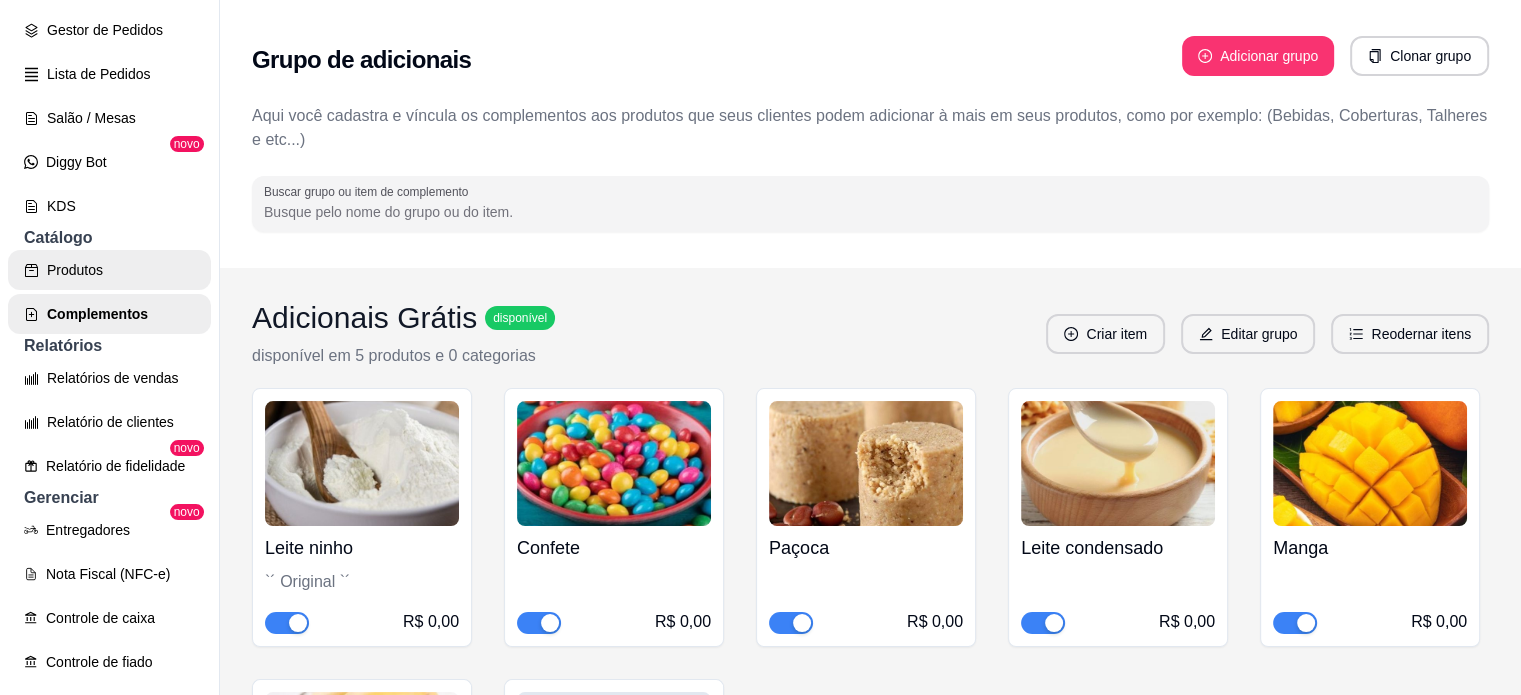 click on "Produtos" at bounding box center (109, 270) 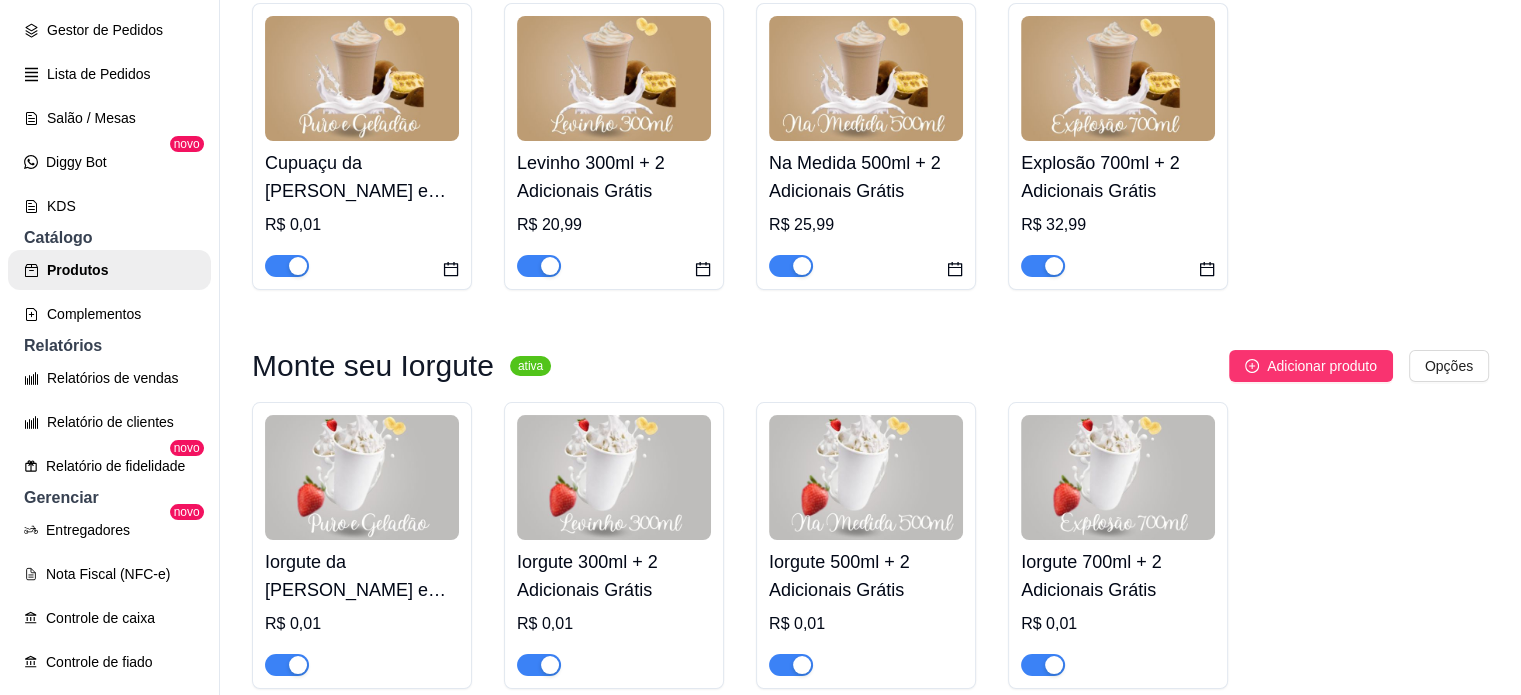 scroll, scrollTop: 760, scrollLeft: 0, axis: vertical 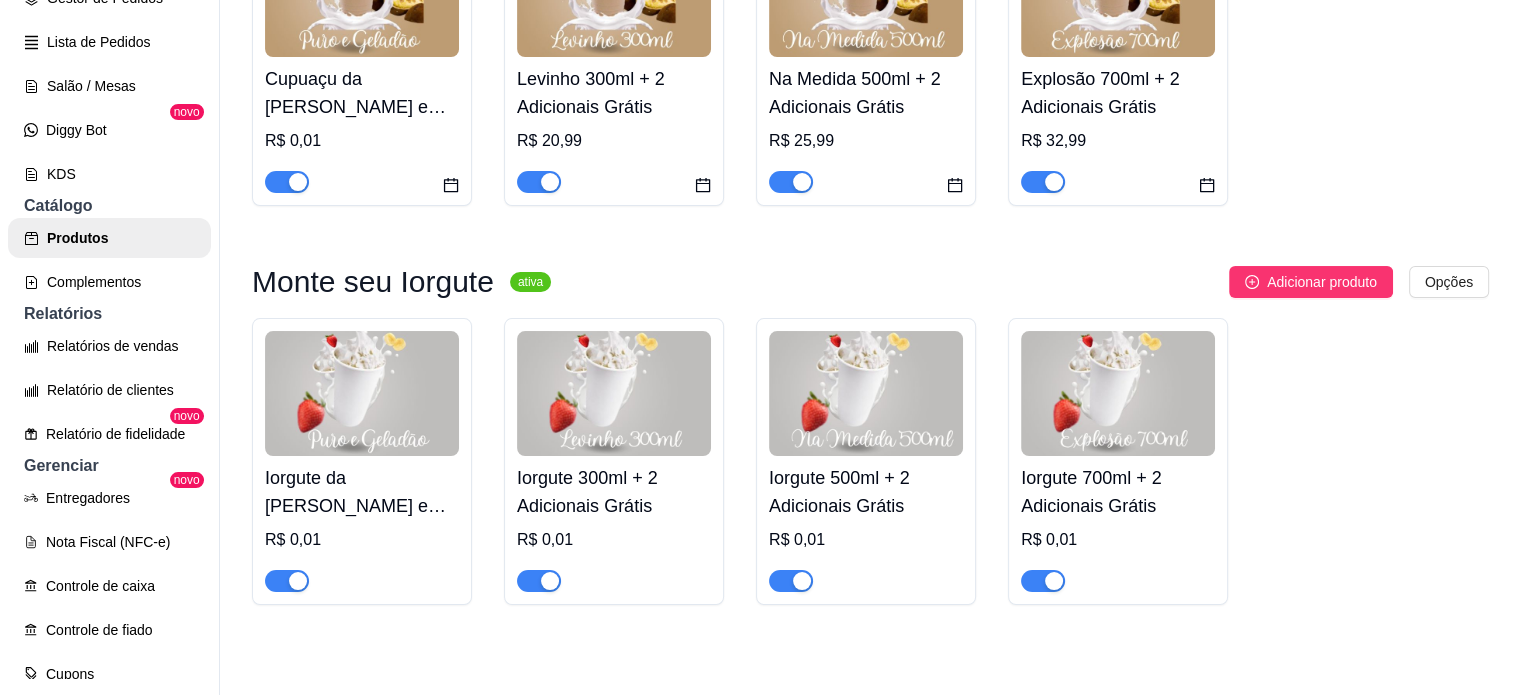 click on "Iorgute 300ml + 2 Adicionais Grátis" at bounding box center [614, 492] 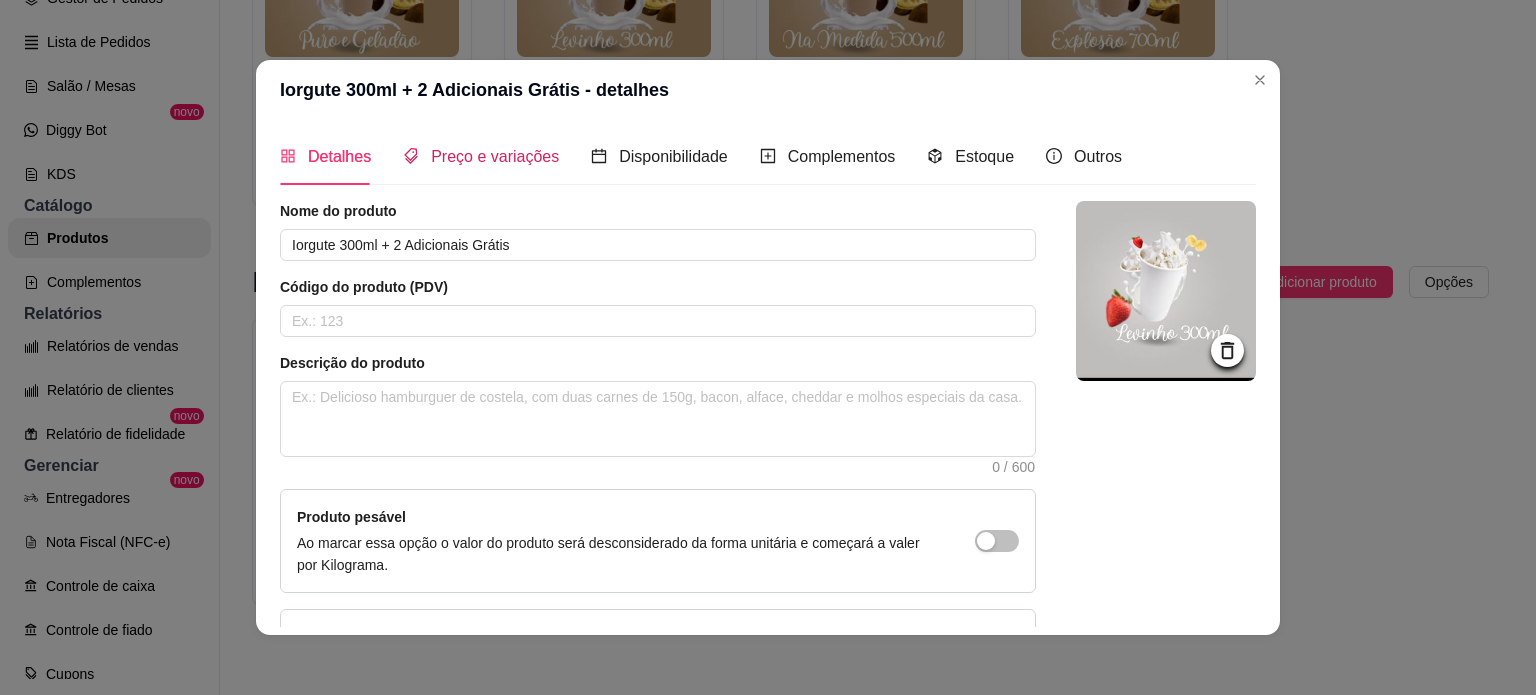 click on "Preço e variações" at bounding box center [495, 156] 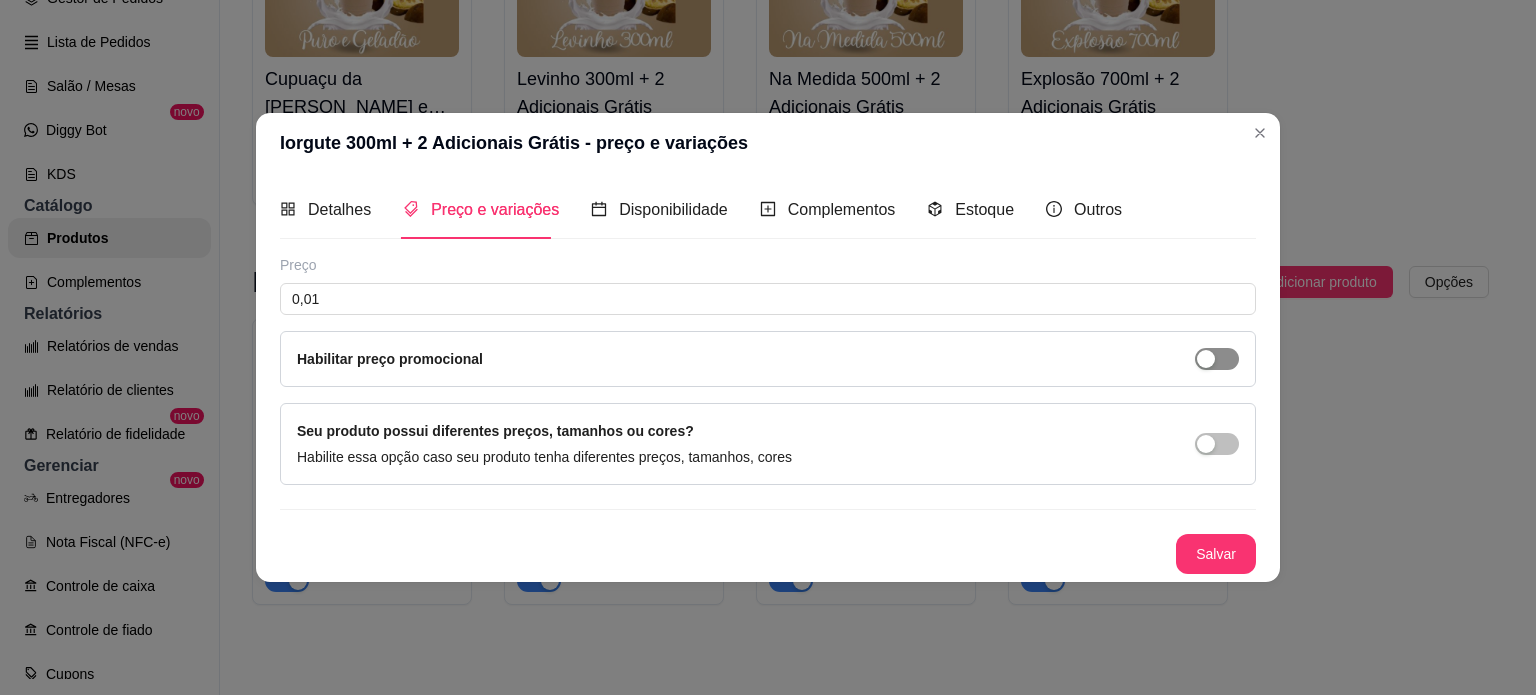 click at bounding box center [1206, 359] 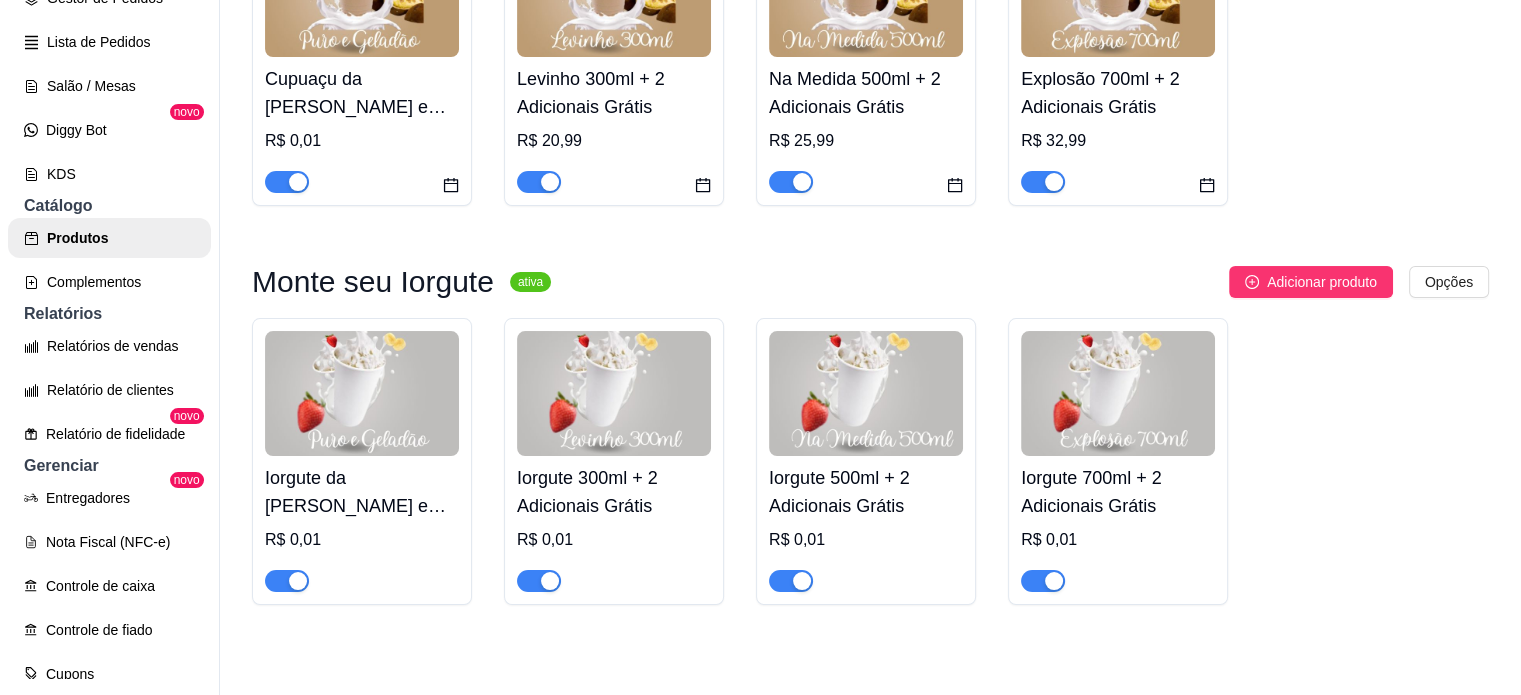 click on "R$ 0,01" at bounding box center (614, 540) 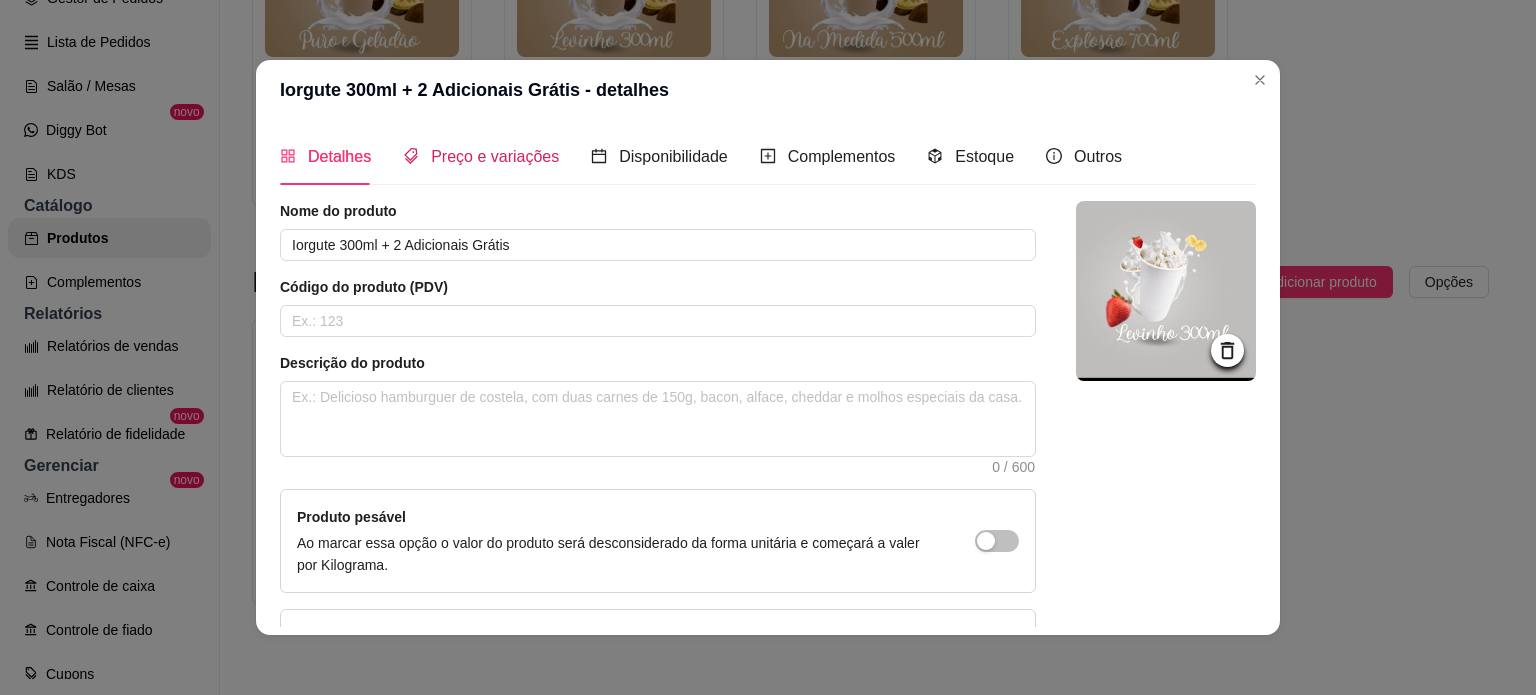 click on "Preço e variações" at bounding box center [495, 156] 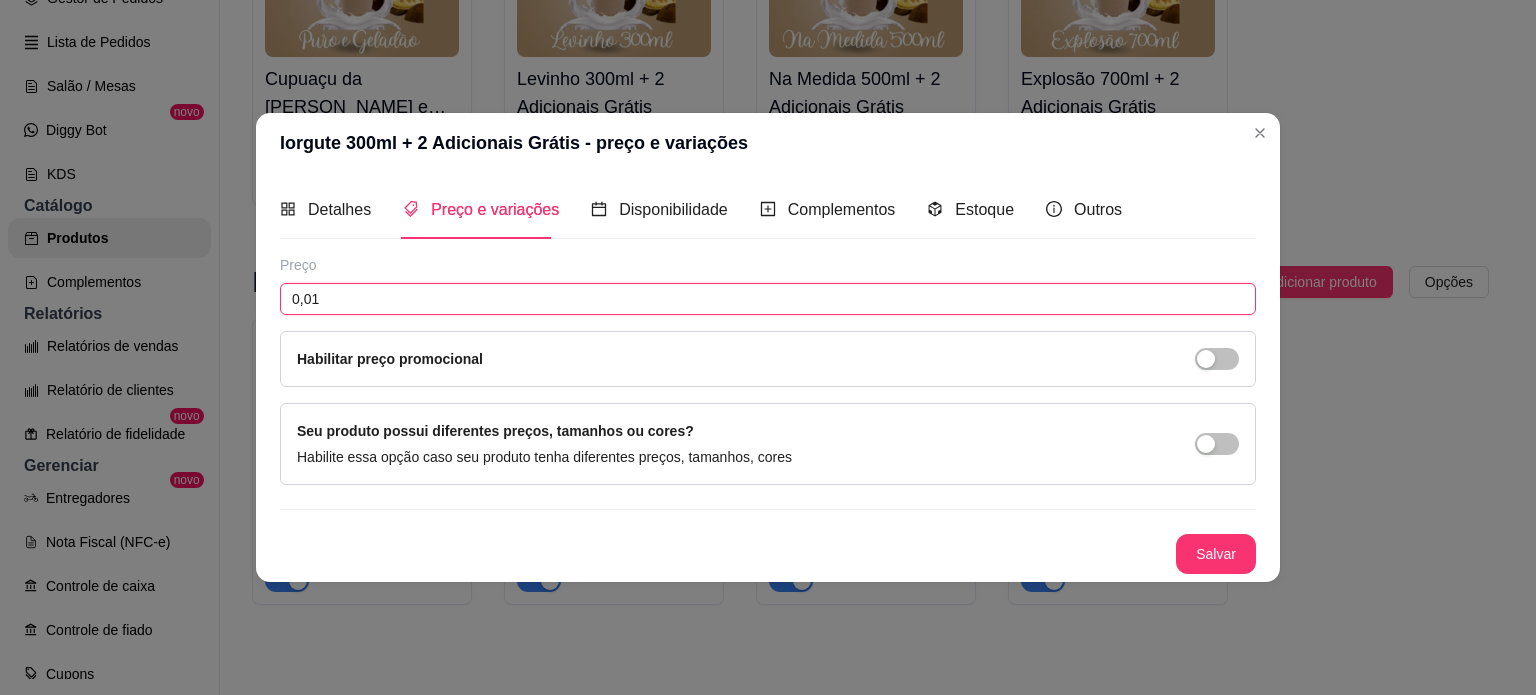 click on "0,01" at bounding box center [768, 299] 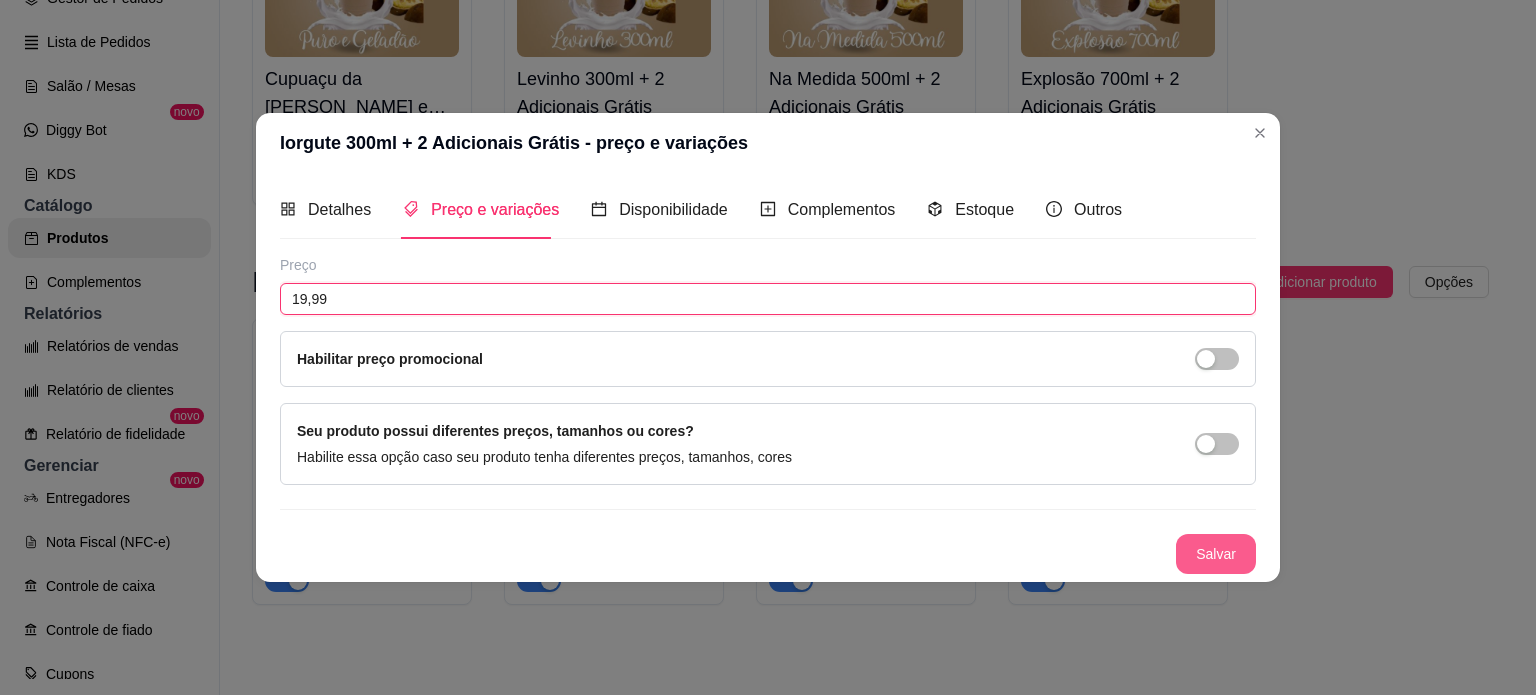 type on "19,99" 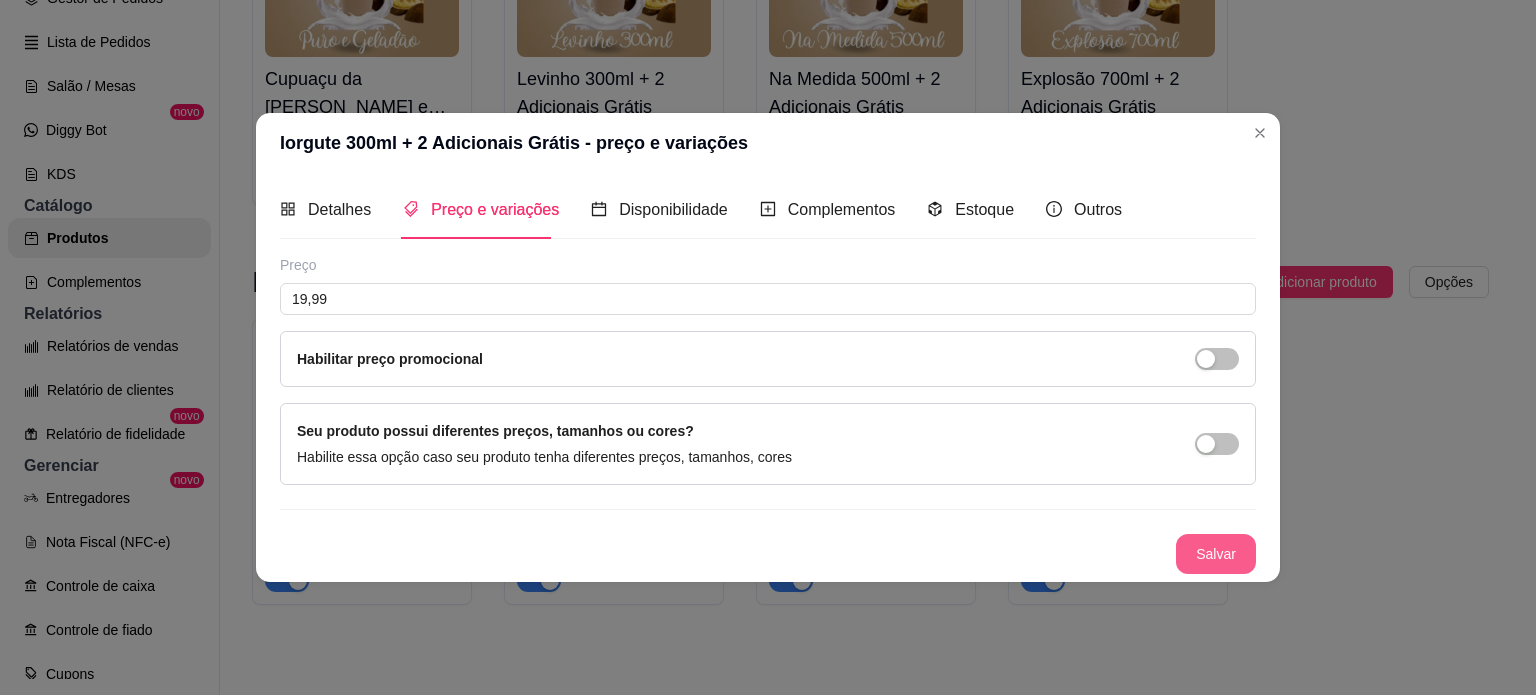 click on "Salvar" at bounding box center [1216, 554] 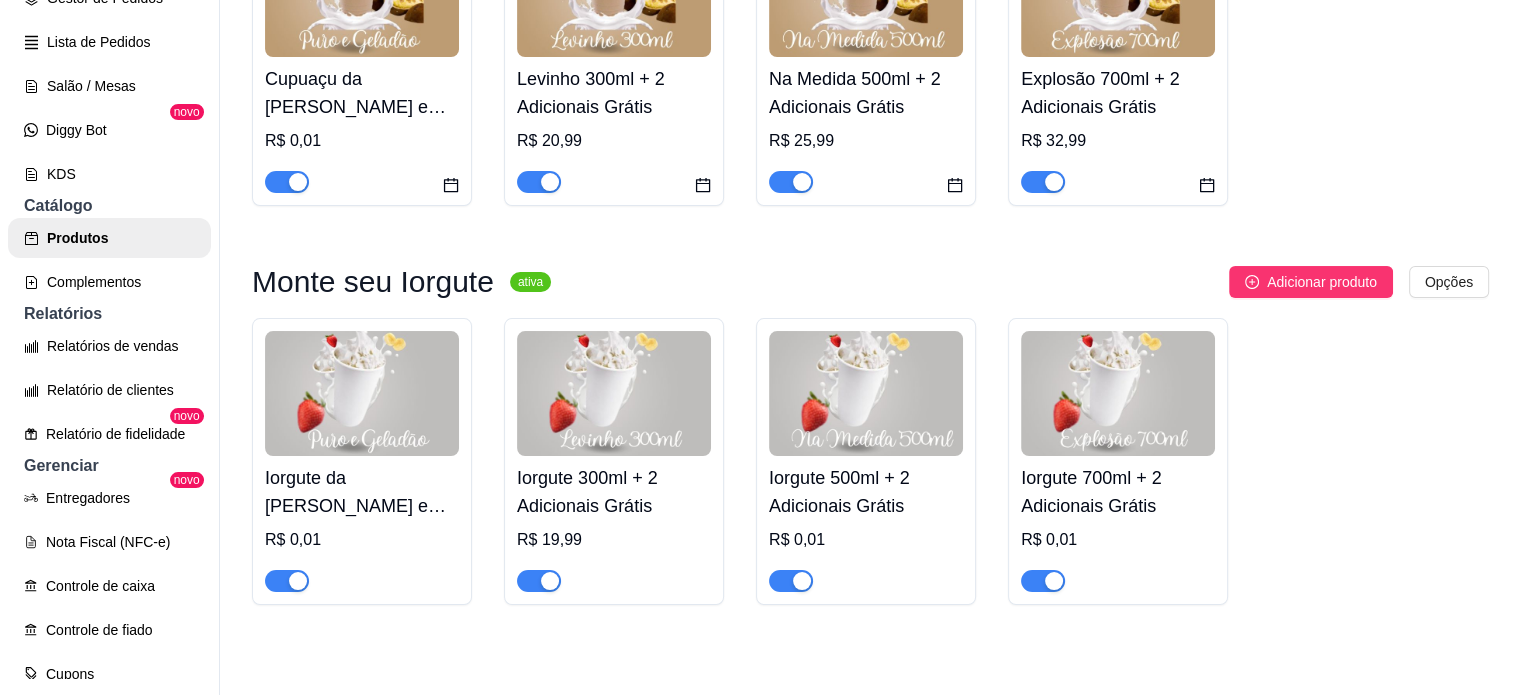 click on "Iorgute 500ml + 2 Adicionais Grátis" at bounding box center (866, 492) 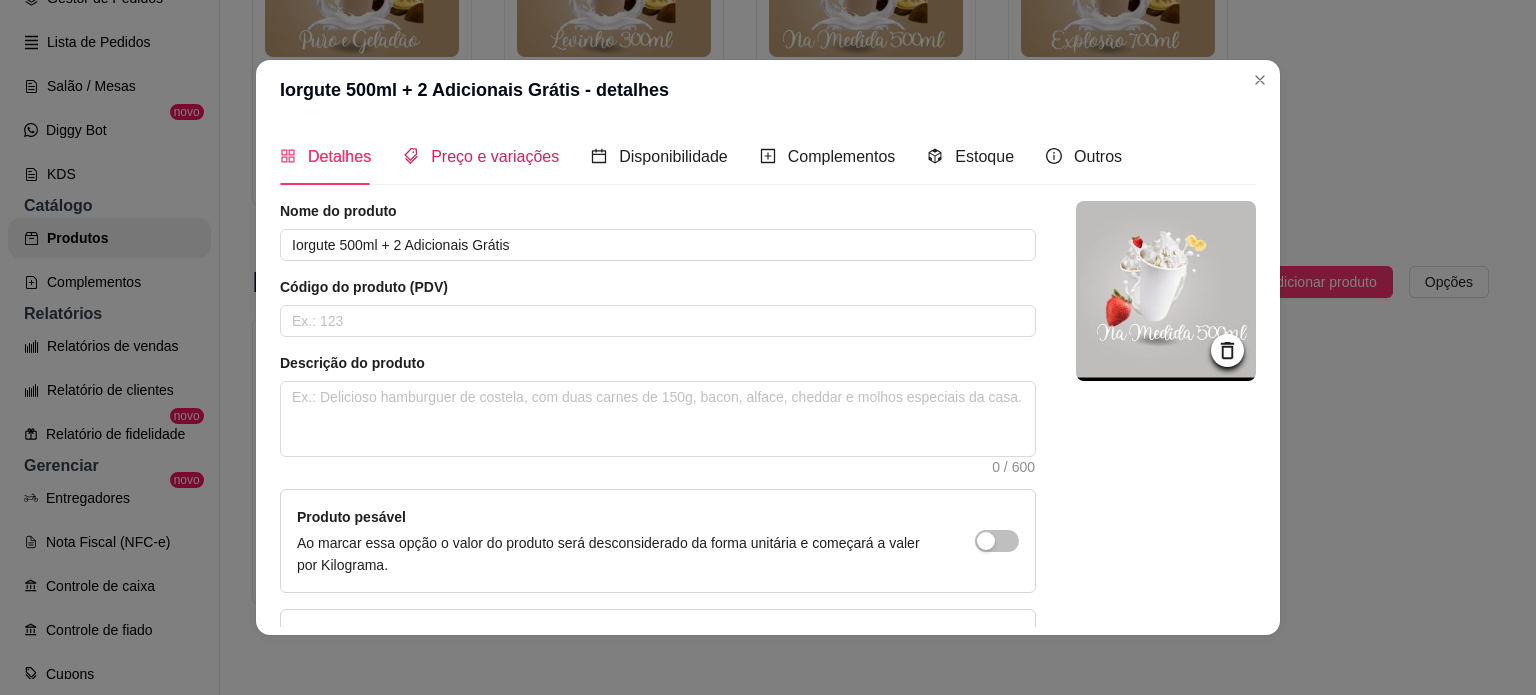click on "Preço e variações" at bounding box center [495, 156] 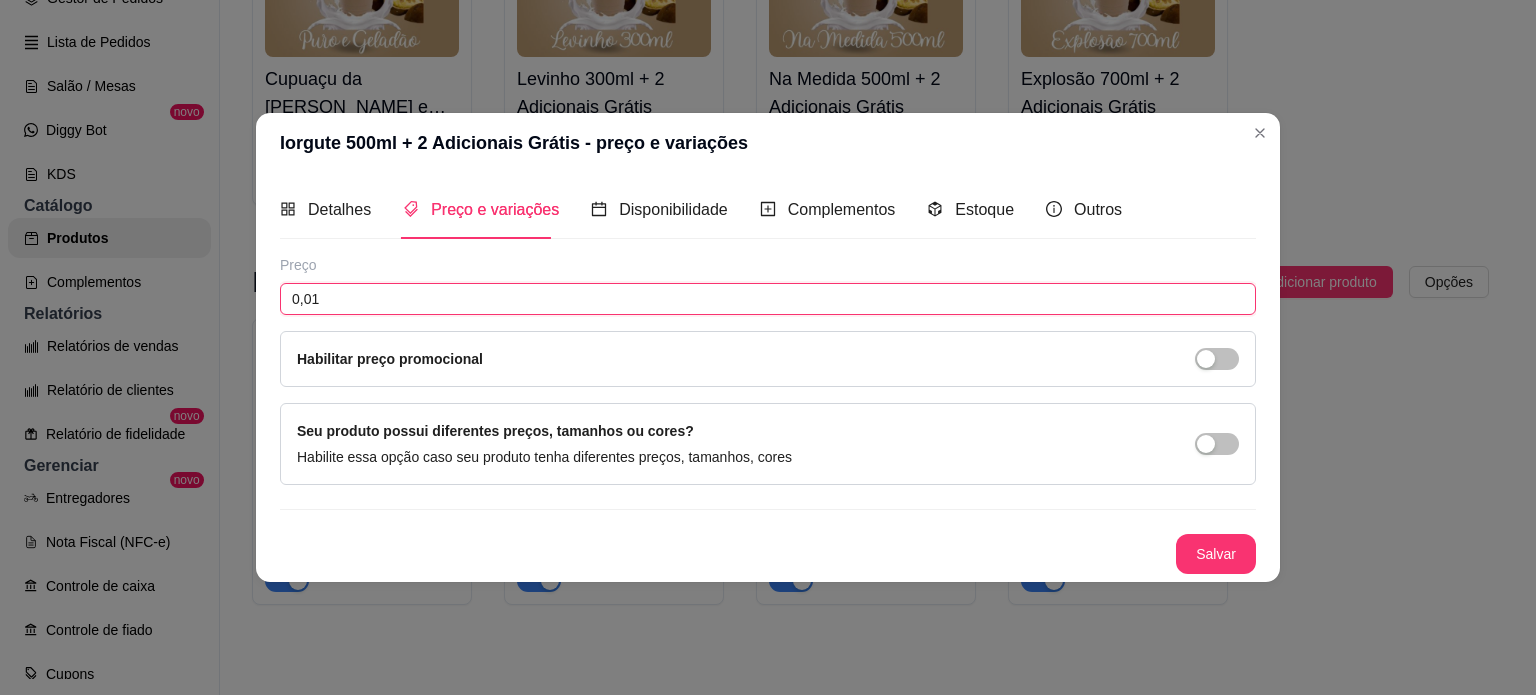 click on "0,01" at bounding box center (768, 299) 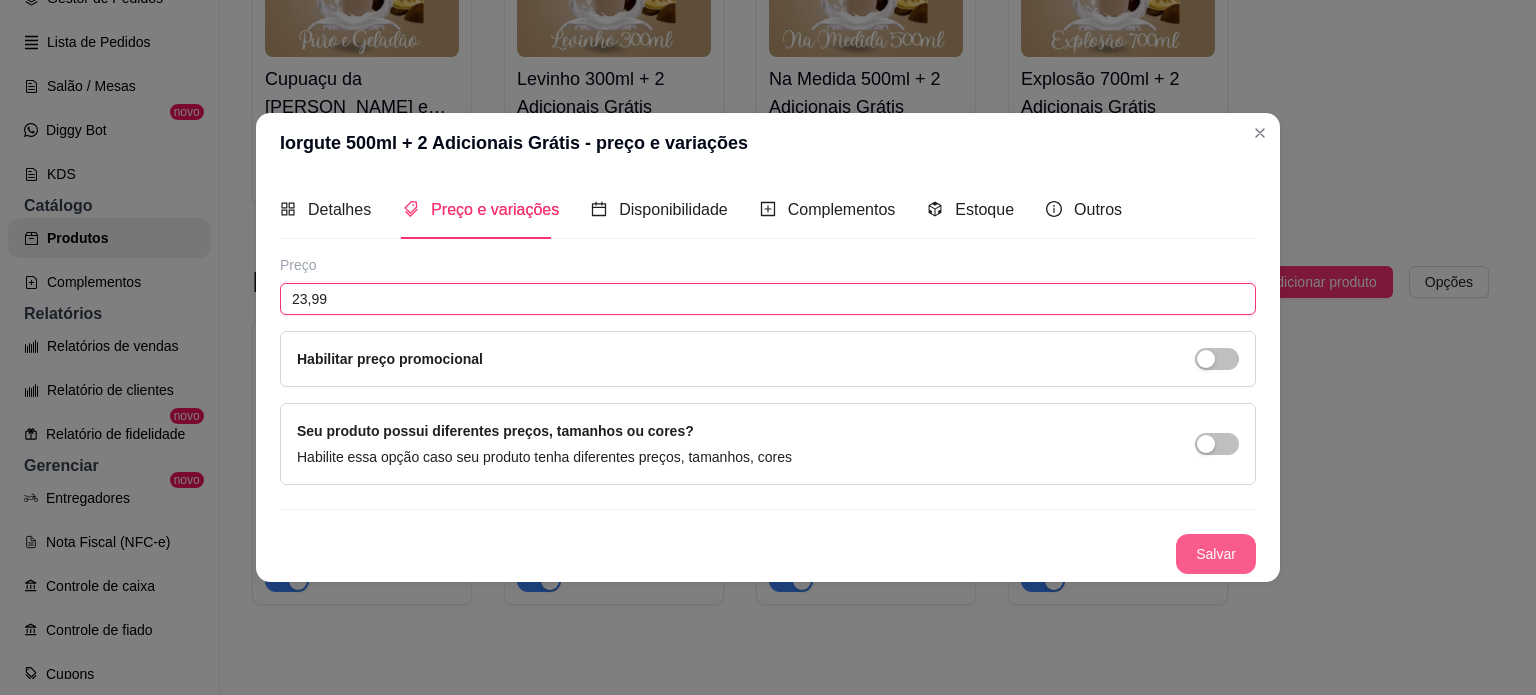type on "23,99" 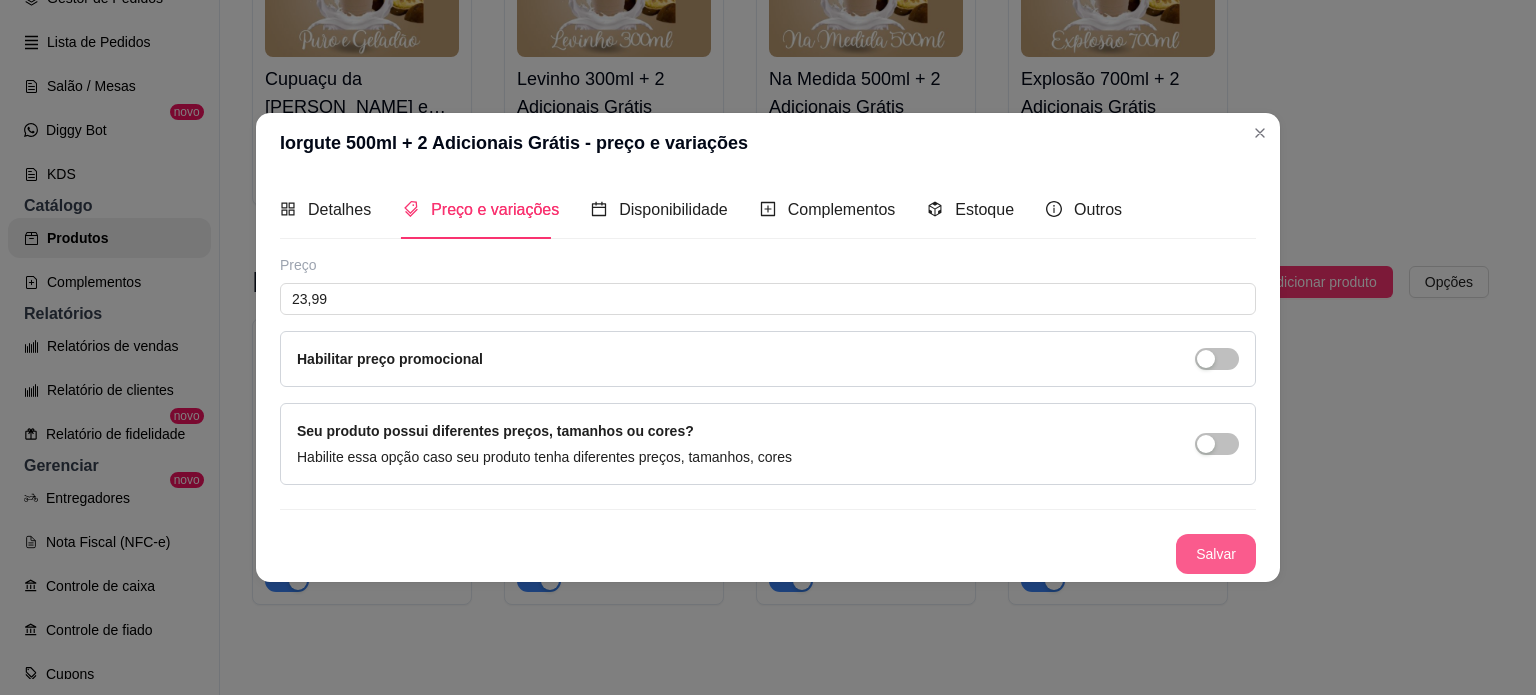 click on "Salvar" at bounding box center [1216, 554] 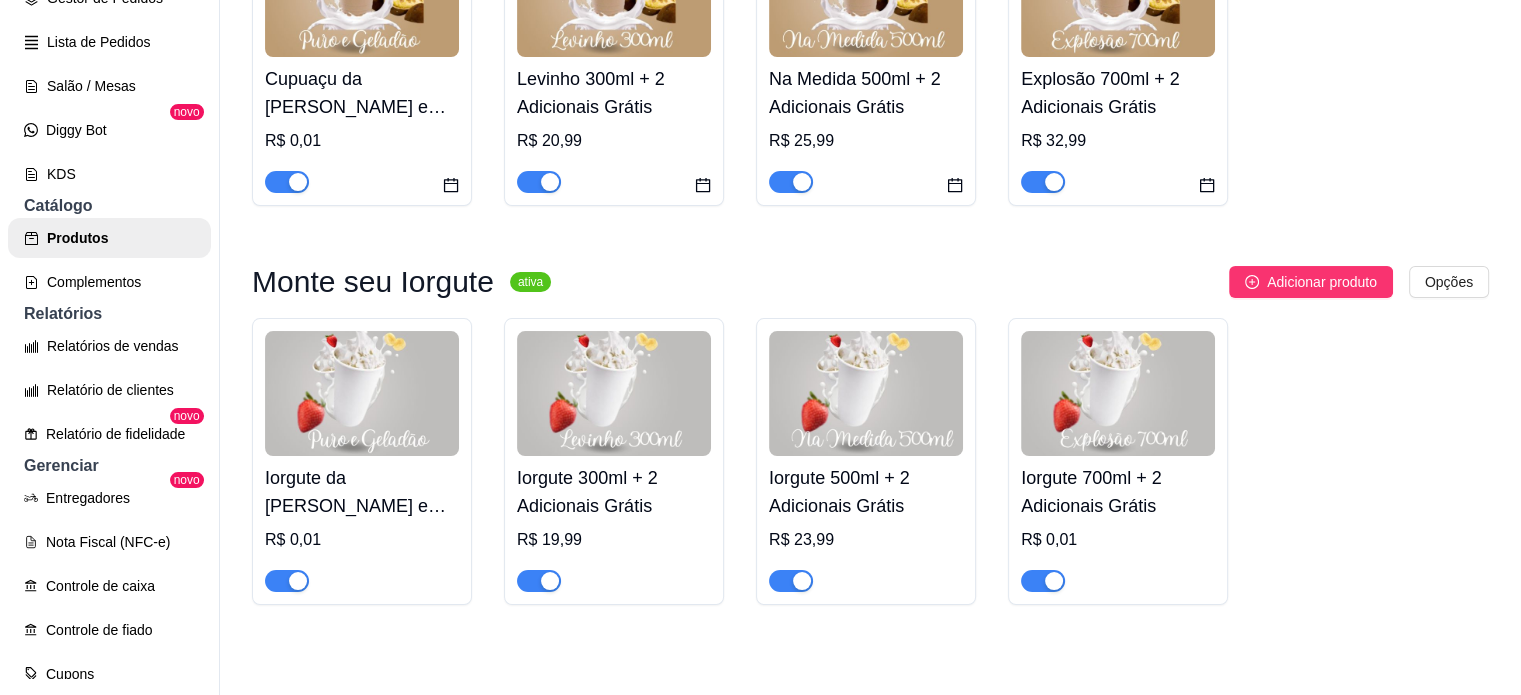 click on "Iorgute 700ml + 2 Adicionais Grátis" at bounding box center (1118, 492) 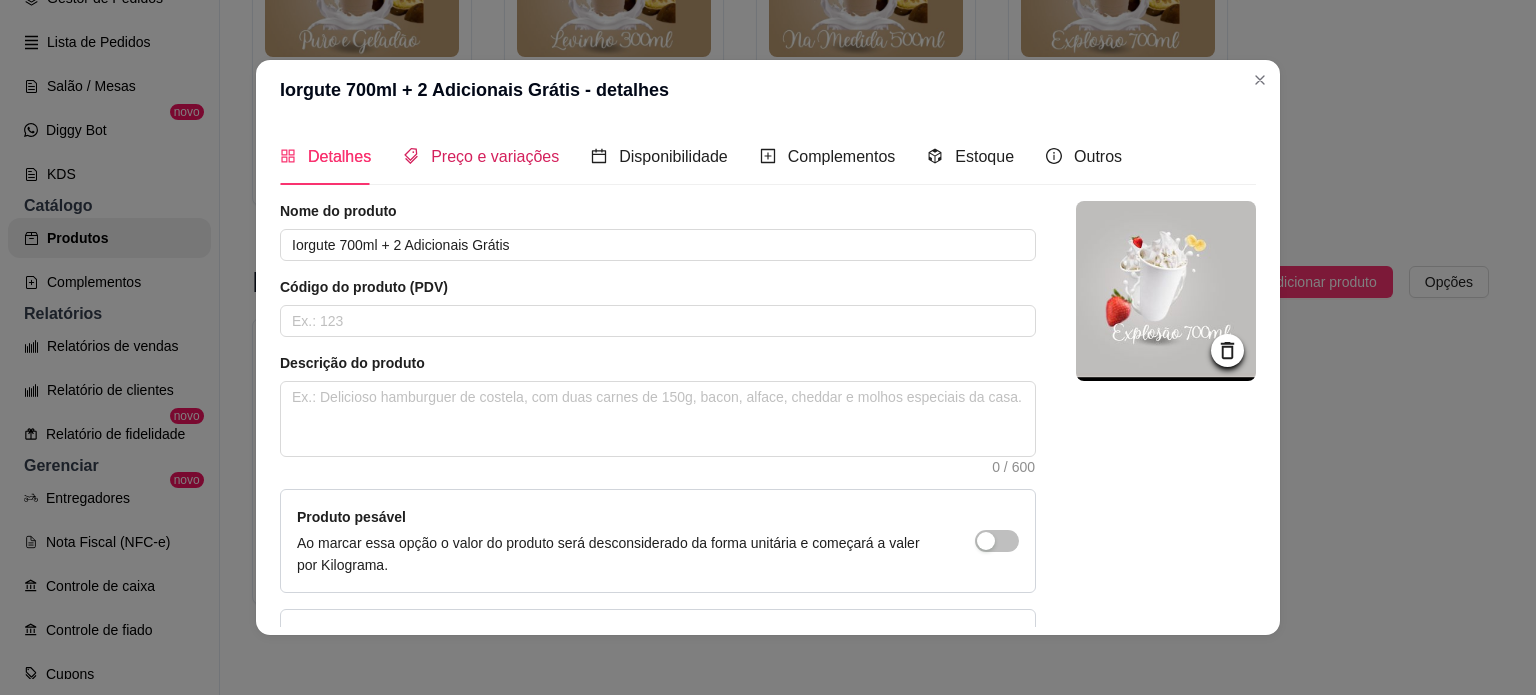 click on "Preço e variações" at bounding box center (495, 156) 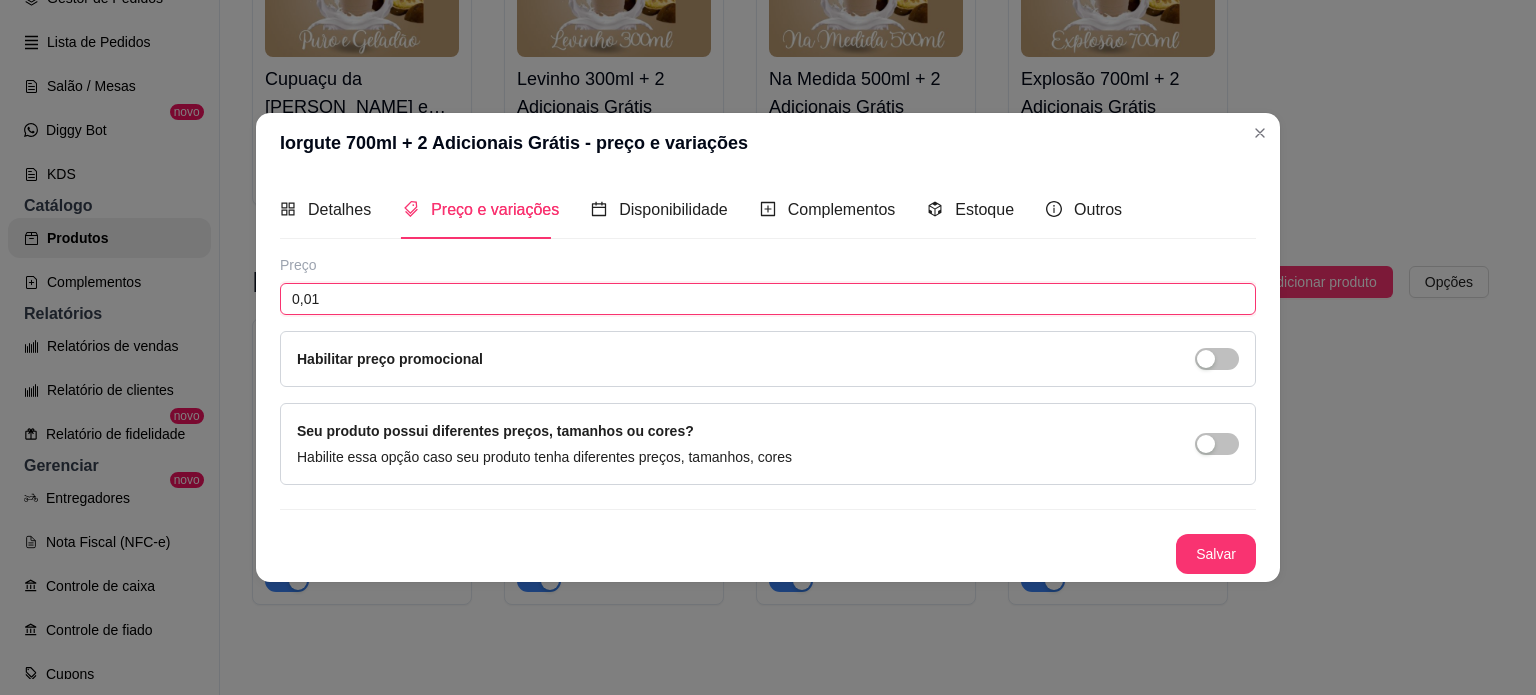 click on "0,01" at bounding box center (768, 299) 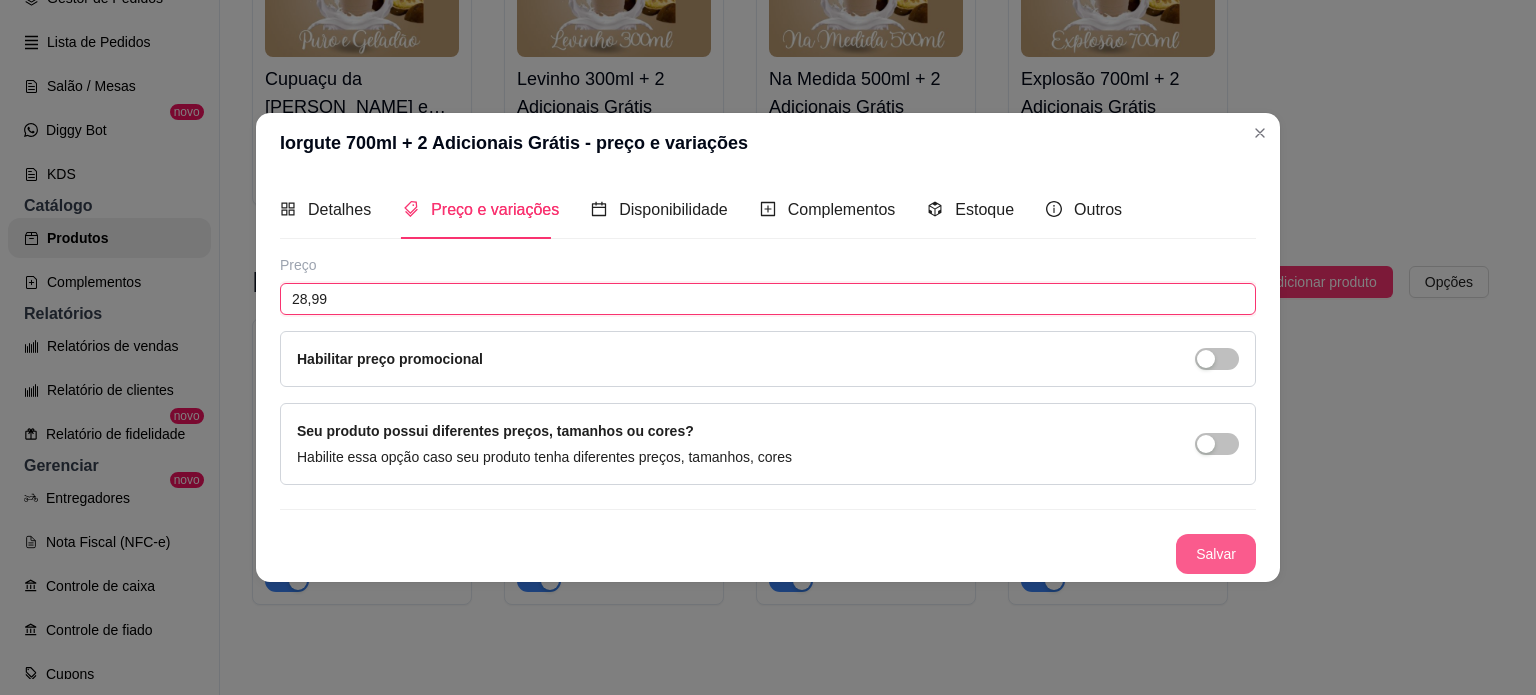 type on "28,99" 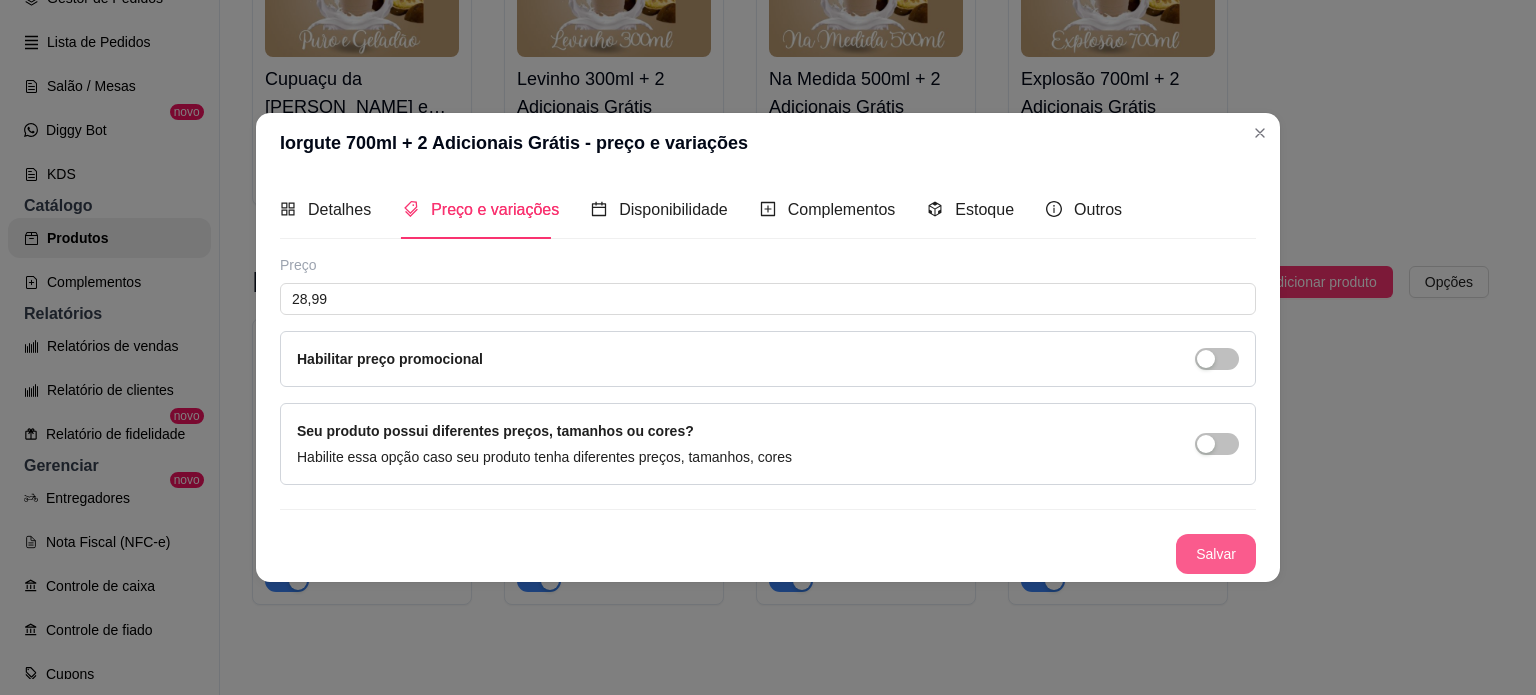 click on "Salvar" at bounding box center (1216, 554) 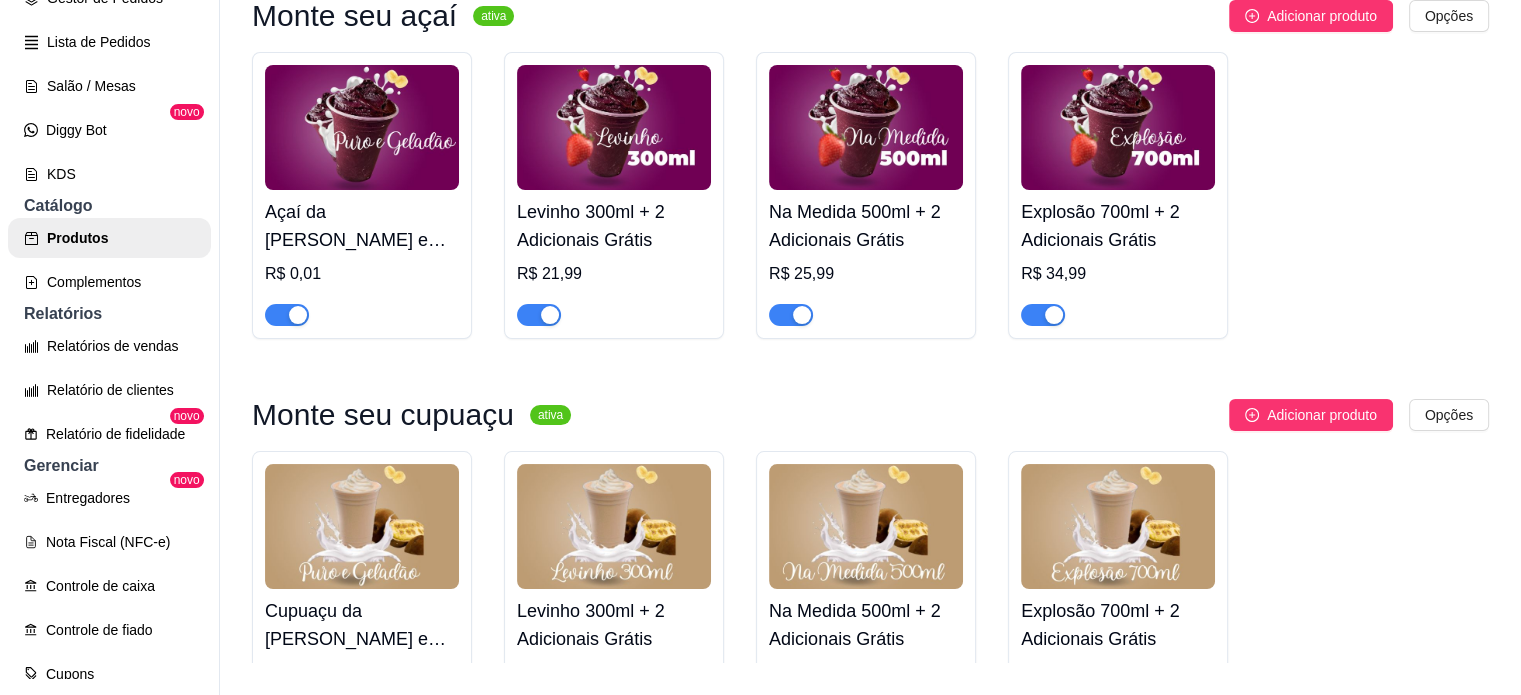 scroll, scrollTop: 160, scrollLeft: 0, axis: vertical 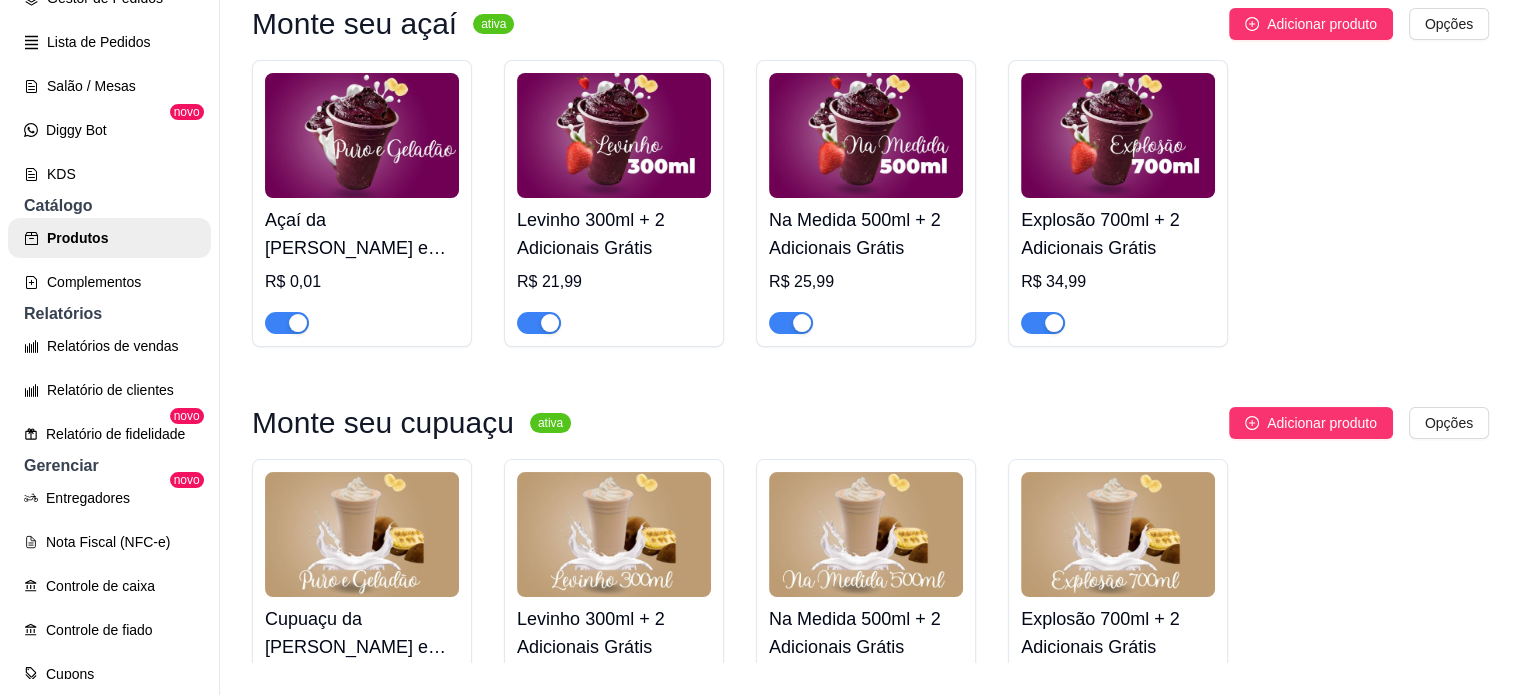 click on "R$ 34,99" at bounding box center [1118, 282] 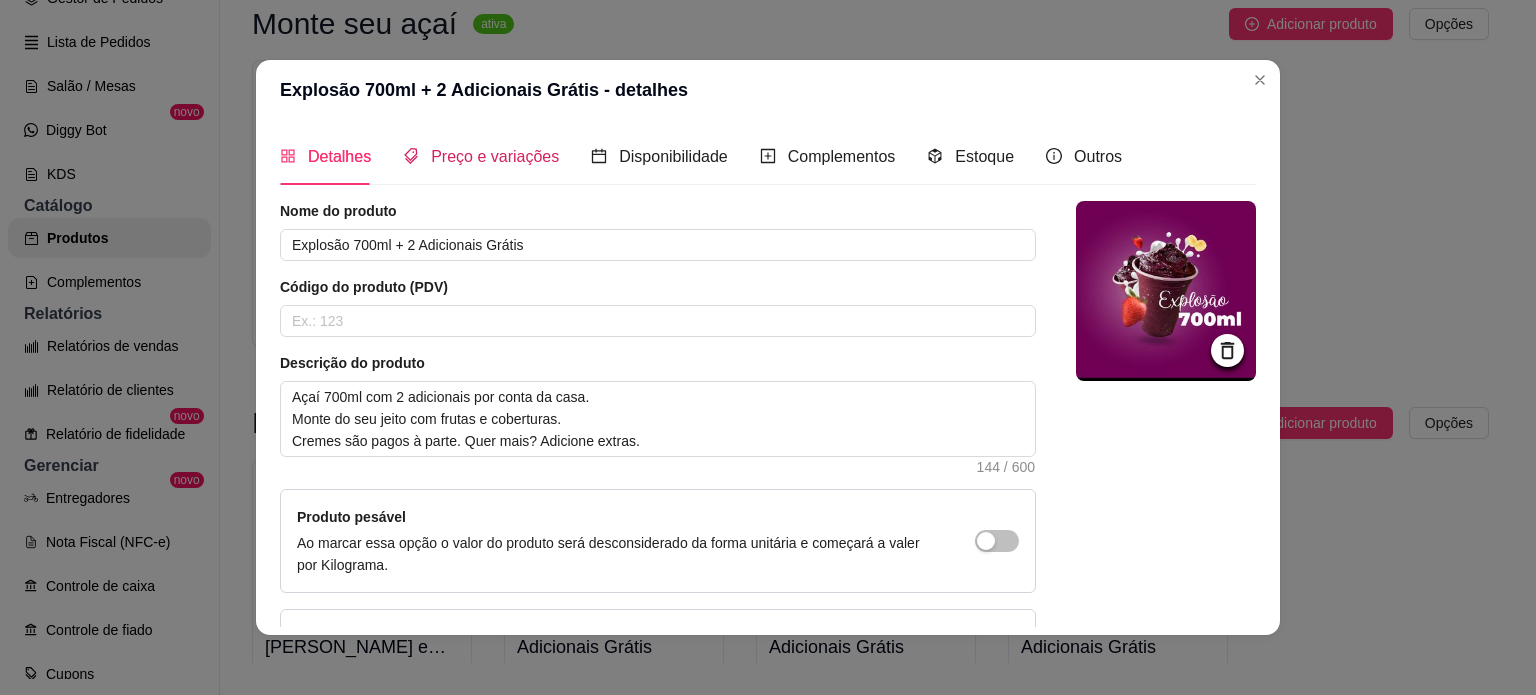 click on "Preço e variações" at bounding box center (495, 156) 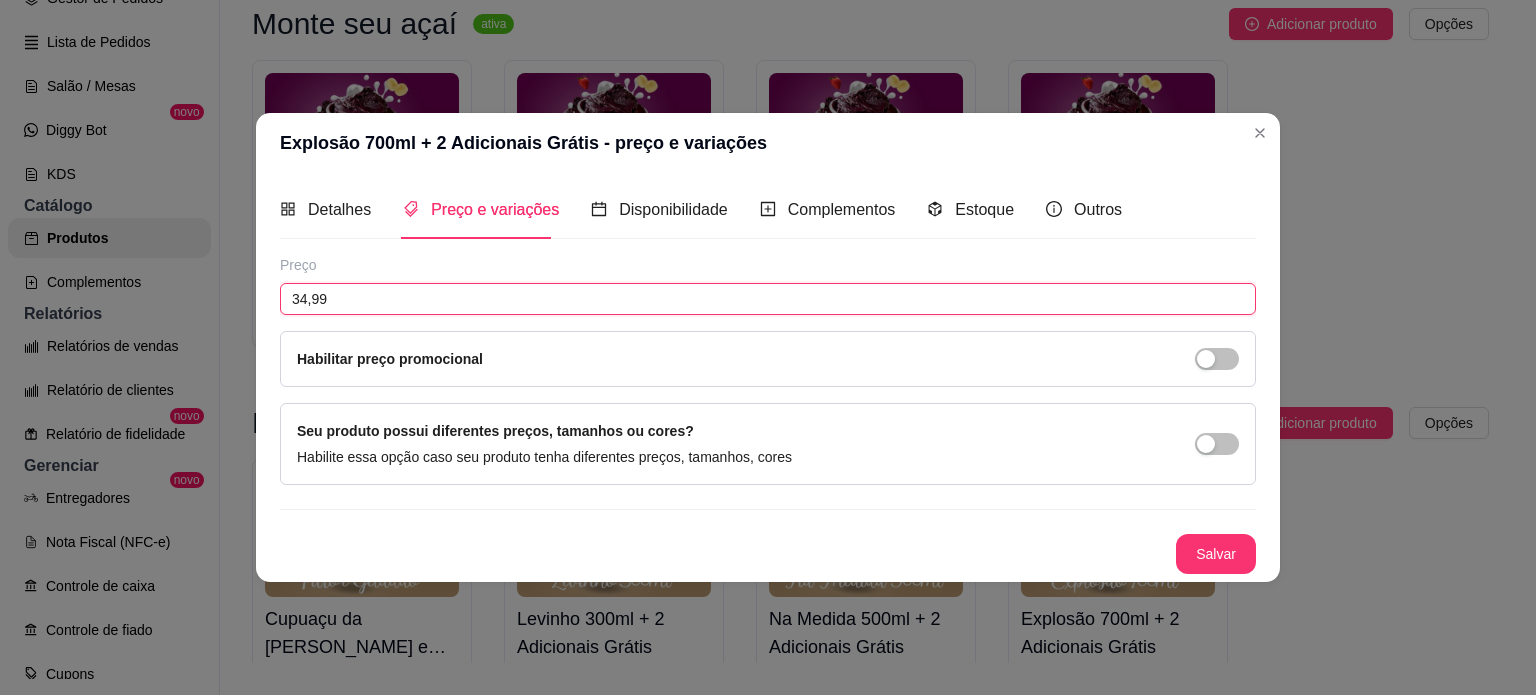 click on "34,99" at bounding box center [768, 299] 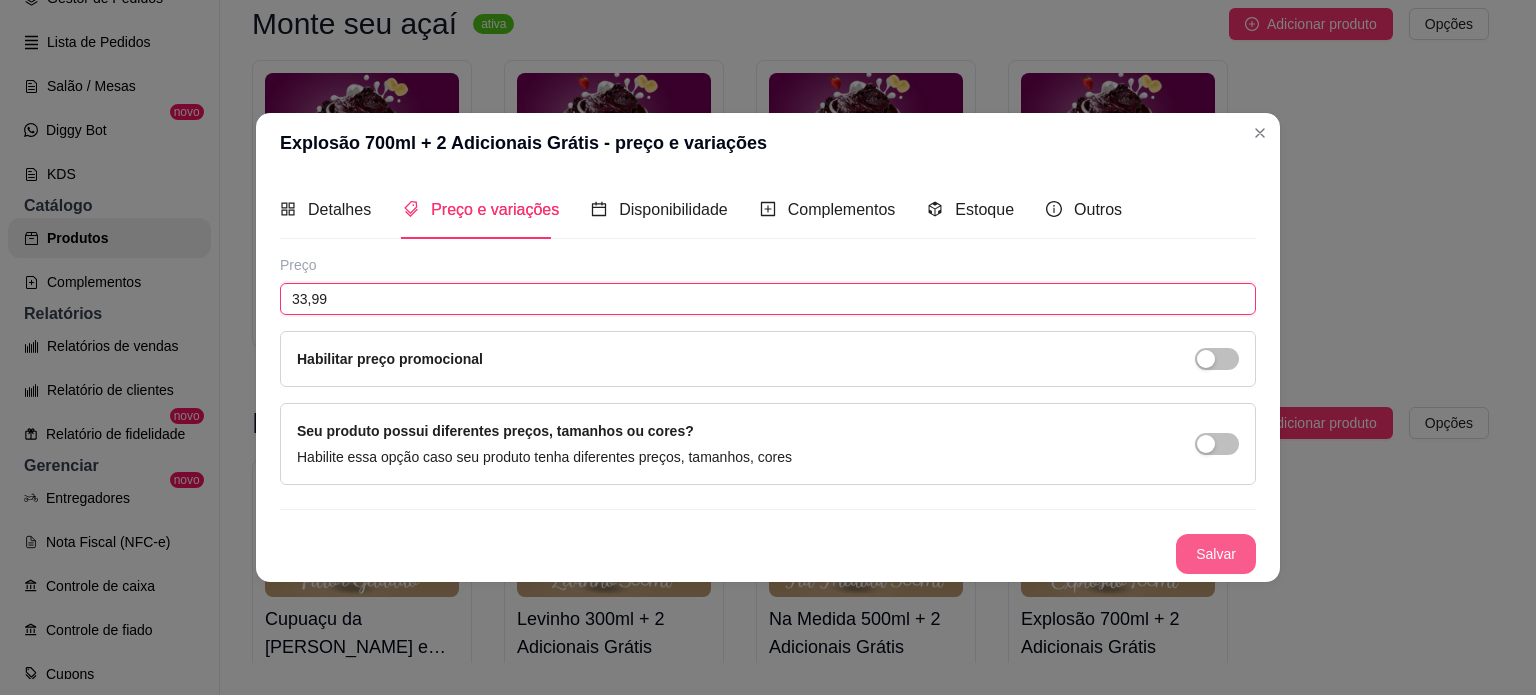 type on "33,99" 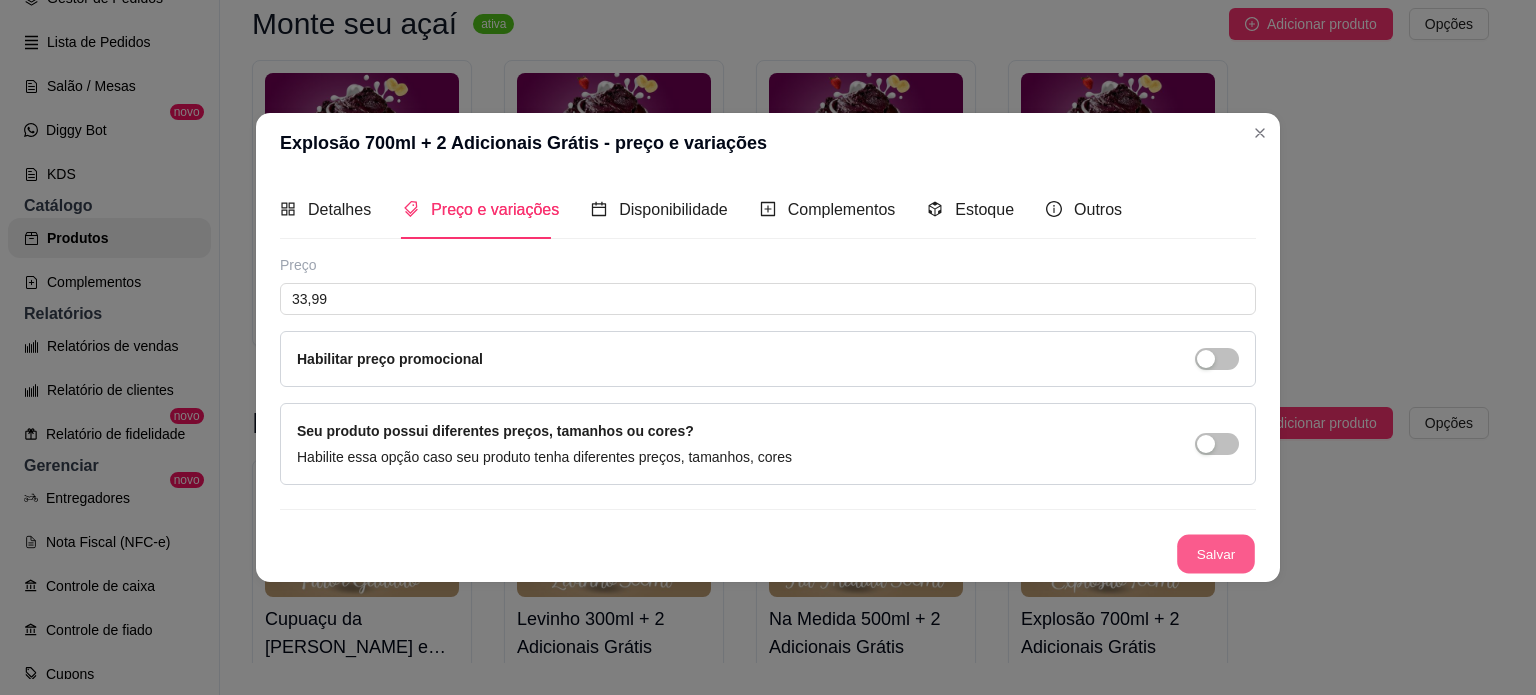 click on "Salvar" at bounding box center (1216, 553) 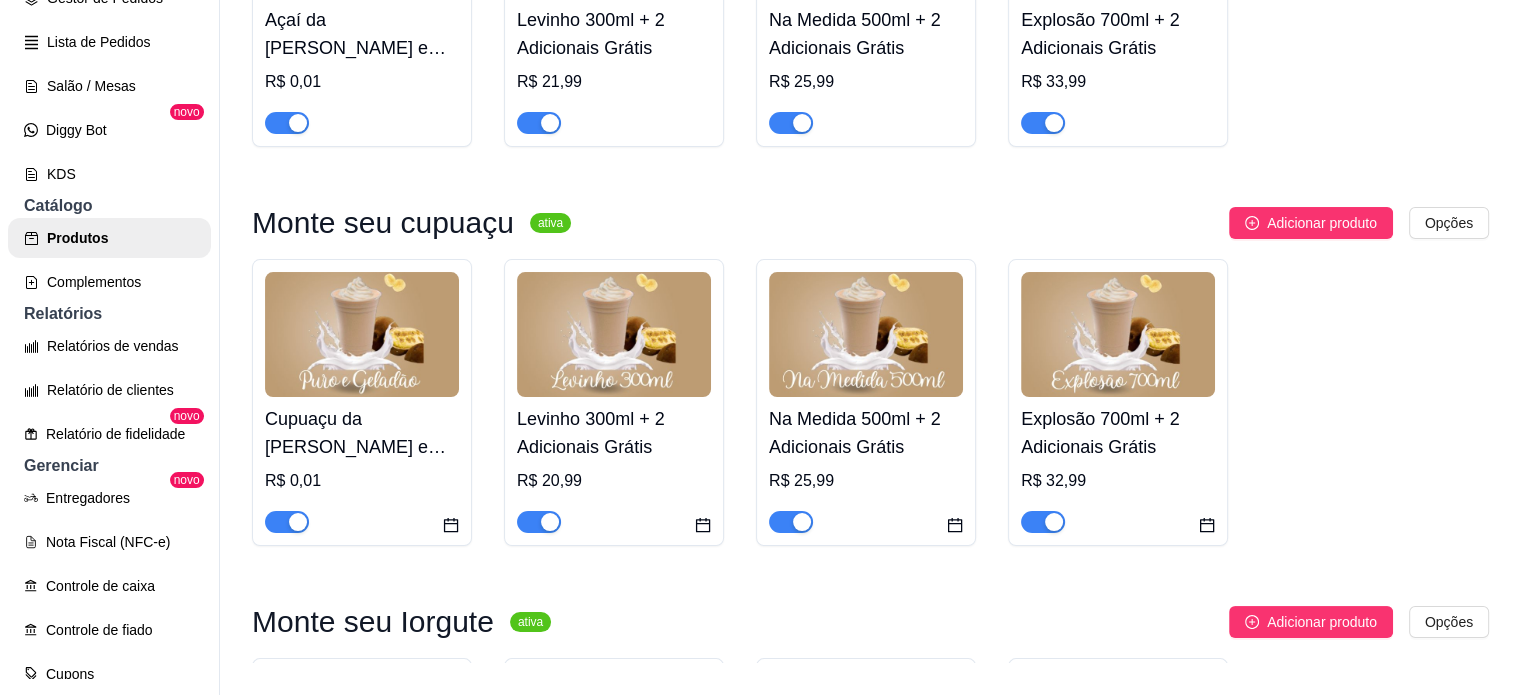 scroll, scrollTop: 0, scrollLeft: 0, axis: both 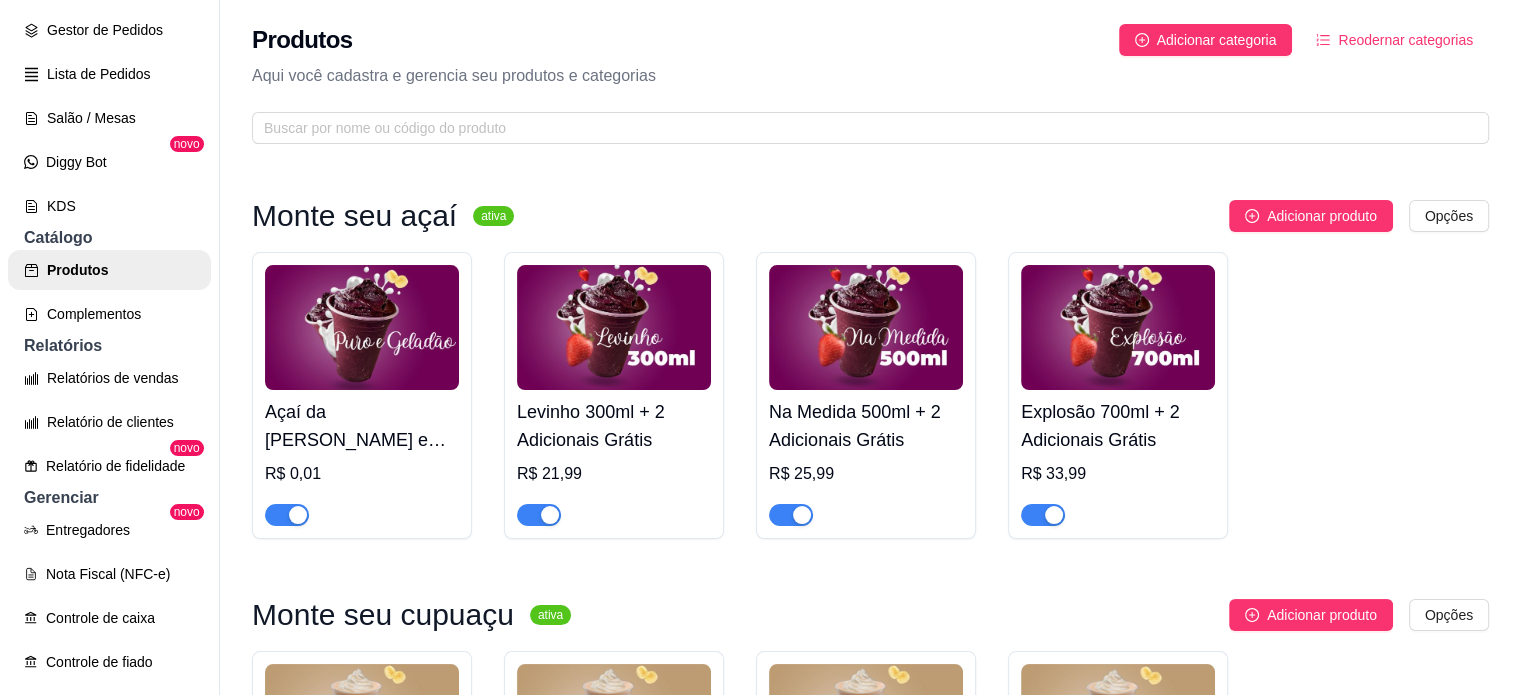 click on "Açaí da Máfia - Puro e Gelado   R$ 0,01 Levinho 300ml + 2 Adicionais Grátis   R$ 21,99 Na Medida 500ml + 2 Adicionais Grátis   R$ 25,99 Explosão 700ml + 2 Adicionais Grátis   R$ 33,99" at bounding box center (870, 395) 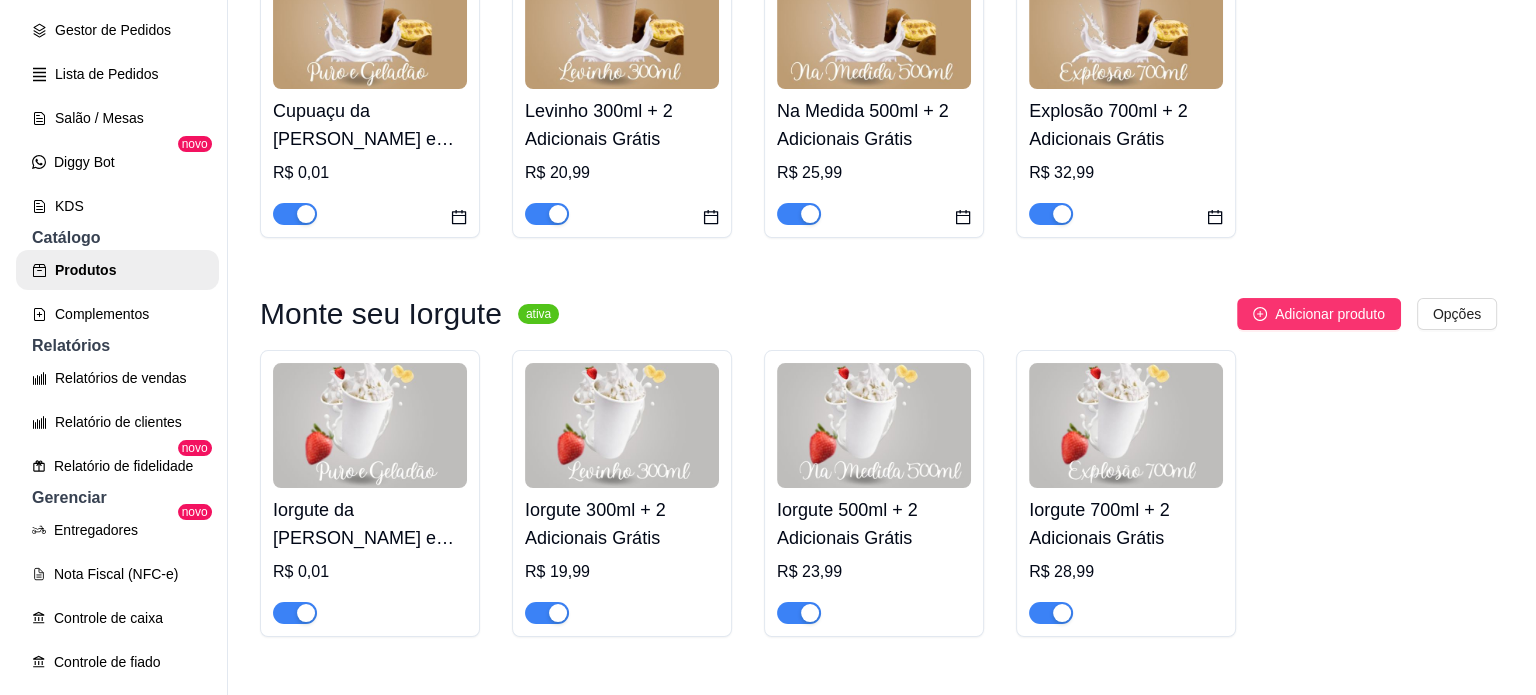 scroll, scrollTop: 760, scrollLeft: 0, axis: vertical 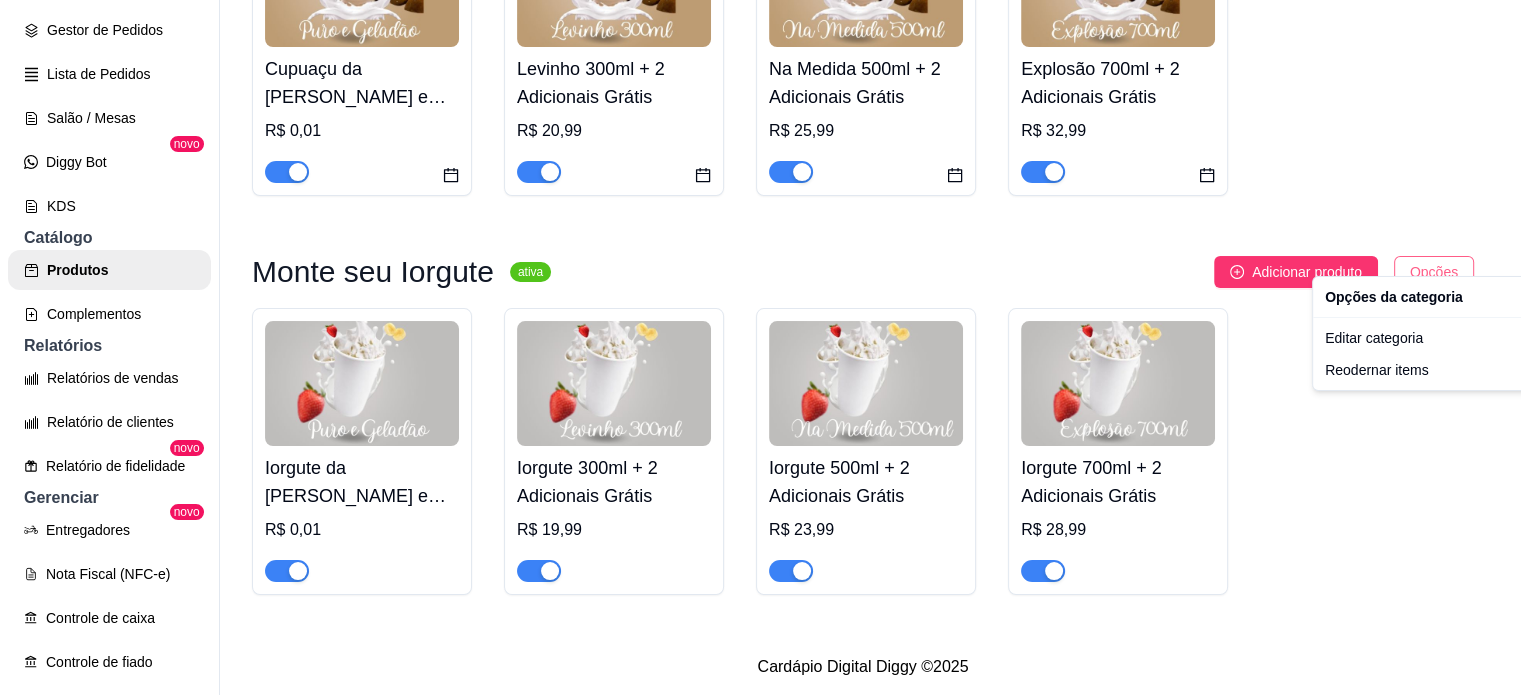 click on "L La Máfia Açaí ... Loja Aberta Loja Período gratuito até 24/08   Dia a dia Pedidos balcão (PDV) Gestor de Pedidos Lista de Pedidos Salão / Mesas Diggy Bot novo KDS Catálogo Produtos Complementos Relatórios Relatórios de vendas Relatório de clientes Relatório de fidelidade novo Gerenciar Entregadores novo Nota Fiscal (NFC-e) Controle de caixa Controle de fiado Cupons Clientes Estoque Configurações Diggy Planos Precisa de ajuda? Sair Produtos Adicionar categoria Reodernar categorias Aqui você cadastra e gerencia seu produtos e categorias Monte seu açaí ativa Adicionar produto Opções Açaí da Máfia - Puro e Gelado   R$ 0,01 Levinho 300ml + 2 Adicionais Grátis   R$ 21,99 Na Medida 500ml + 2 Adicionais Grátis   R$ 25,99 Explosão 700ml + 2 Adicionais Grátis   R$ 33,99 Monte seu cupuaçu ativa Adicionar produto Opções Cupuaçu da Máfia - Puro e Gelado    R$ 0,01 Levinho 300ml + 2 Adicionais Grátis    R$ 20,99 Na Medida 500ml + 2 Adicionais Grátis    R$ 25,99   R$ 32,99 ativa" at bounding box center [760, 347] 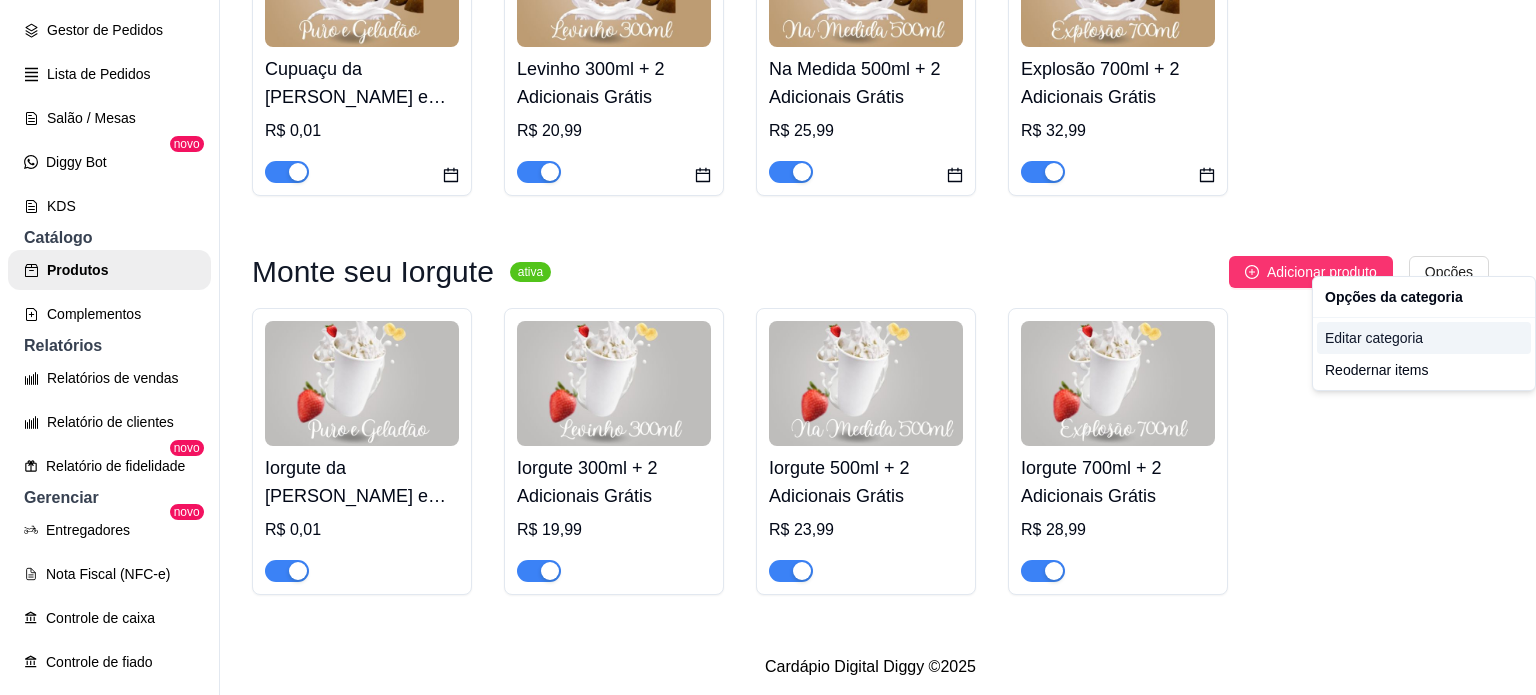 click on "Editar categoria" at bounding box center [1424, 338] 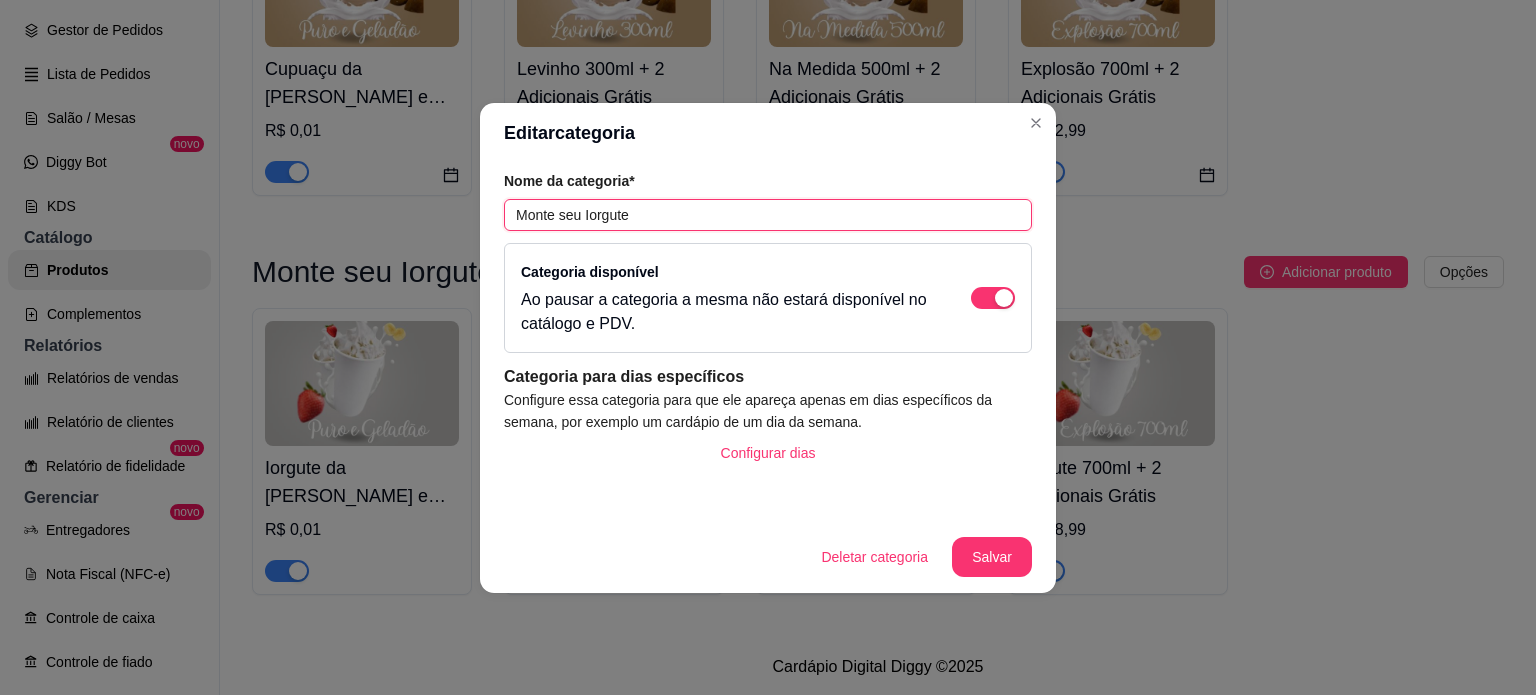 click on "Monte seu Iorgute" at bounding box center (768, 215) 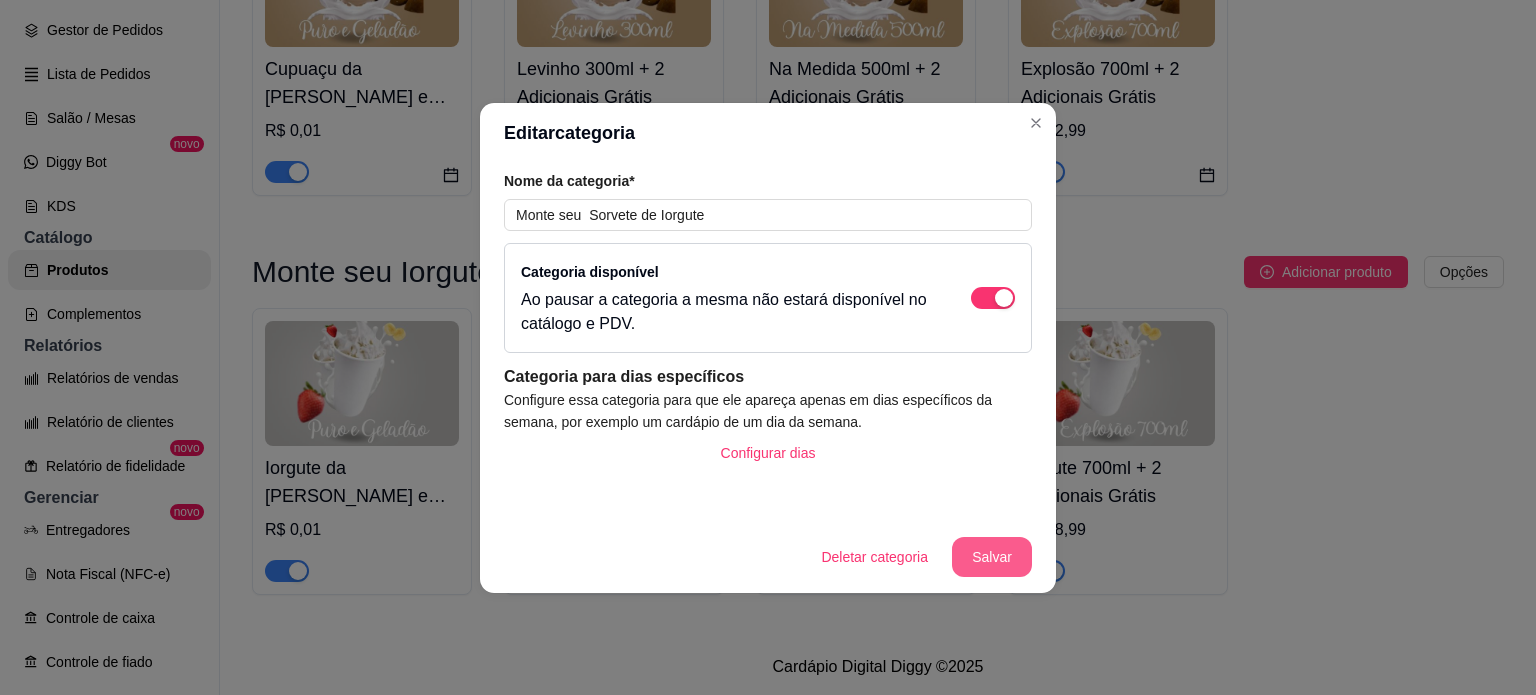 click on "Salvar" at bounding box center (992, 557) 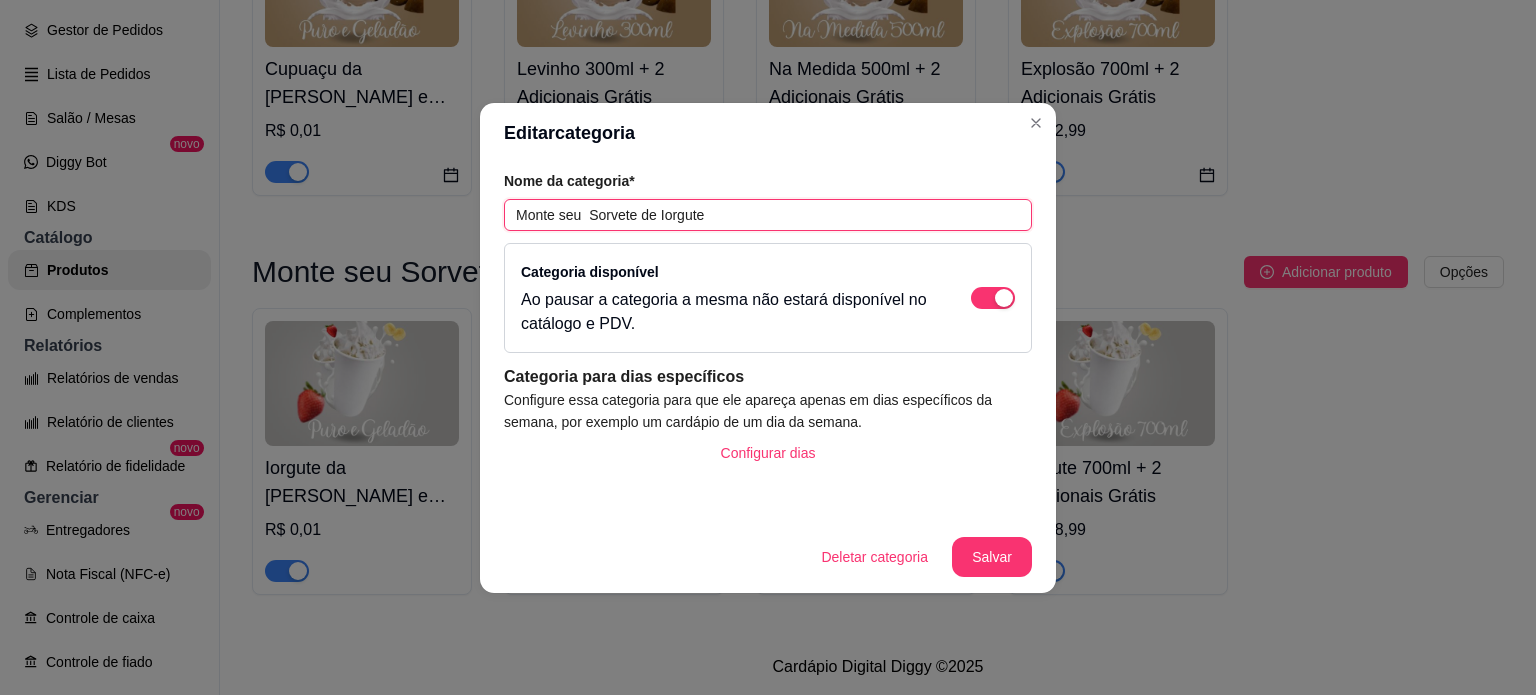 click on "Monte seu  Sorvete de Iorgute" at bounding box center [768, 215] 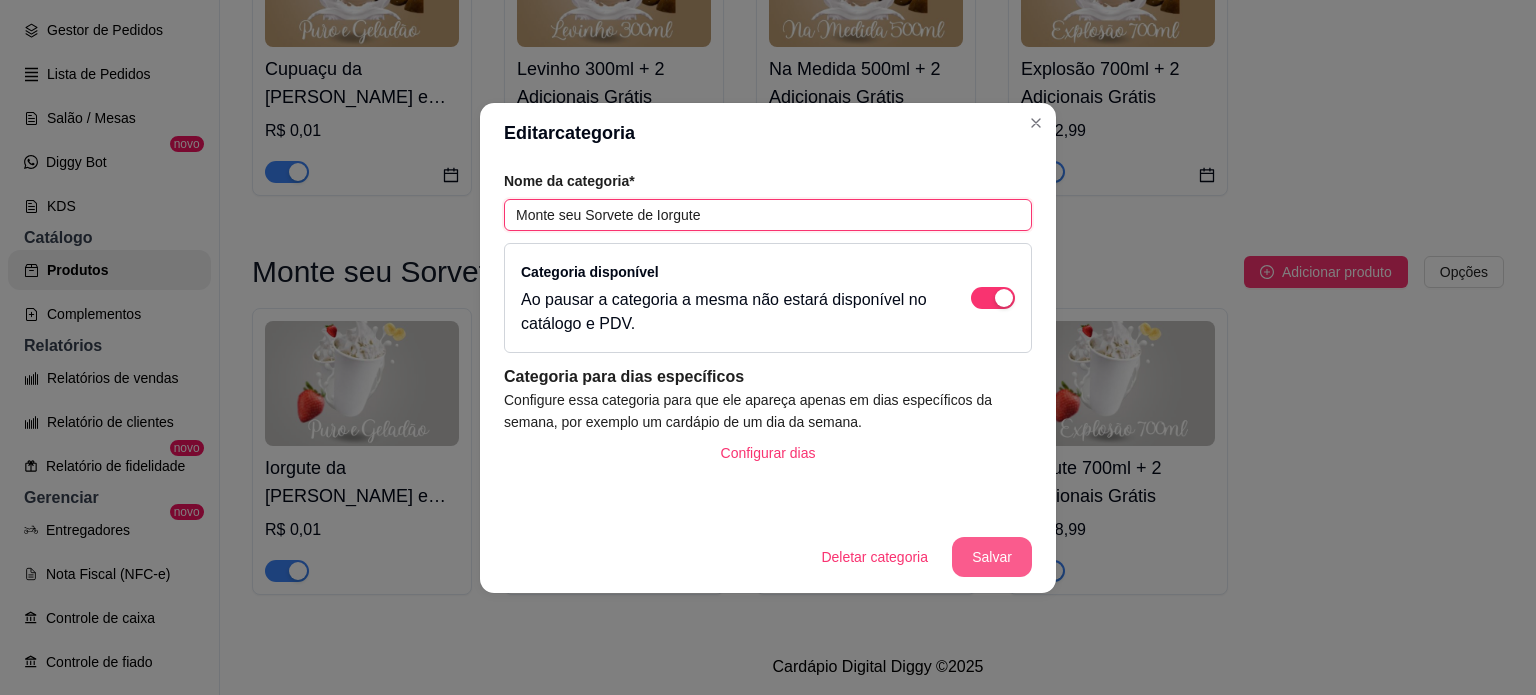 type on "Monte seu Sorvete de Iorgute" 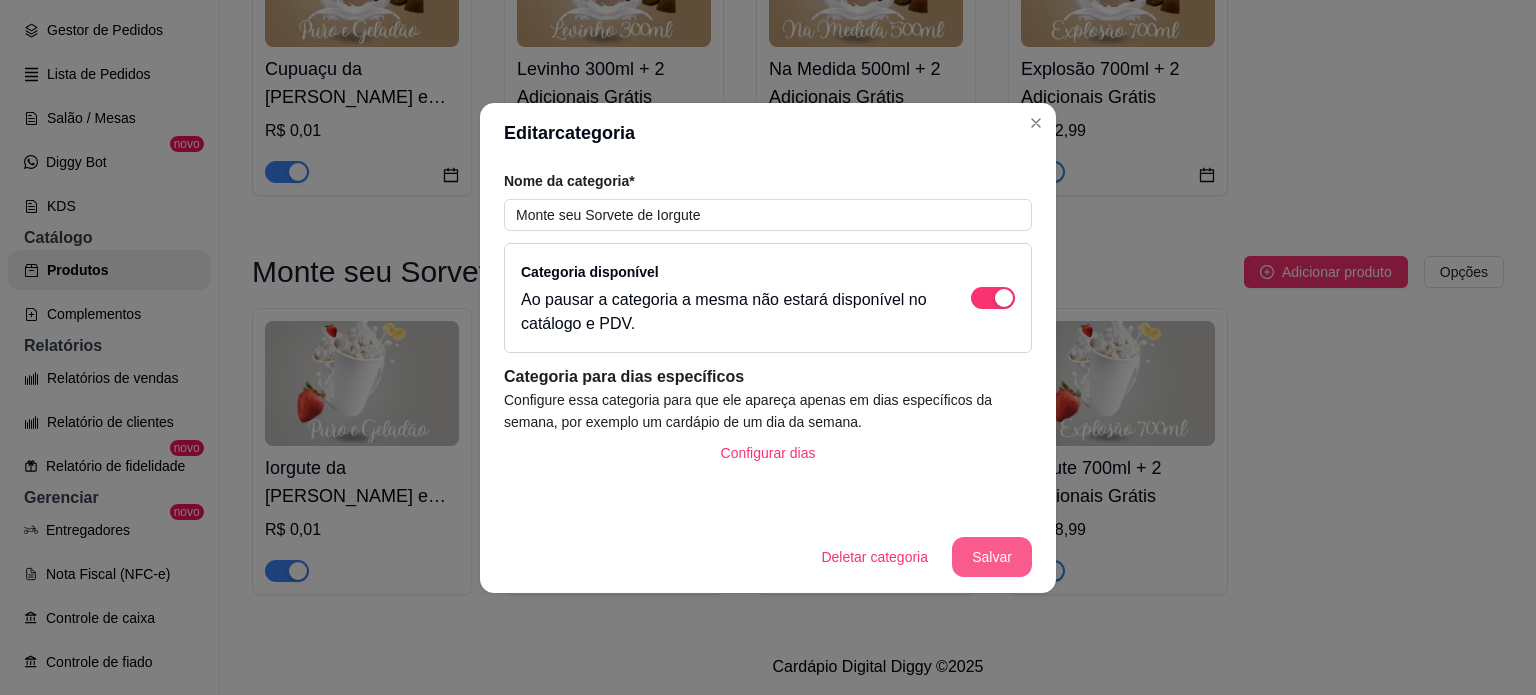 click on "Salvar" at bounding box center [992, 557] 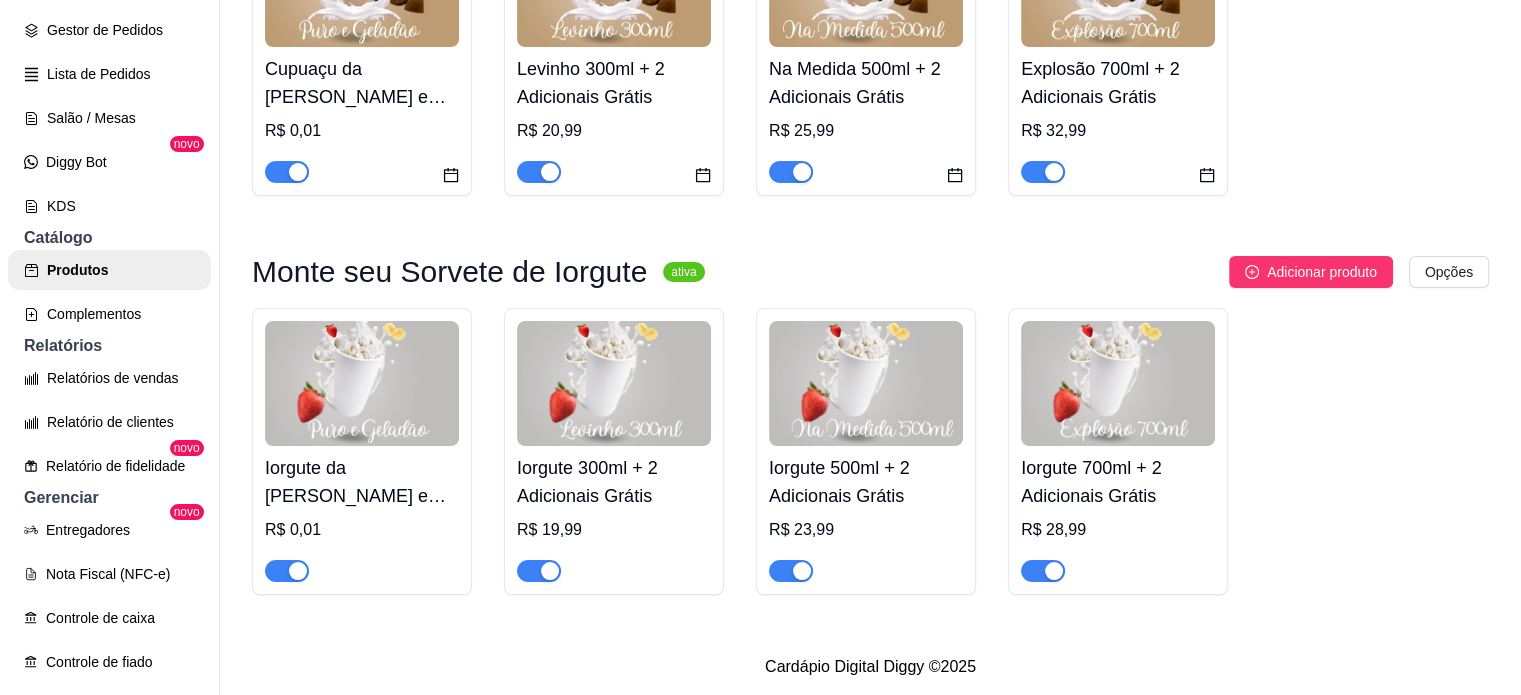 click at bounding box center (362, 383) 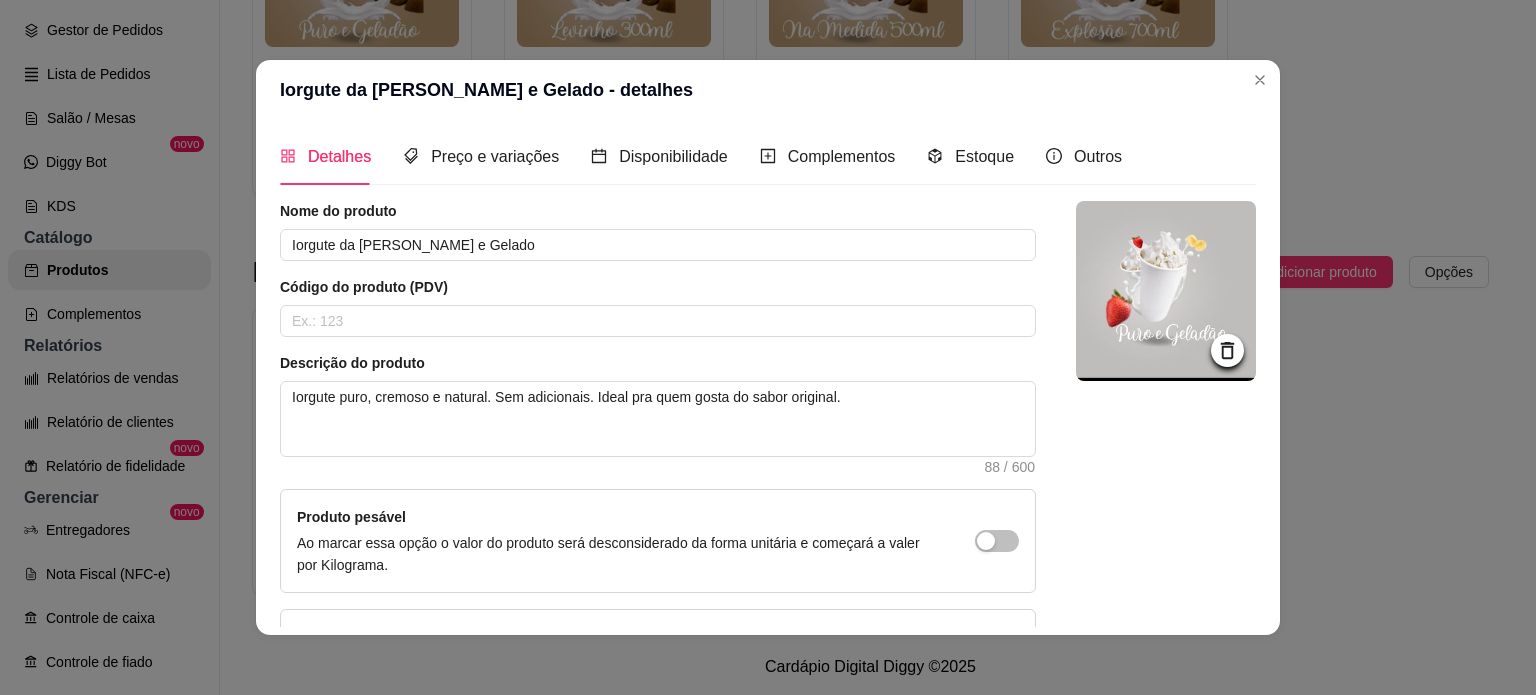 click 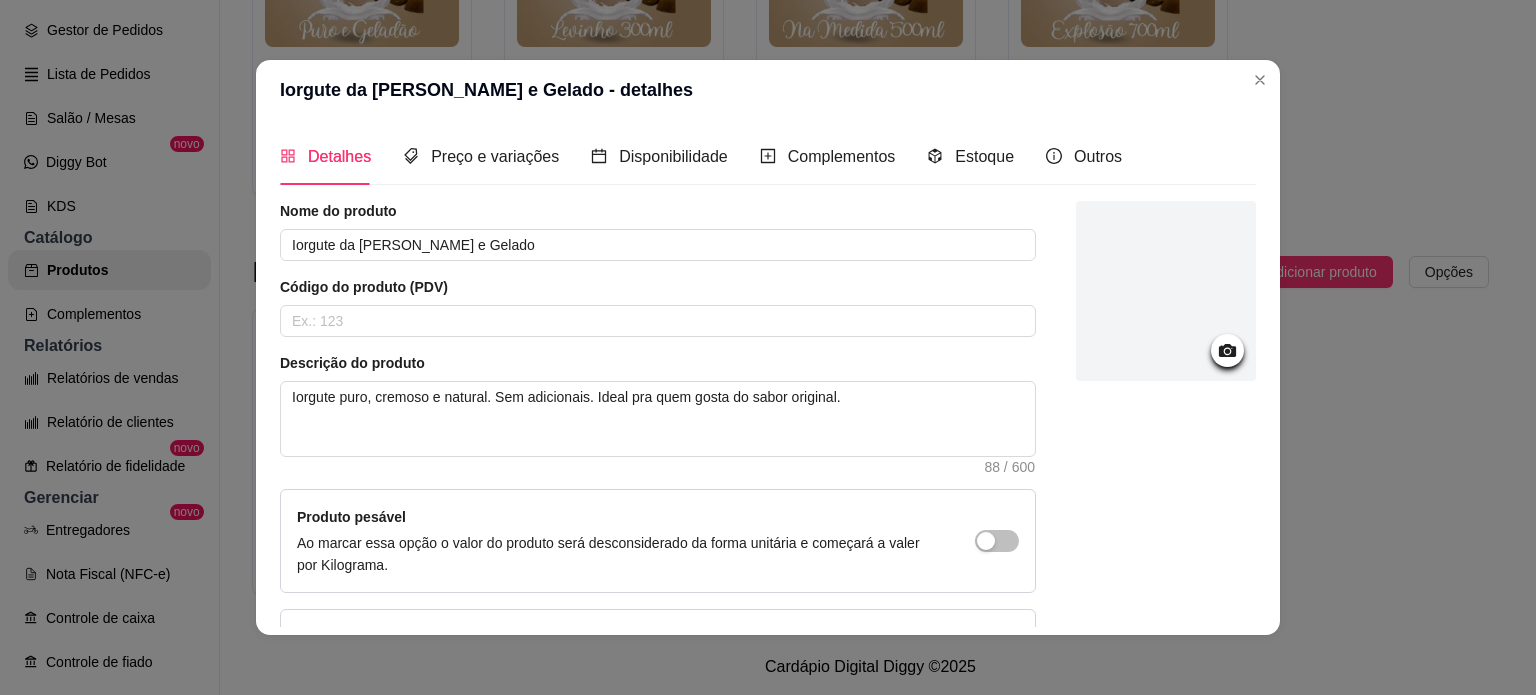 click 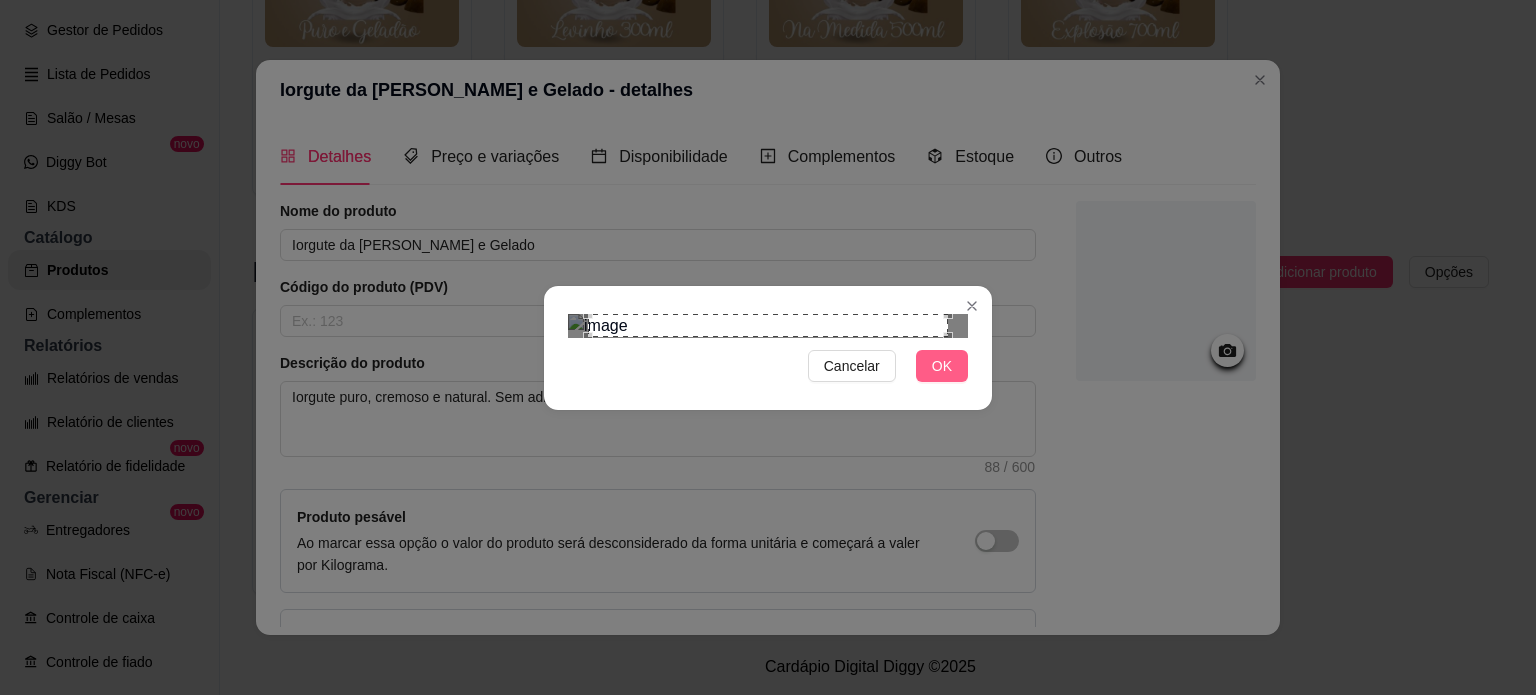 click on "OK" at bounding box center (942, 366) 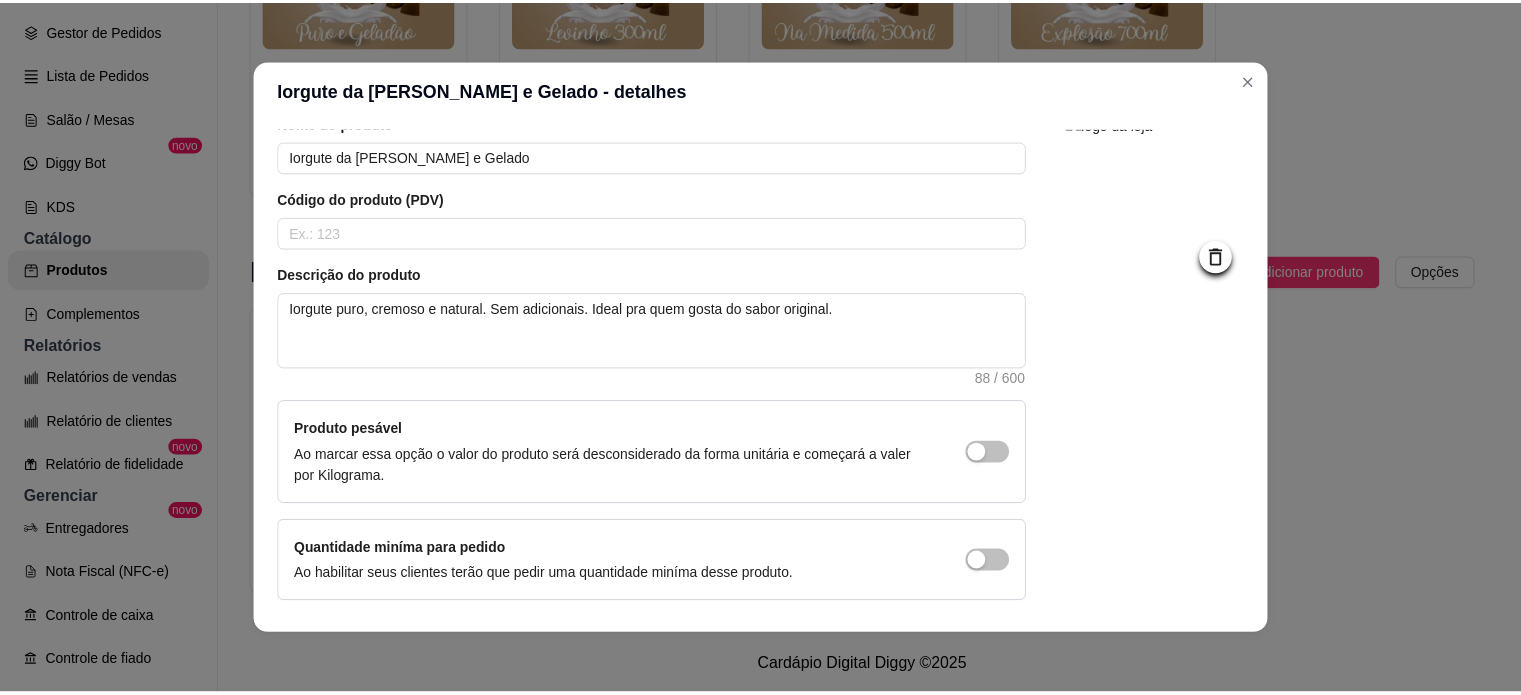 scroll, scrollTop: 150, scrollLeft: 0, axis: vertical 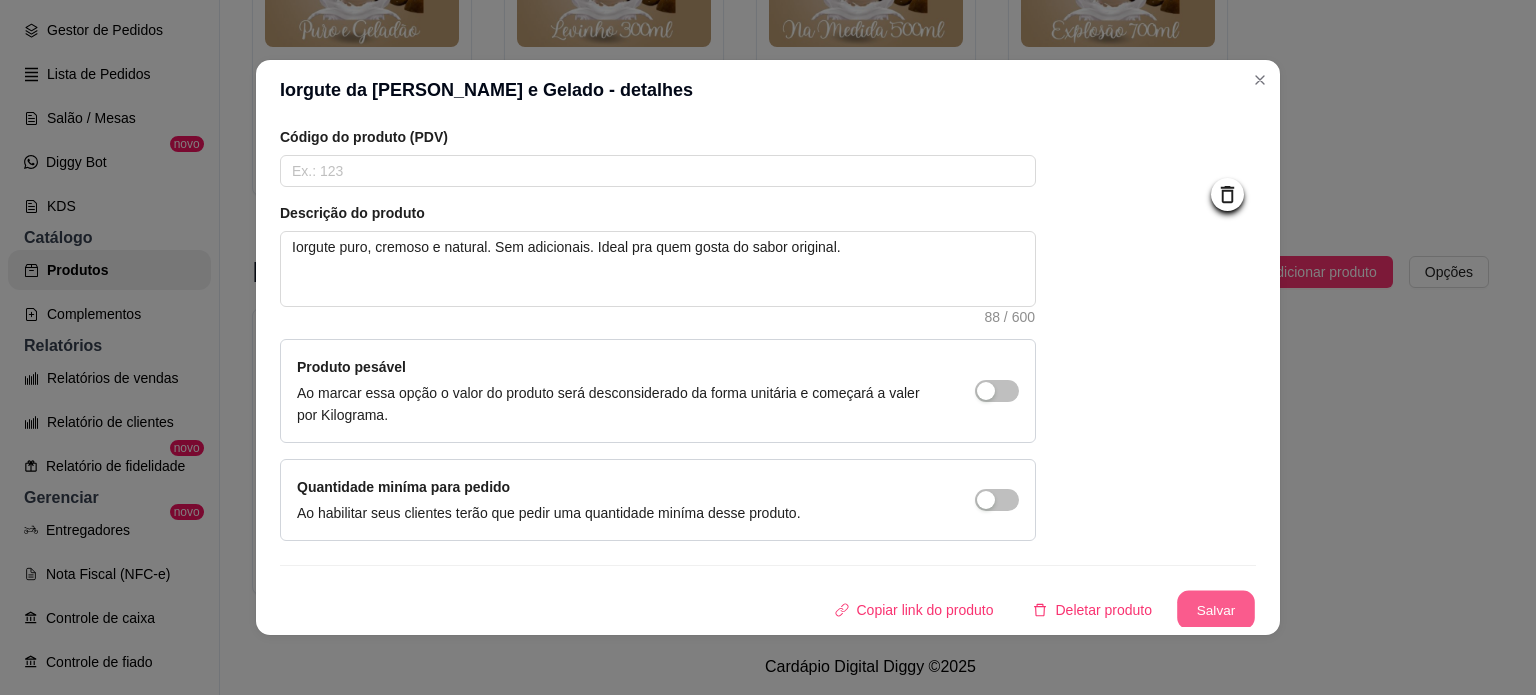 click on "Salvar" at bounding box center (1216, 610) 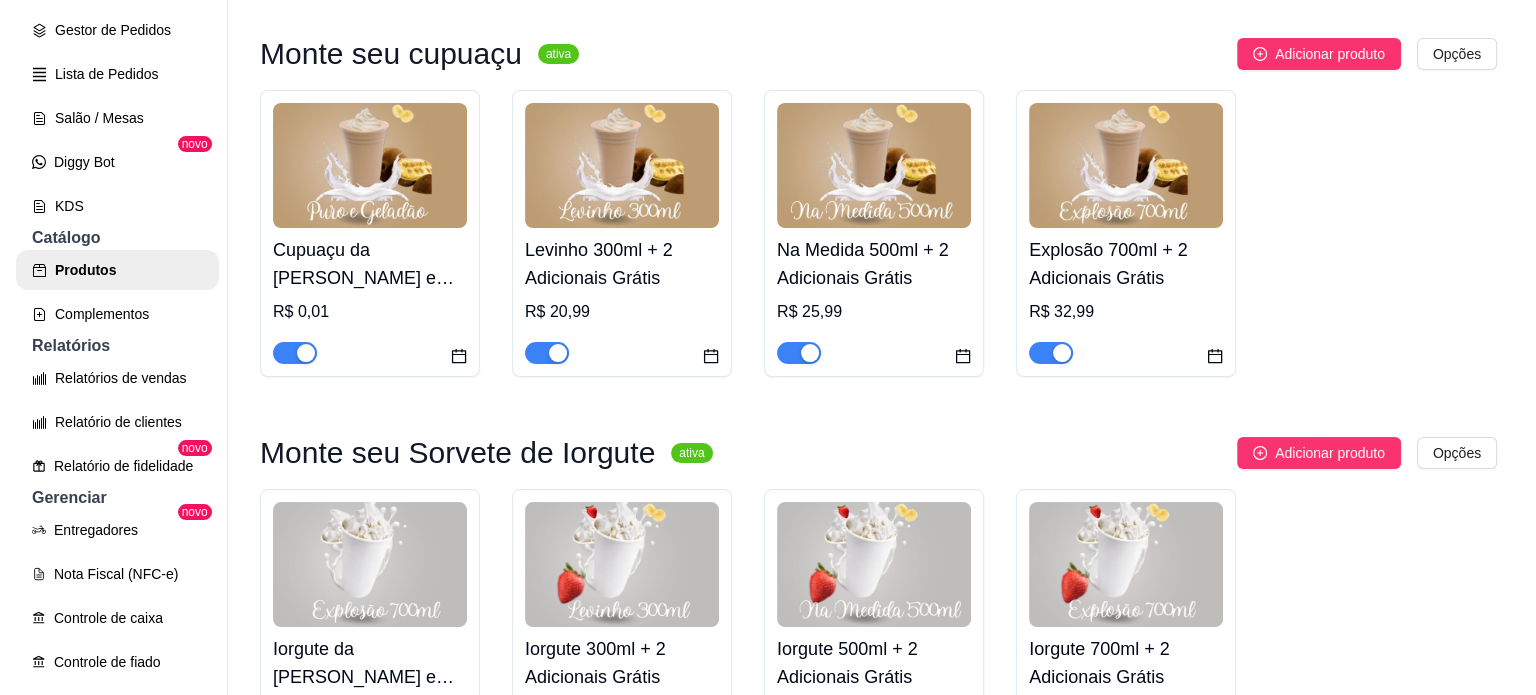 scroll, scrollTop: 660, scrollLeft: 0, axis: vertical 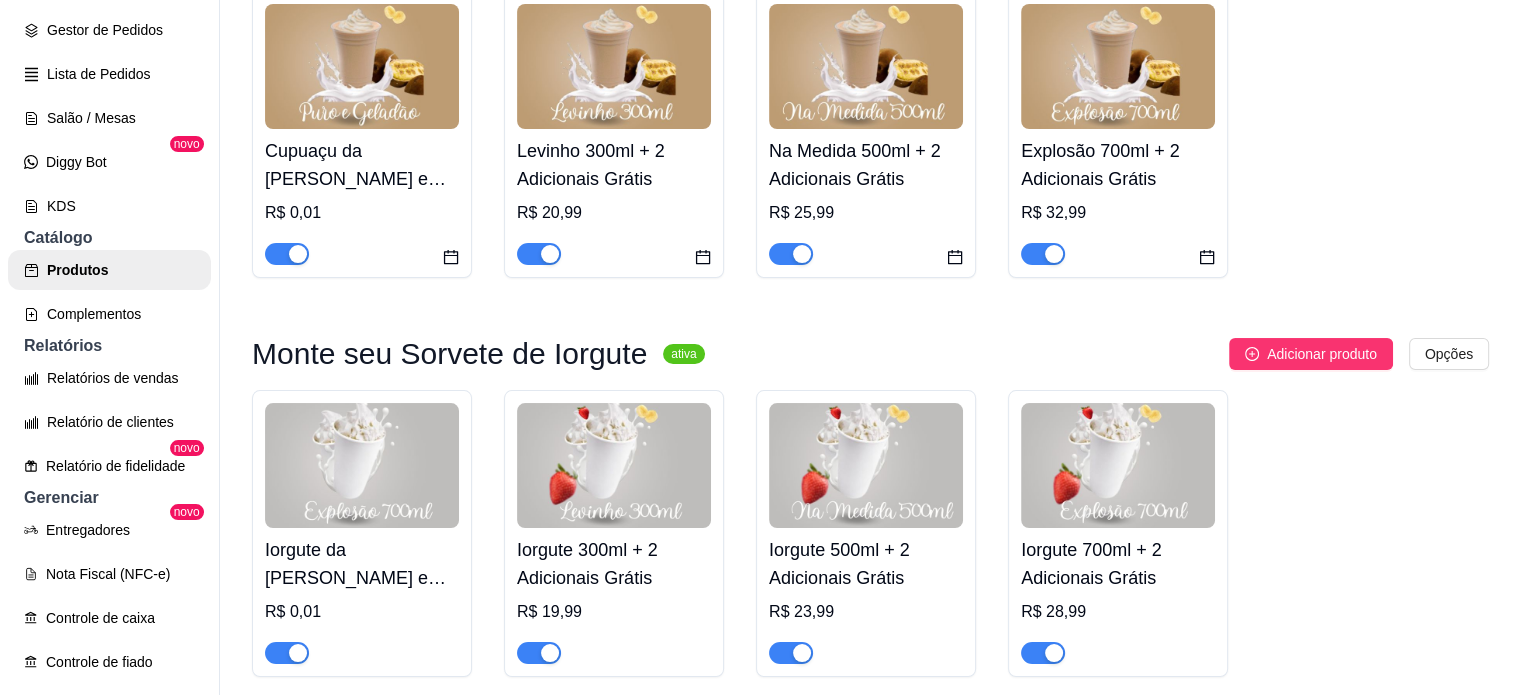 click at bounding box center (362, 465) 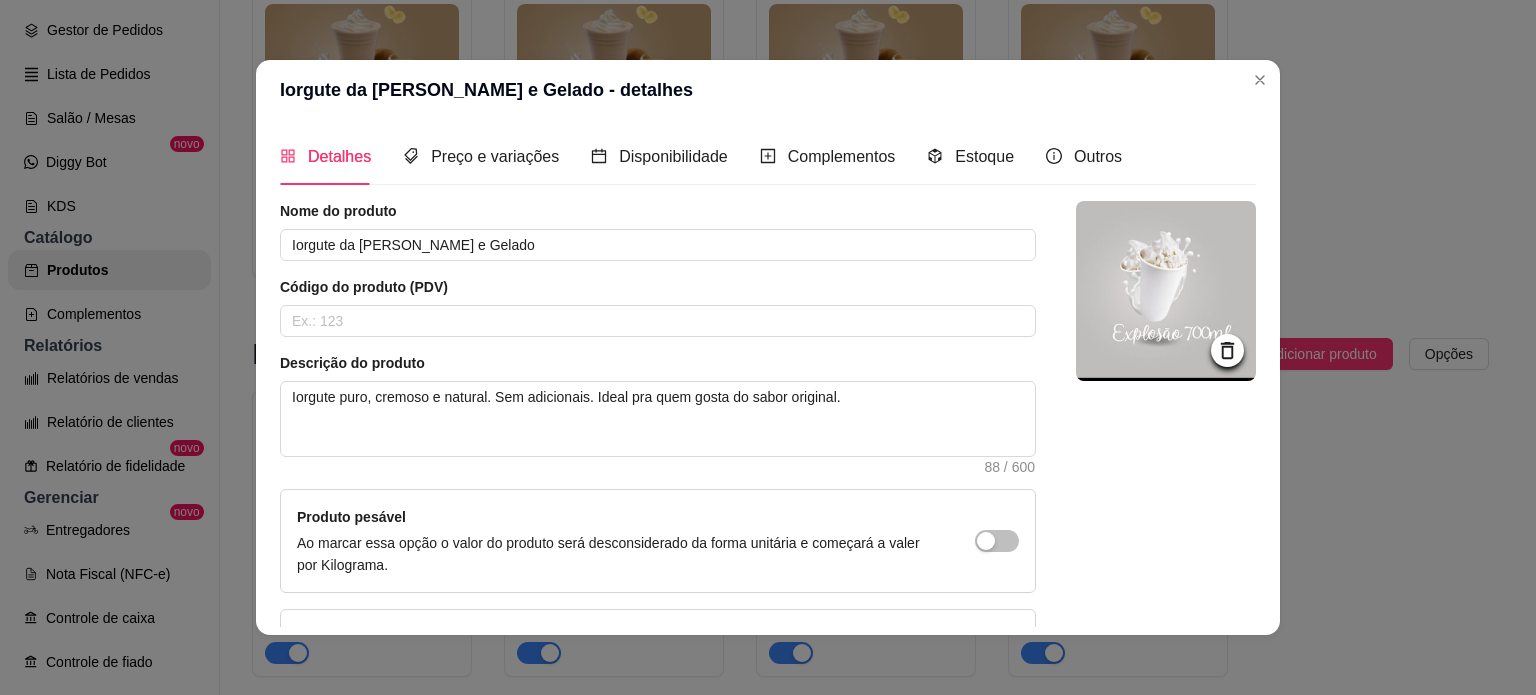 click at bounding box center [1227, 350] 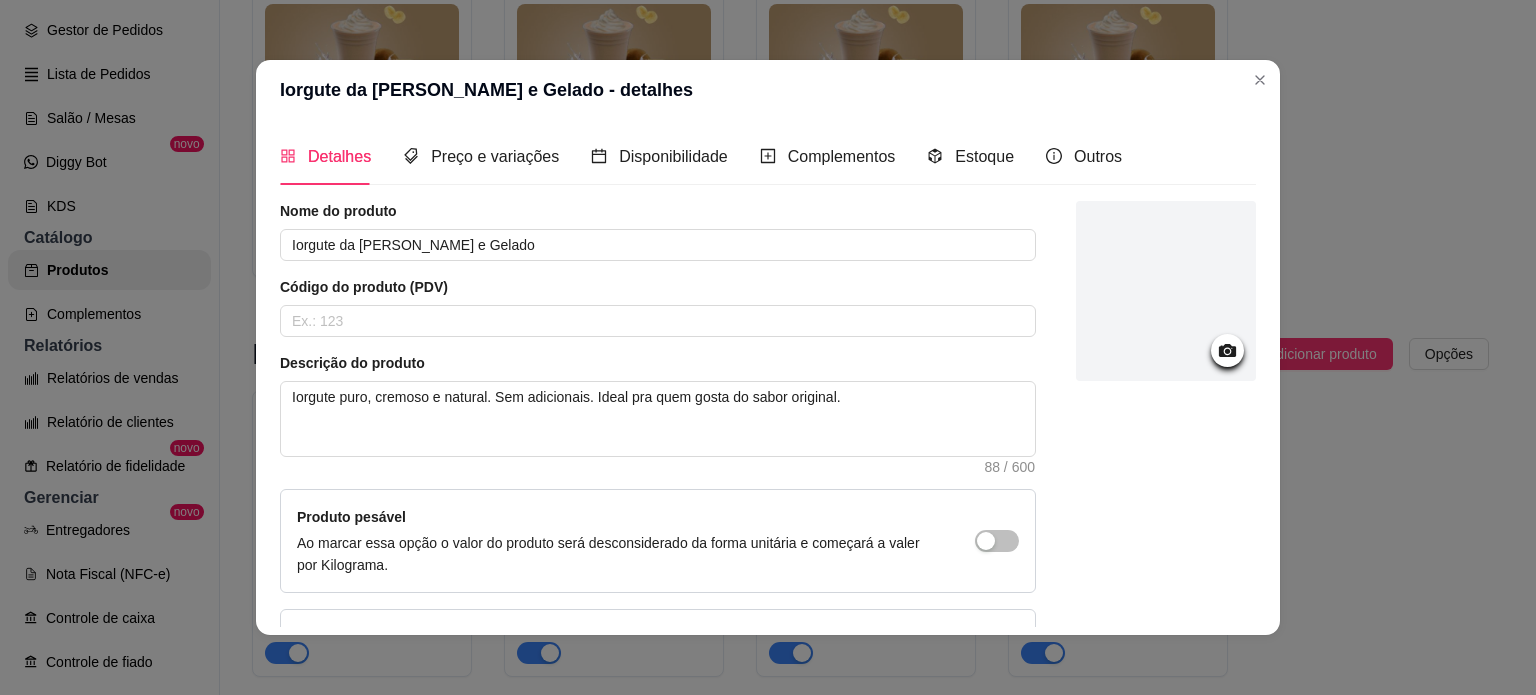 click at bounding box center (1166, 291) 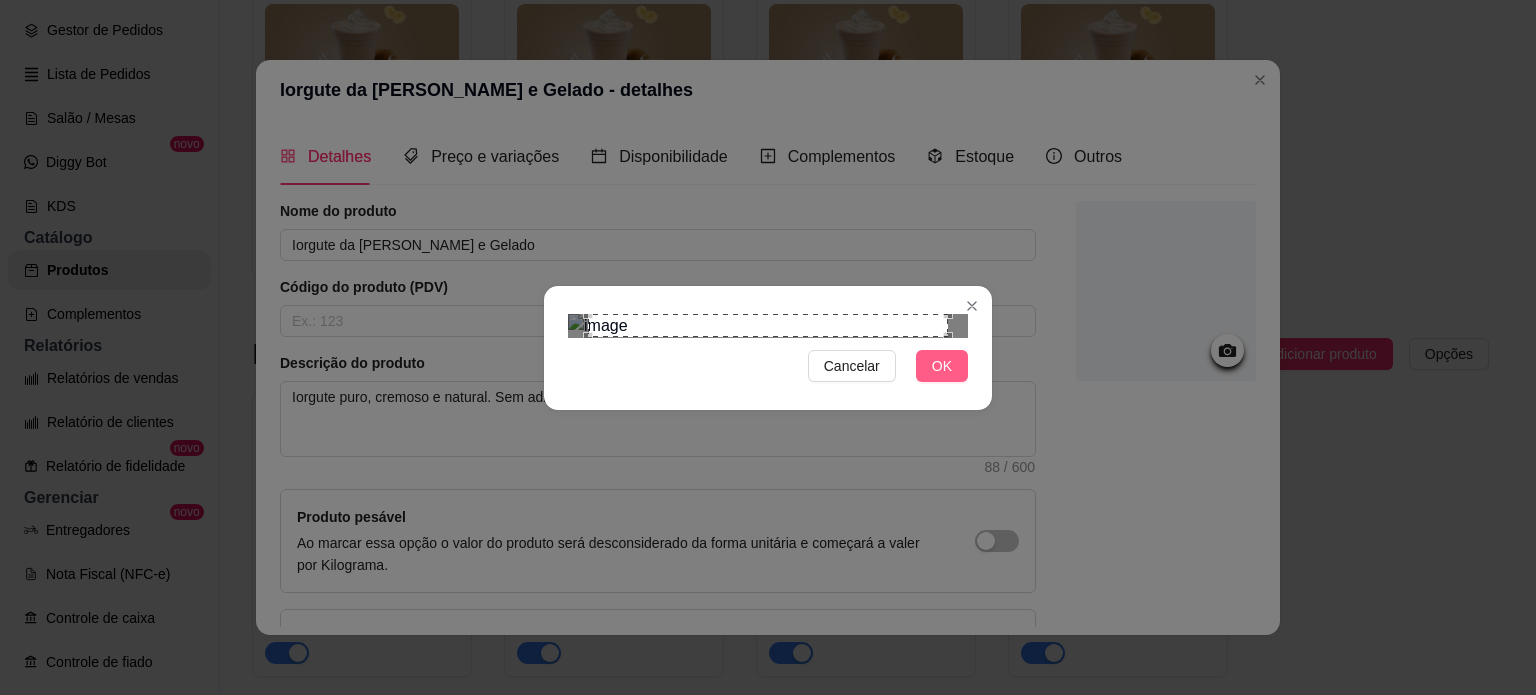 click on "OK" at bounding box center [942, 366] 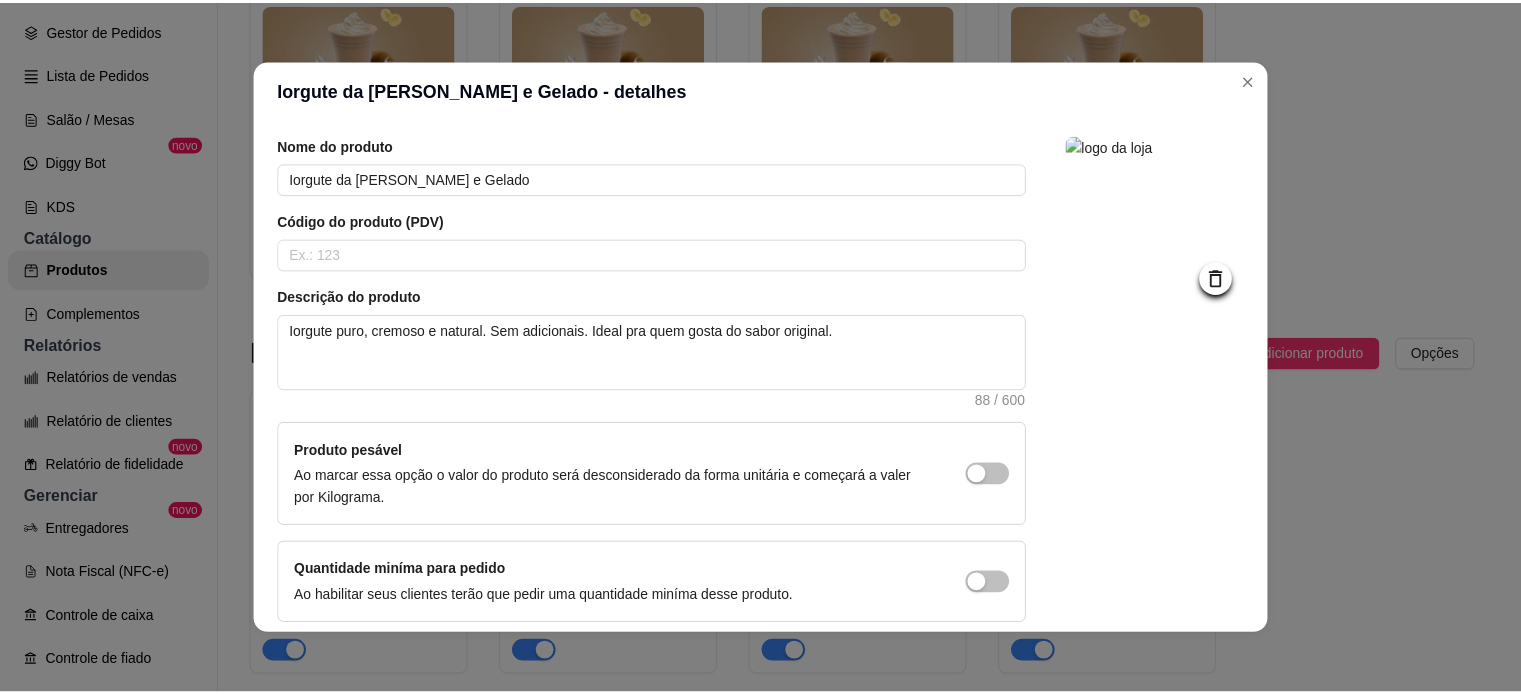 scroll, scrollTop: 150, scrollLeft: 0, axis: vertical 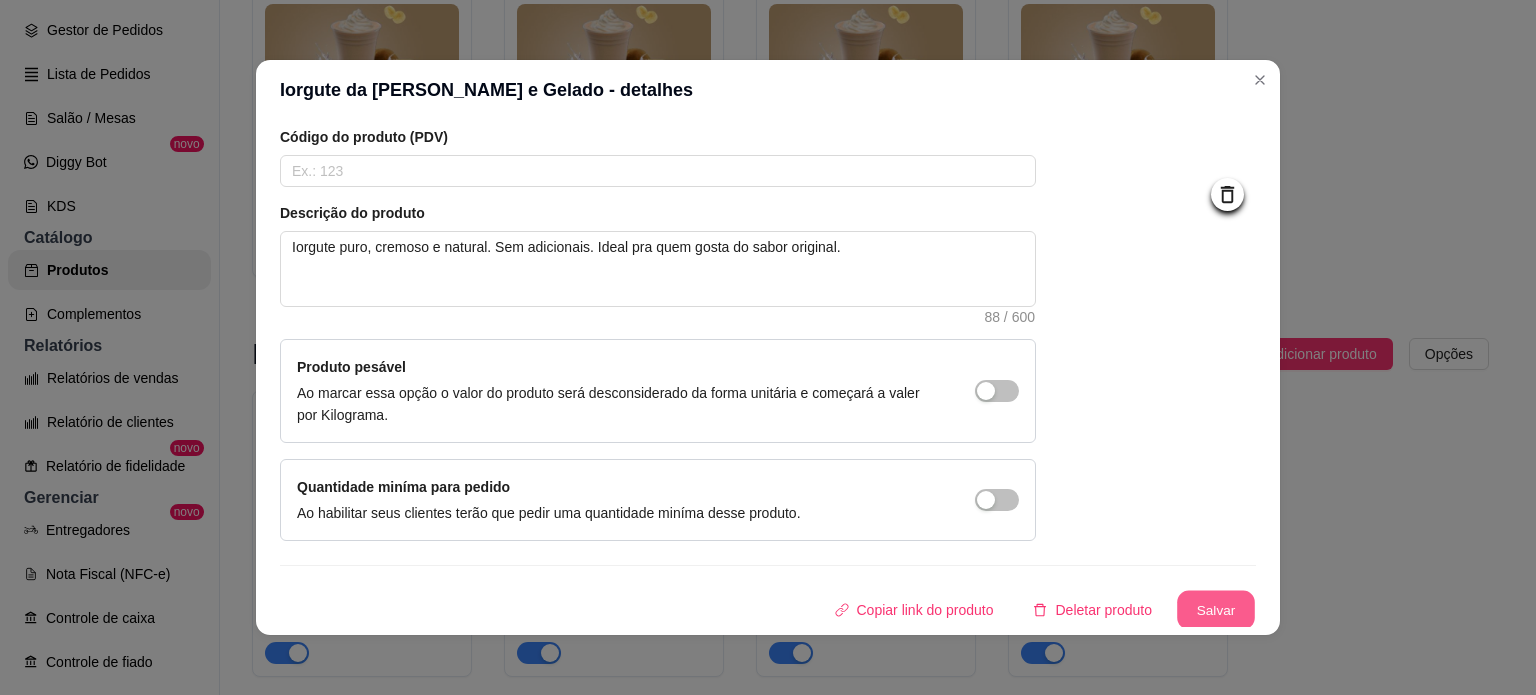 click on "Salvar" at bounding box center [1216, 610] 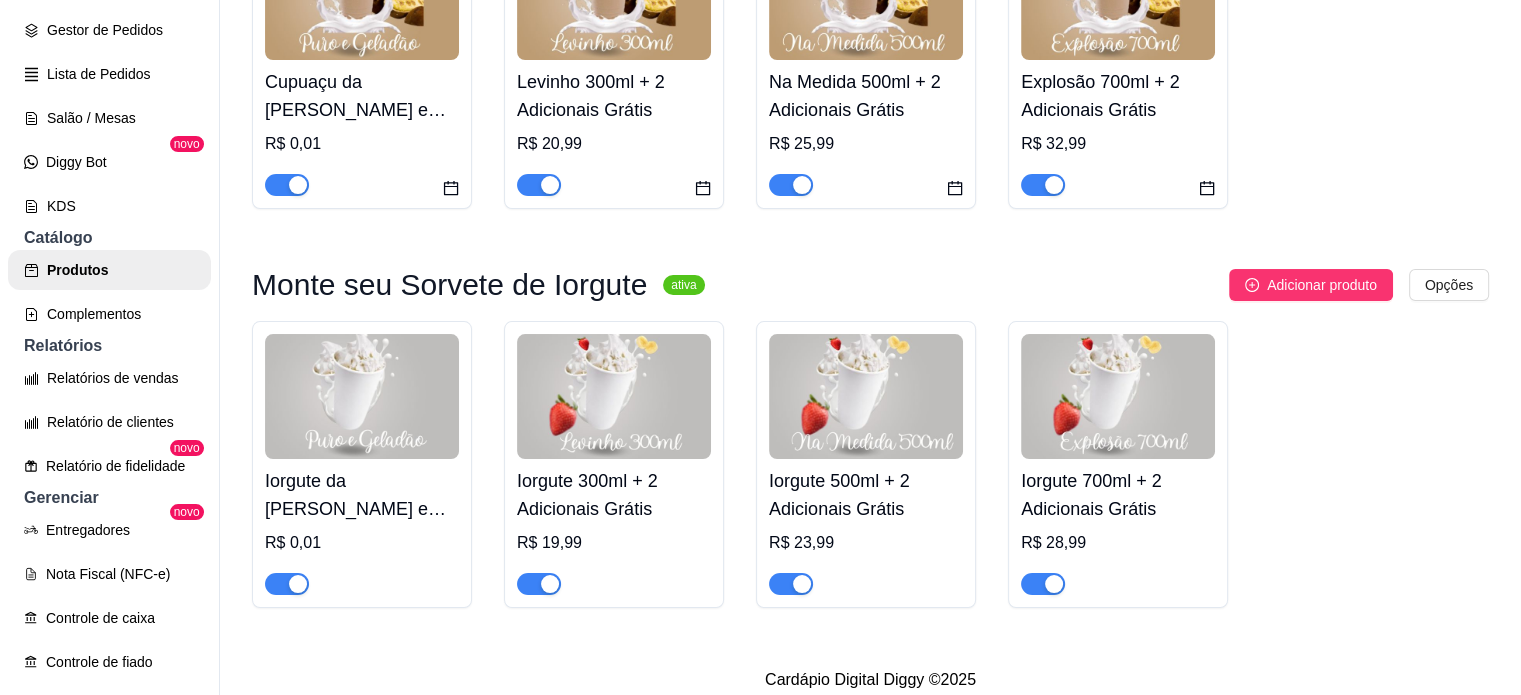 scroll, scrollTop: 760, scrollLeft: 0, axis: vertical 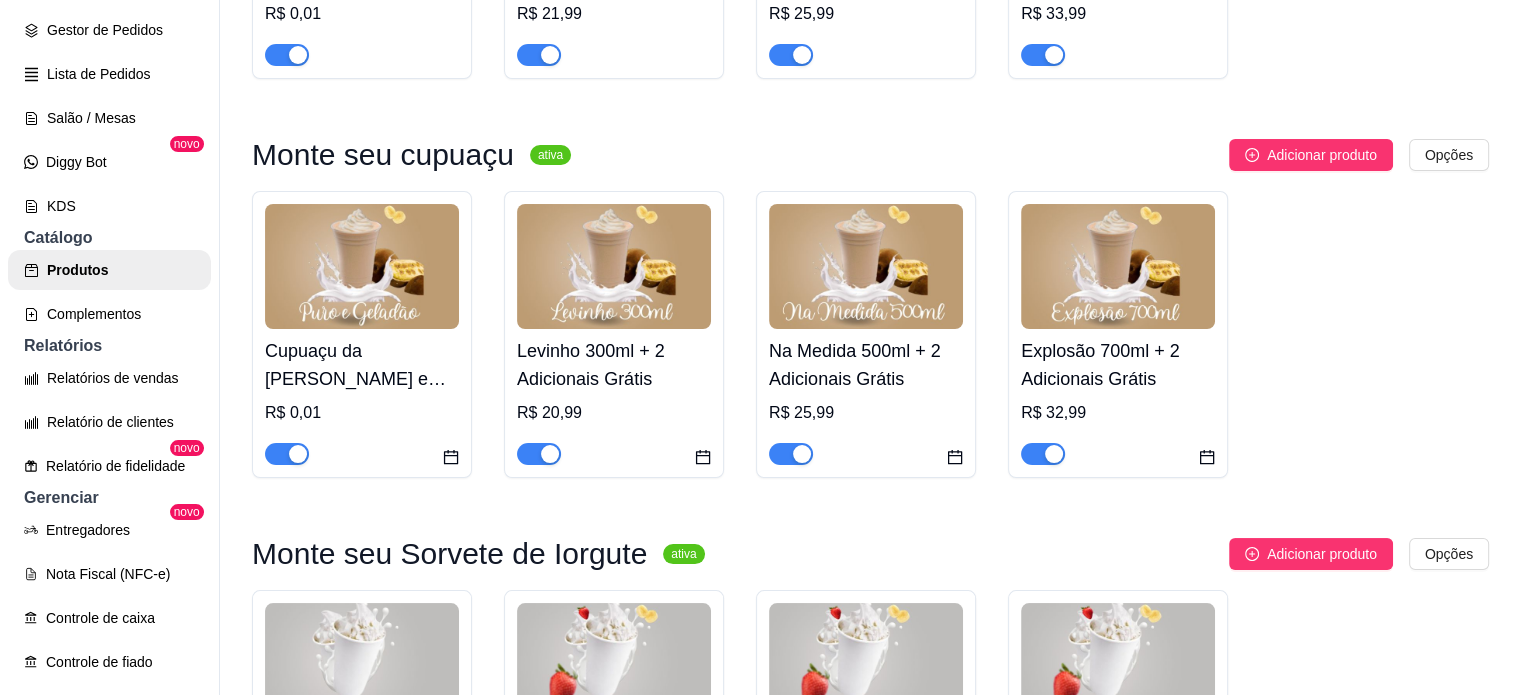 click on "Cupuaçu da Máfia - Puro e Gelado" at bounding box center [362, 365] 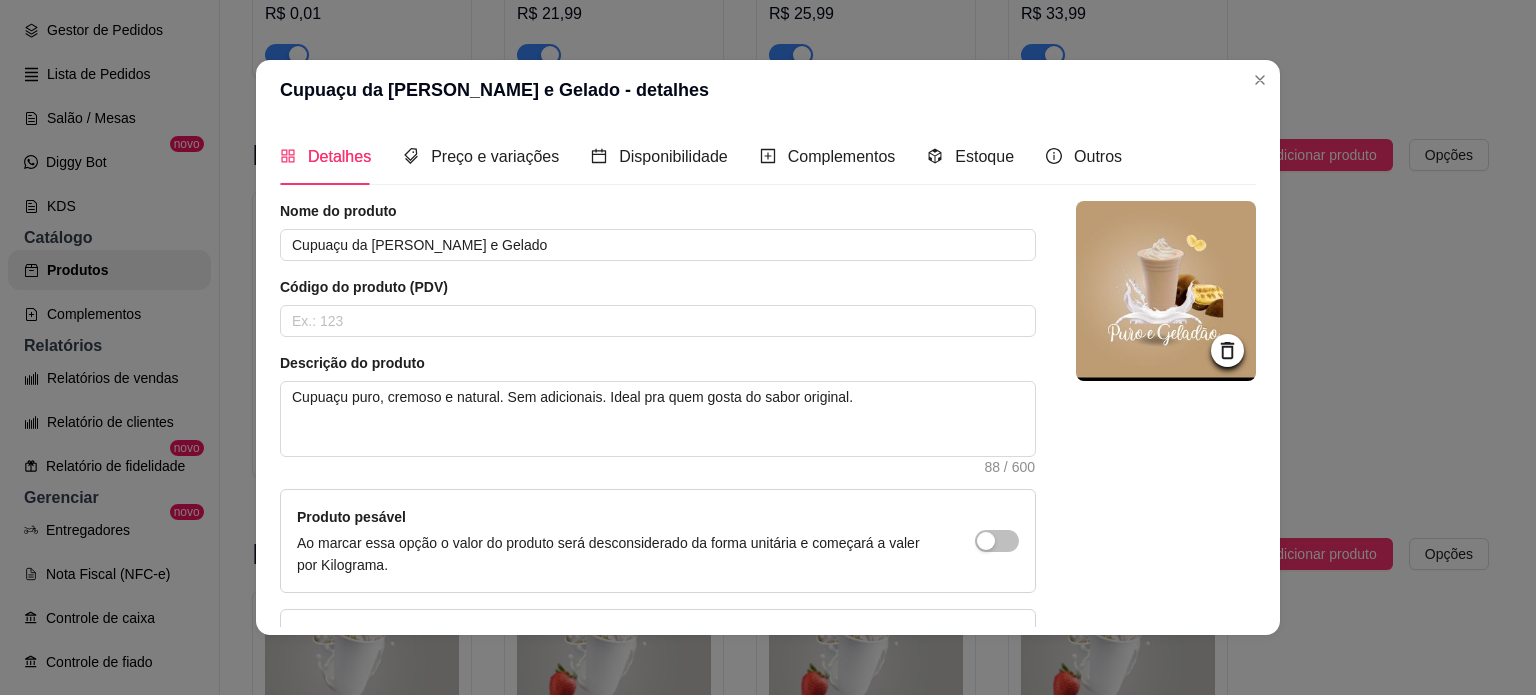 click 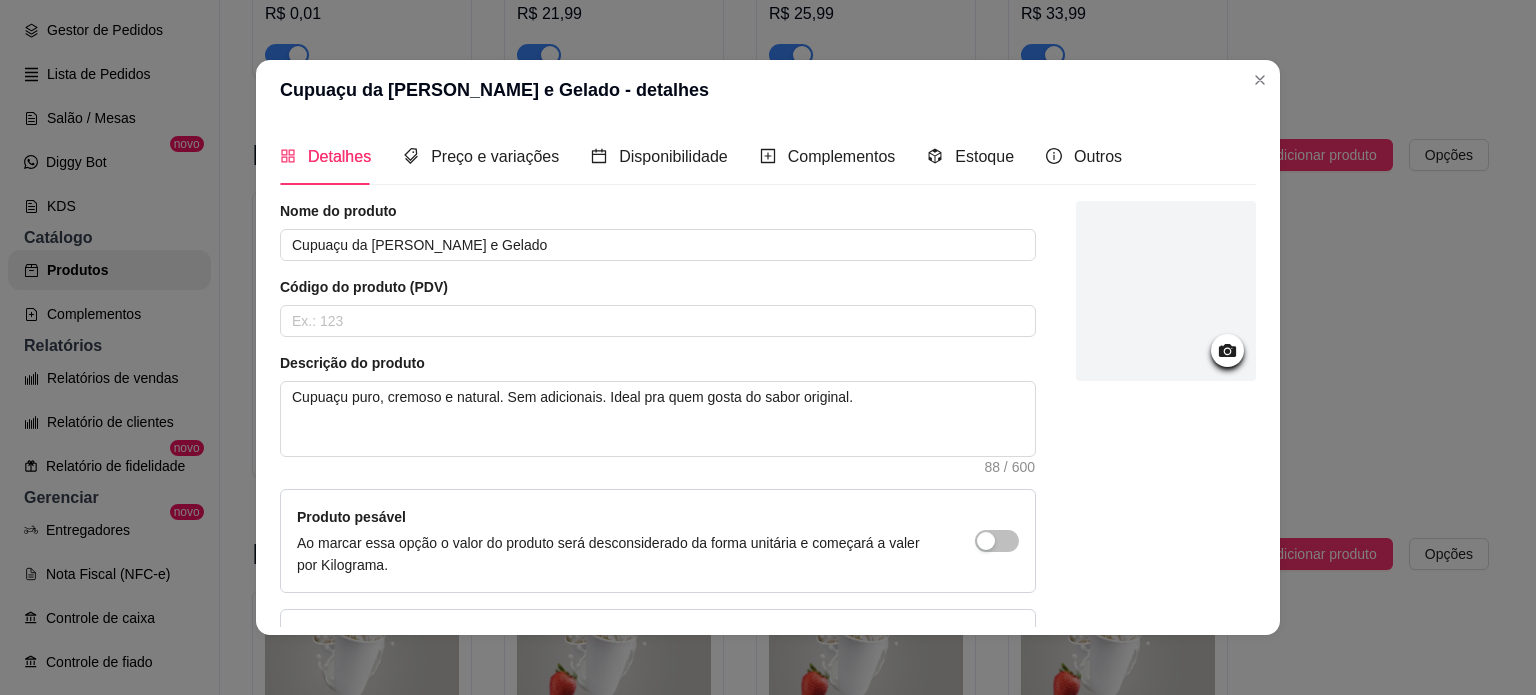 click 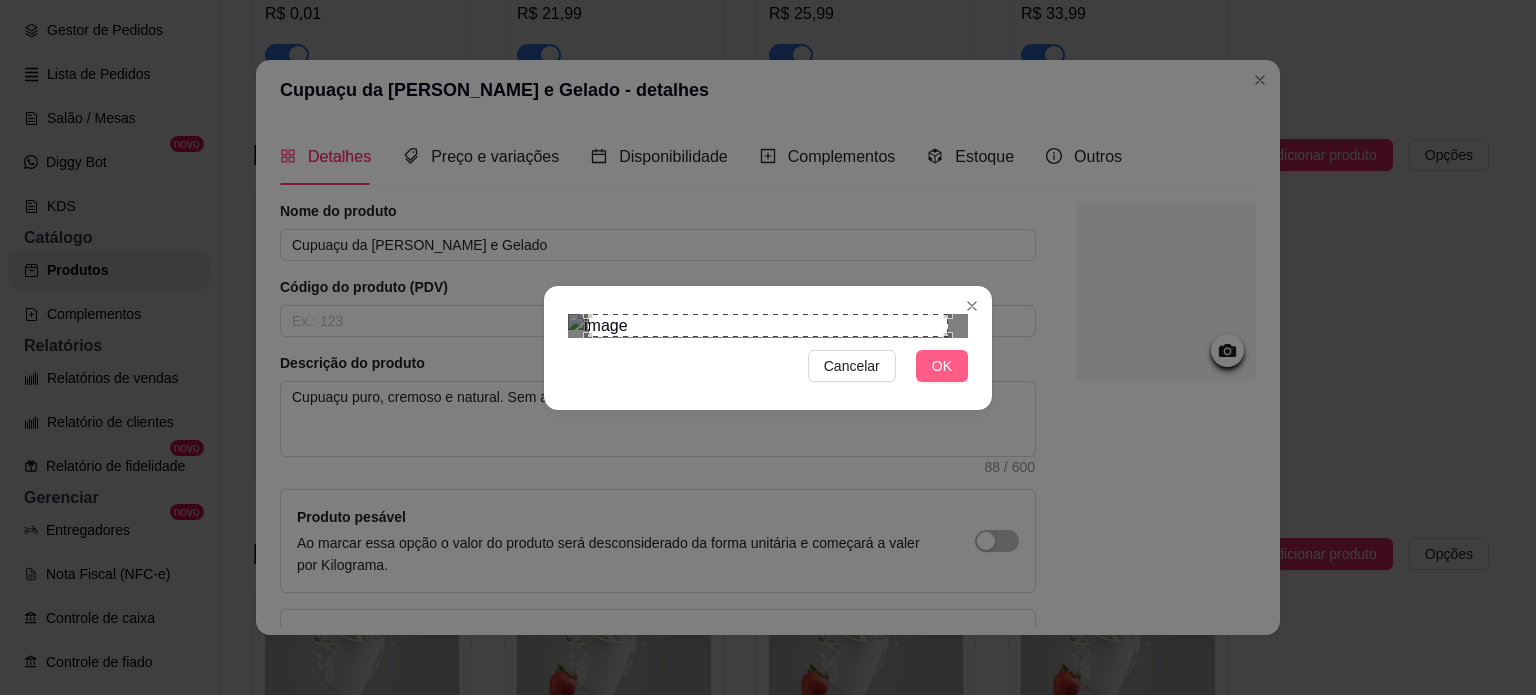 click on "OK" at bounding box center [942, 366] 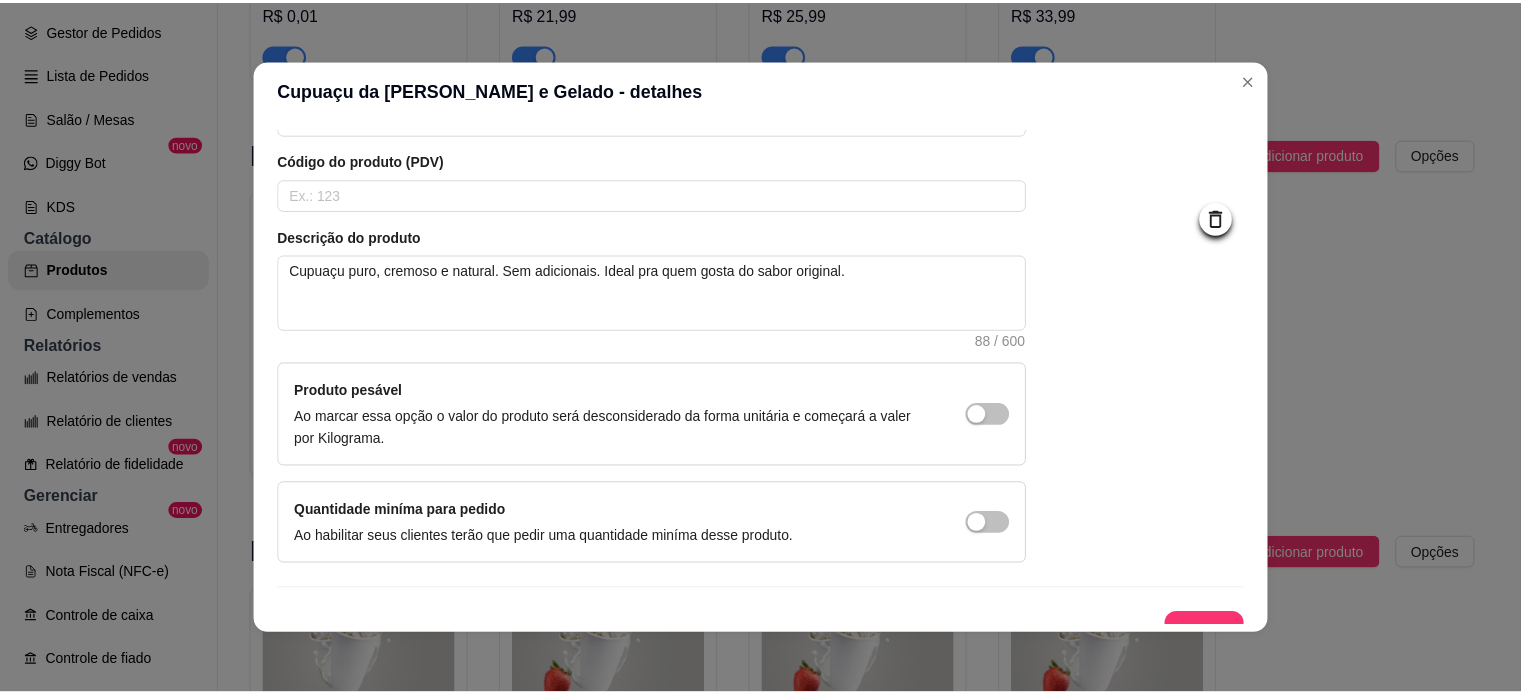 scroll, scrollTop: 150, scrollLeft: 0, axis: vertical 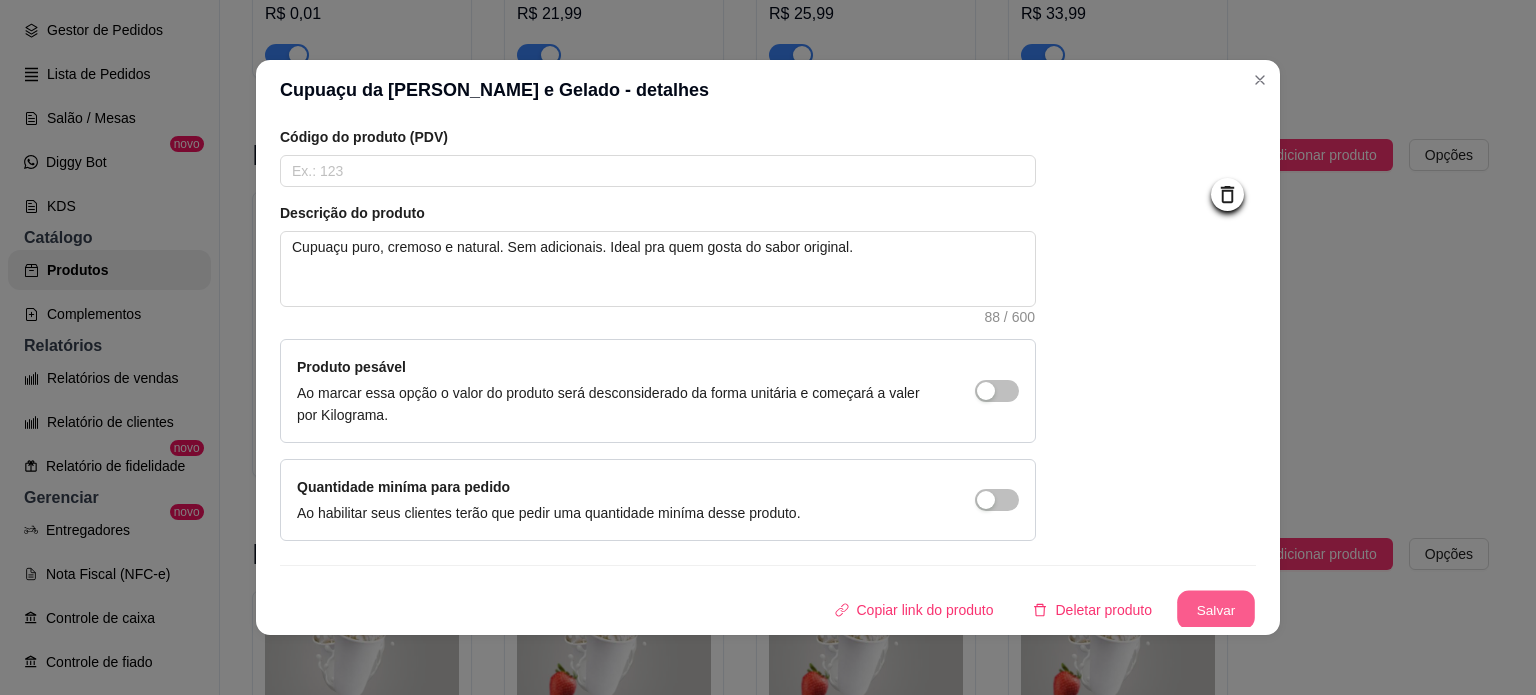 click on "Salvar" at bounding box center [1216, 610] 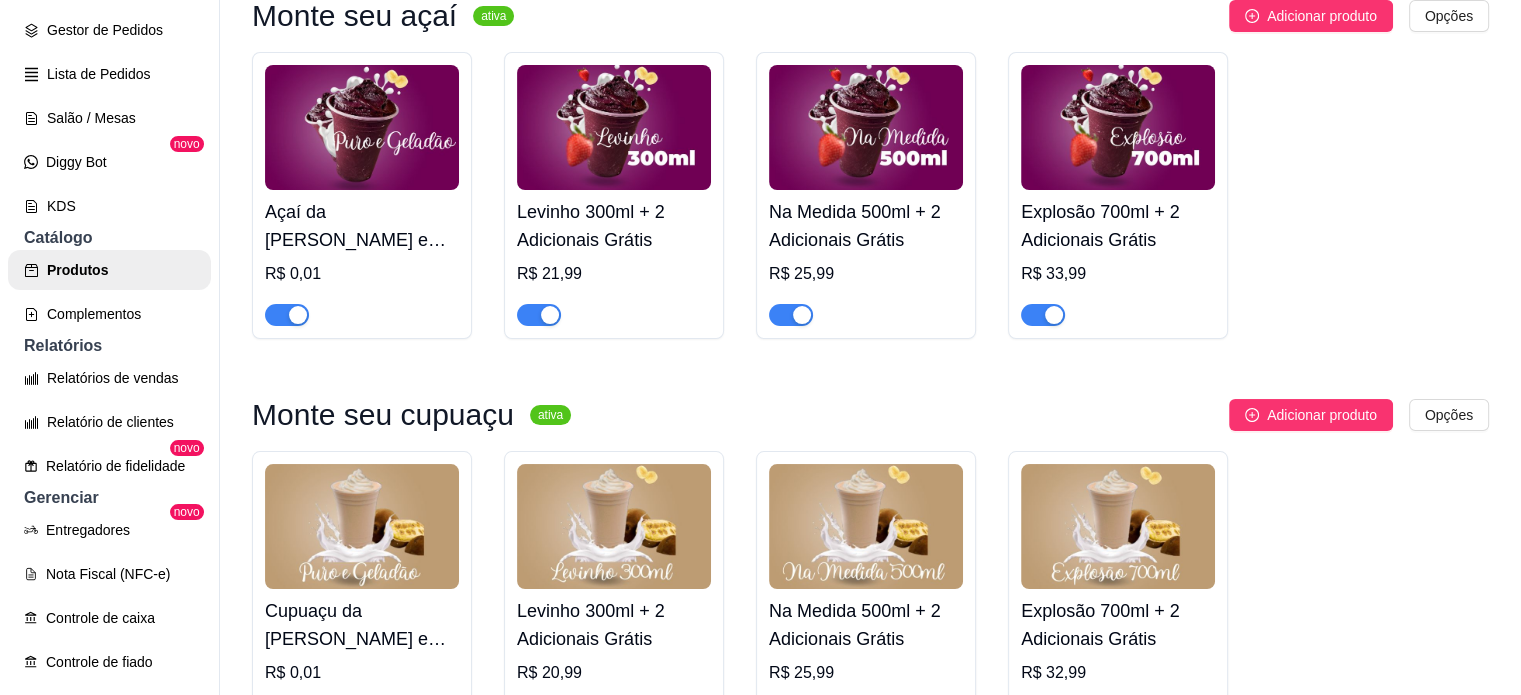 scroll, scrollTop: 0, scrollLeft: 0, axis: both 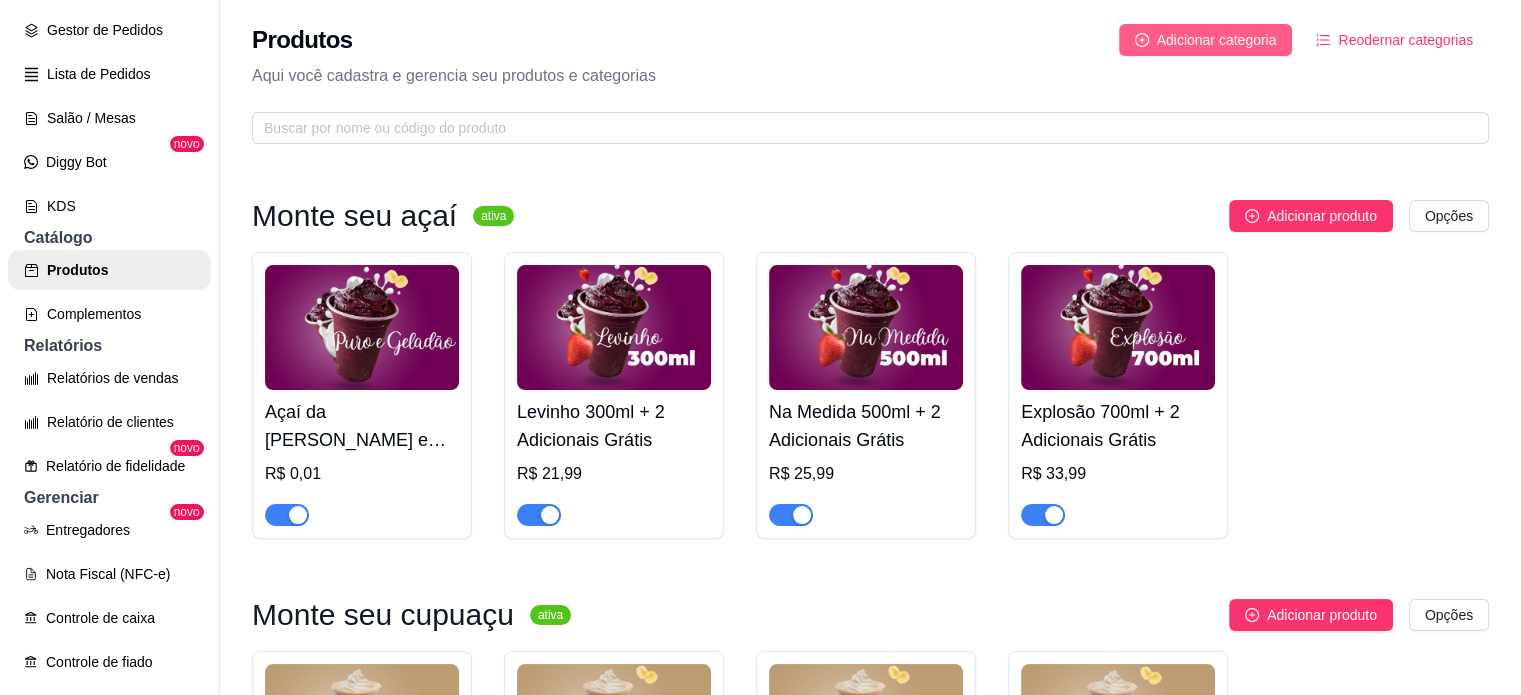 click on "Adicionar categoria" at bounding box center (1217, 40) 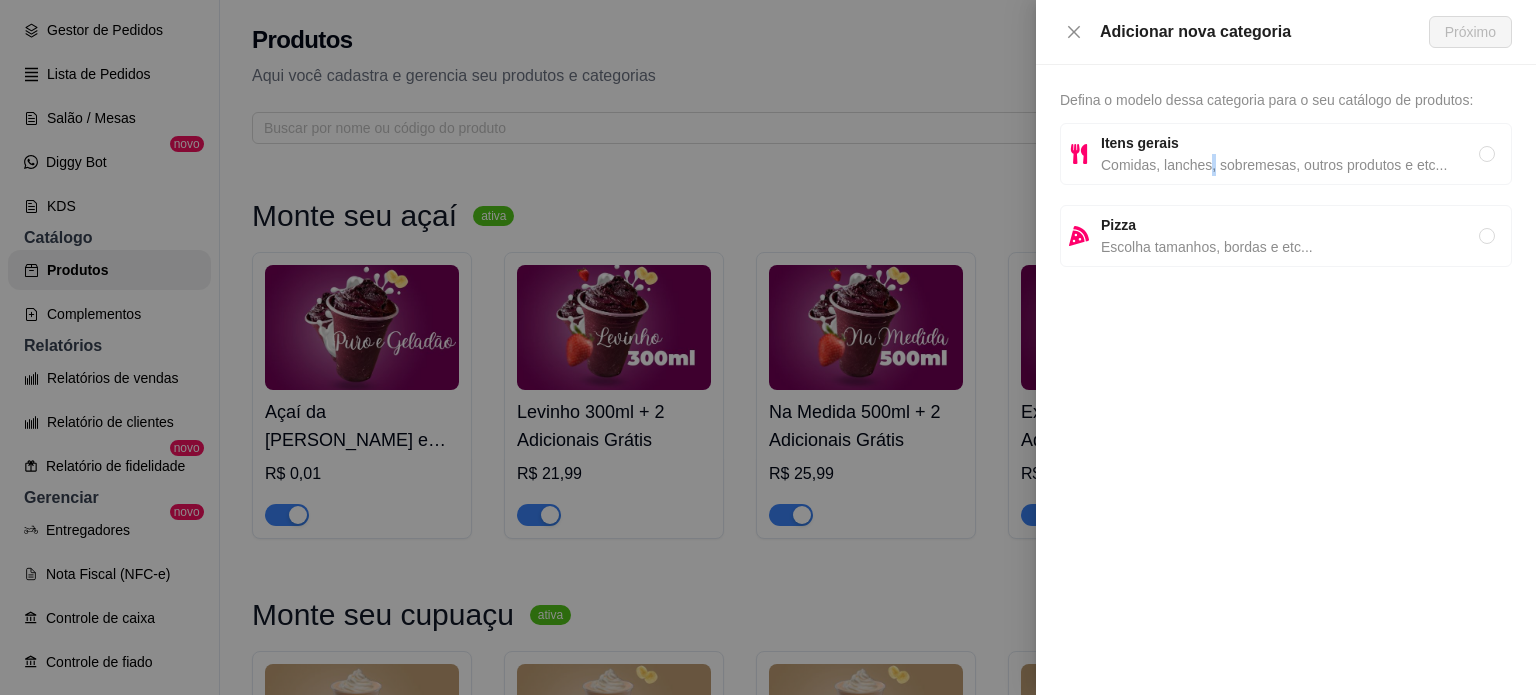 drag, startPoint x: 1208, startPoint y: 160, endPoint x: 1255, endPoint y: 182, distance: 51.894123 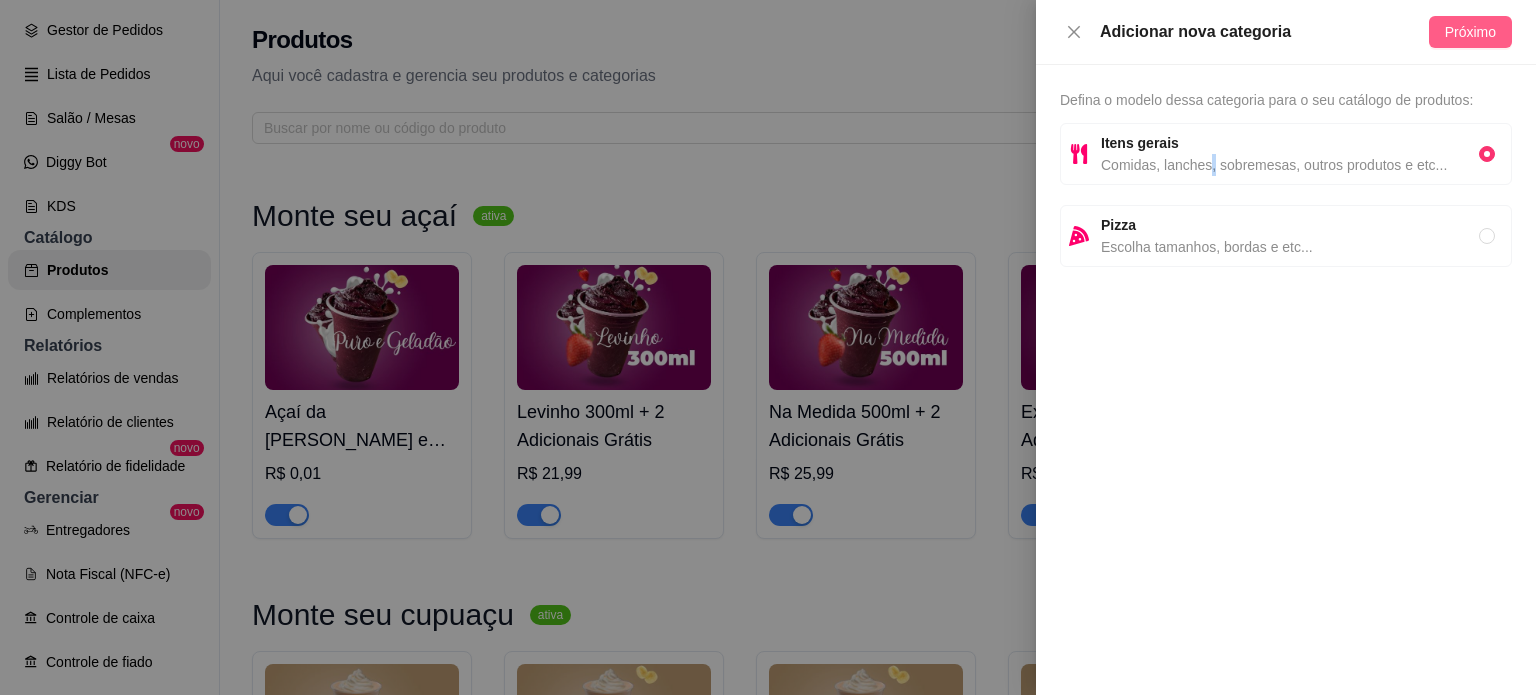 click on "Próximo" at bounding box center (1470, 32) 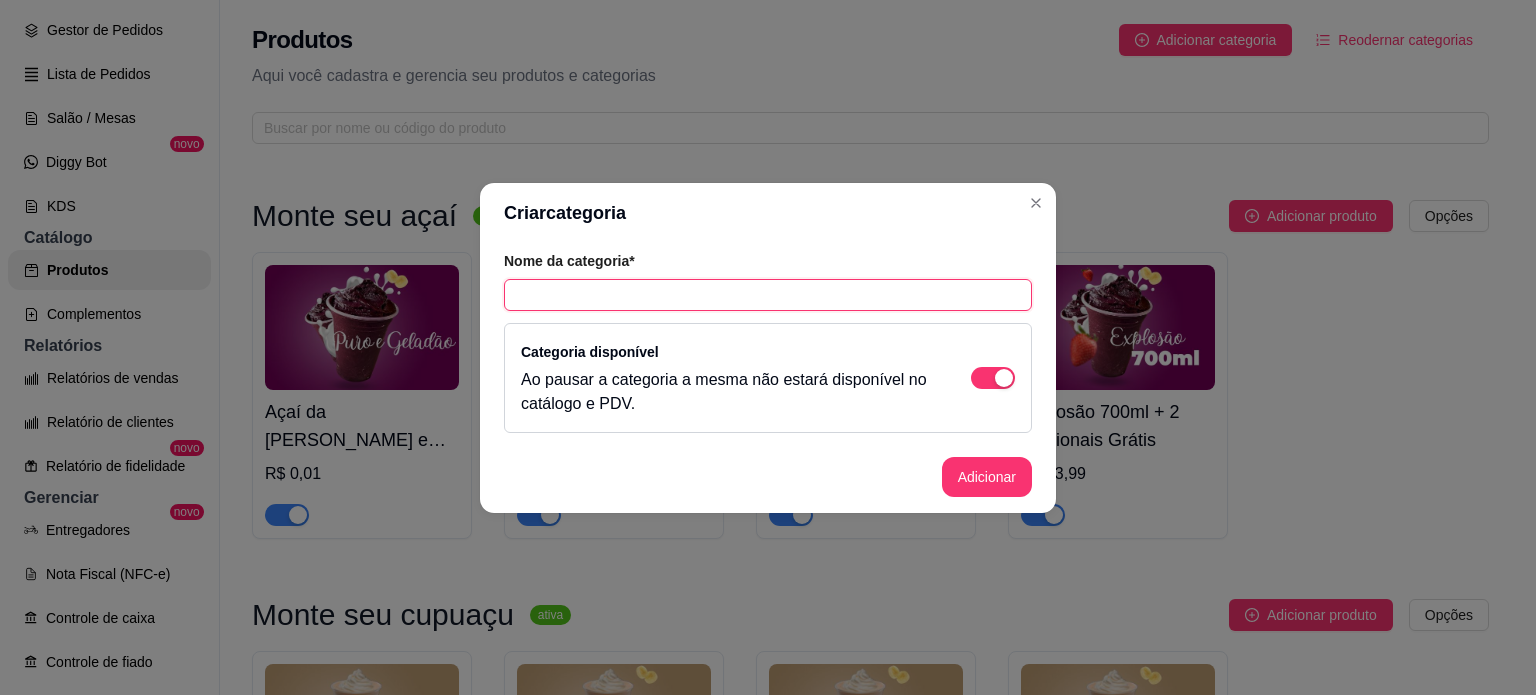 click at bounding box center (768, 295) 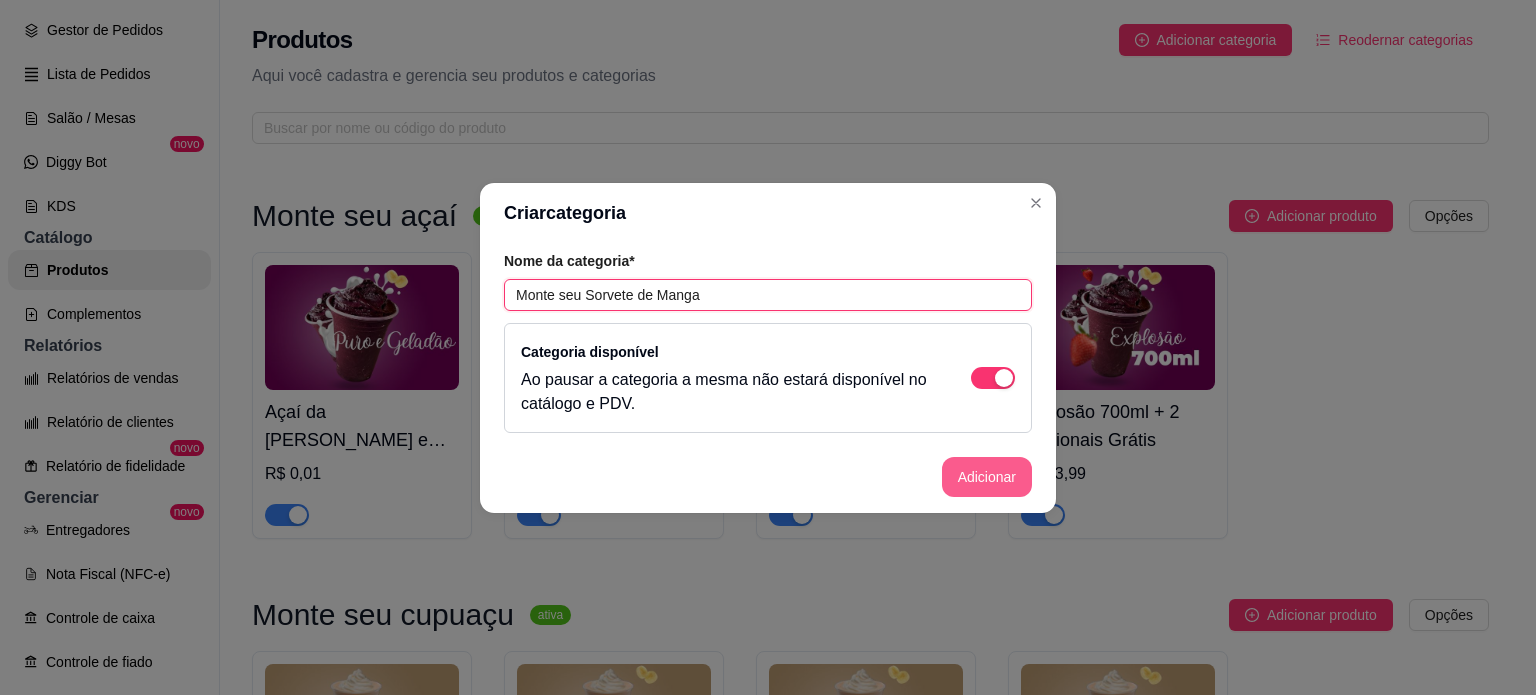 type on "Monte seu Sorvete de Manga" 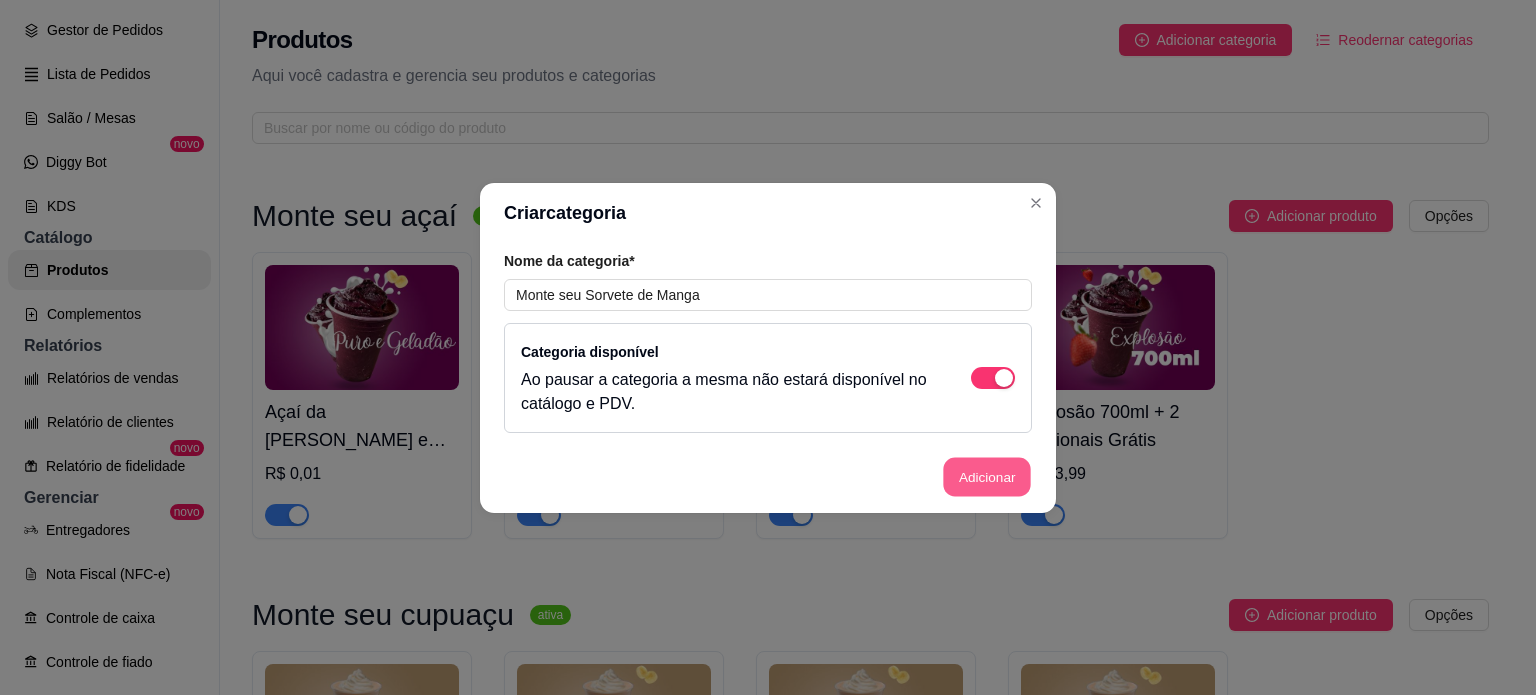 click on "Adicionar" at bounding box center [987, 476] 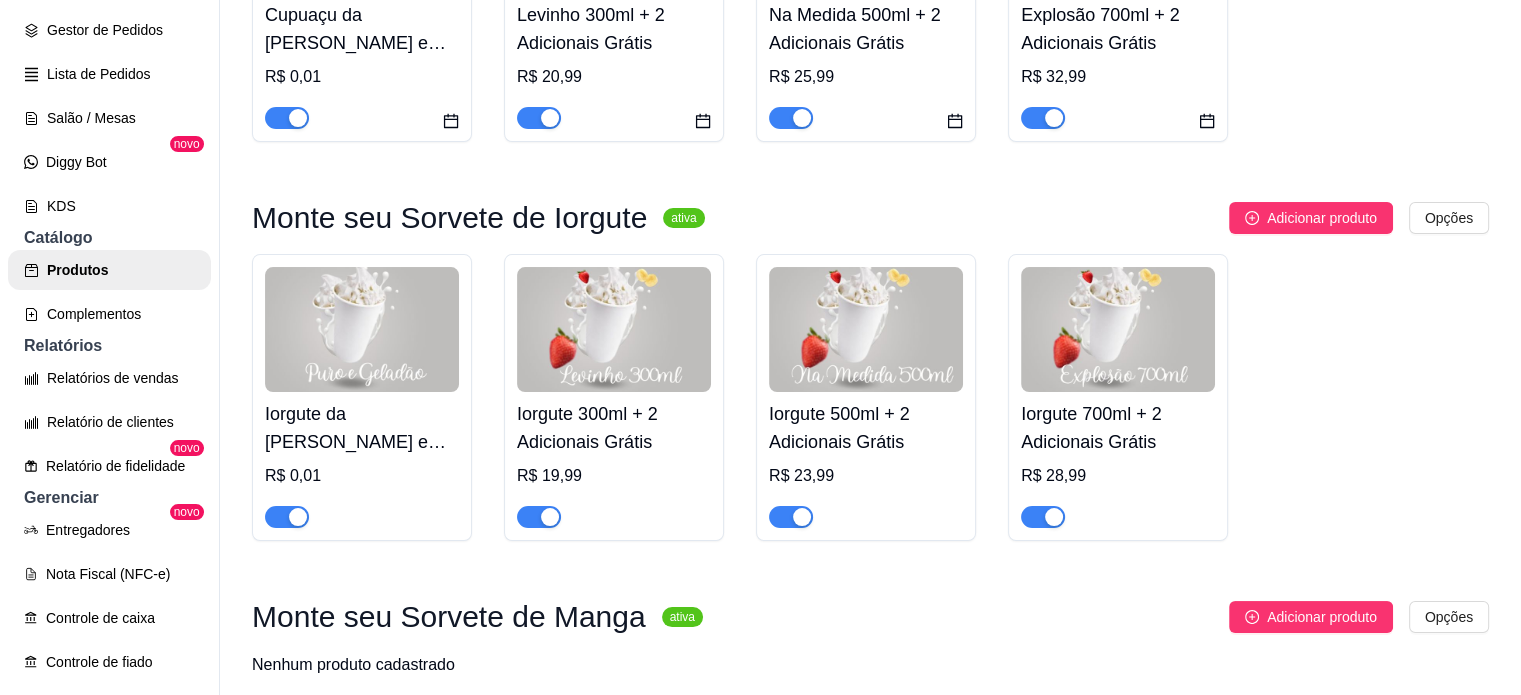 scroll, scrollTop: 896, scrollLeft: 0, axis: vertical 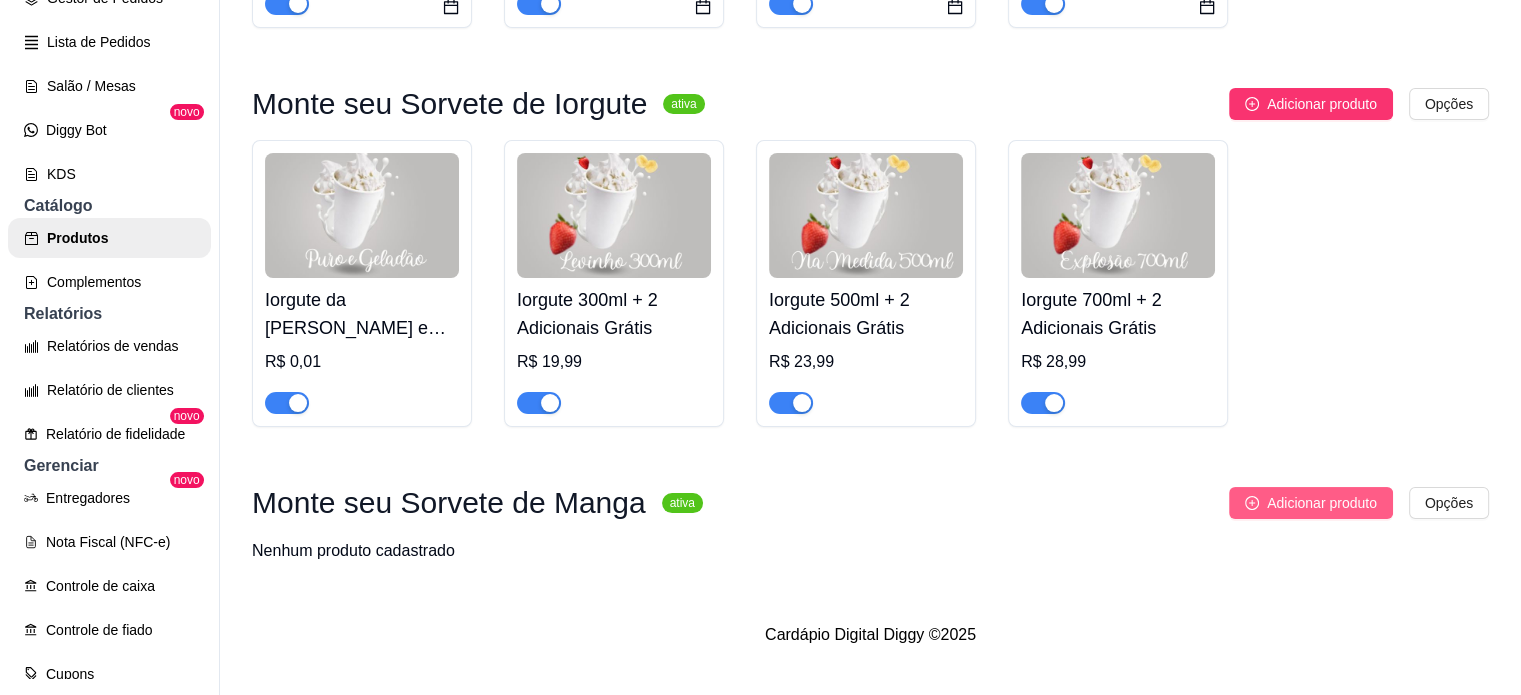 click on "Adicionar produto" at bounding box center [1311, 503] 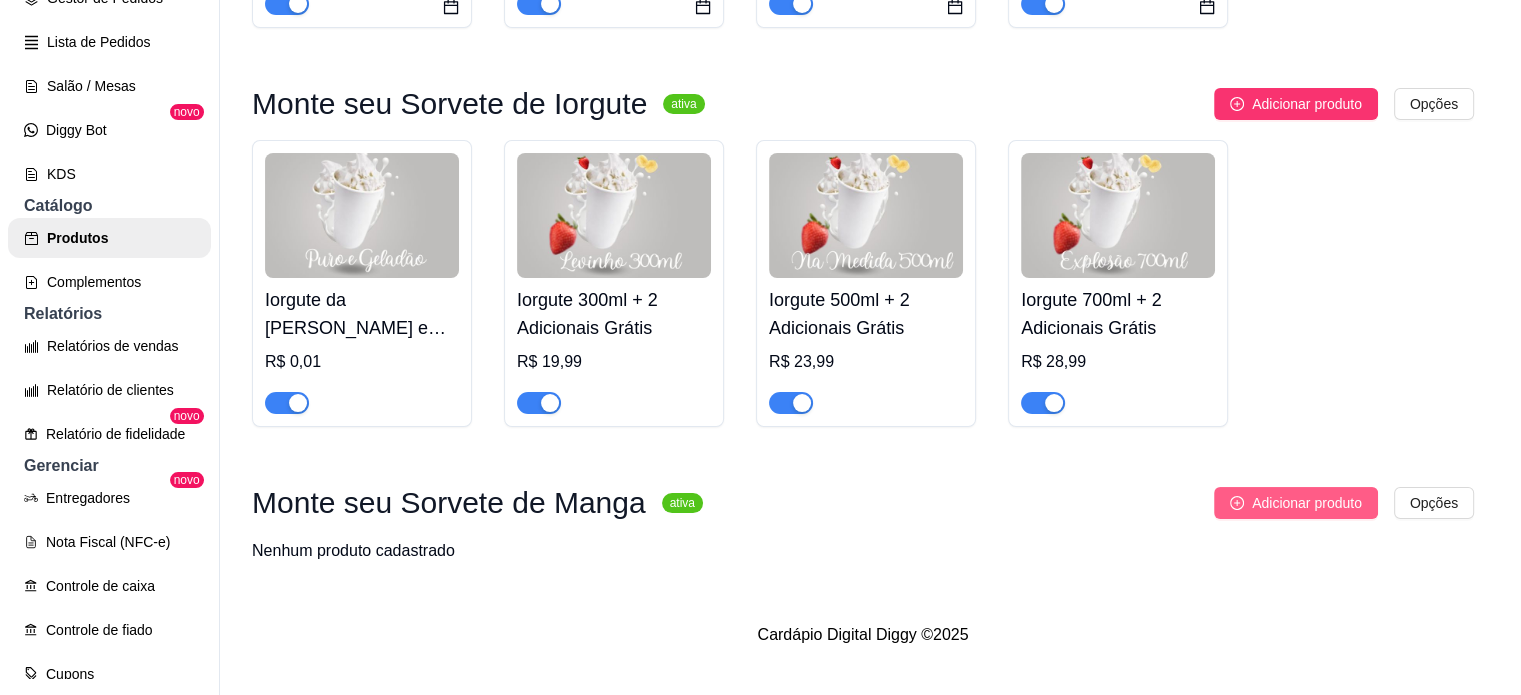 type 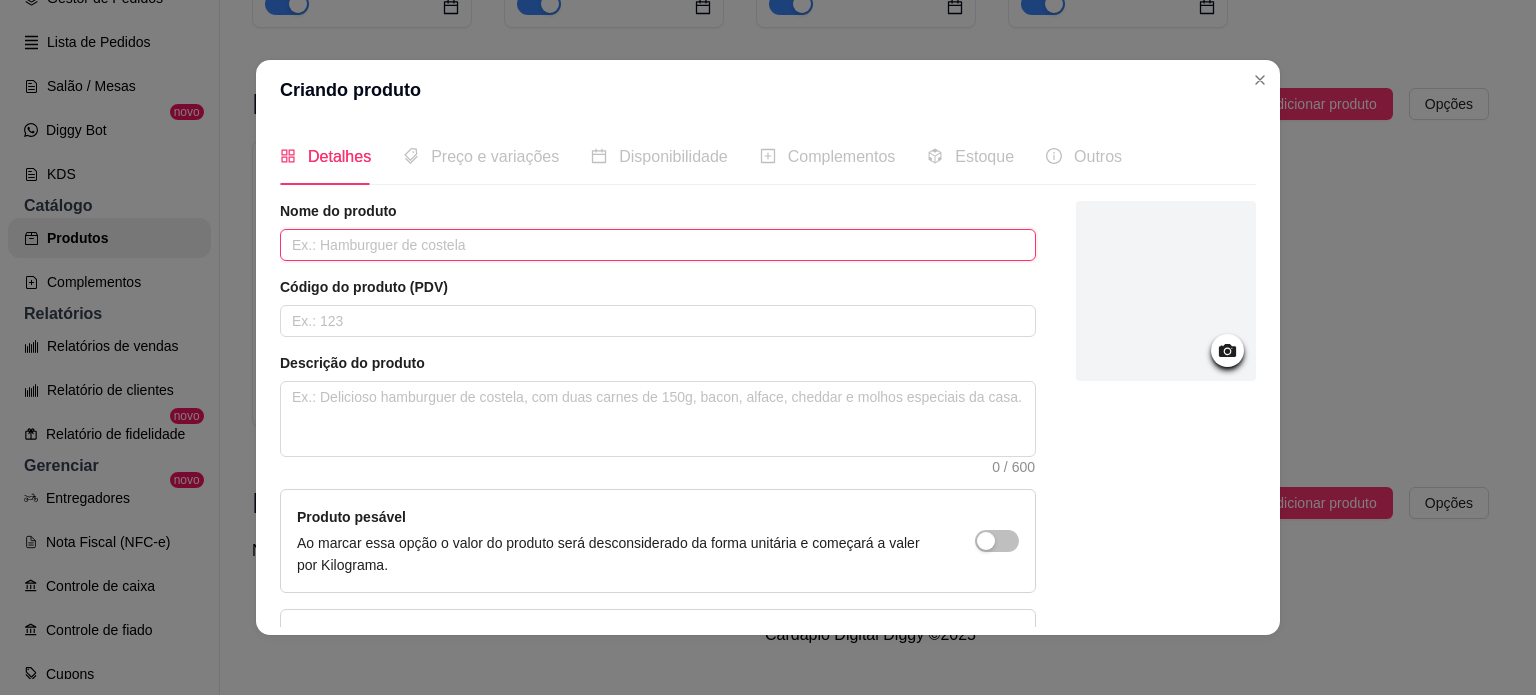 click at bounding box center [658, 245] 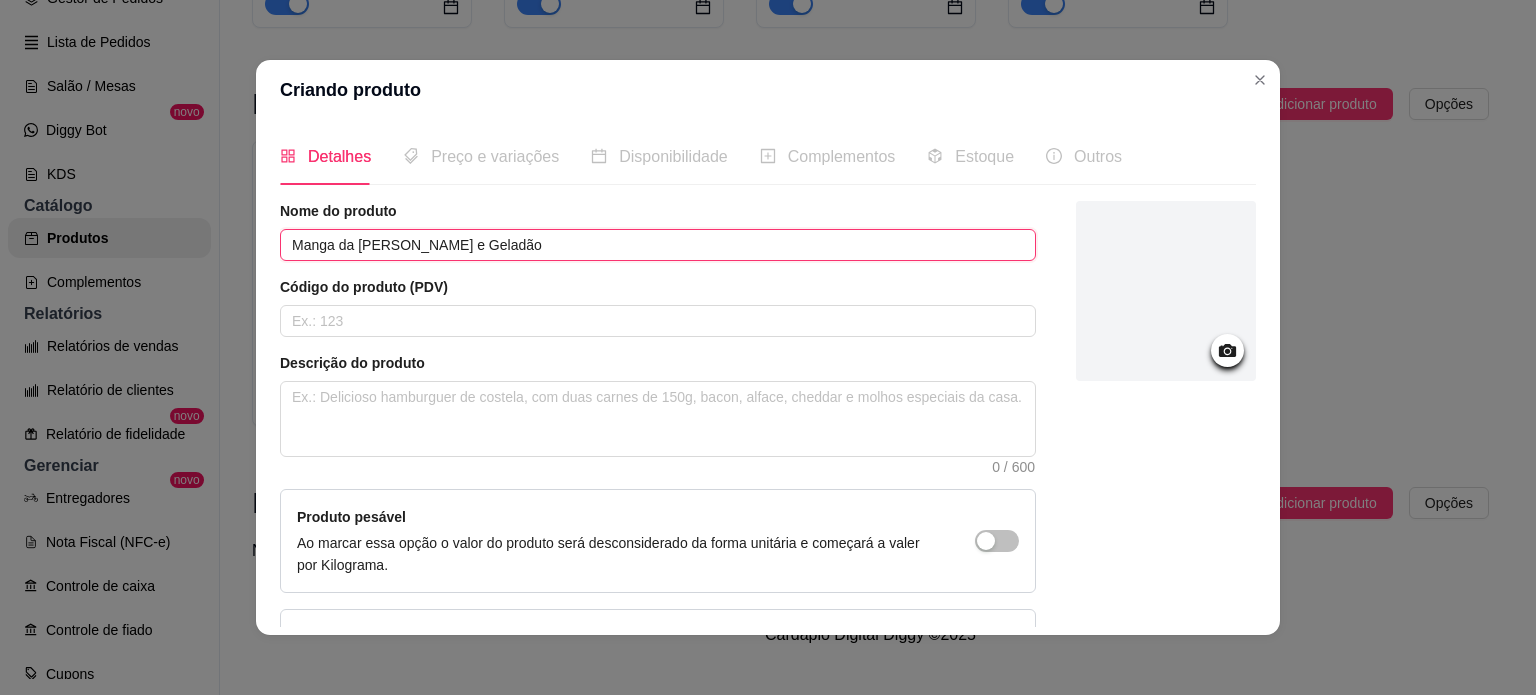 type on "Manga da Máfia - Puro e Geladão" 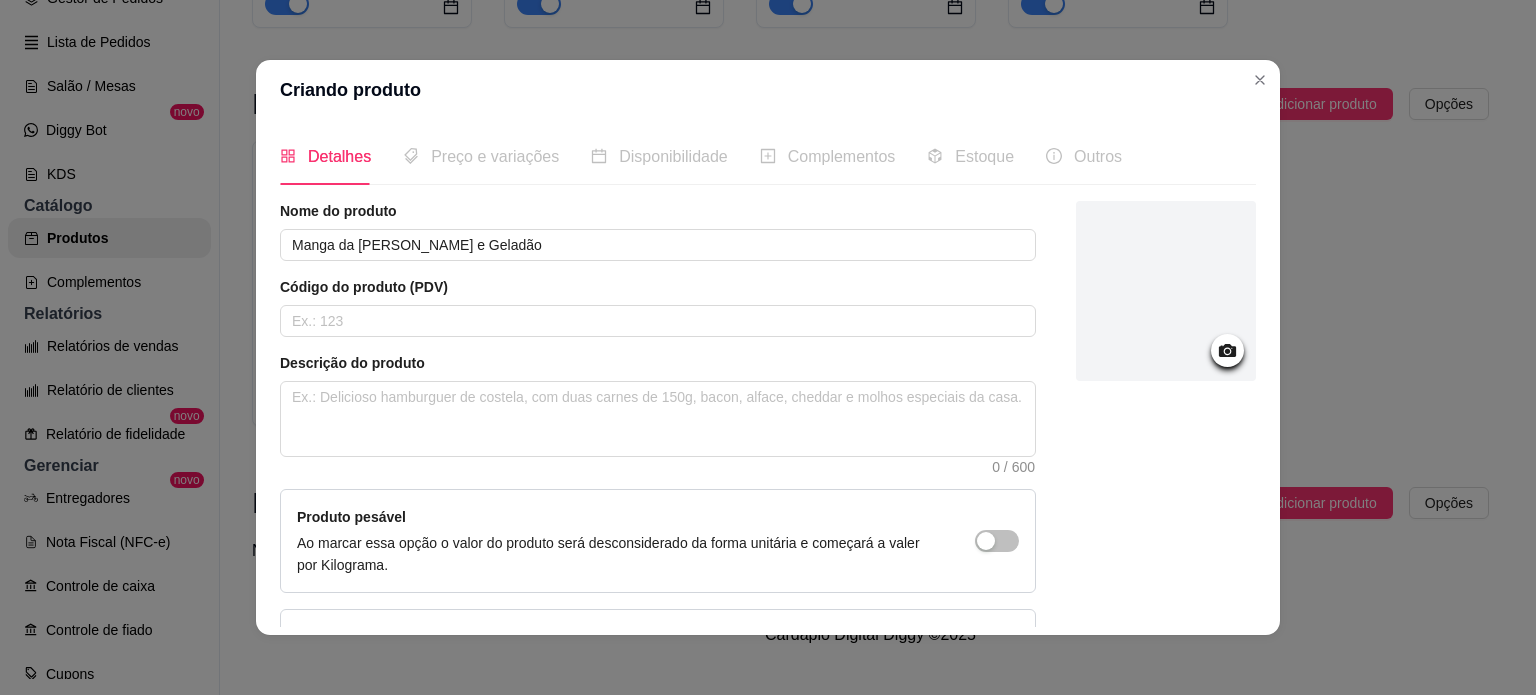click at bounding box center (1166, 446) 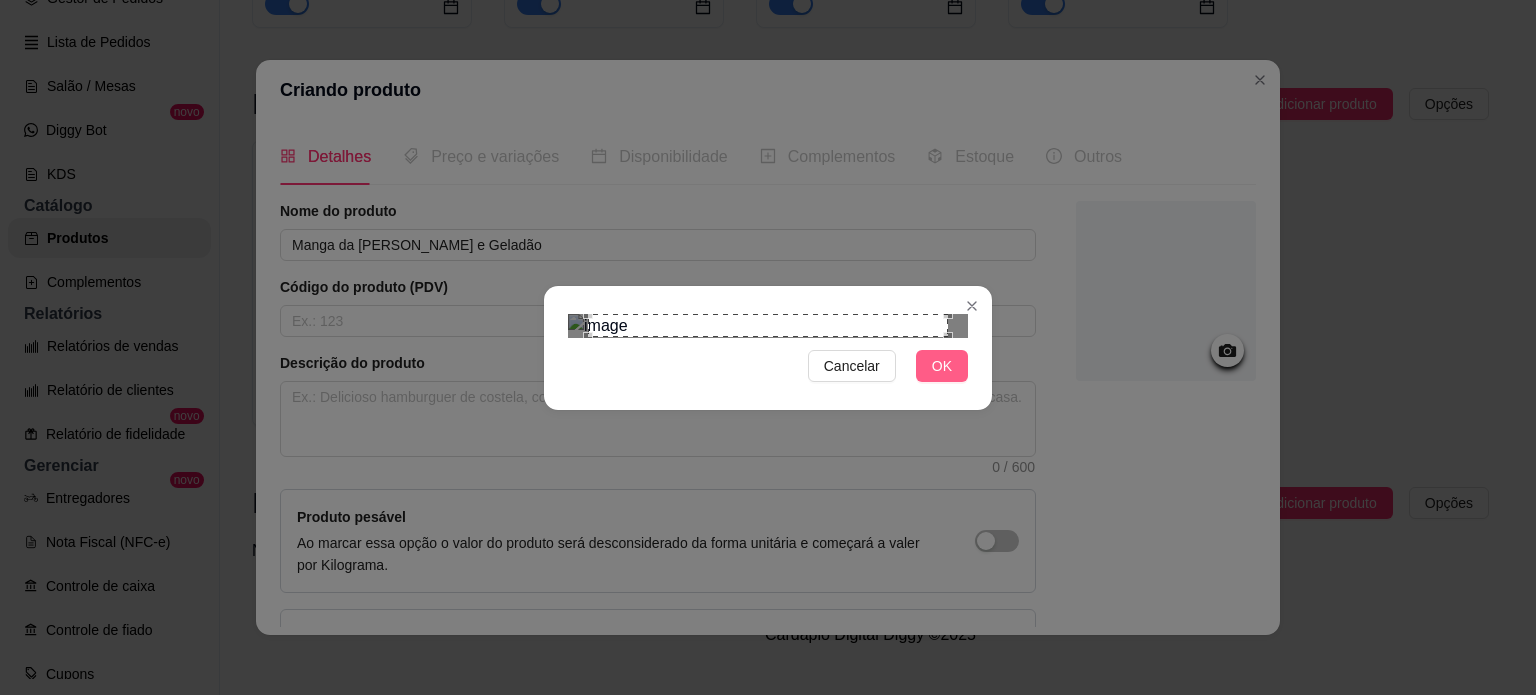click on "OK" at bounding box center [942, 366] 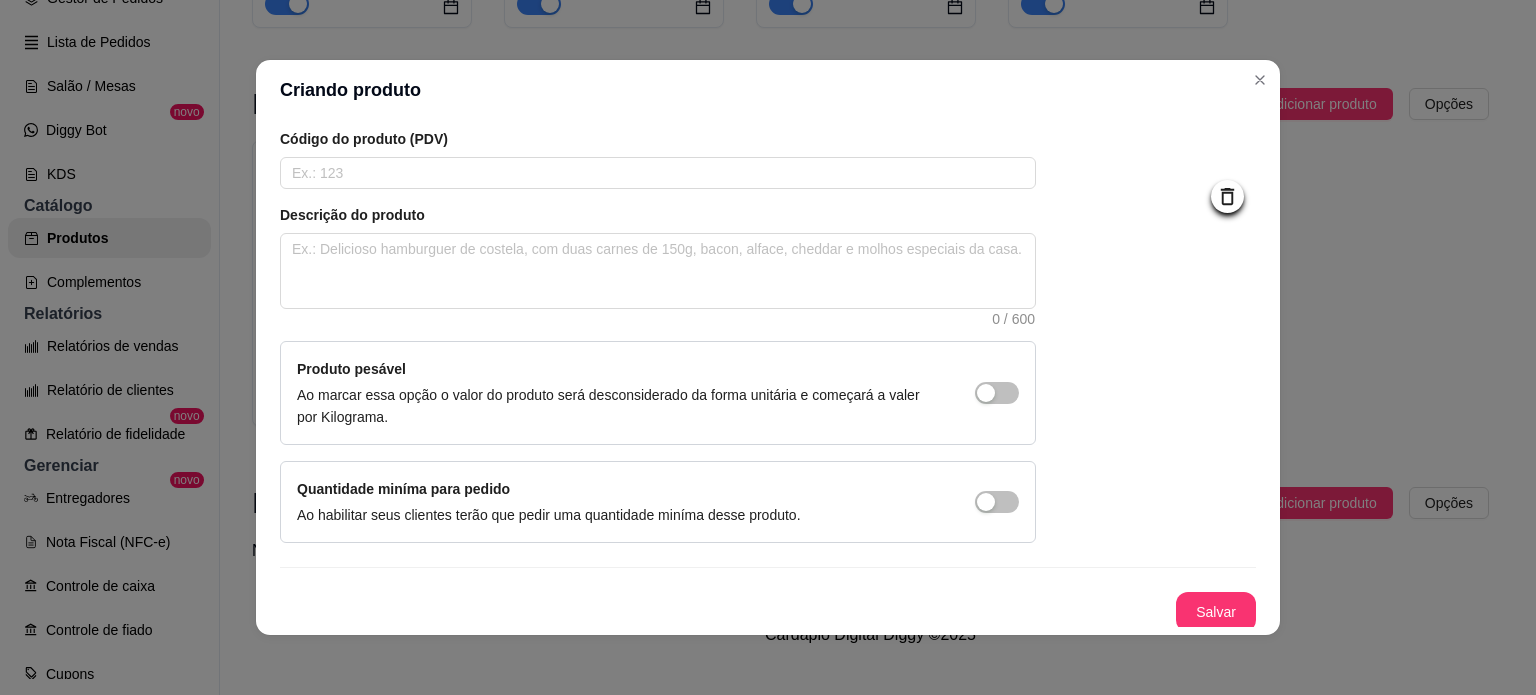 scroll, scrollTop: 150, scrollLeft: 0, axis: vertical 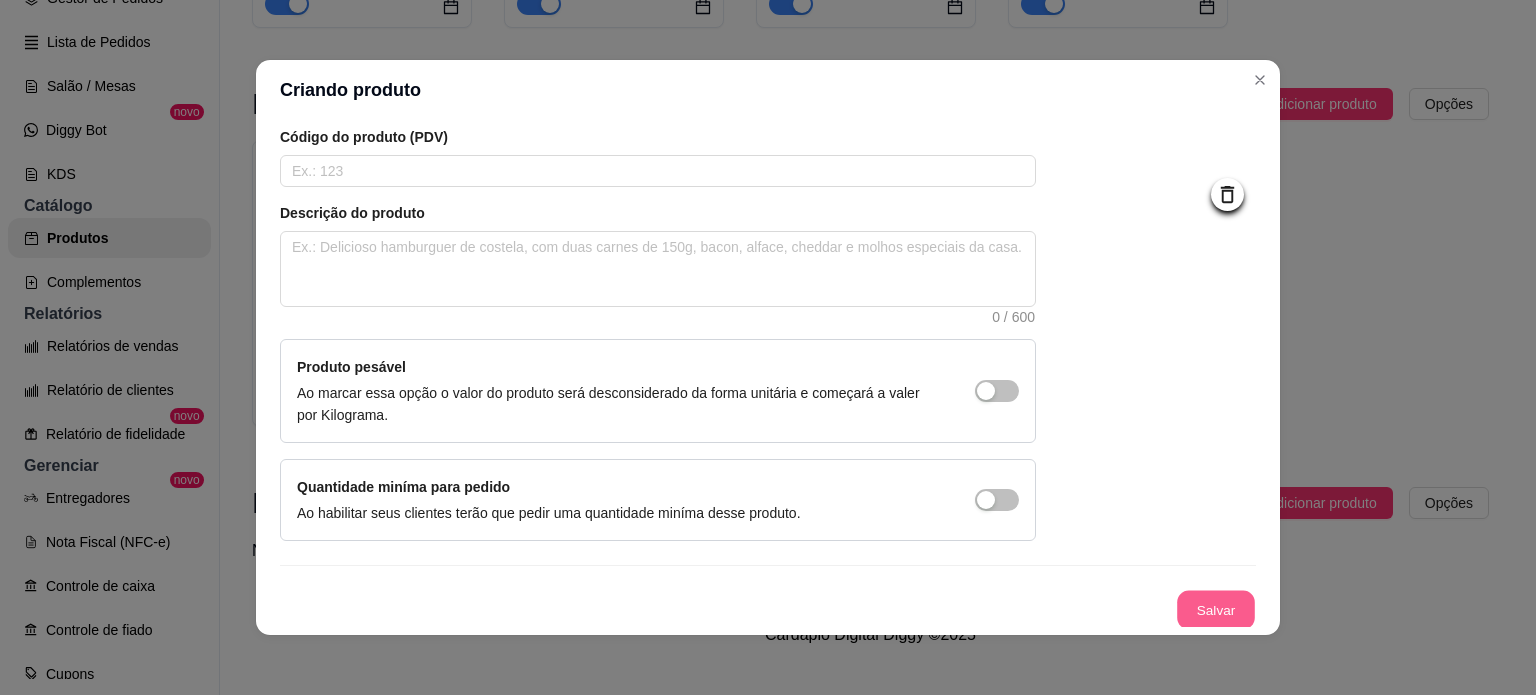 click on "Salvar" at bounding box center (1216, 610) 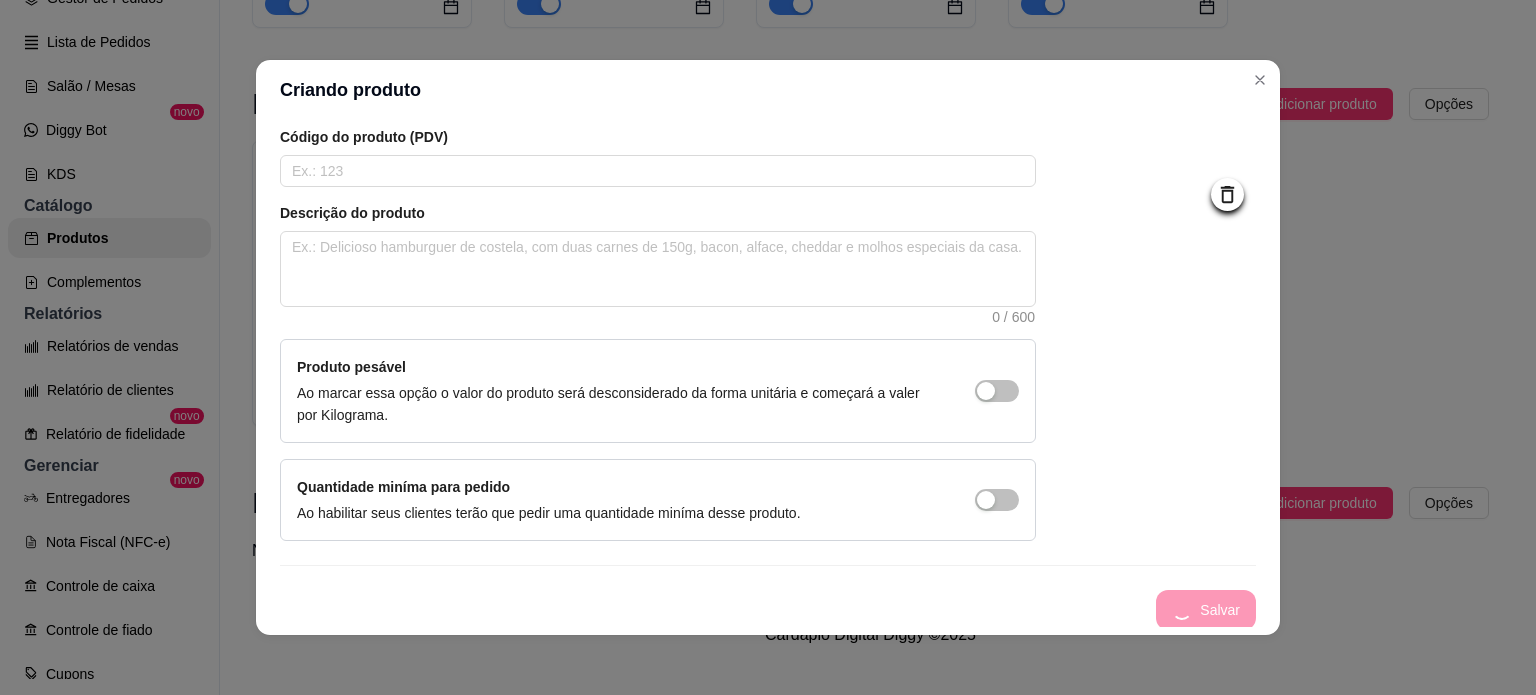 type 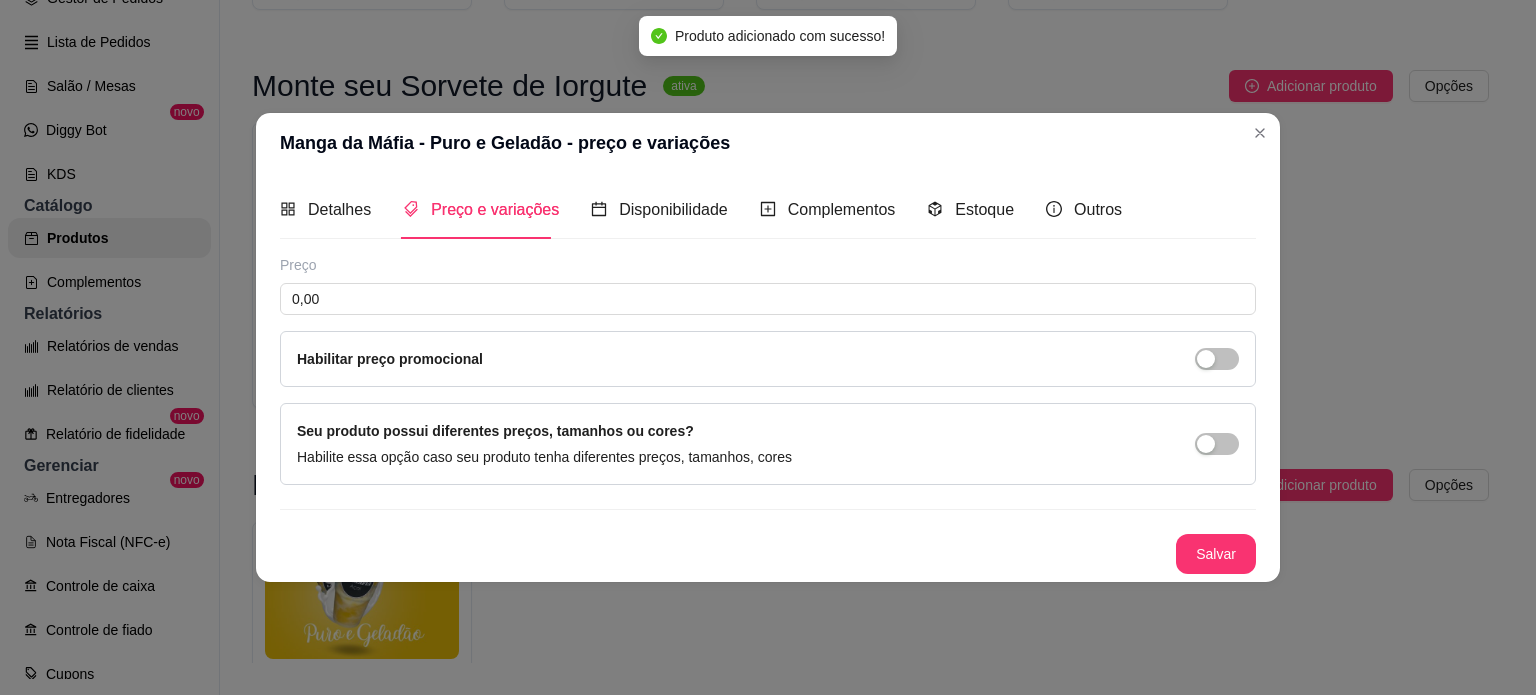 scroll, scrollTop: 0, scrollLeft: 0, axis: both 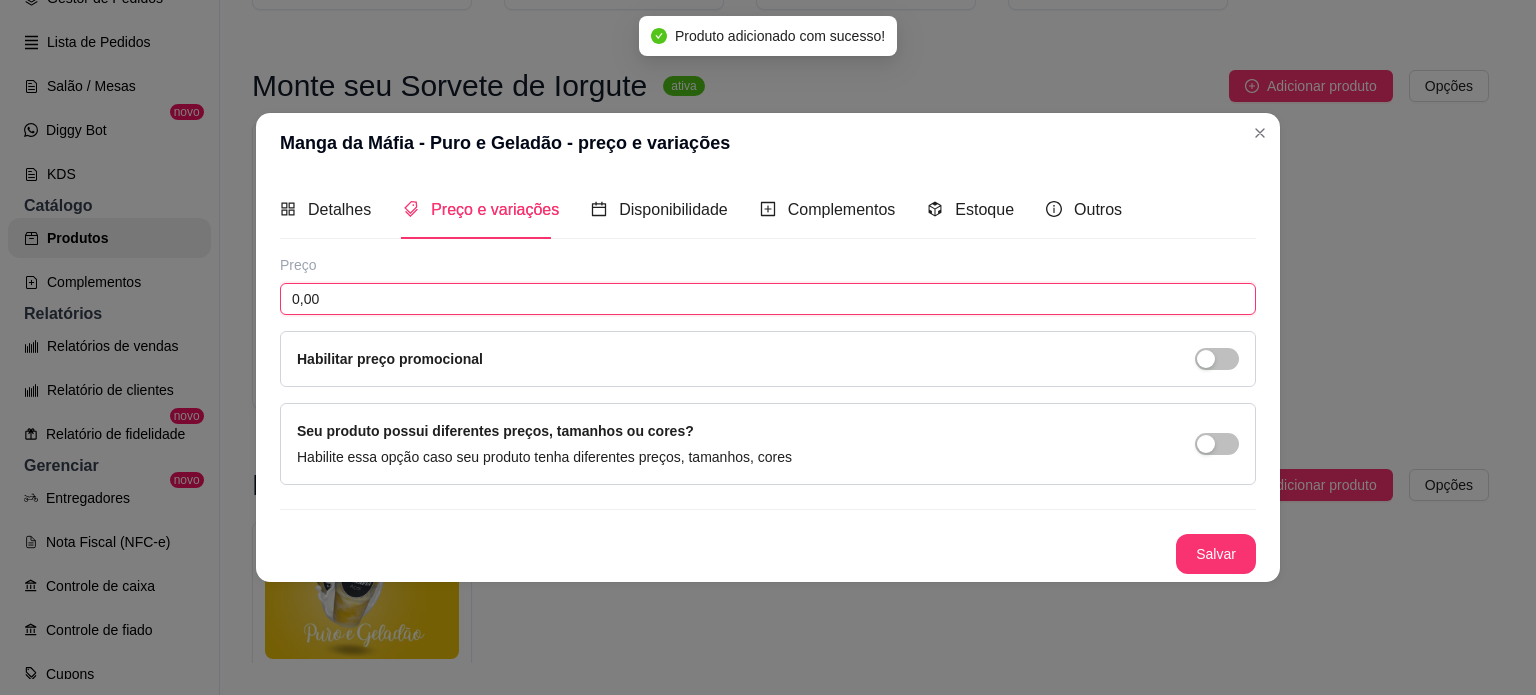 click on "0,00" at bounding box center [768, 299] 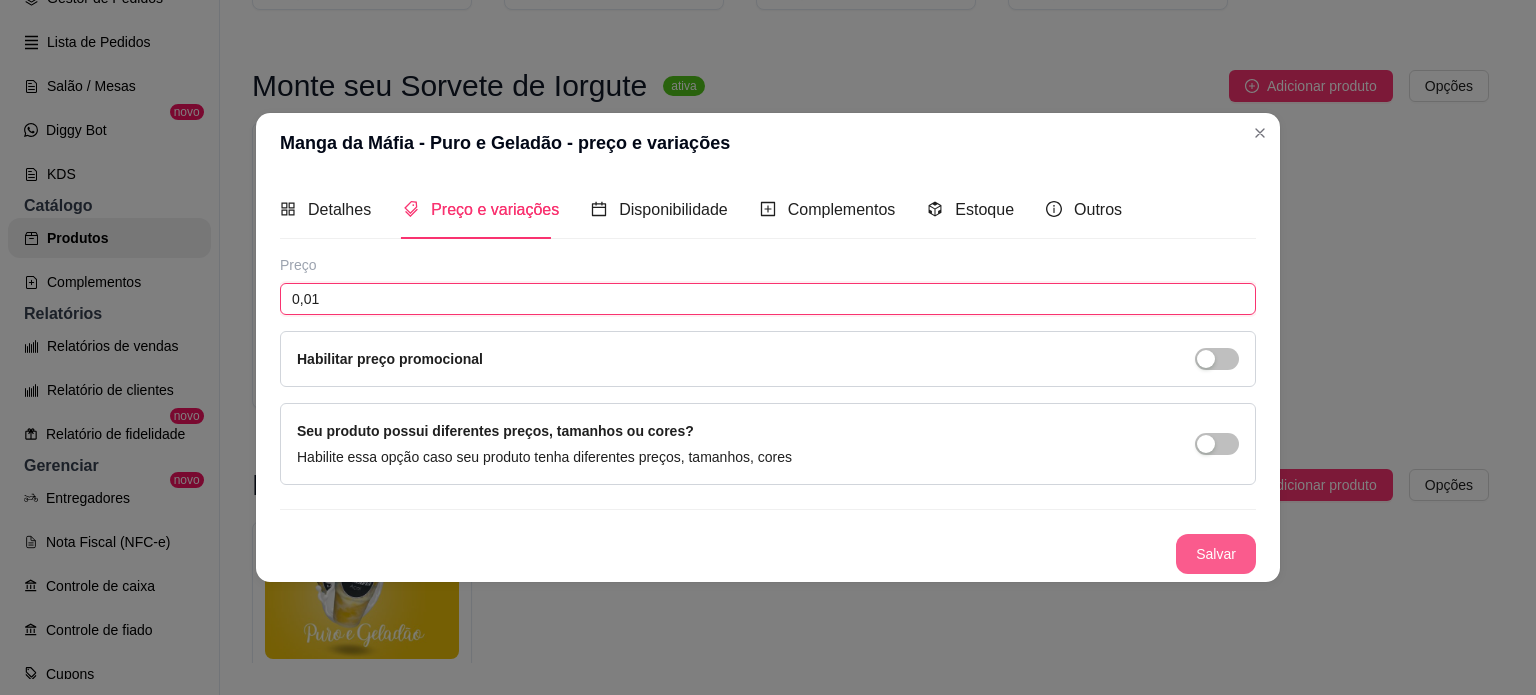 type on "0,01" 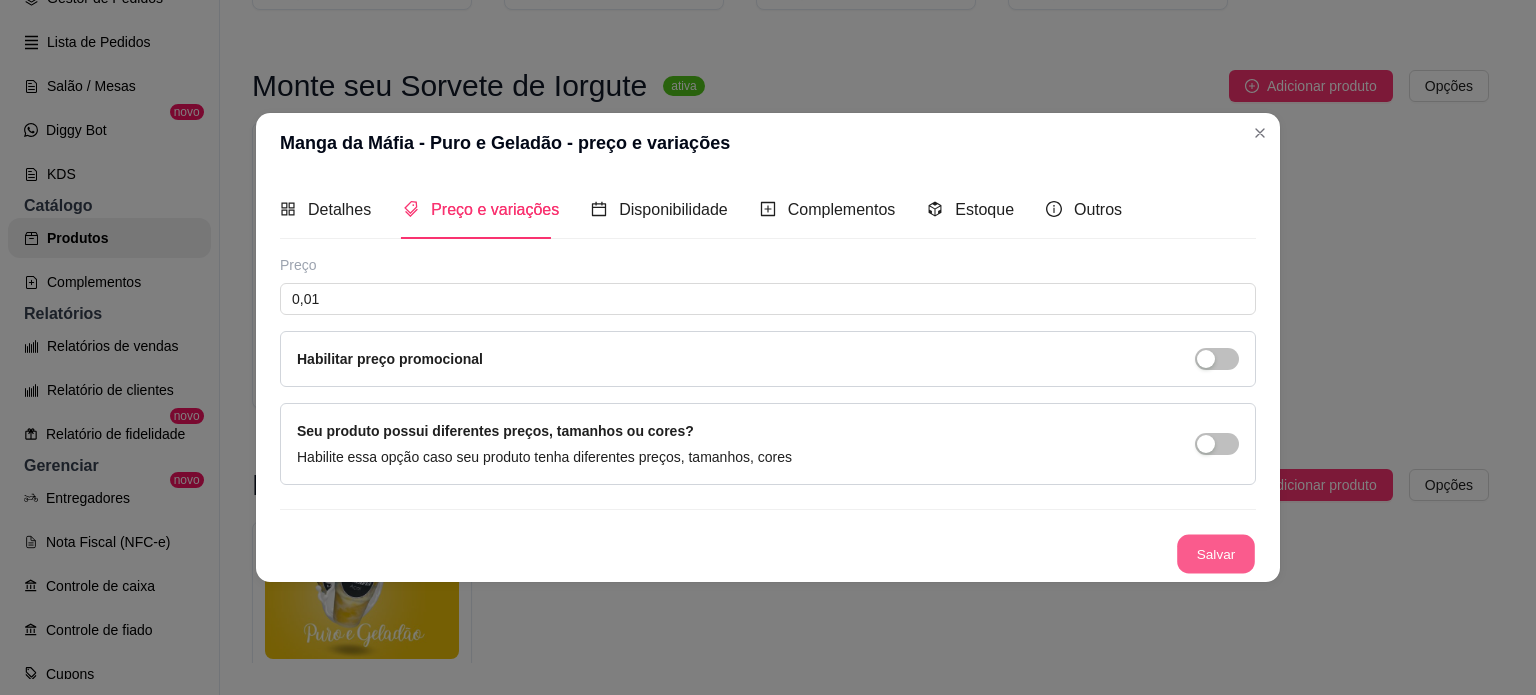 click on "Salvar" at bounding box center (1216, 553) 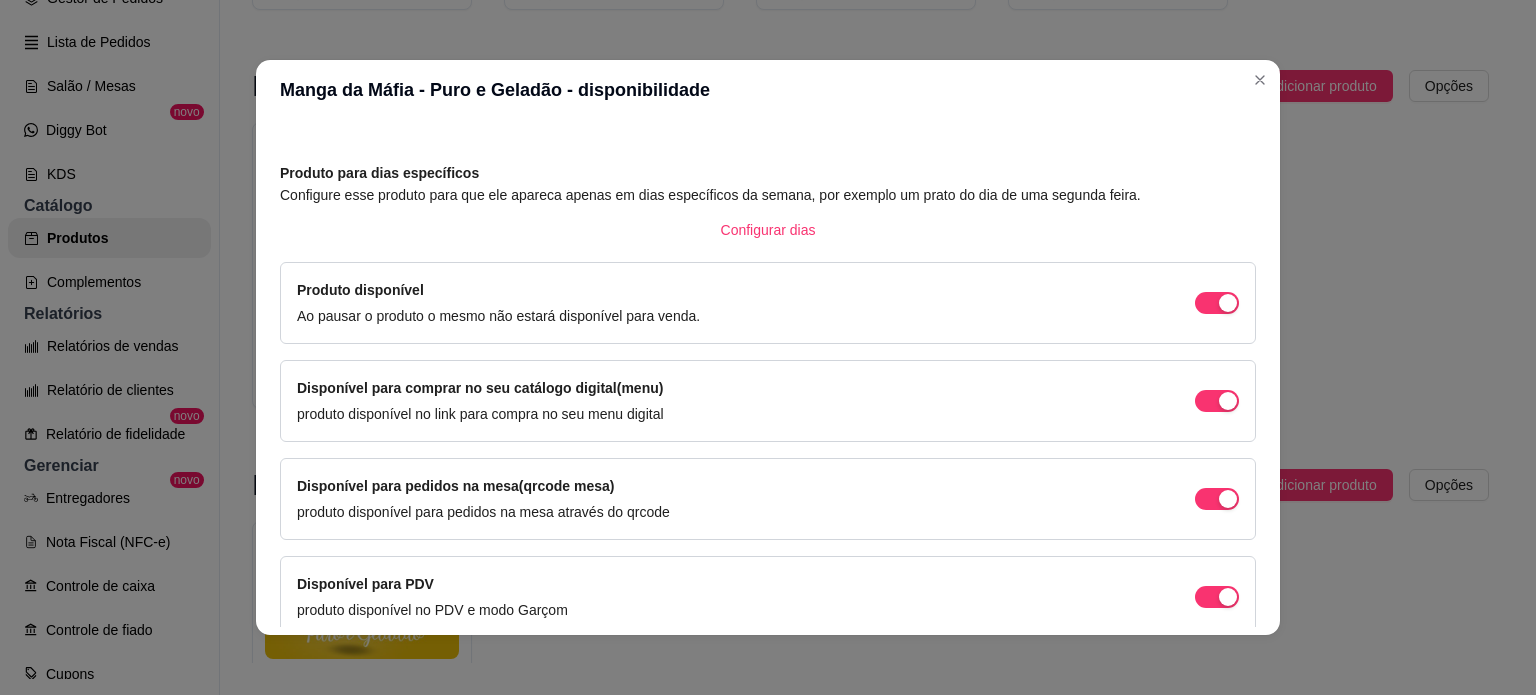 scroll, scrollTop: 148, scrollLeft: 0, axis: vertical 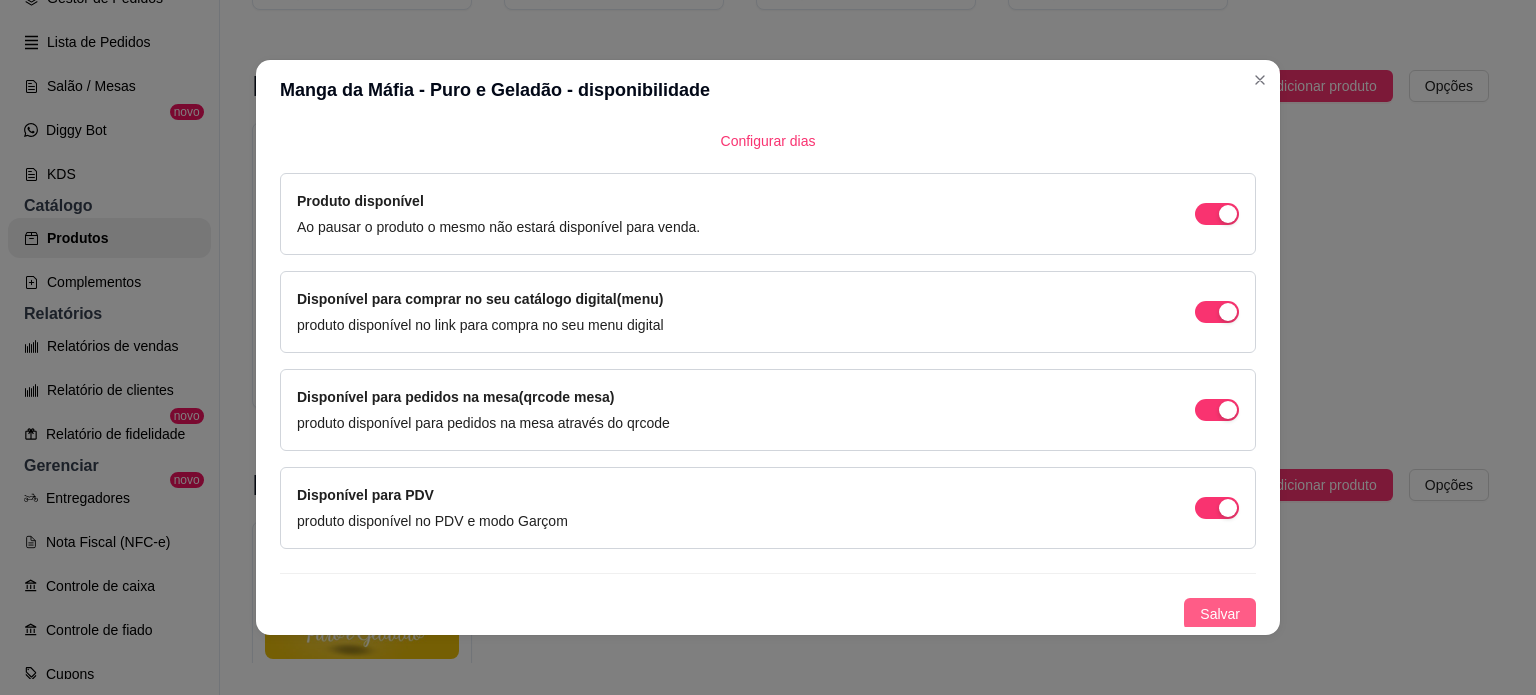 click on "Salvar" at bounding box center (1220, 614) 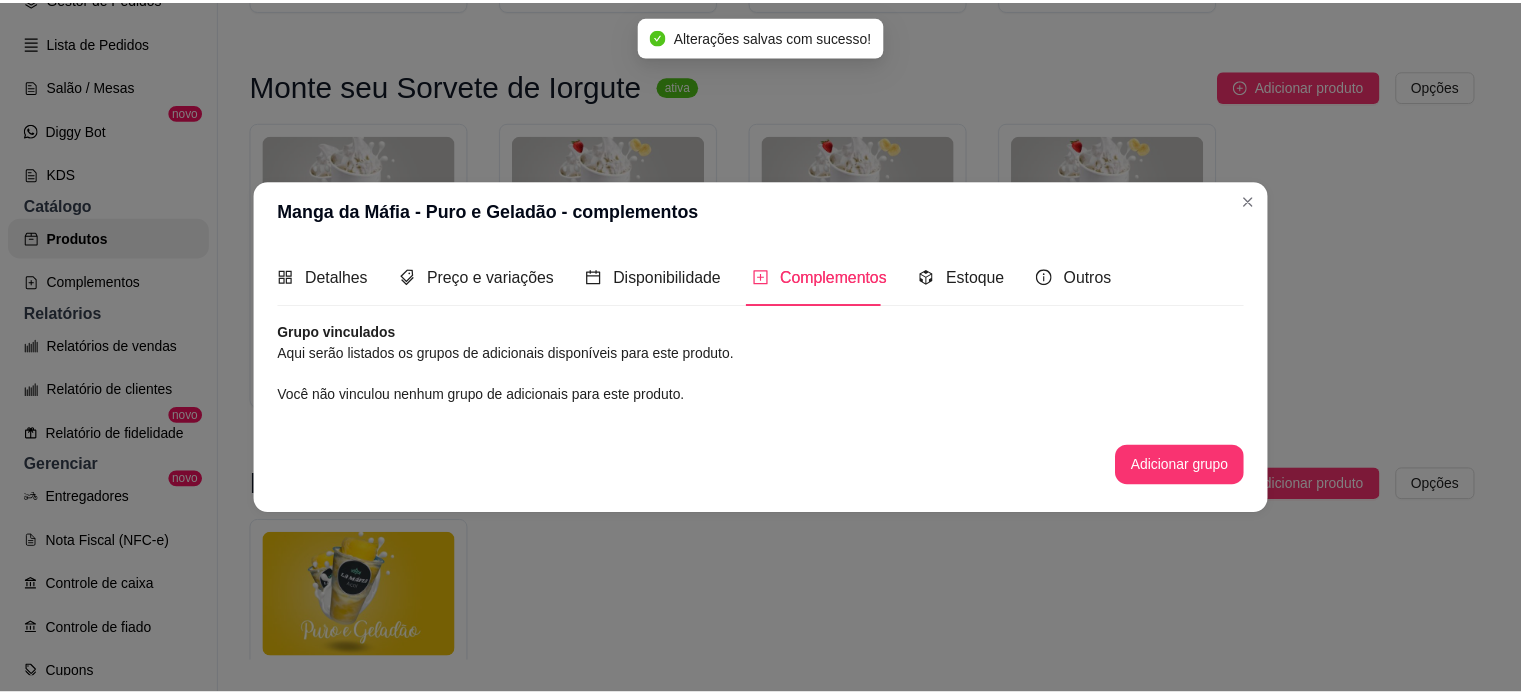 scroll, scrollTop: 0, scrollLeft: 0, axis: both 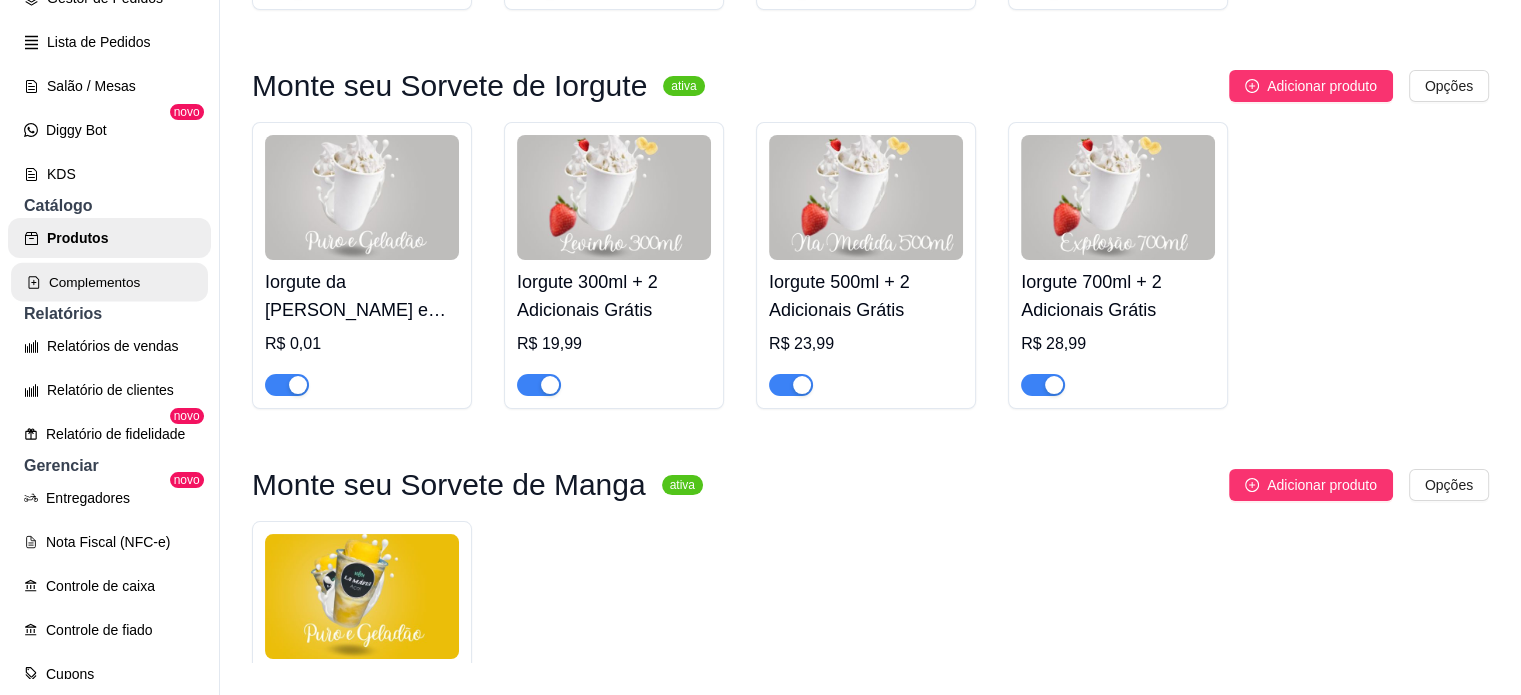 click on "Complementos" at bounding box center (109, 282) 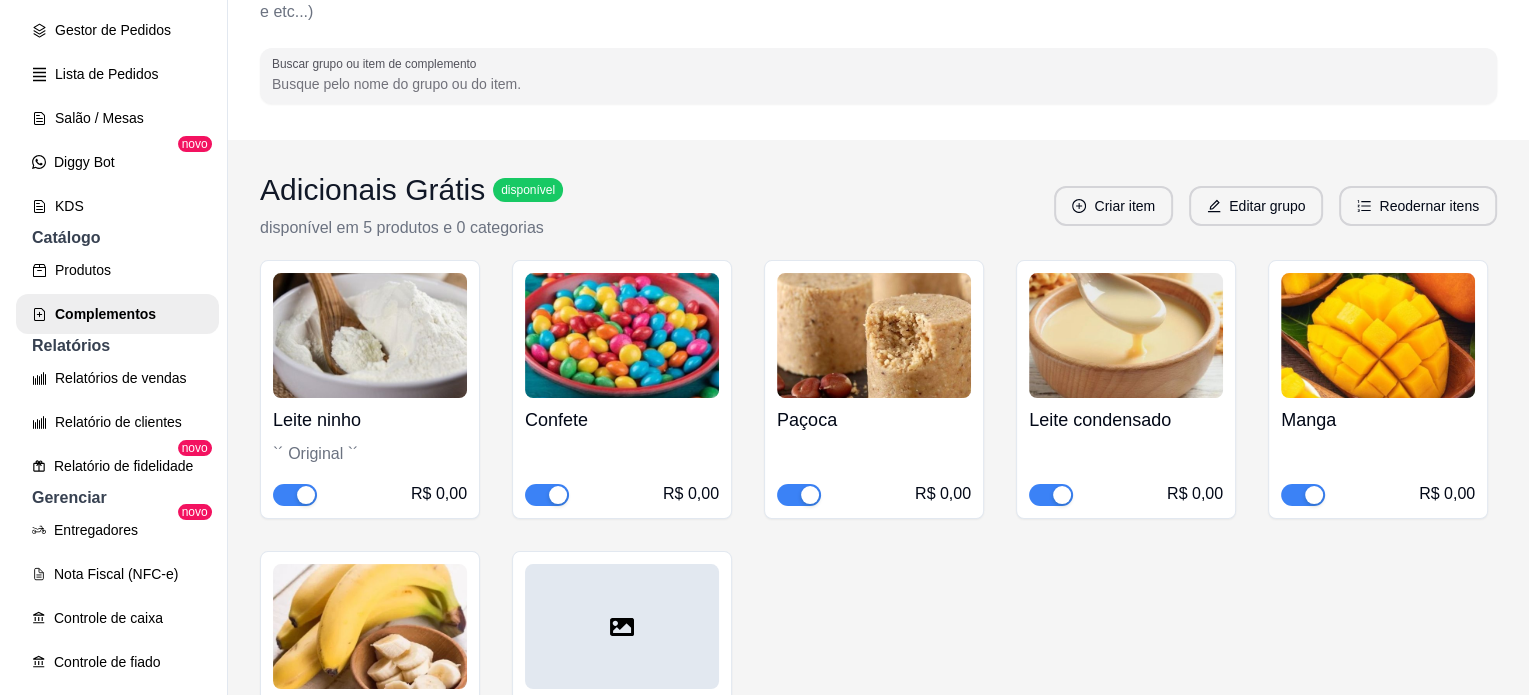 scroll, scrollTop: 0, scrollLeft: 0, axis: both 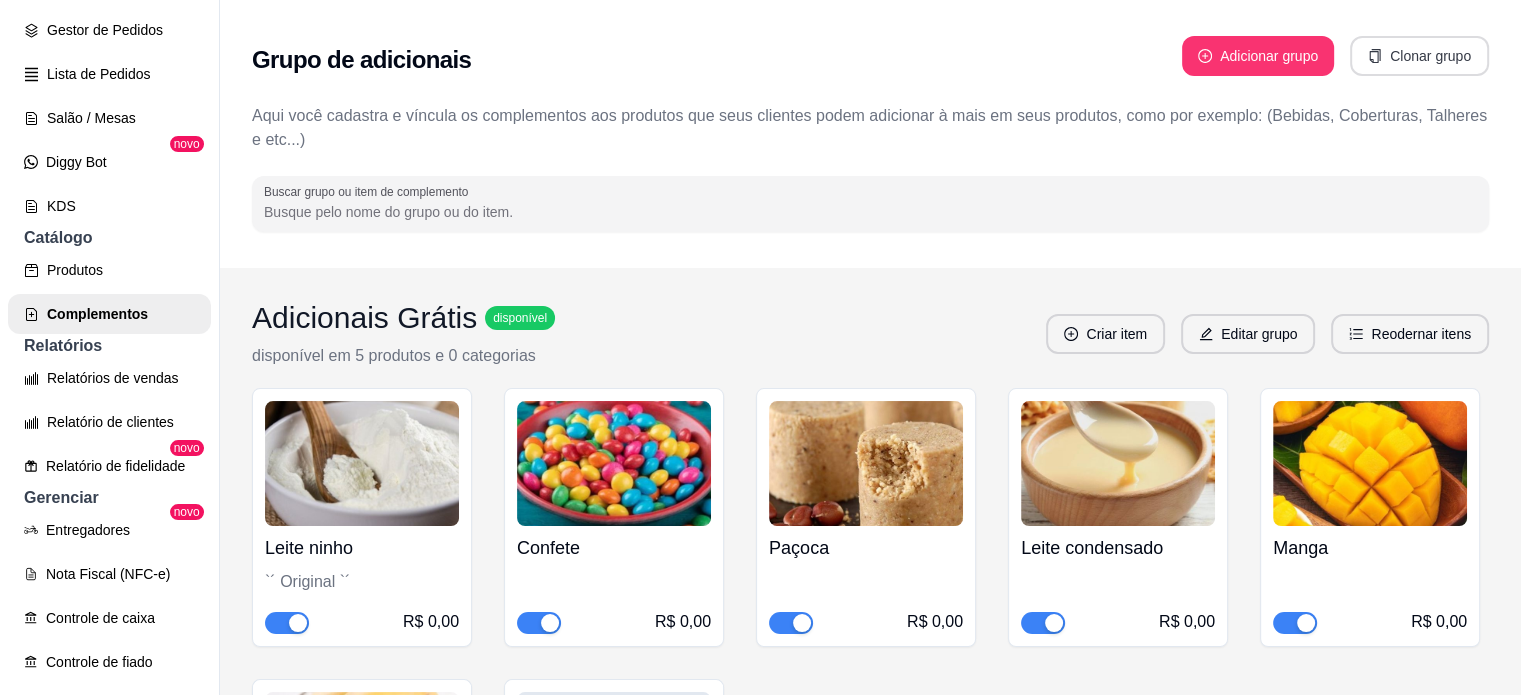 click on "Clonar grupo" at bounding box center [1419, 56] 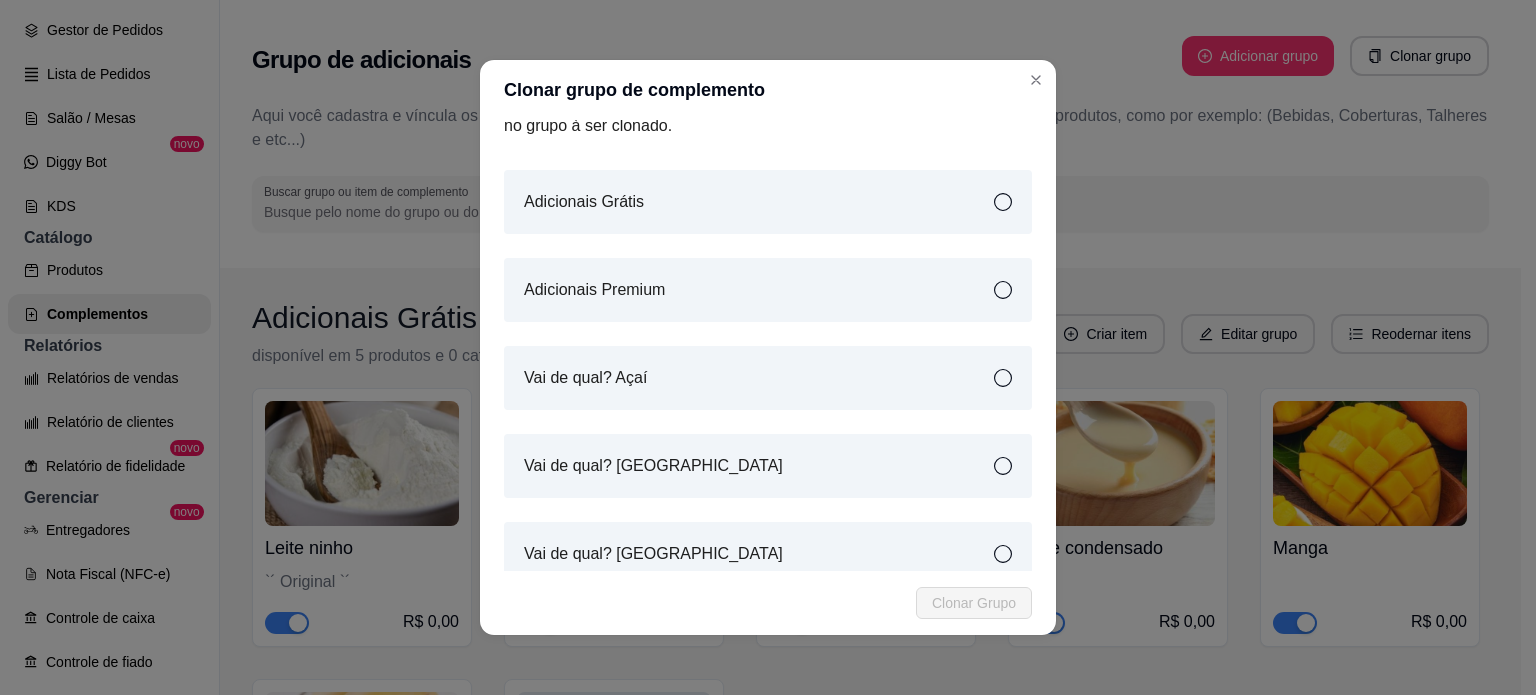 scroll, scrollTop: 96, scrollLeft: 0, axis: vertical 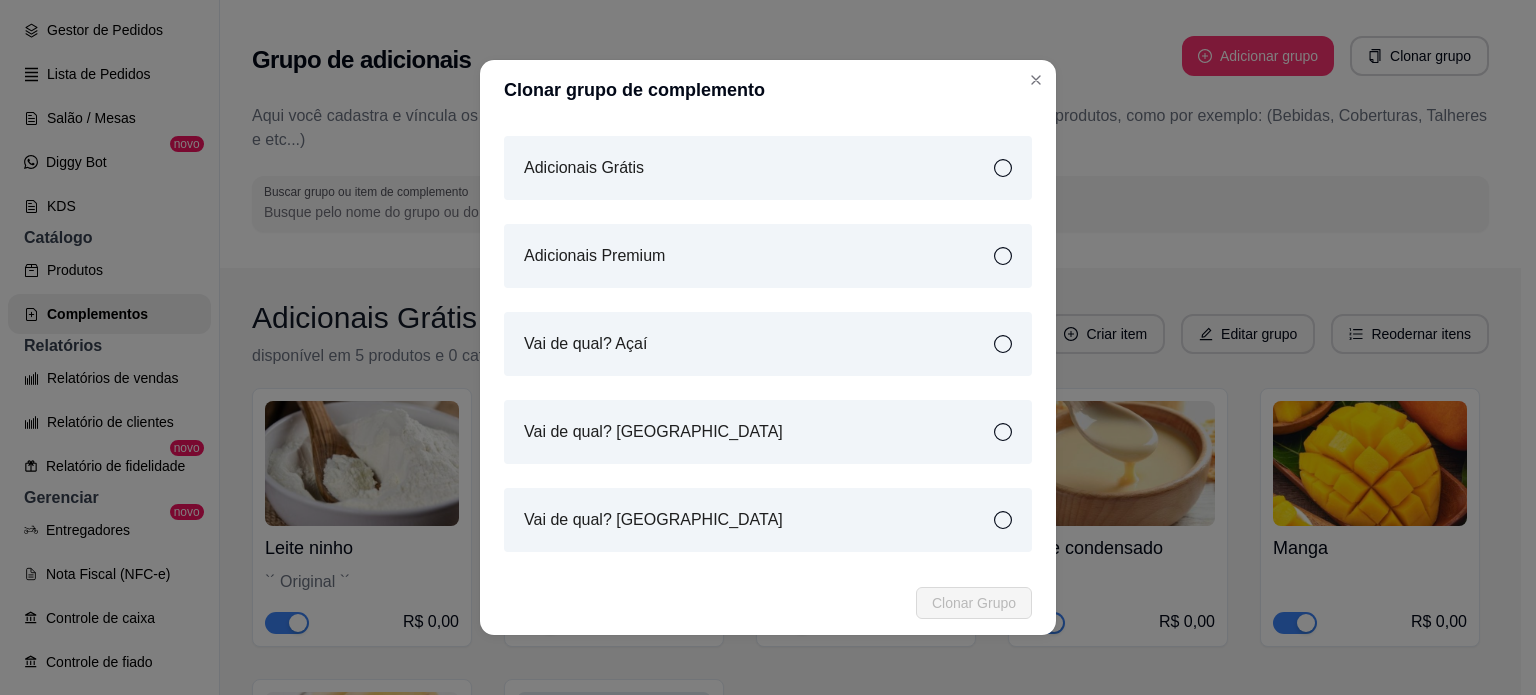 click 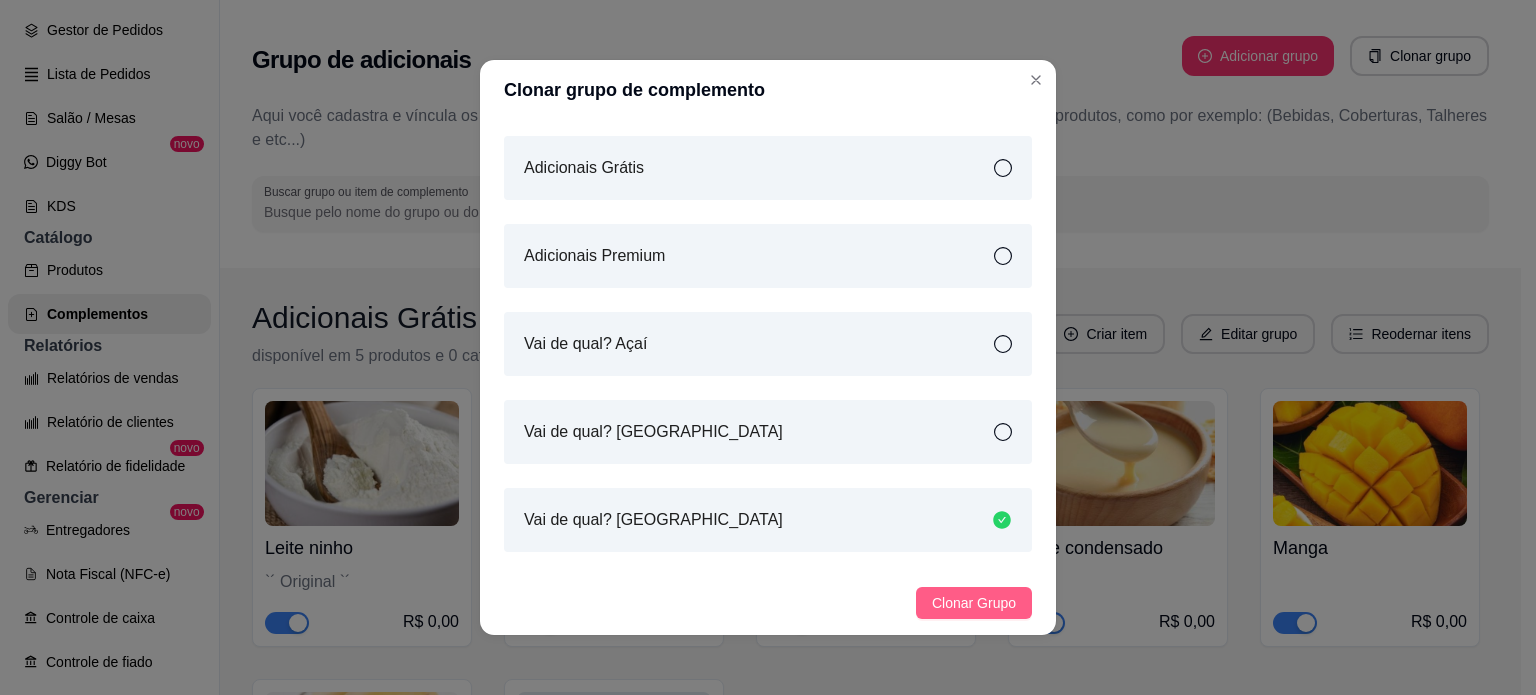 click on "Clonar Grupo" at bounding box center (974, 603) 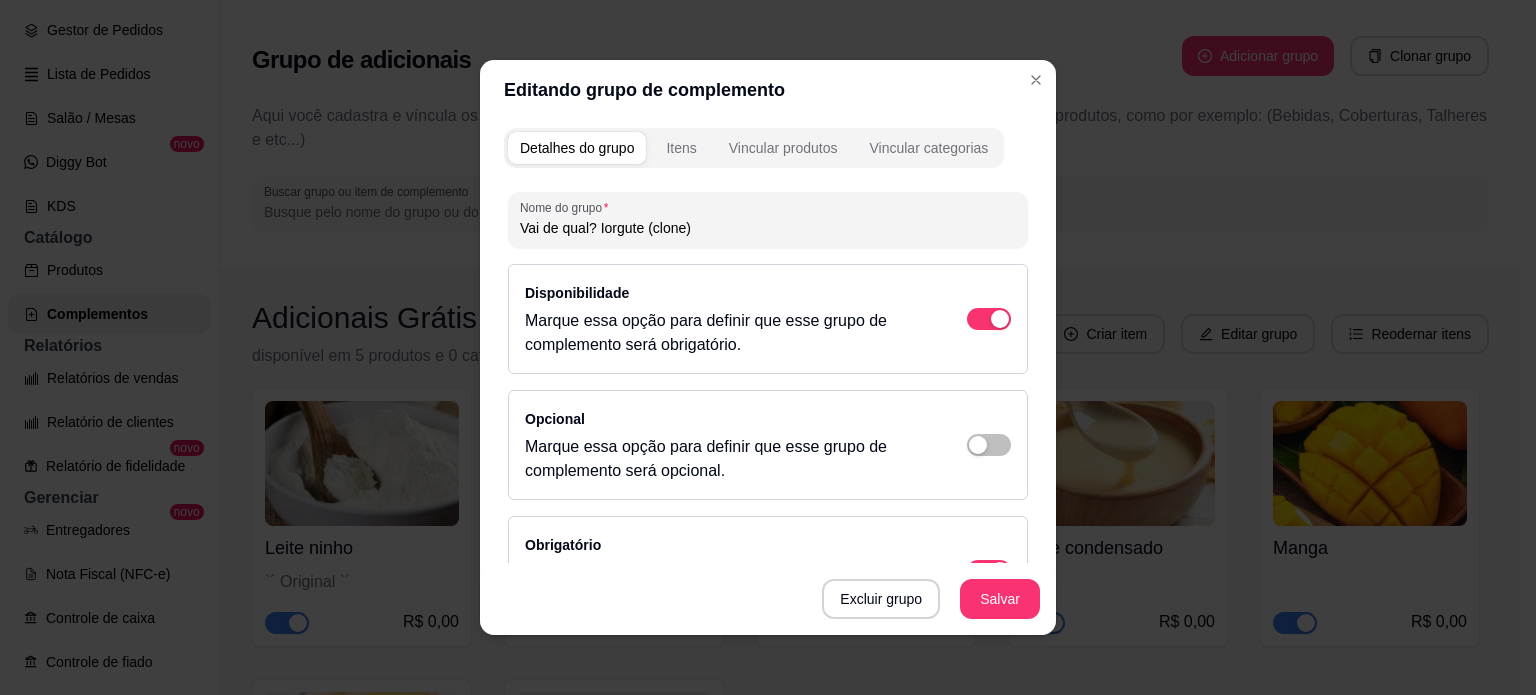 click on "Vai de qual? Iorgute (clone)" at bounding box center (768, 228) 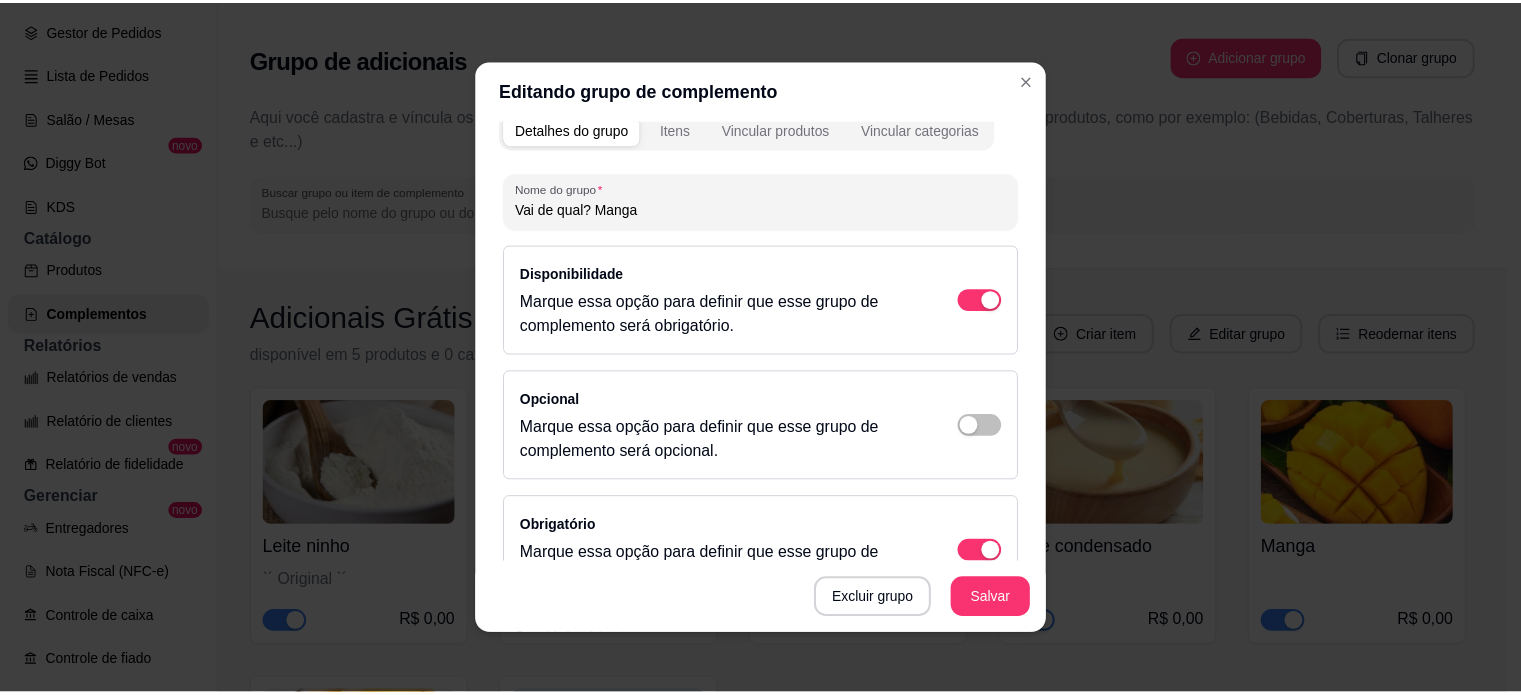 scroll, scrollTop: 0, scrollLeft: 0, axis: both 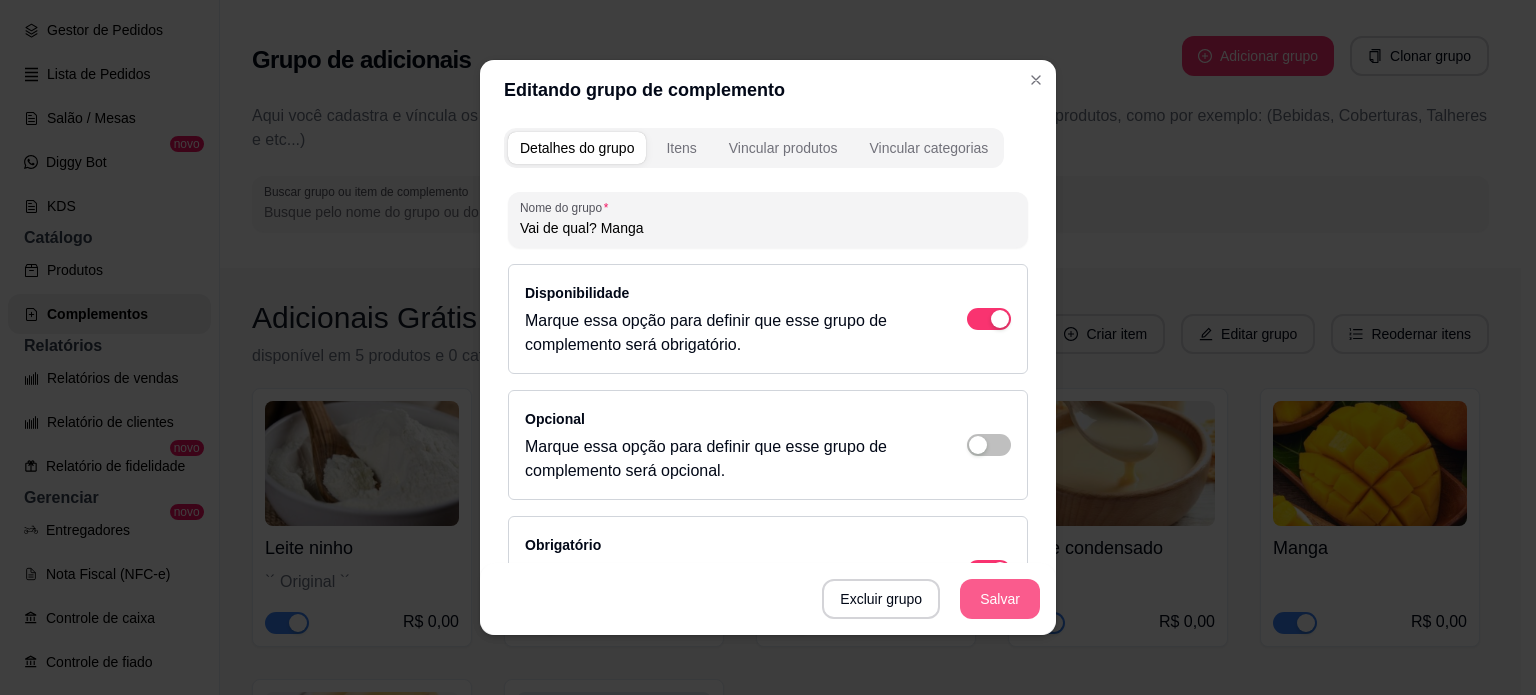 type on "Vai de qual? Manga" 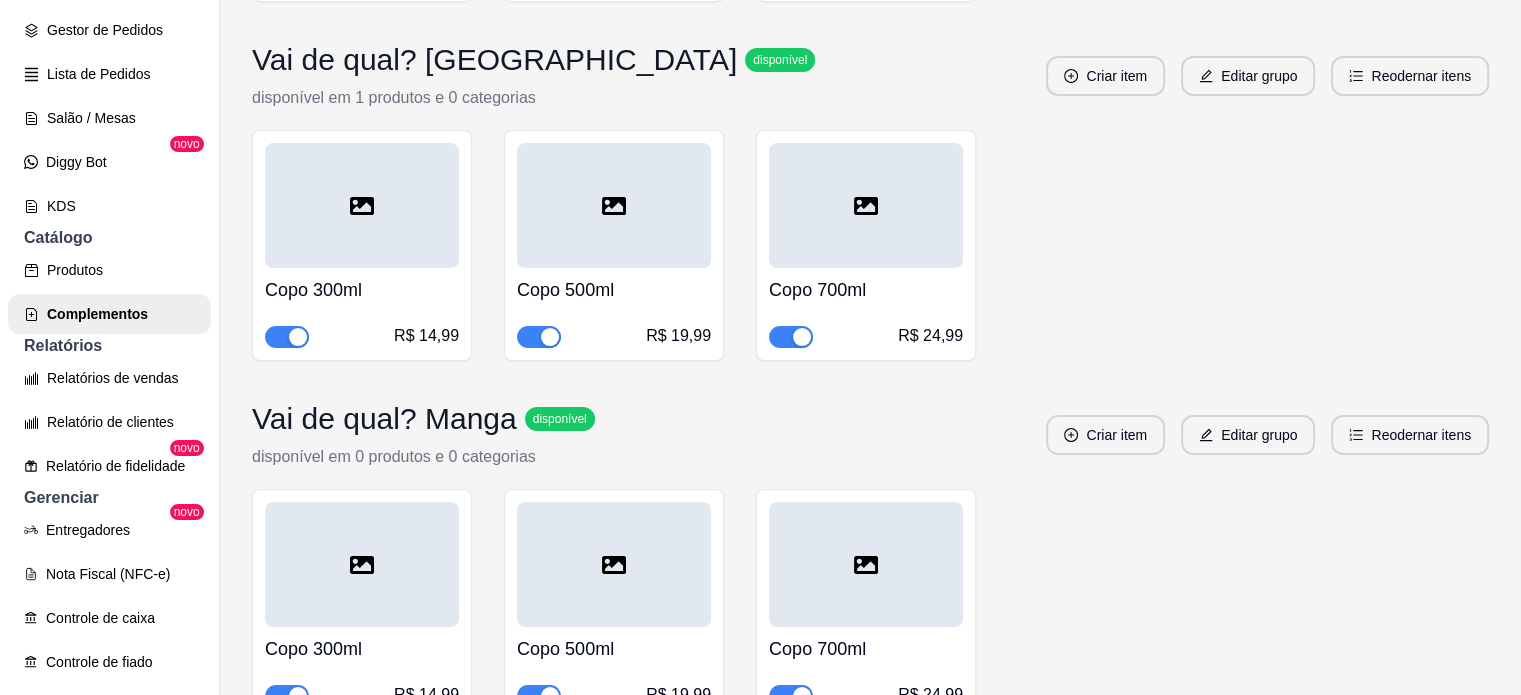 scroll, scrollTop: 2152, scrollLeft: 0, axis: vertical 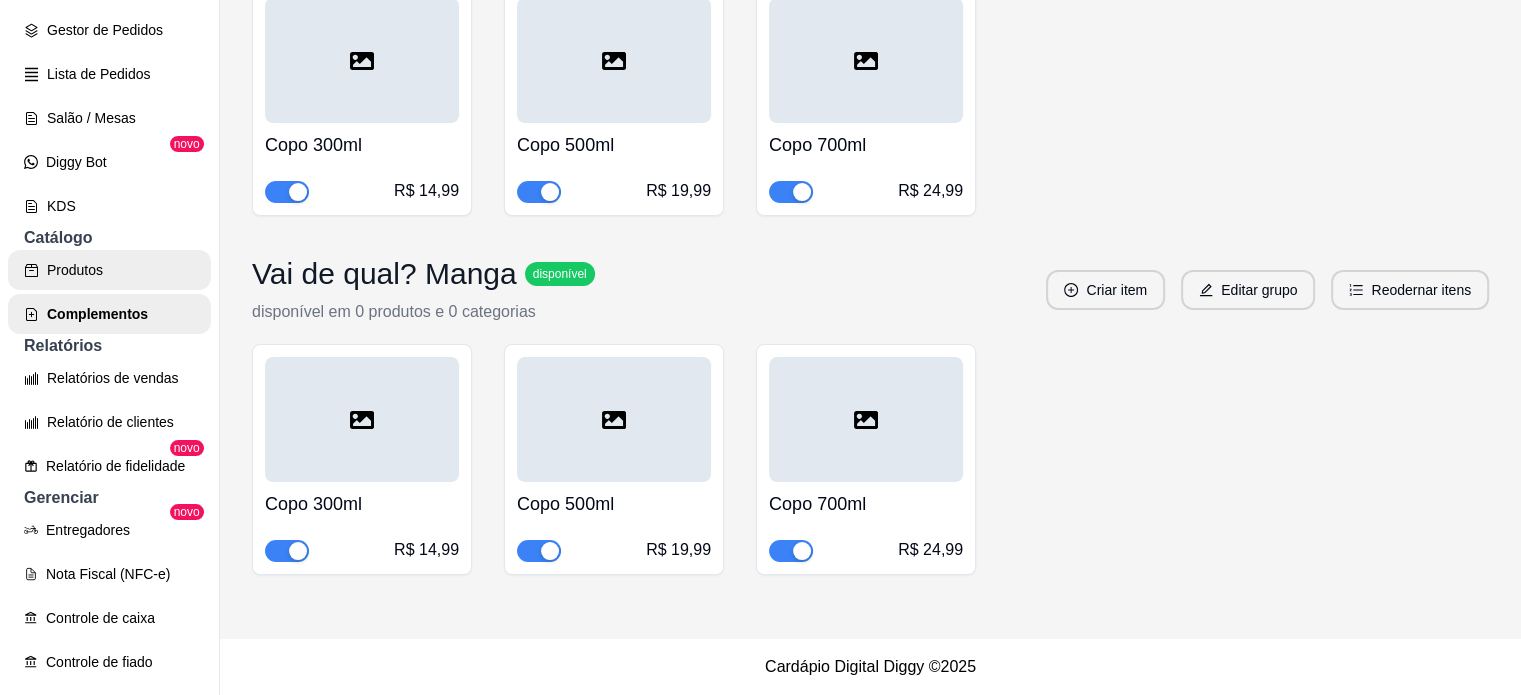 click on "Produtos" at bounding box center [109, 270] 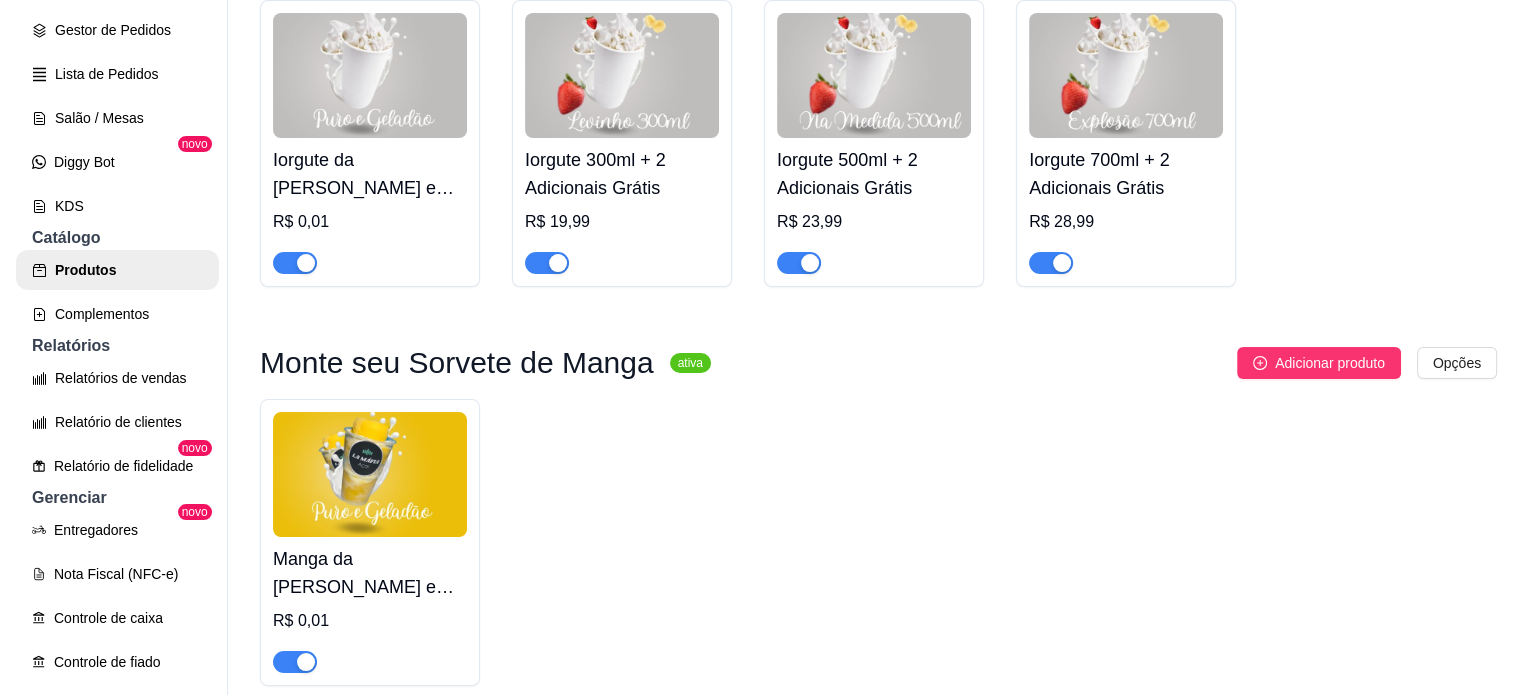 scroll, scrollTop: 1160, scrollLeft: 0, axis: vertical 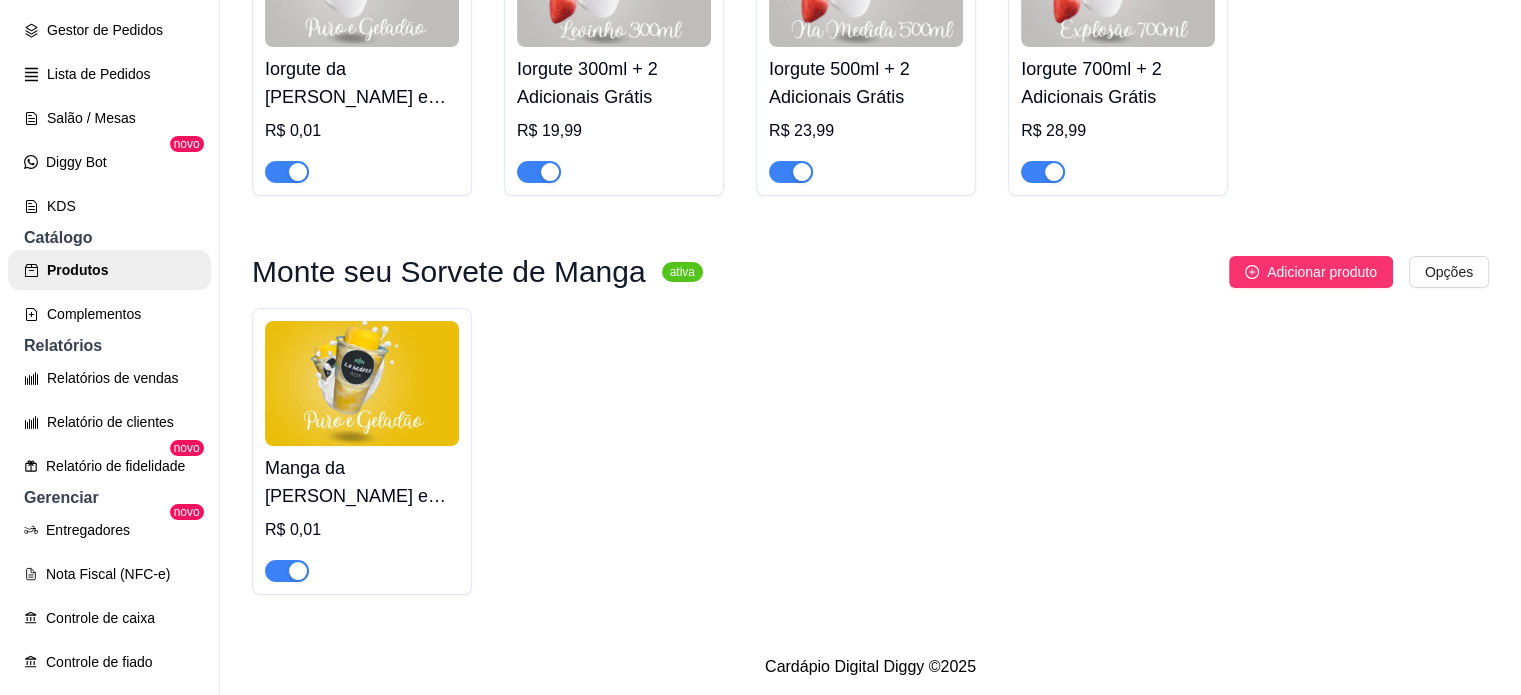 click on "Manga da Máfia - Puro e Geladão" at bounding box center [362, 482] 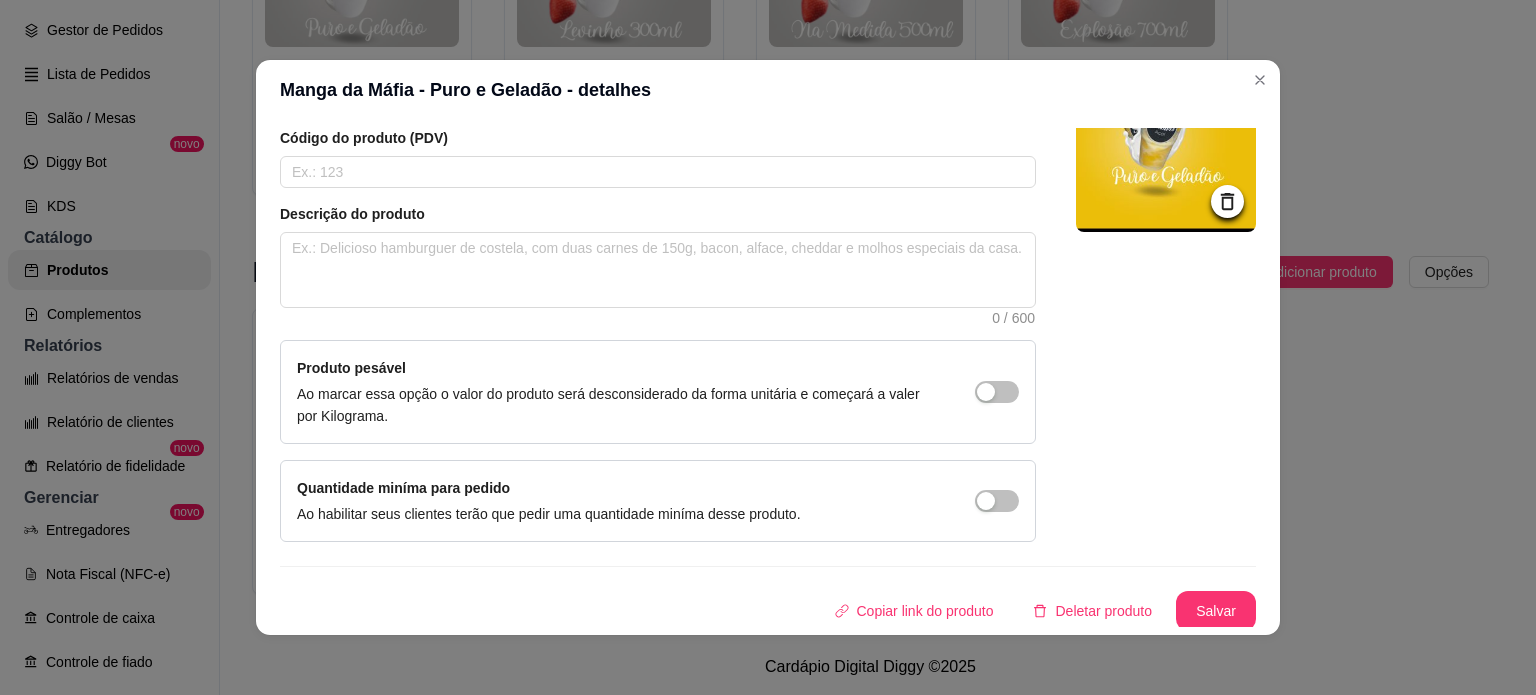 scroll, scrollTop: 150, scrollLeft: 0, axis: vertical 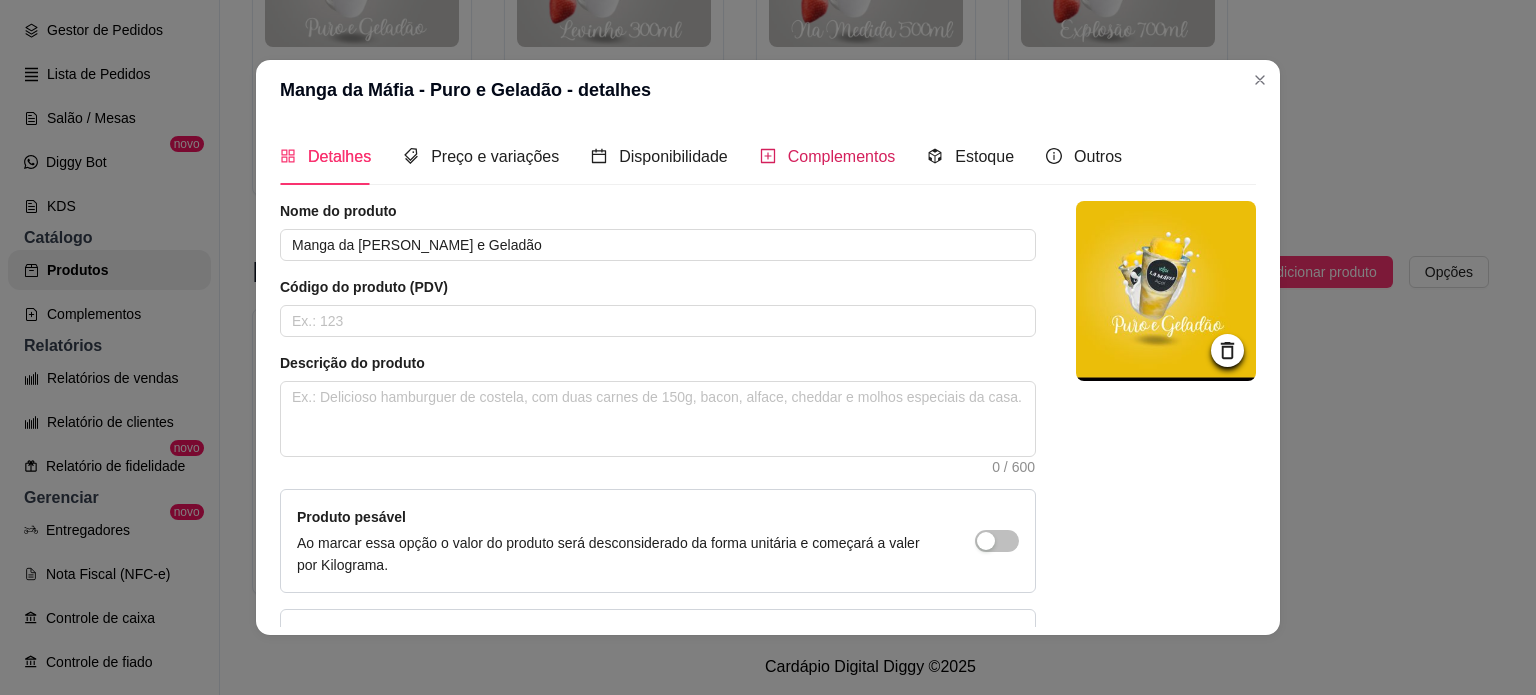 click on "Complementos" at bounding box center (842, 156) 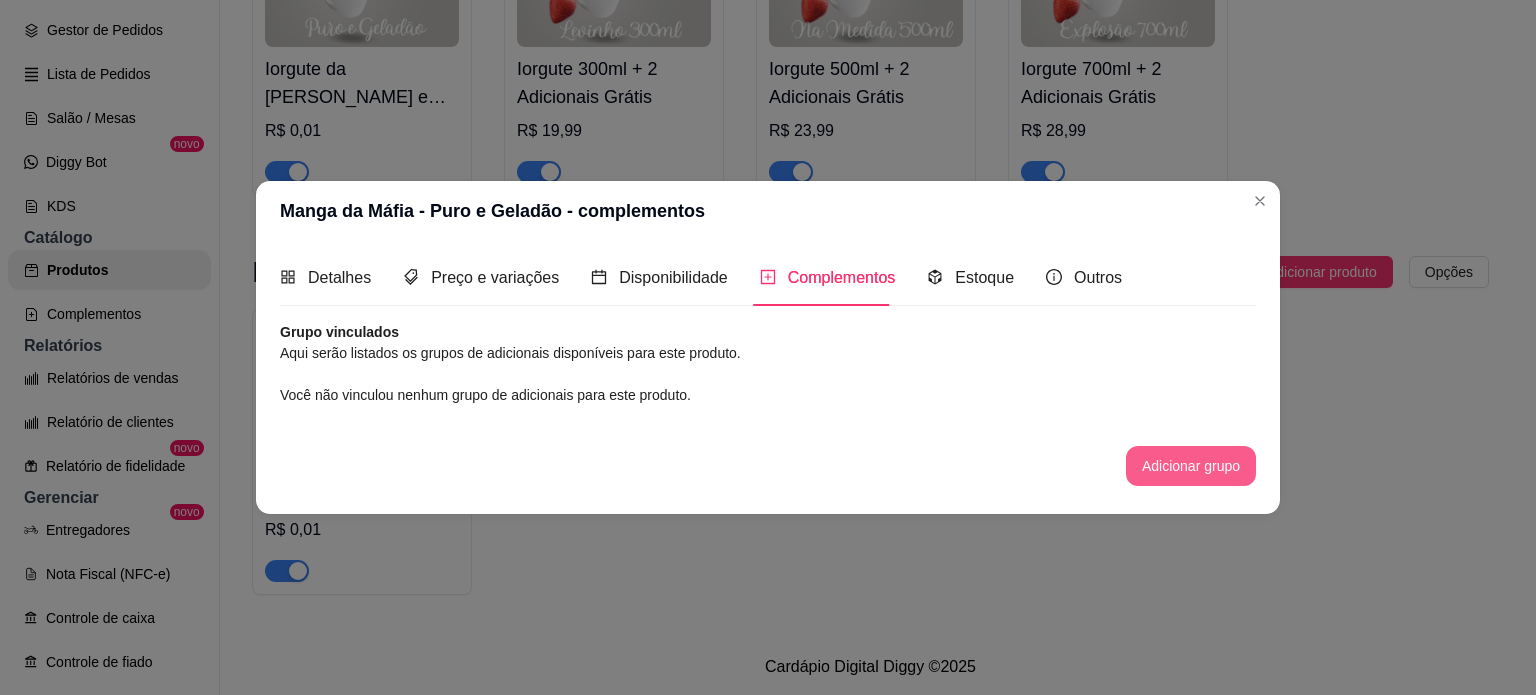 click on "Adicionar grupo" at bounding box center [1191, 466] 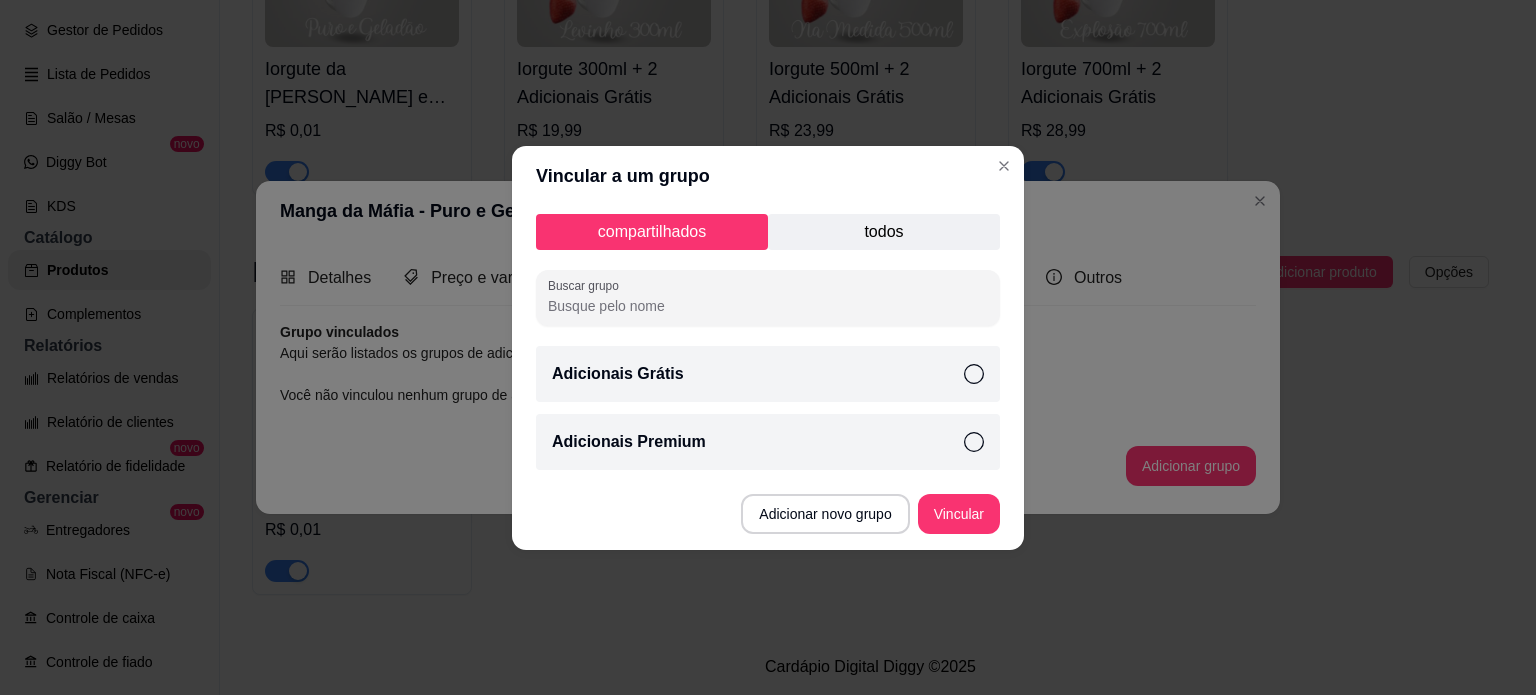 click on "todos" at bounding box center [884, 232] 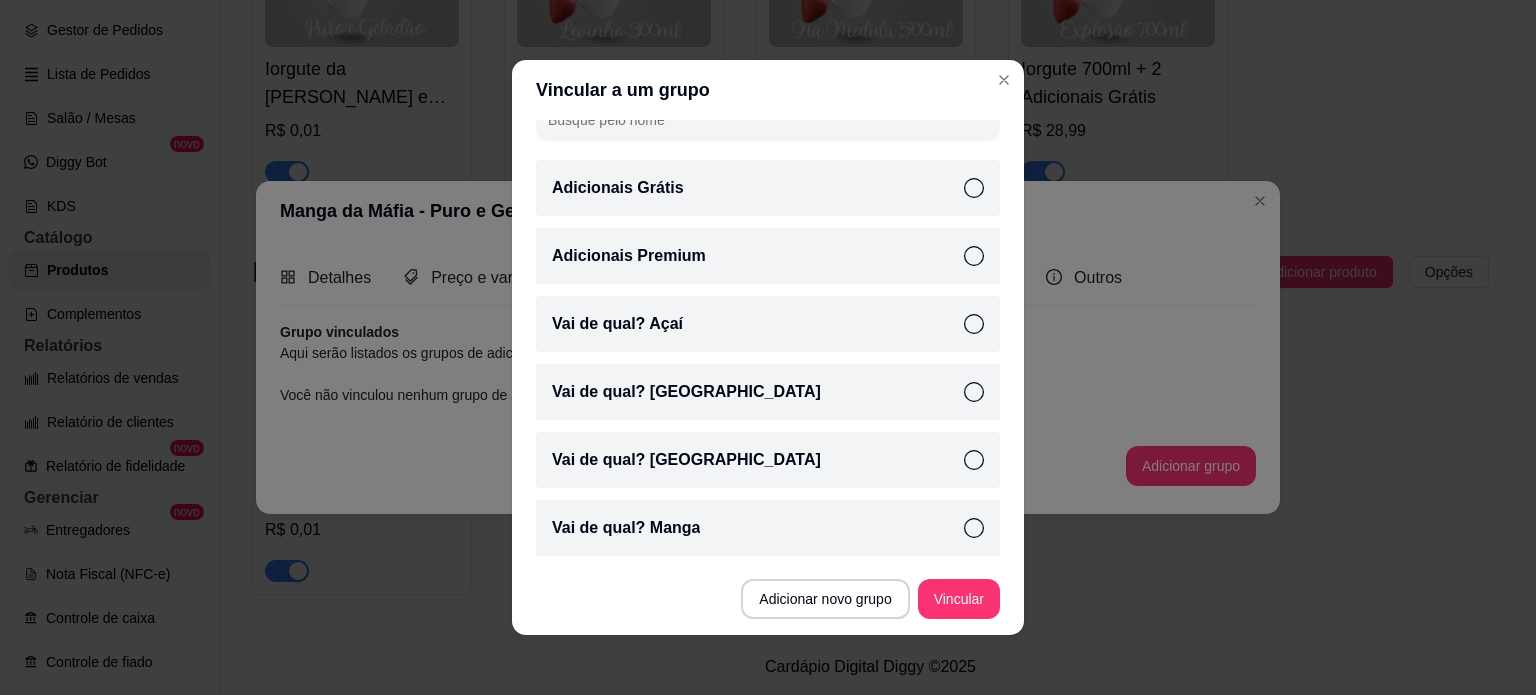 scroll, scrollTop: 100, scrollLeft: 0, axis: vertical 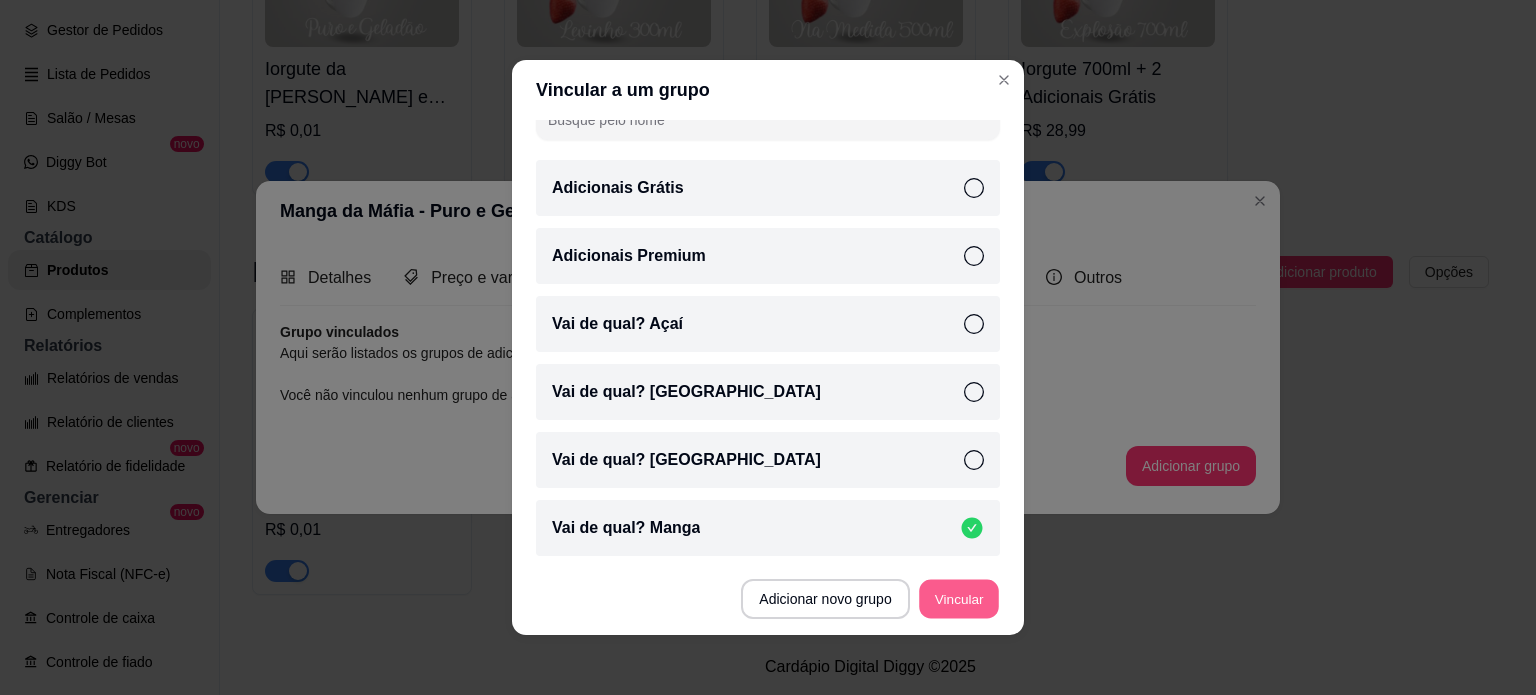 click on "Vincular" at bounding box center (959, 599) 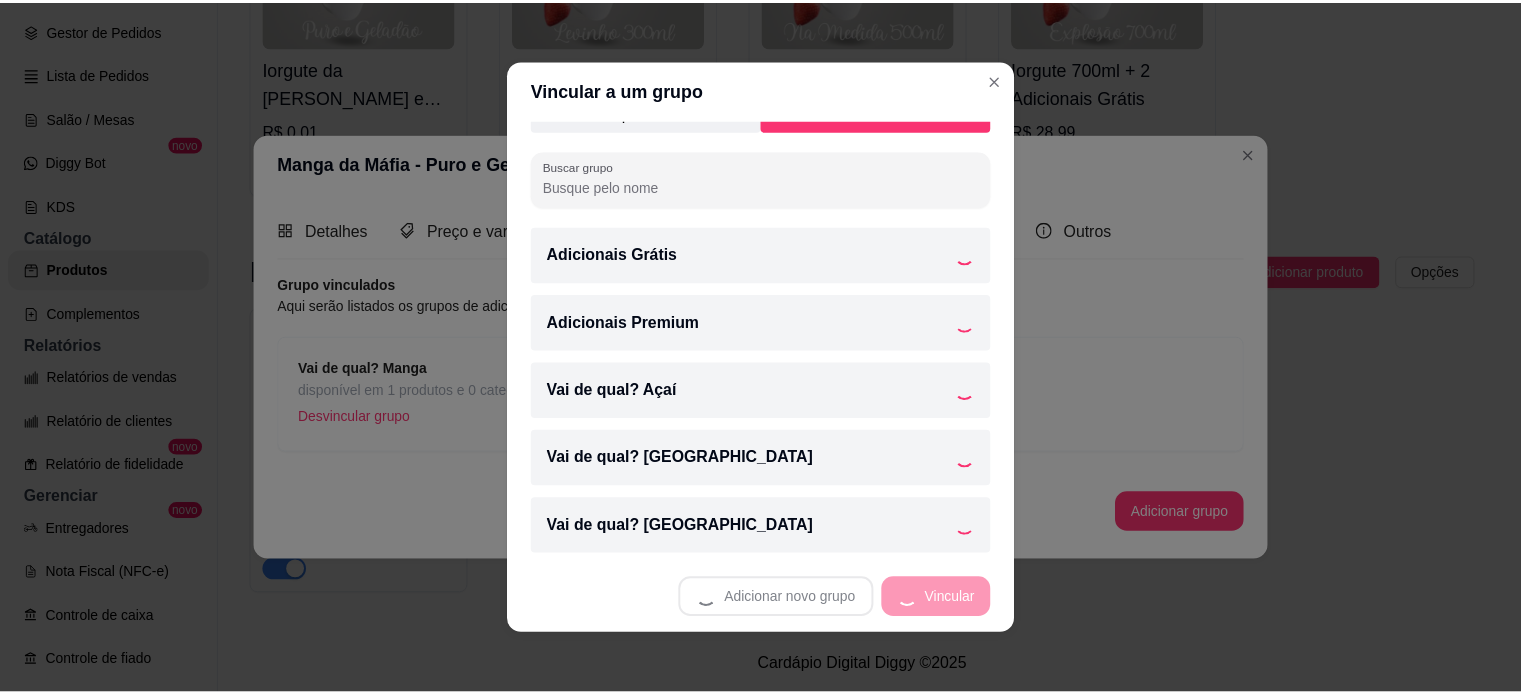 scroll, scrollTop: 32, scrollLeft: 0, axis: vertical 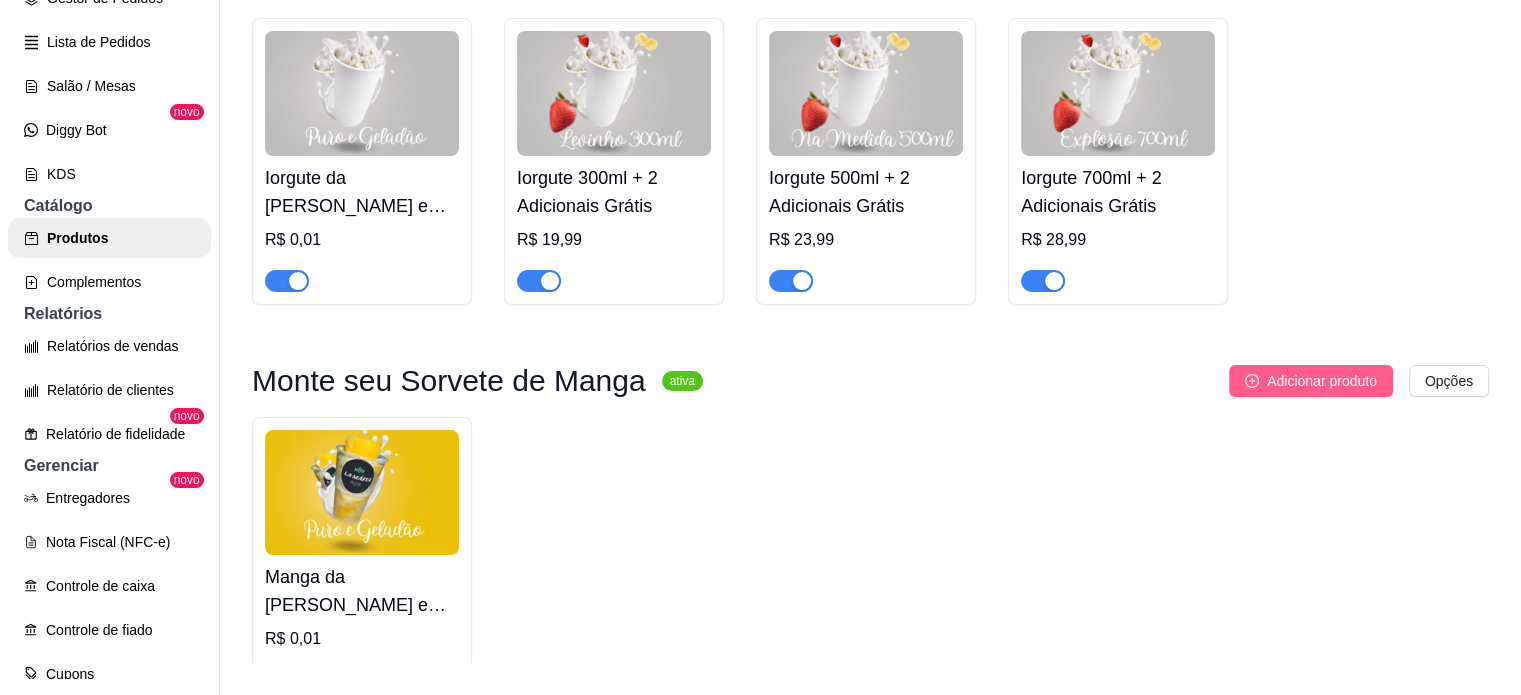 click on "Adicionar produto" at bounding box center (1322, 381) 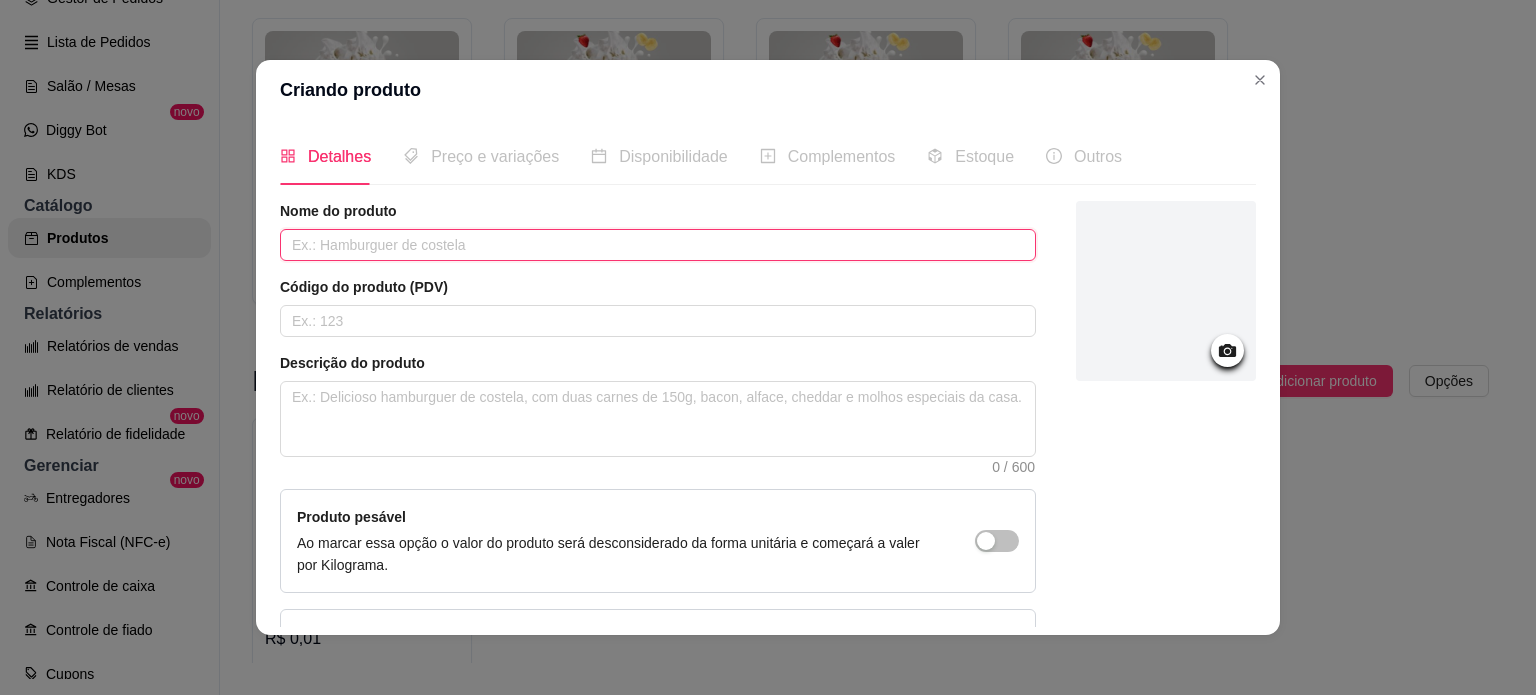 click at bounding box center (658, 245) 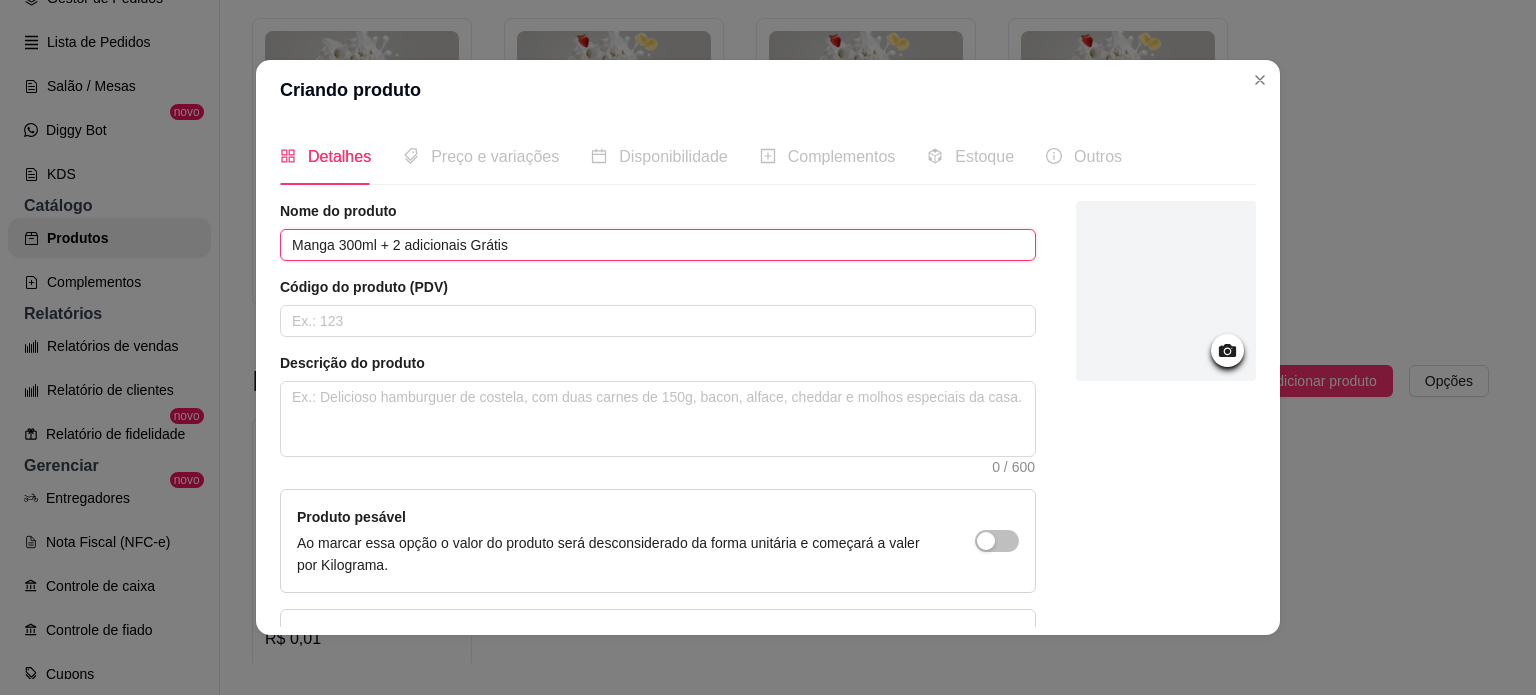 type on "Manga 300ml + 2 adicionais Grátis" 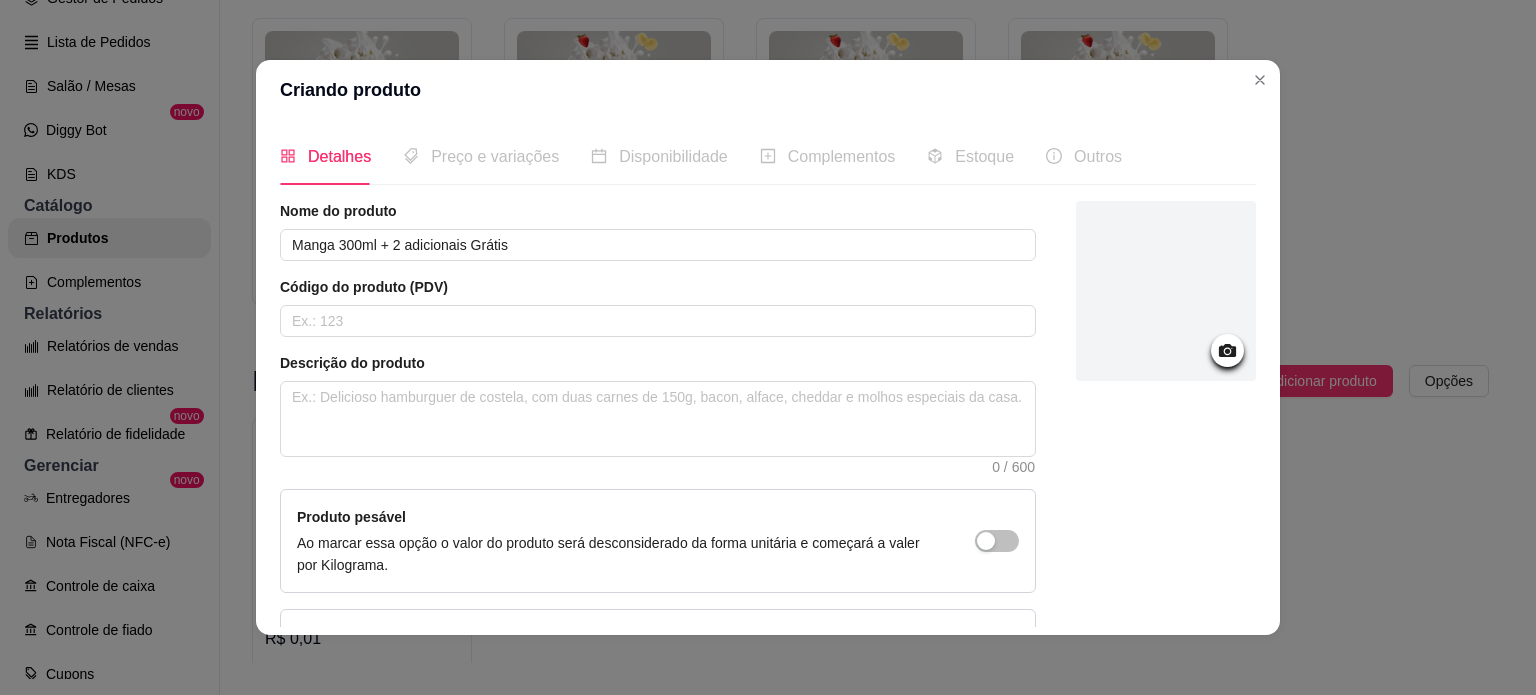 click at bounding box center (1166, 446) 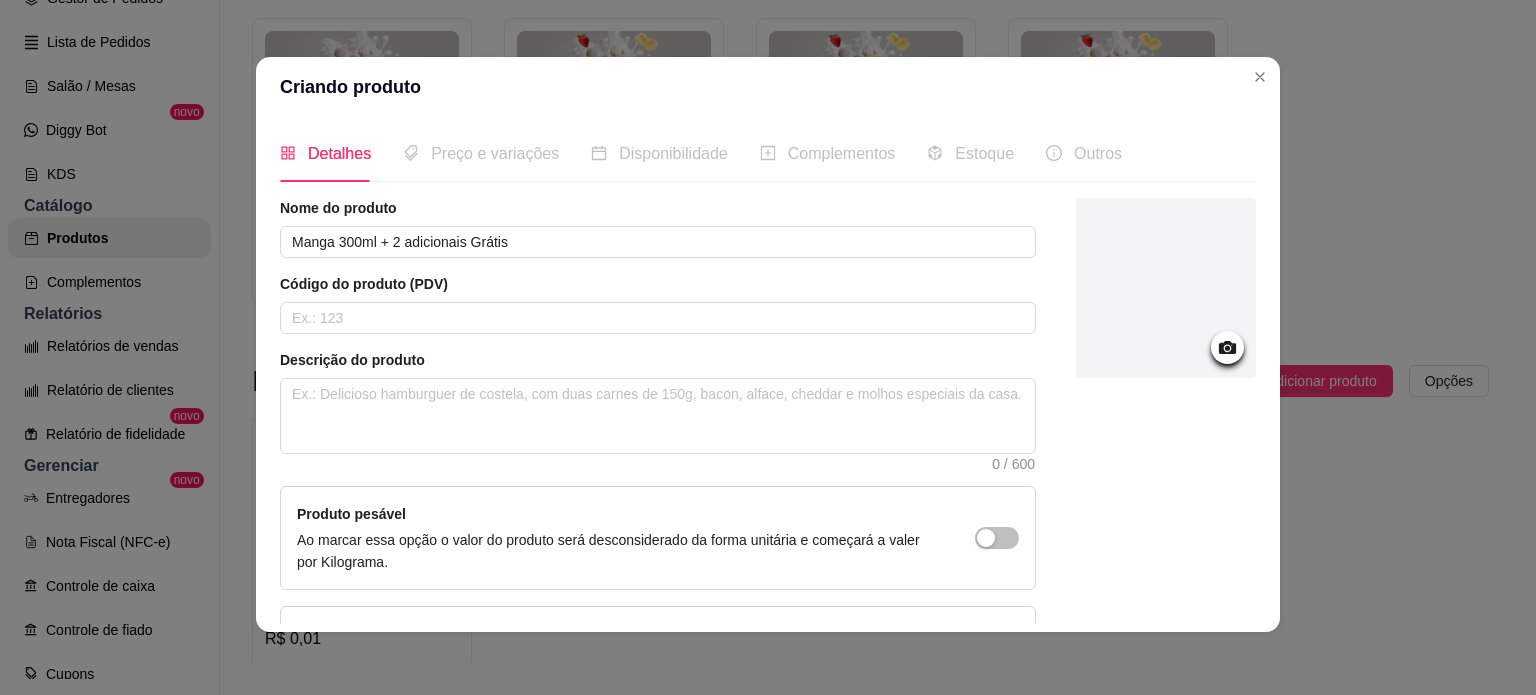 scroll, scrollTop: 4, scrollLeft: 0, axis: vertical 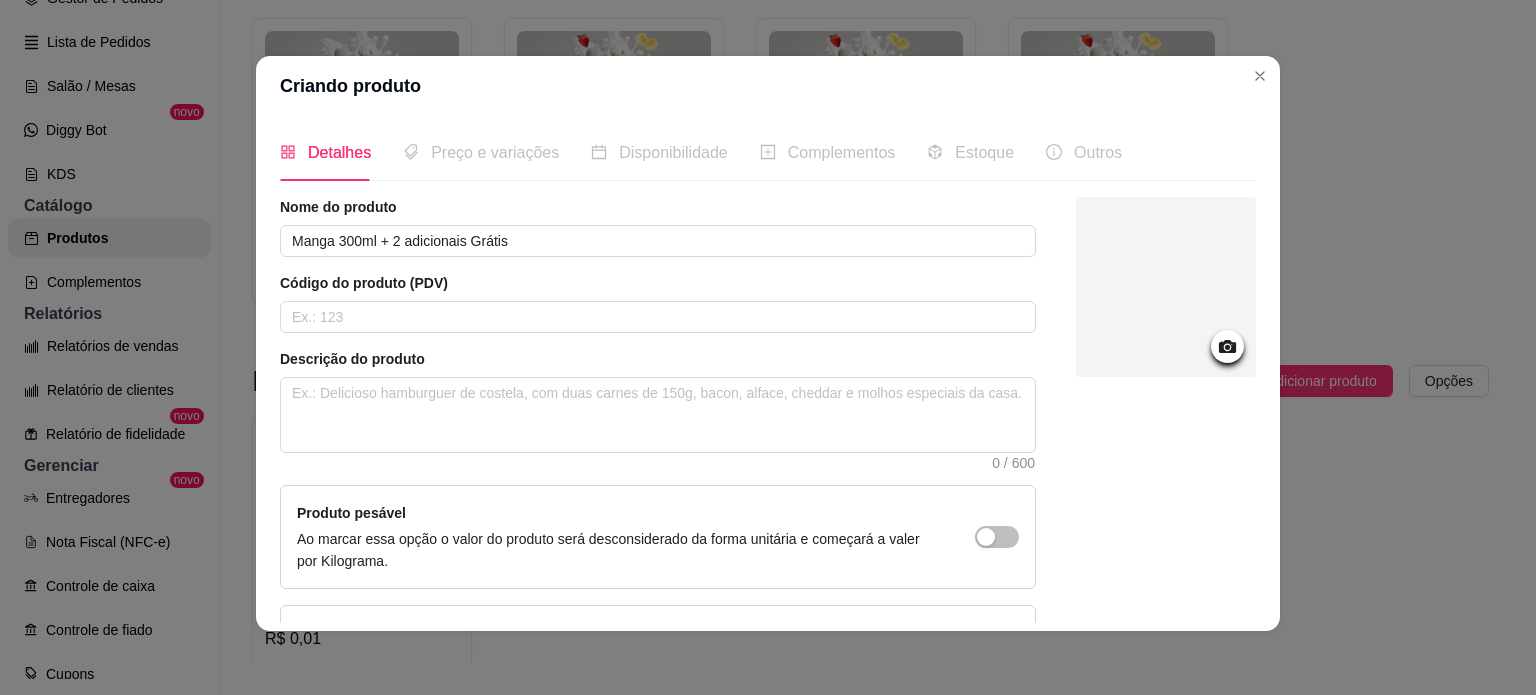 click 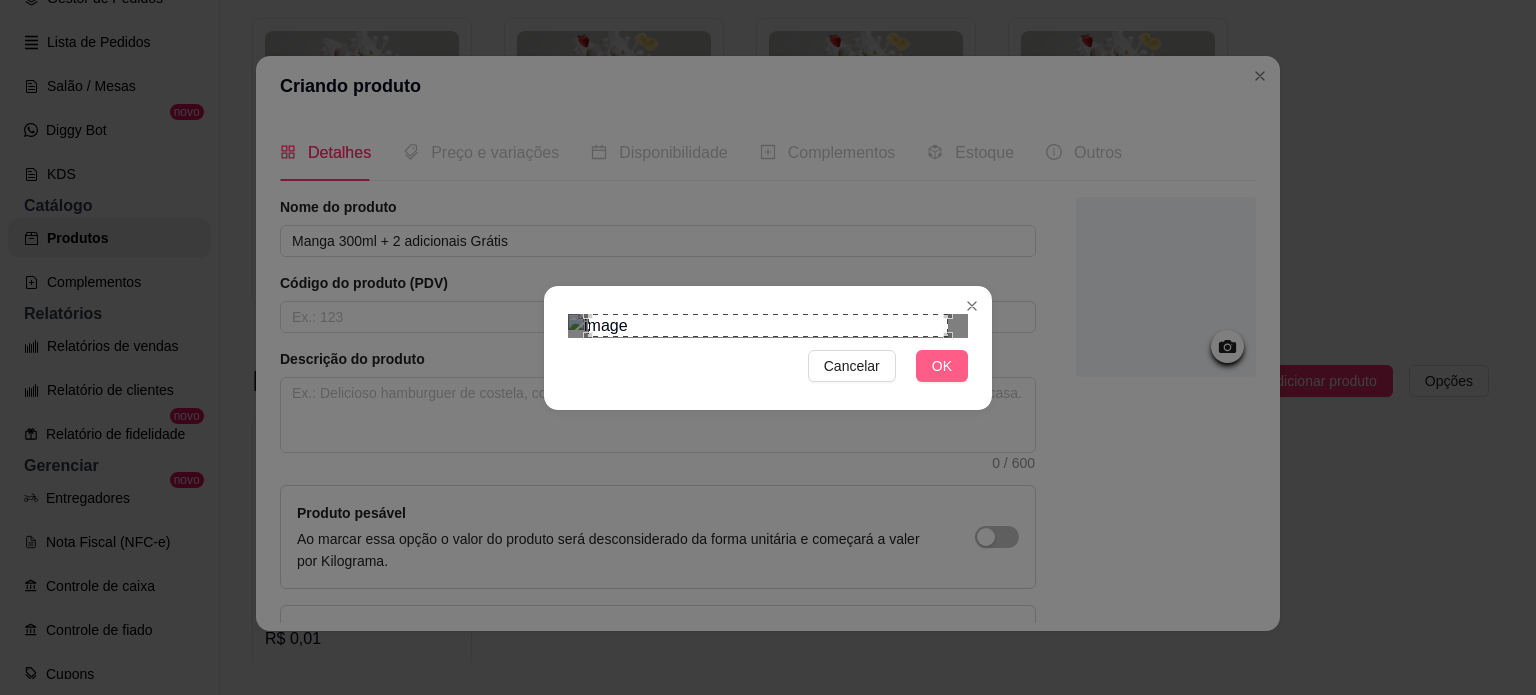 click on "OK" at bounding box center (942, 366) 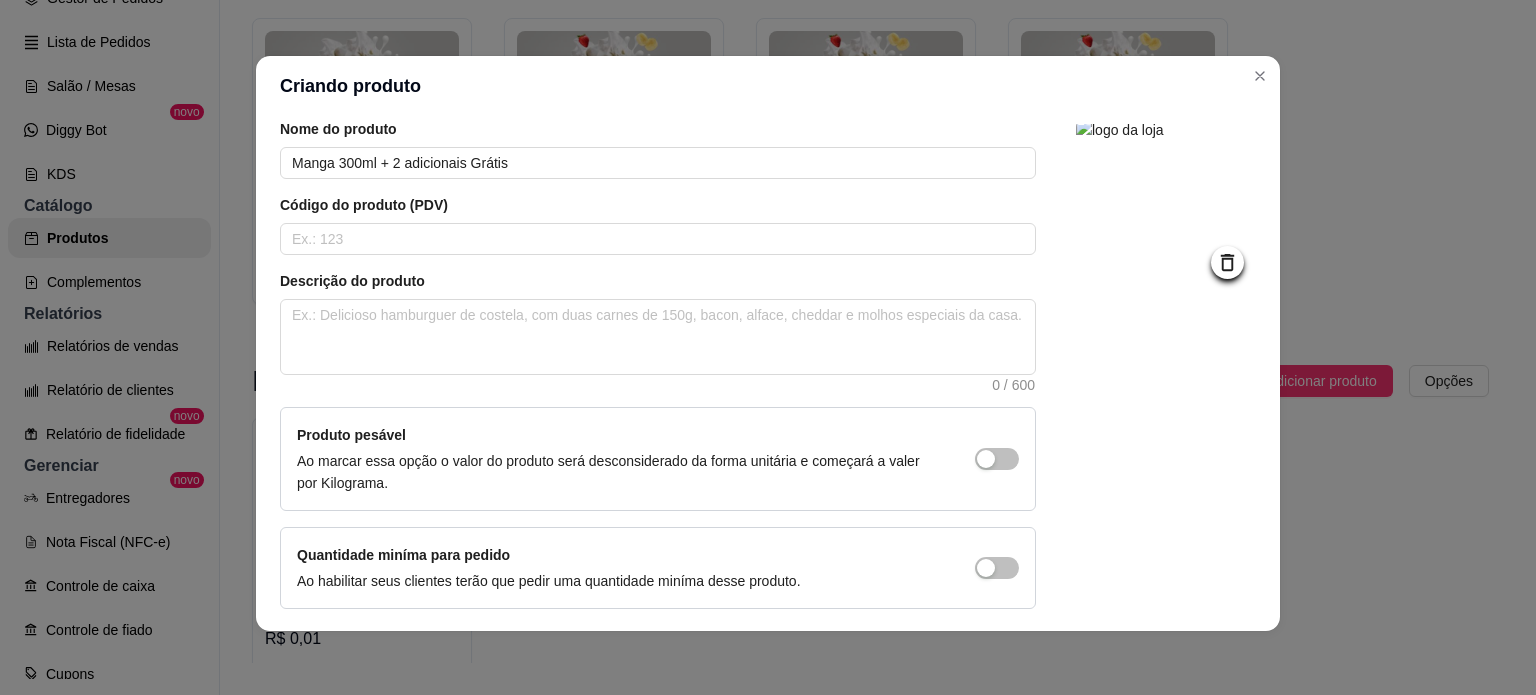 scroll, scrollTop: 150, scrollLeft: 0, axis: vertical 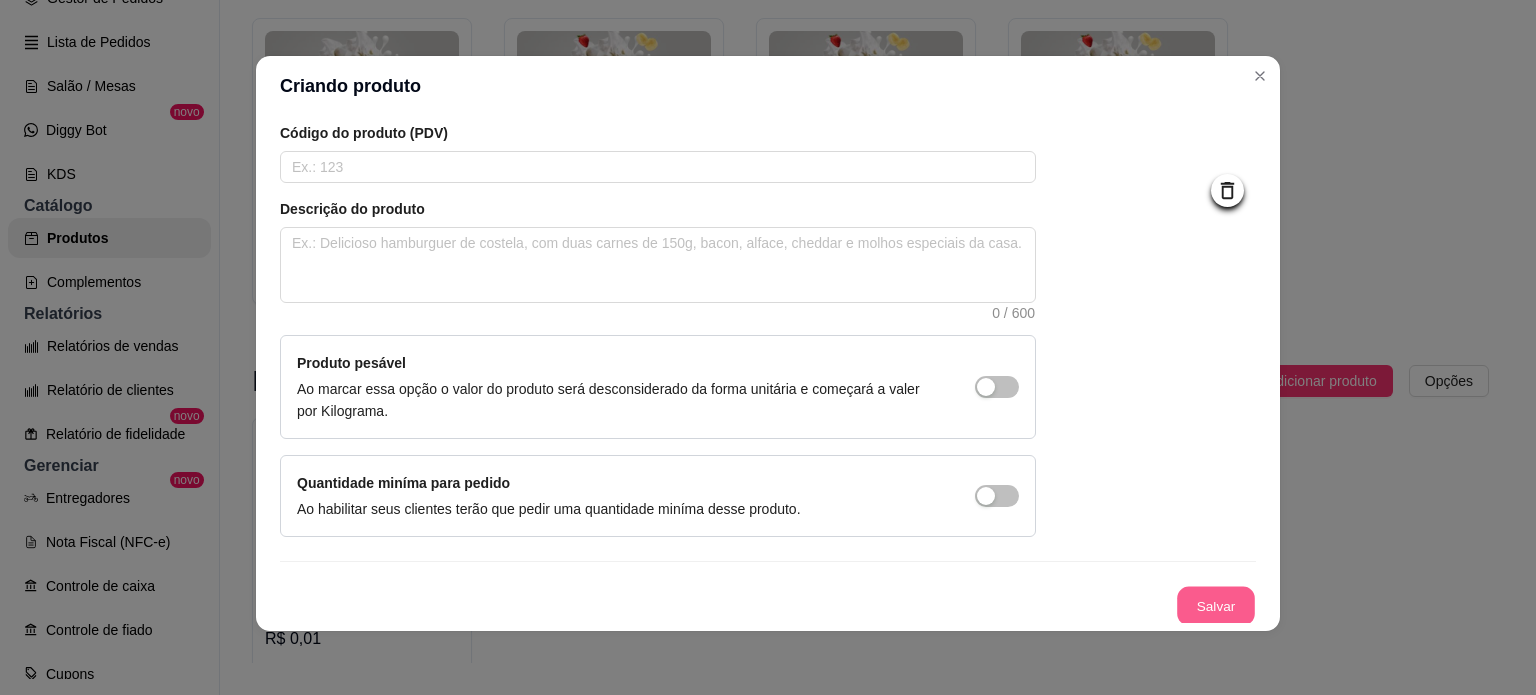 click on "Salvar" at bounding box center (1216, 606) 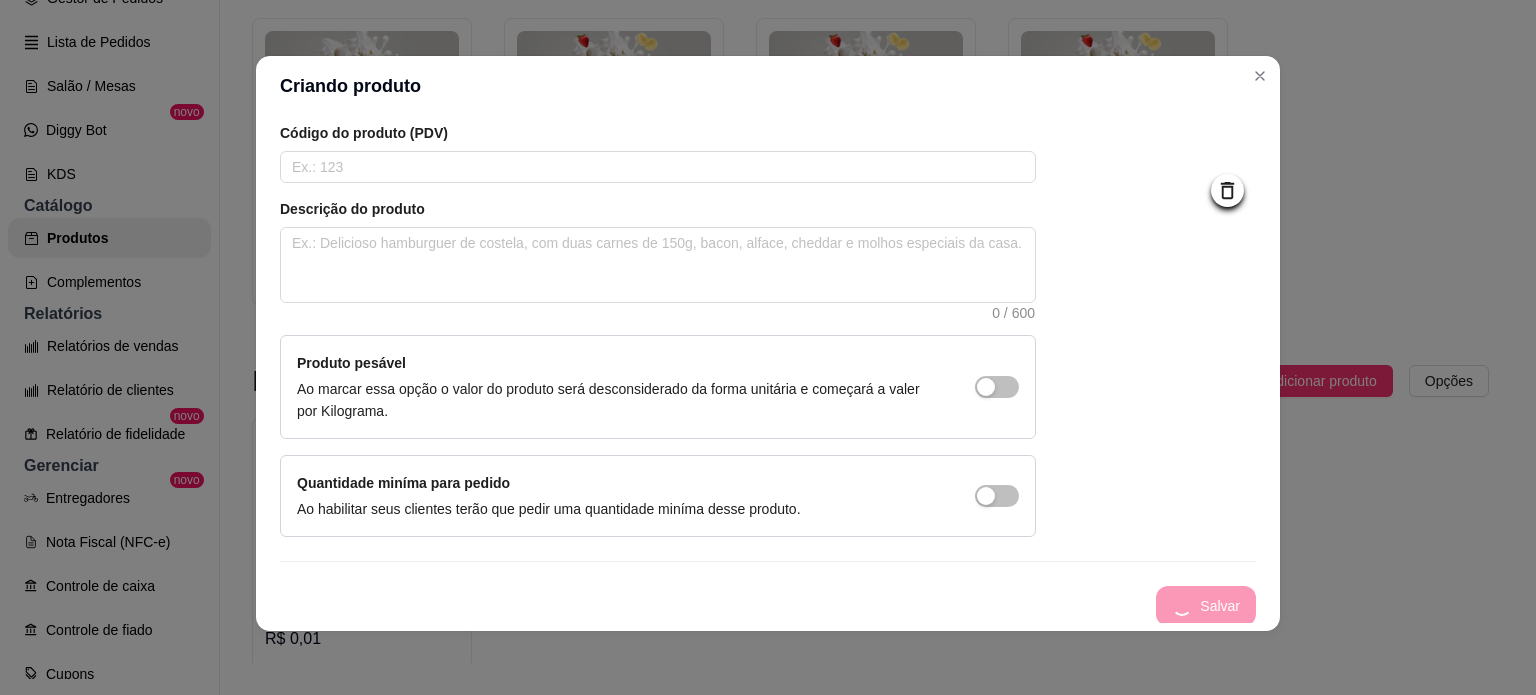 type 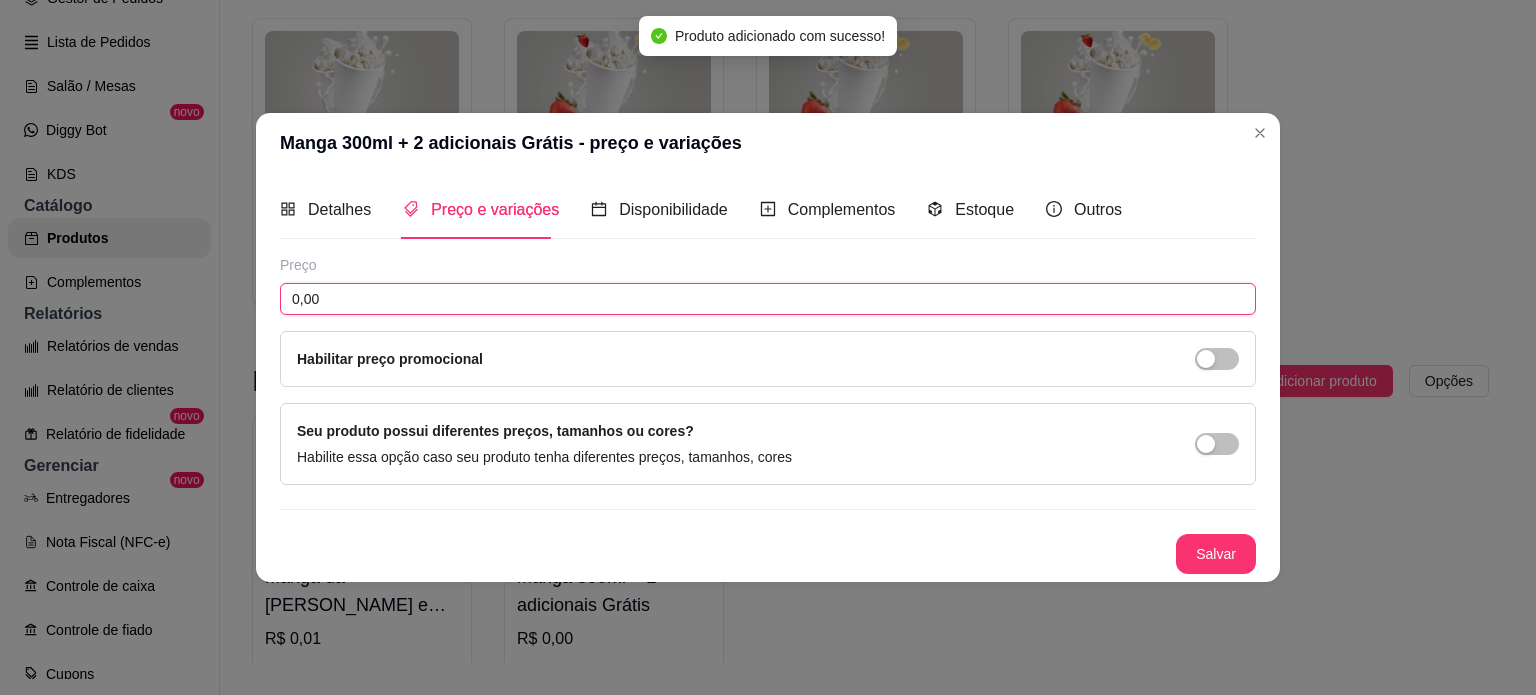 click on "0,00" at bounding box center (768, 299) 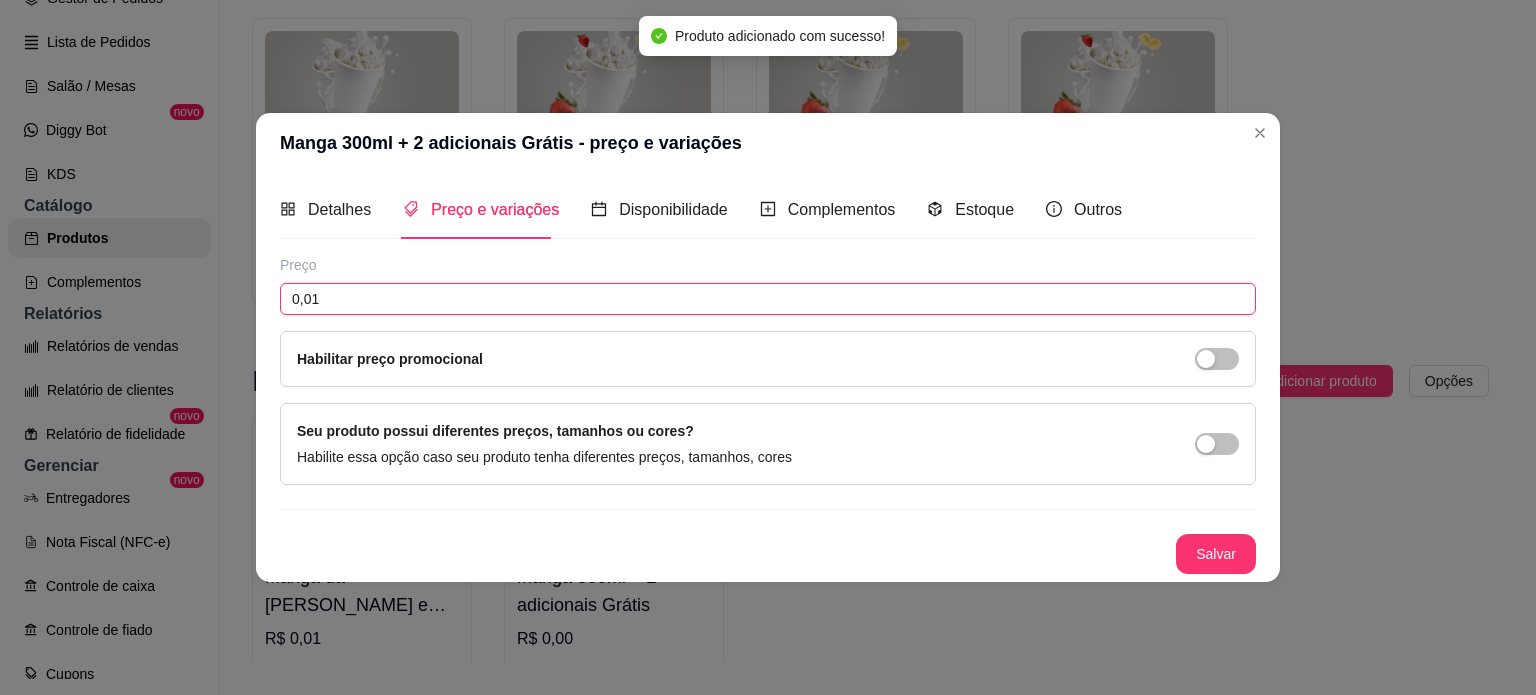 type on "0,01" 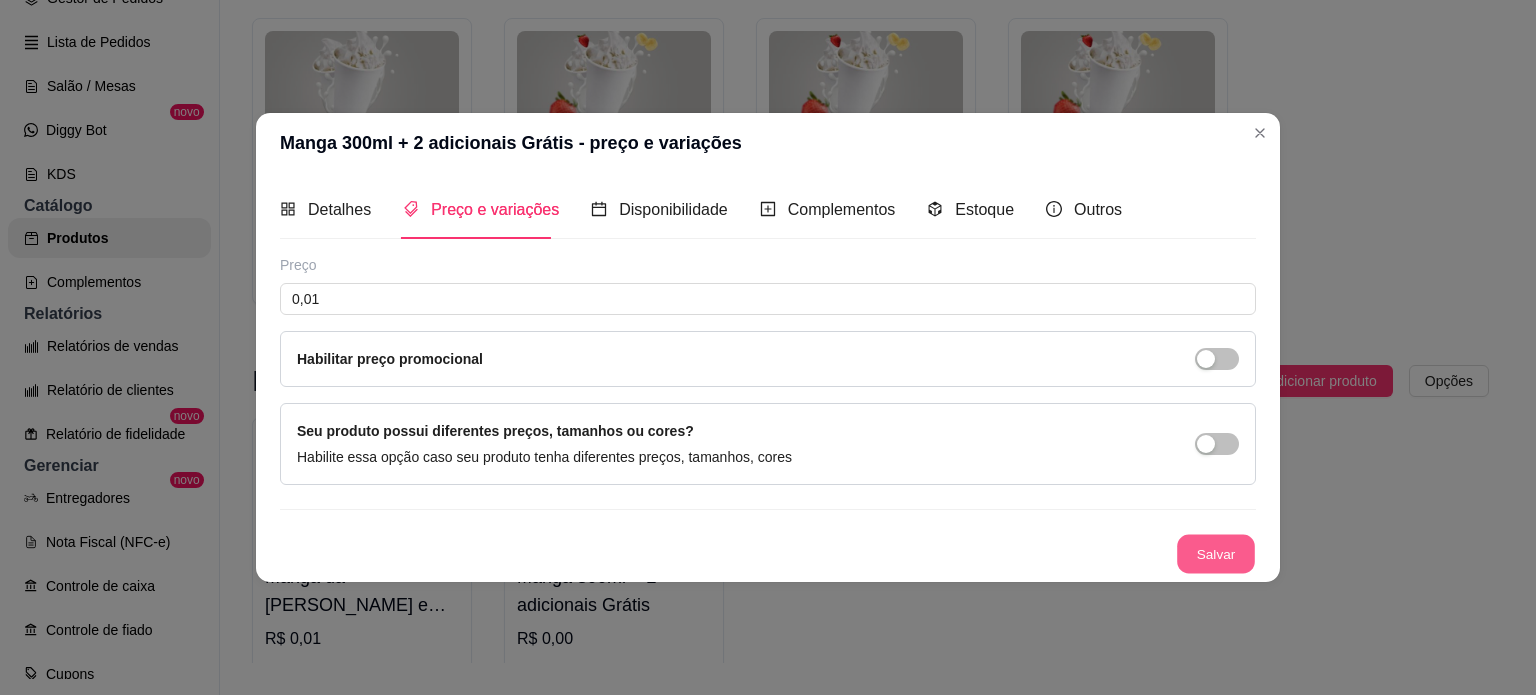 click on "Salvar" at bounding box center (1216, 553) 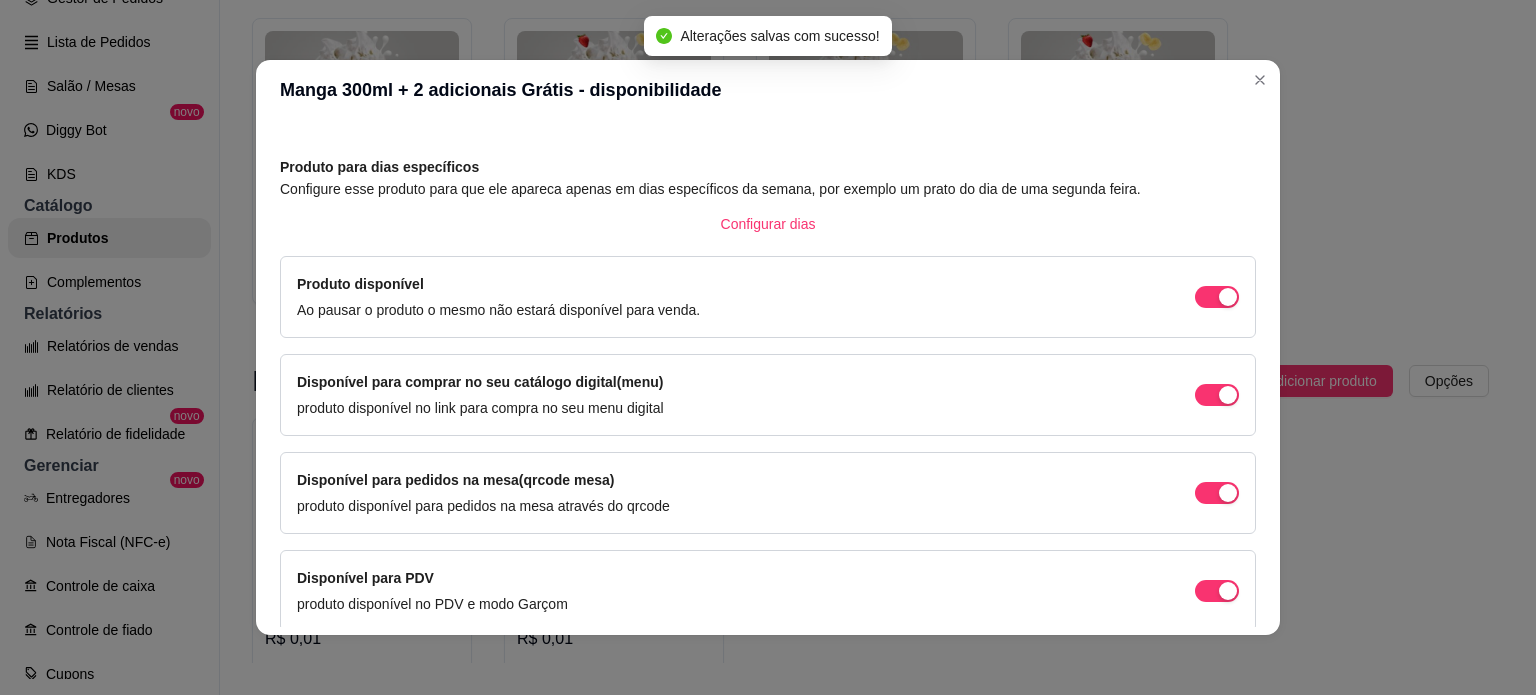 scroll, scrollTop: 148, scrollLeft: 0, axis: vertical 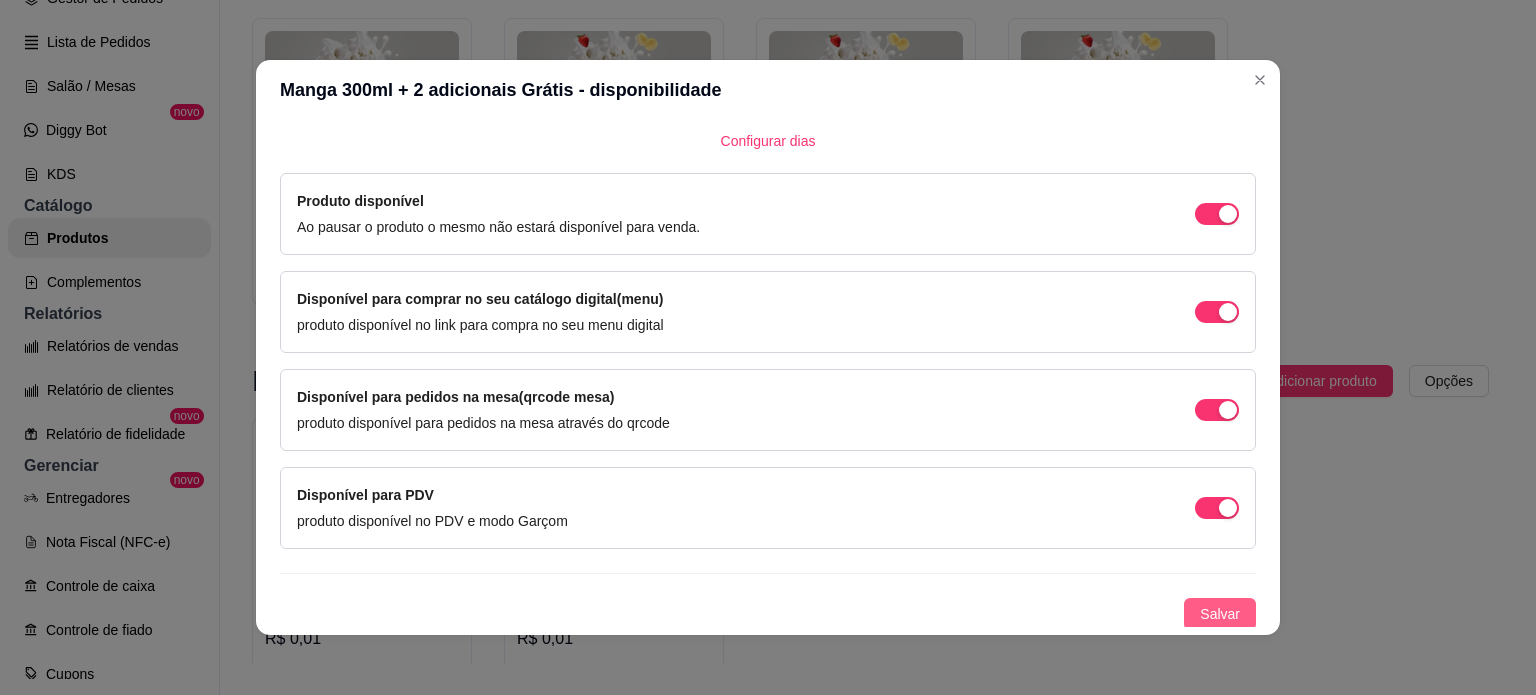 click on "Salvar" at bounding box center (1220, 614) 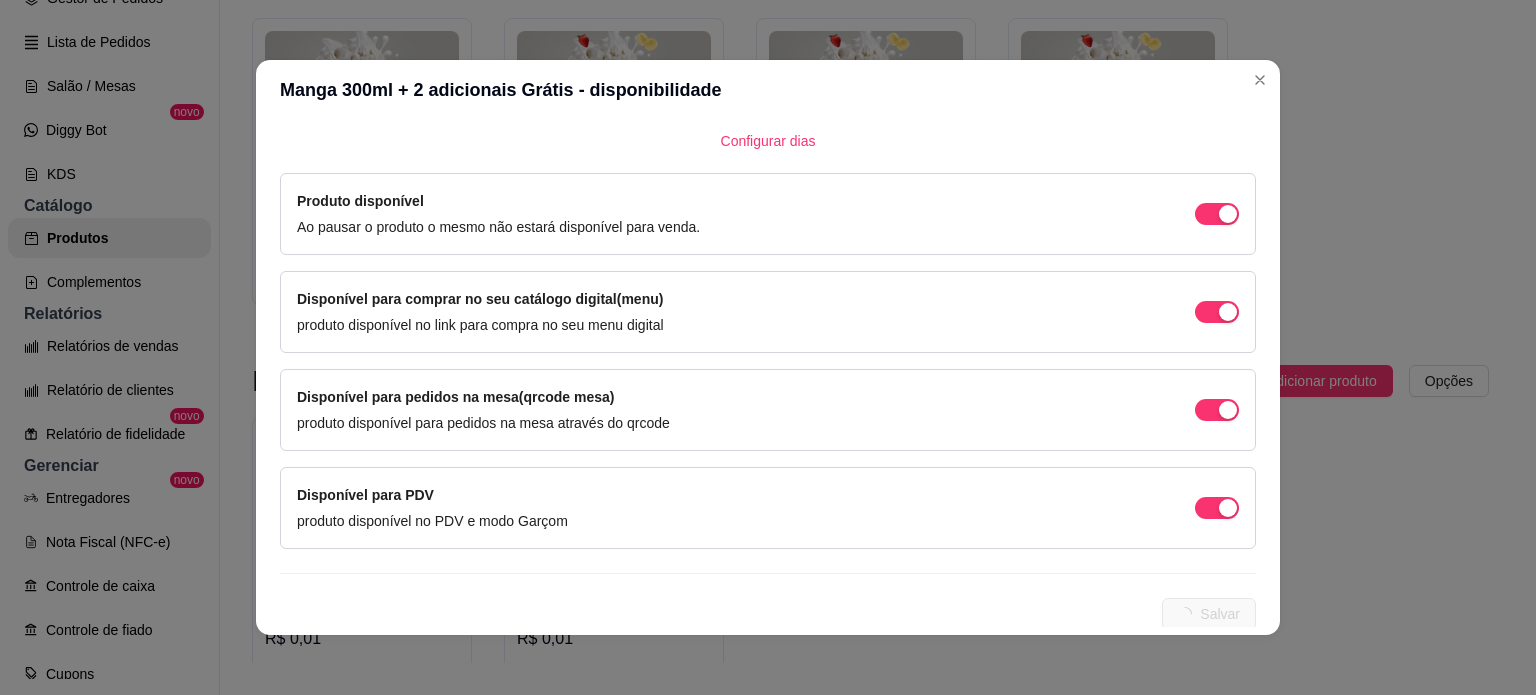 scroll, scrollTop: 0, scrollLeft: 0, axis: both 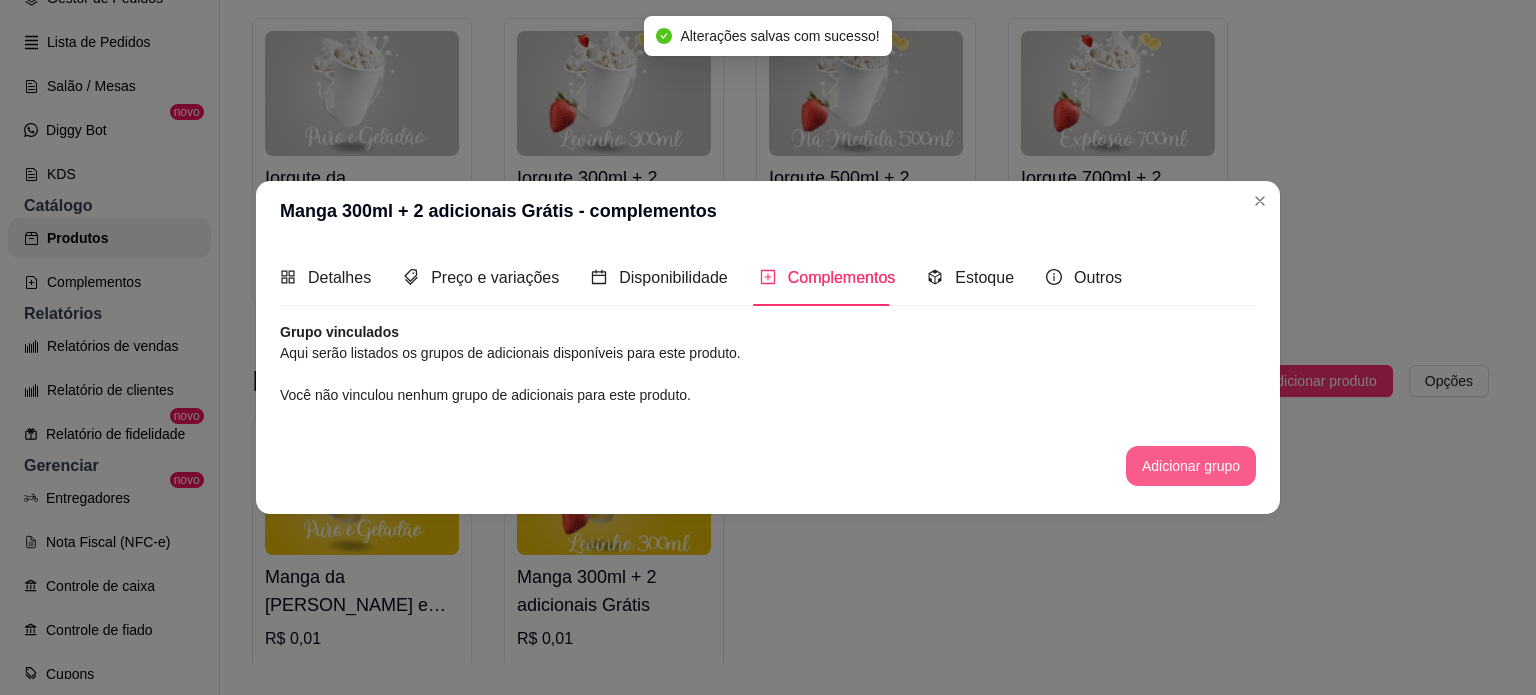 click on "Adicionar grupo" at bounding box center [1191, 466] 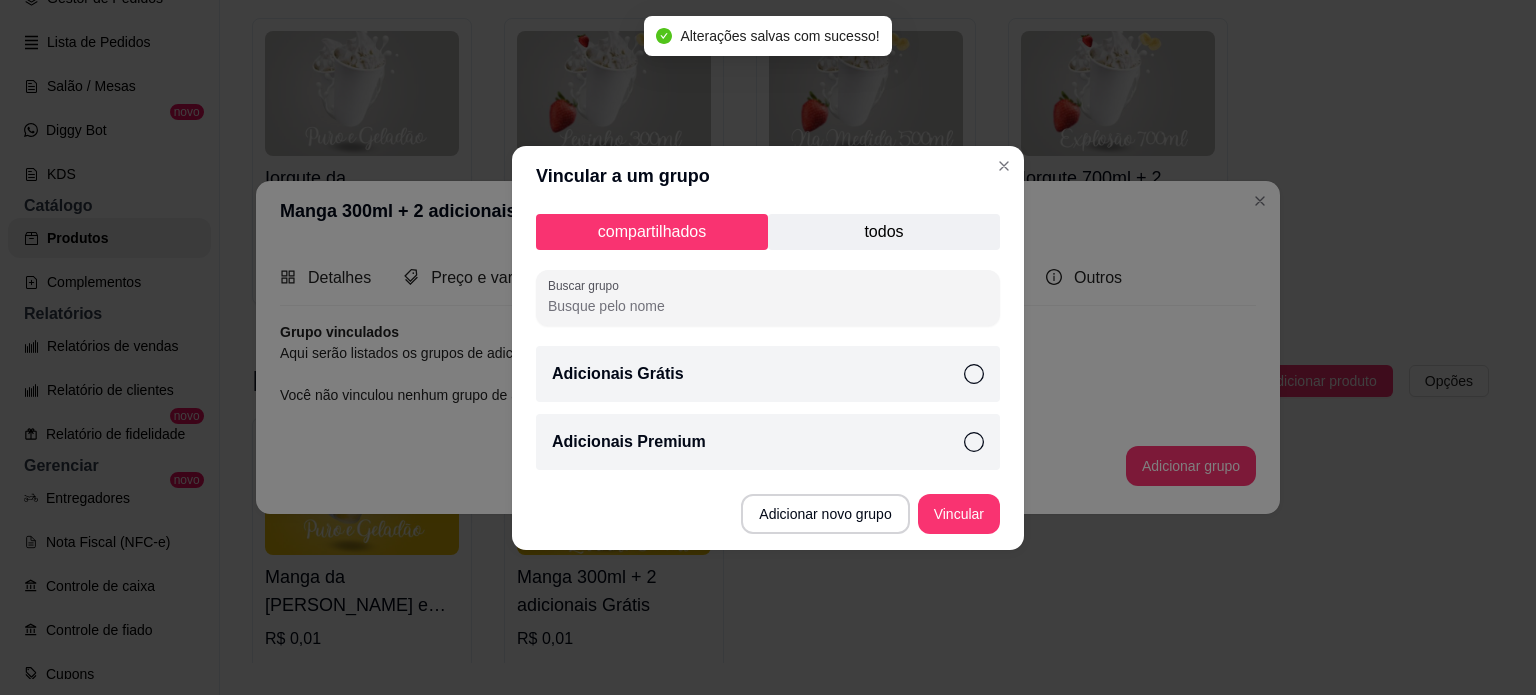 click 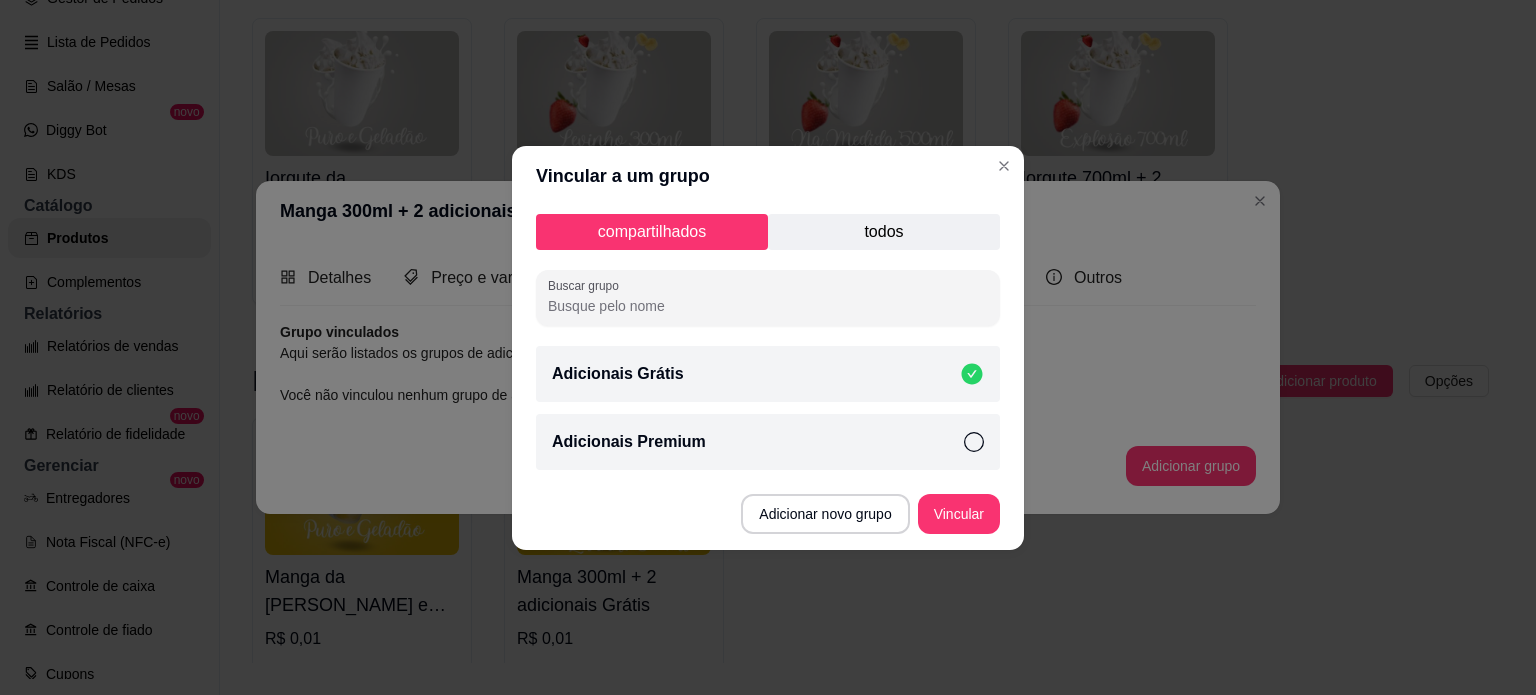 click 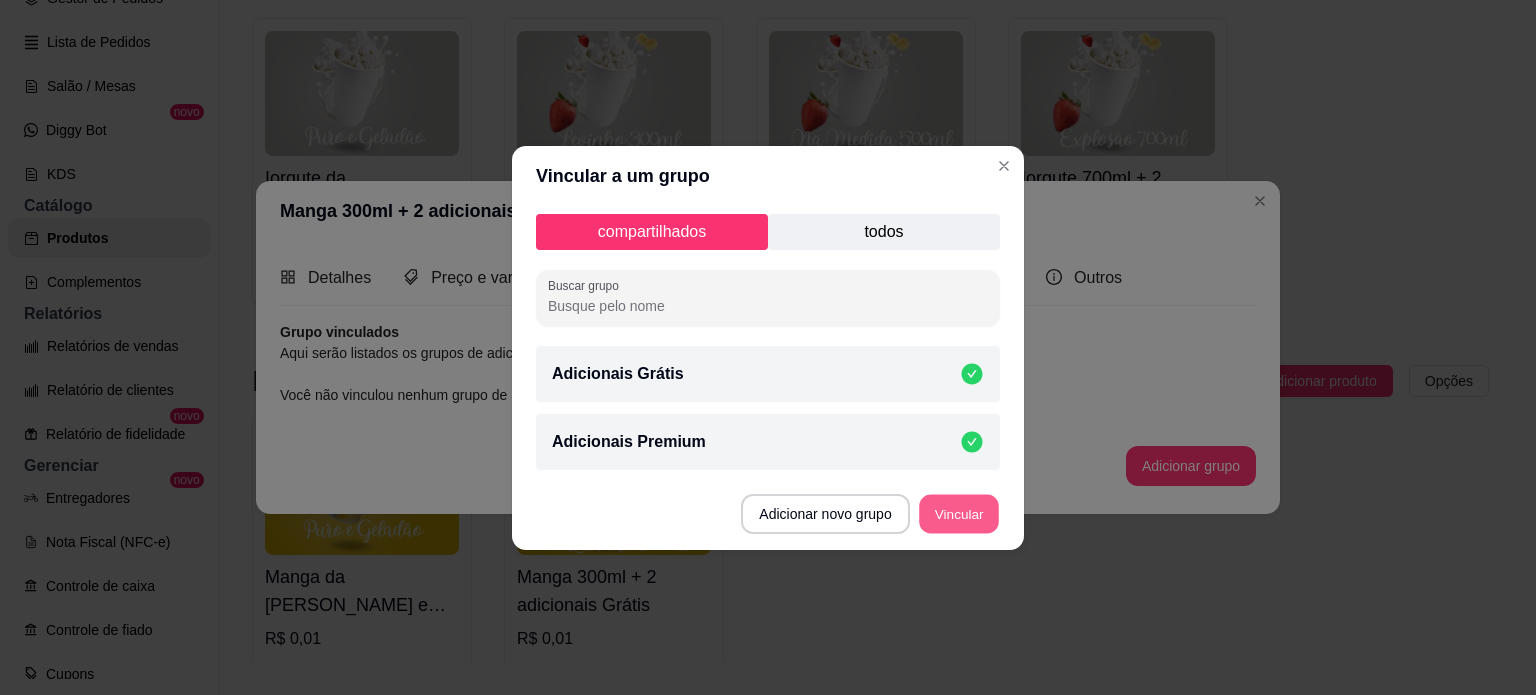 click on "Vincular" at bounding box center [959, 513] 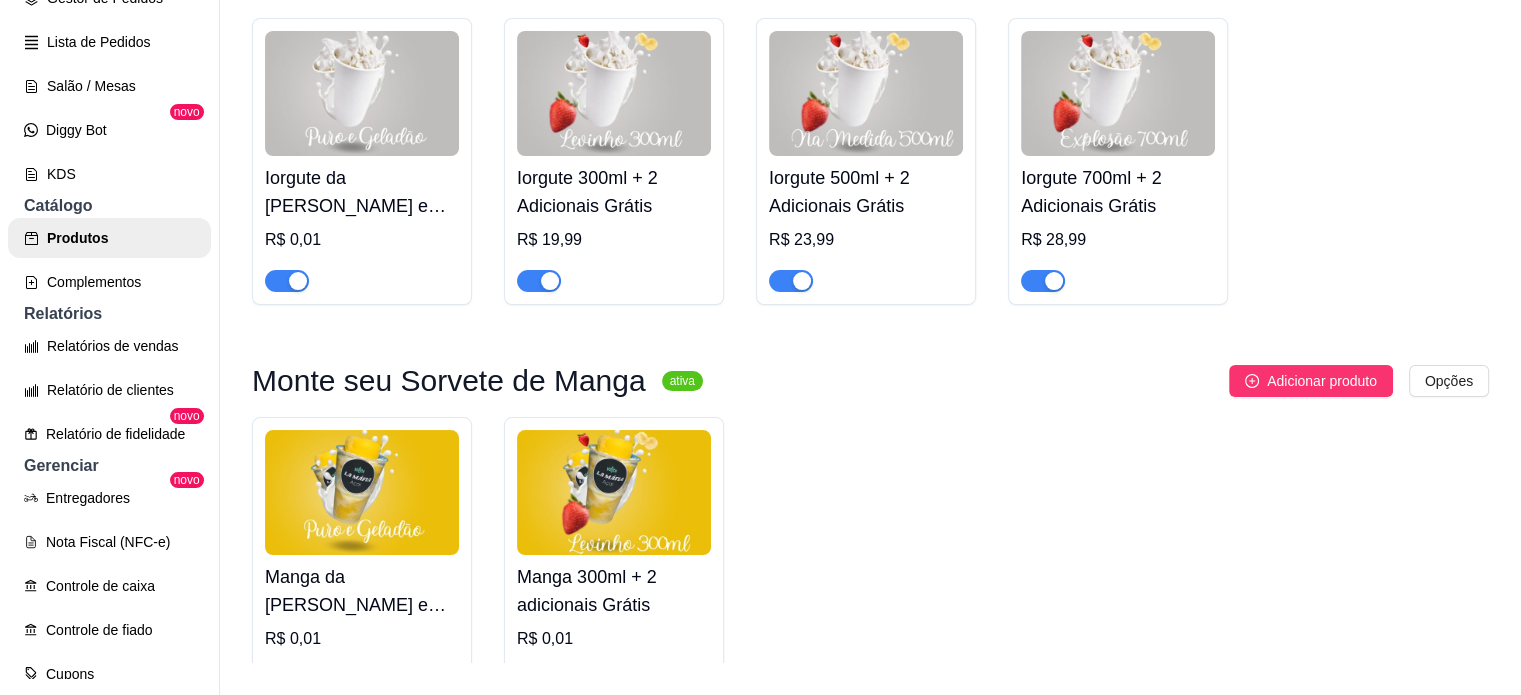 click on "Manga 300ml + 2 adicionais Grátis" at bounding box center (614, 591) 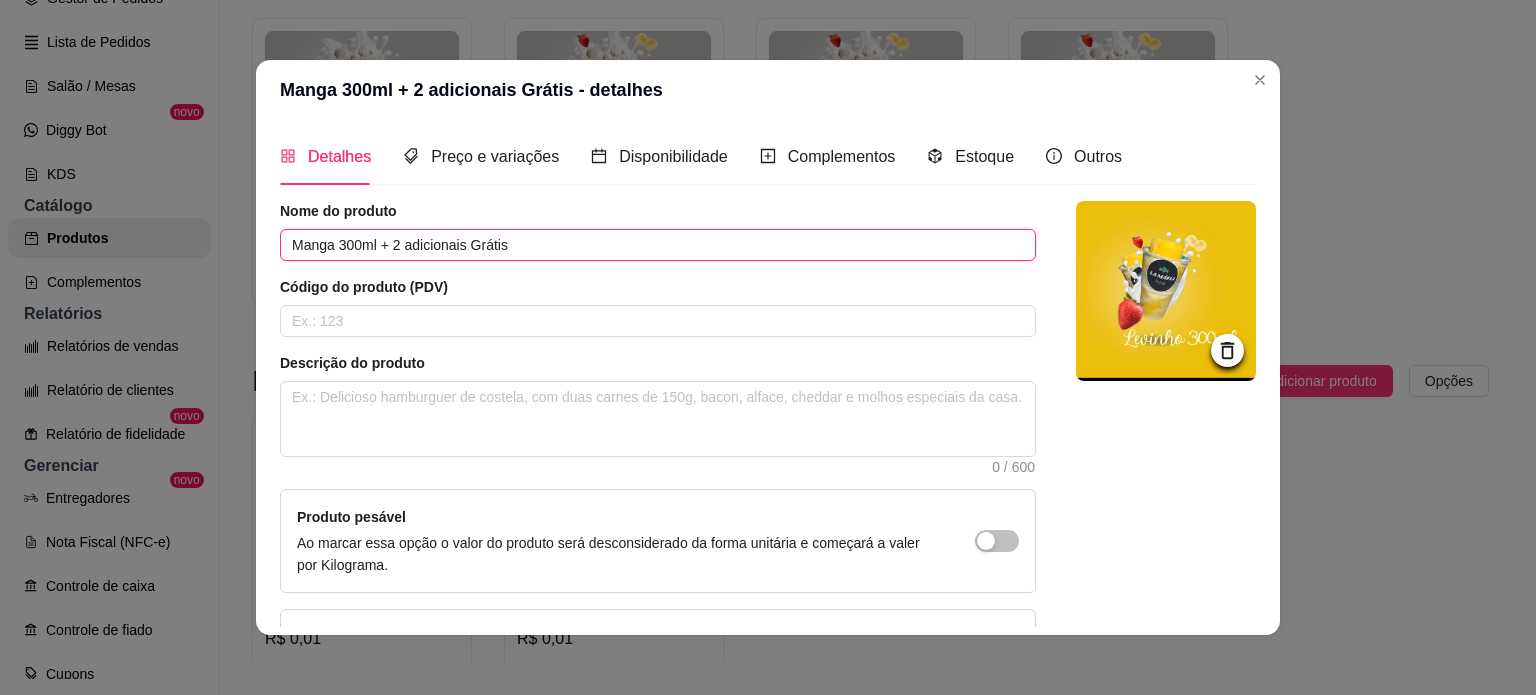 click on "Manga 300ml + 2 adicionais Grátis" at bounding box center (658, 245) 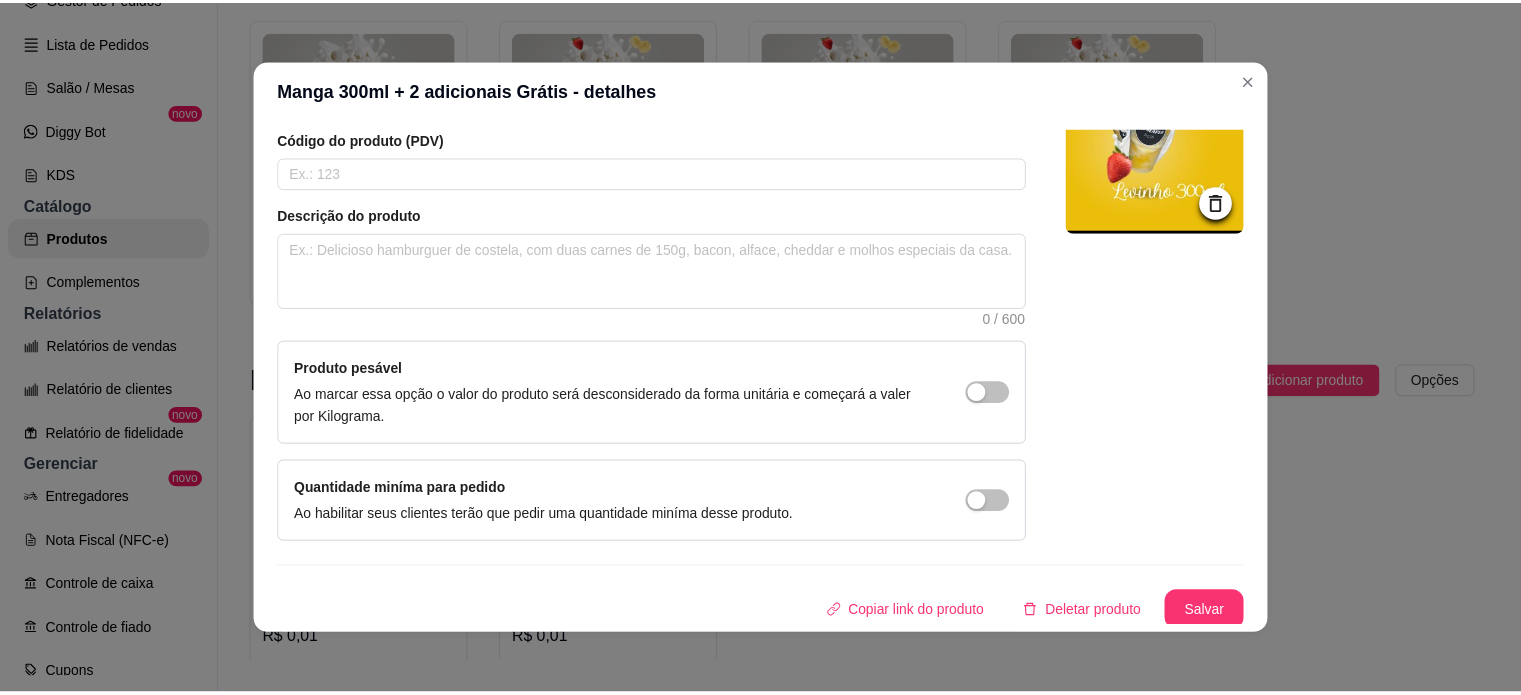 scroll, scrollTop: 150, scrollLeft: 0, axis: vertical 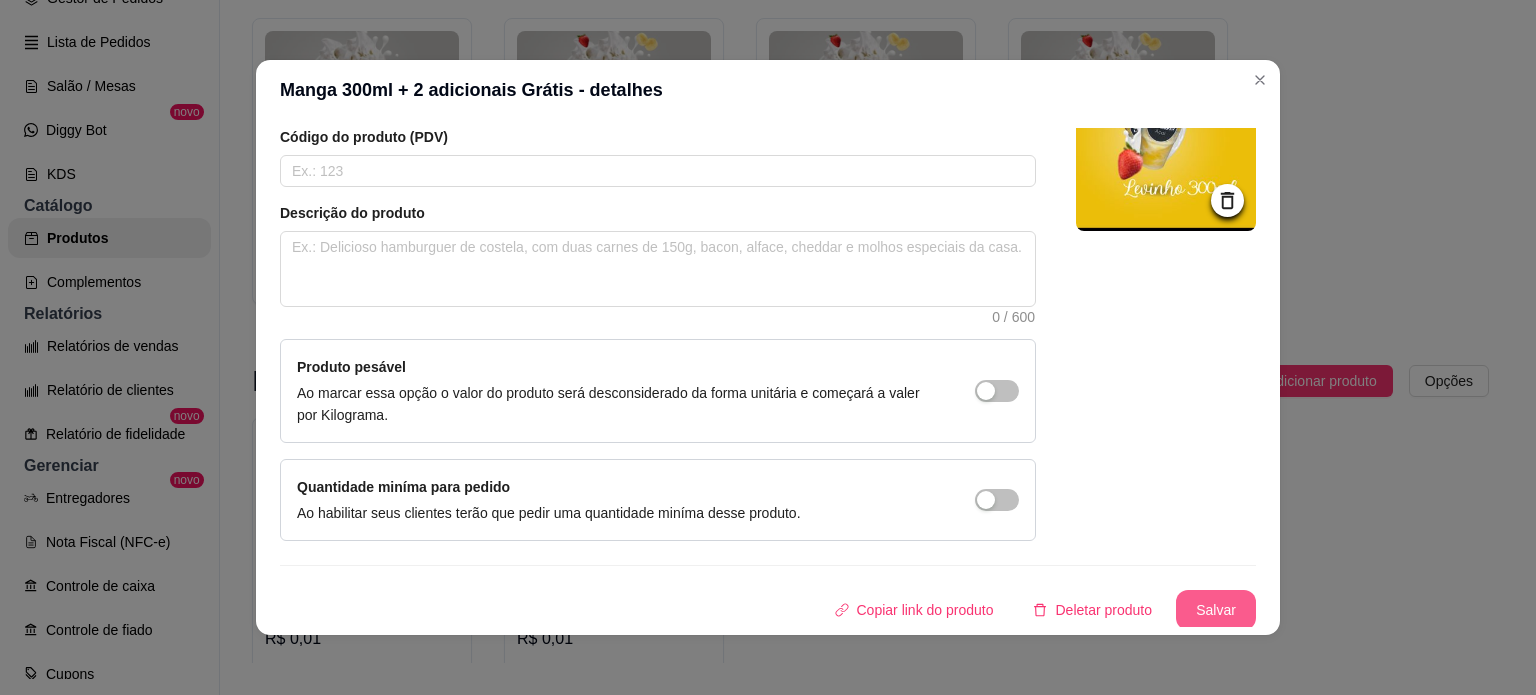 type on "Manga 300ml + 2 Adicionais Grátis" 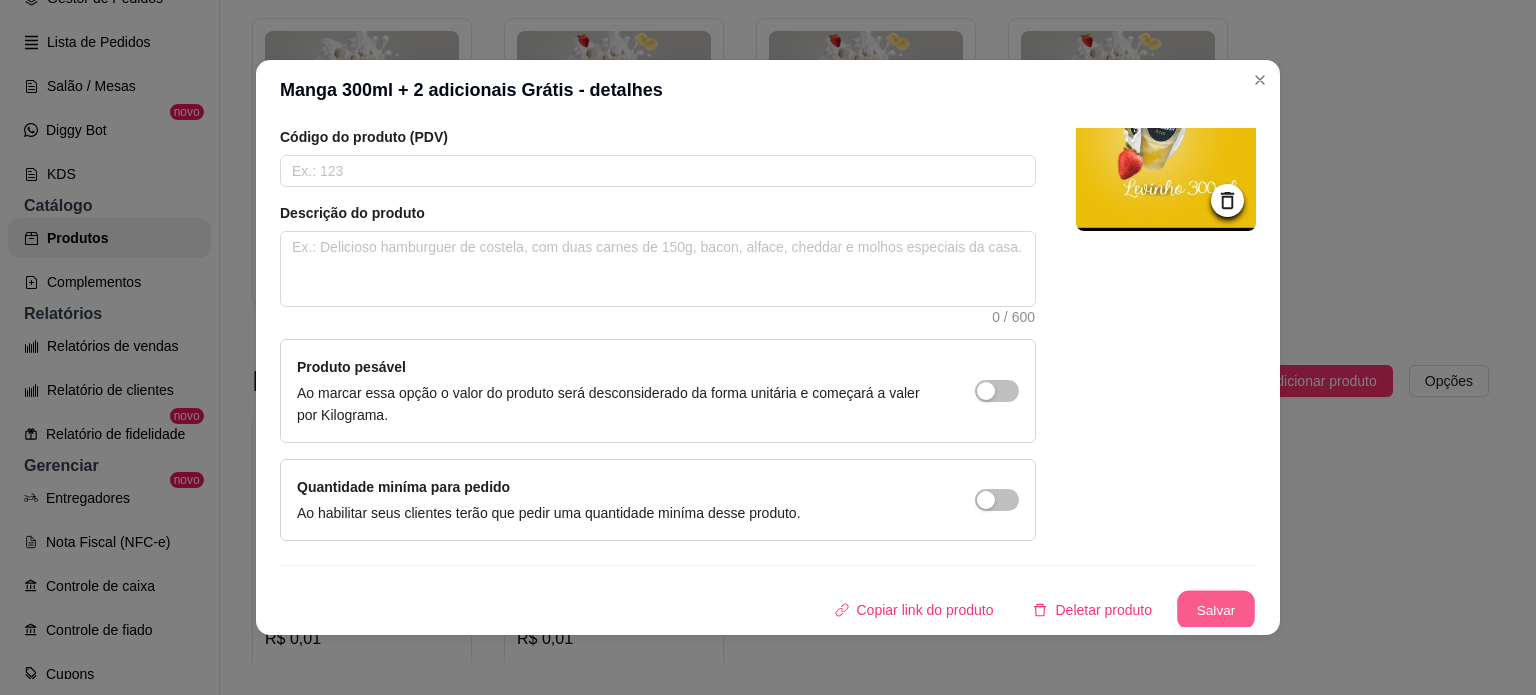 click on "Salvar" at bounding box center [1216, 610] 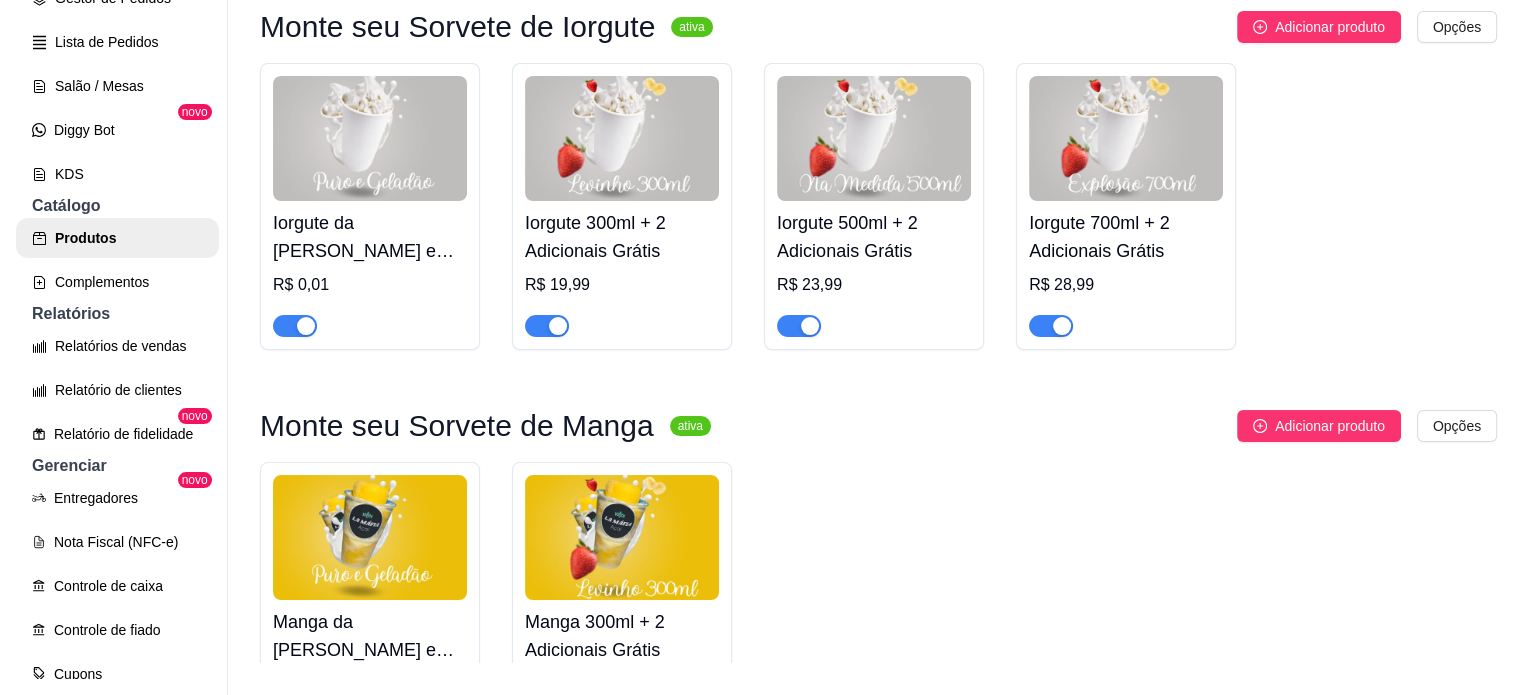 scroll, scrollTop: 1000, scrollLeft: 0, axis: vertical 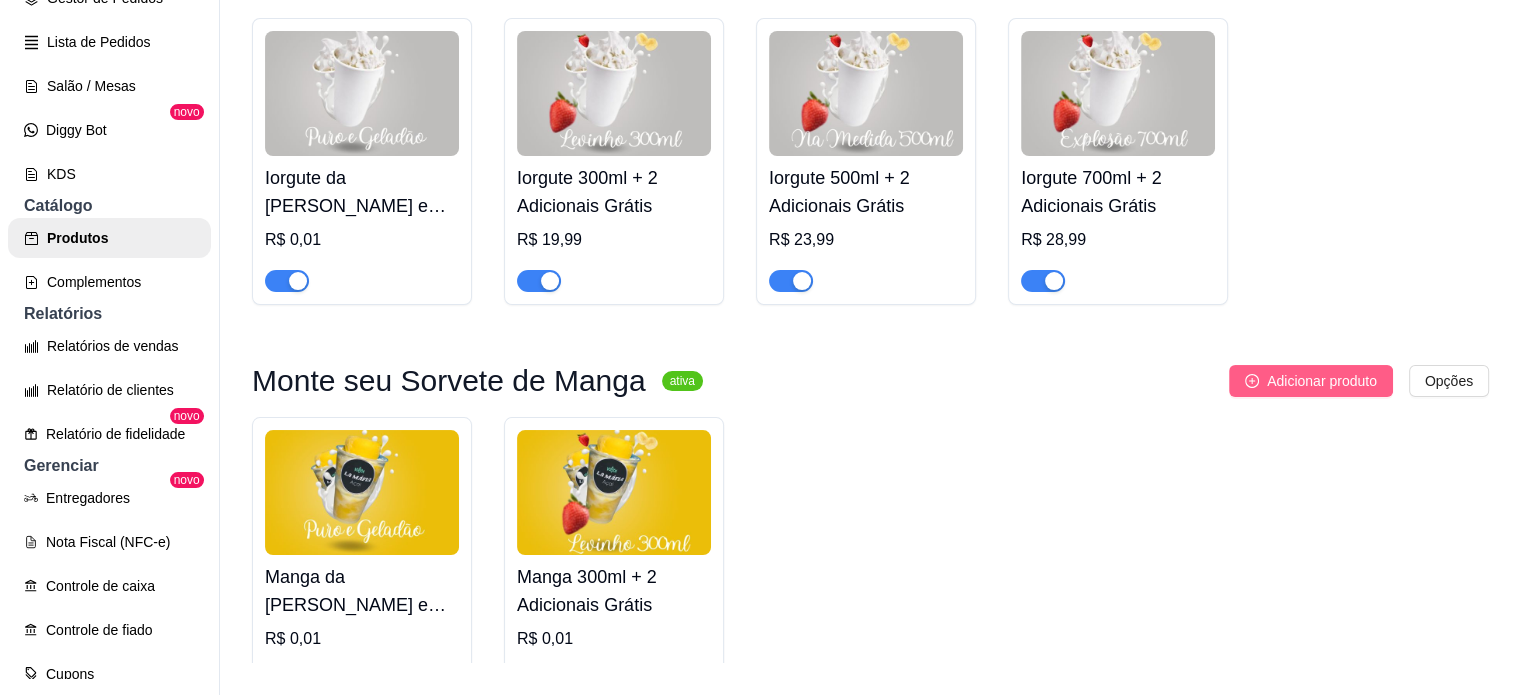 click on "Adicionar produto" at bounding box center (1322, 381) 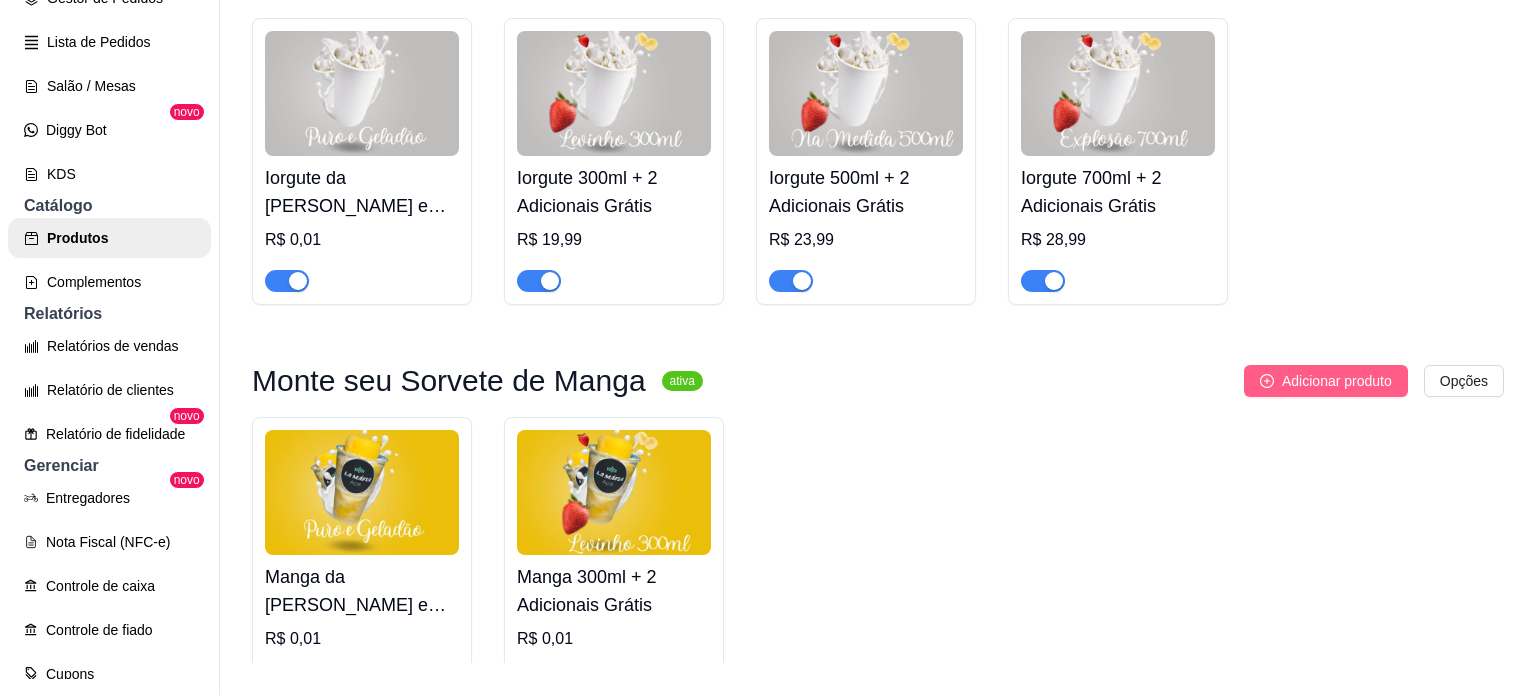 type 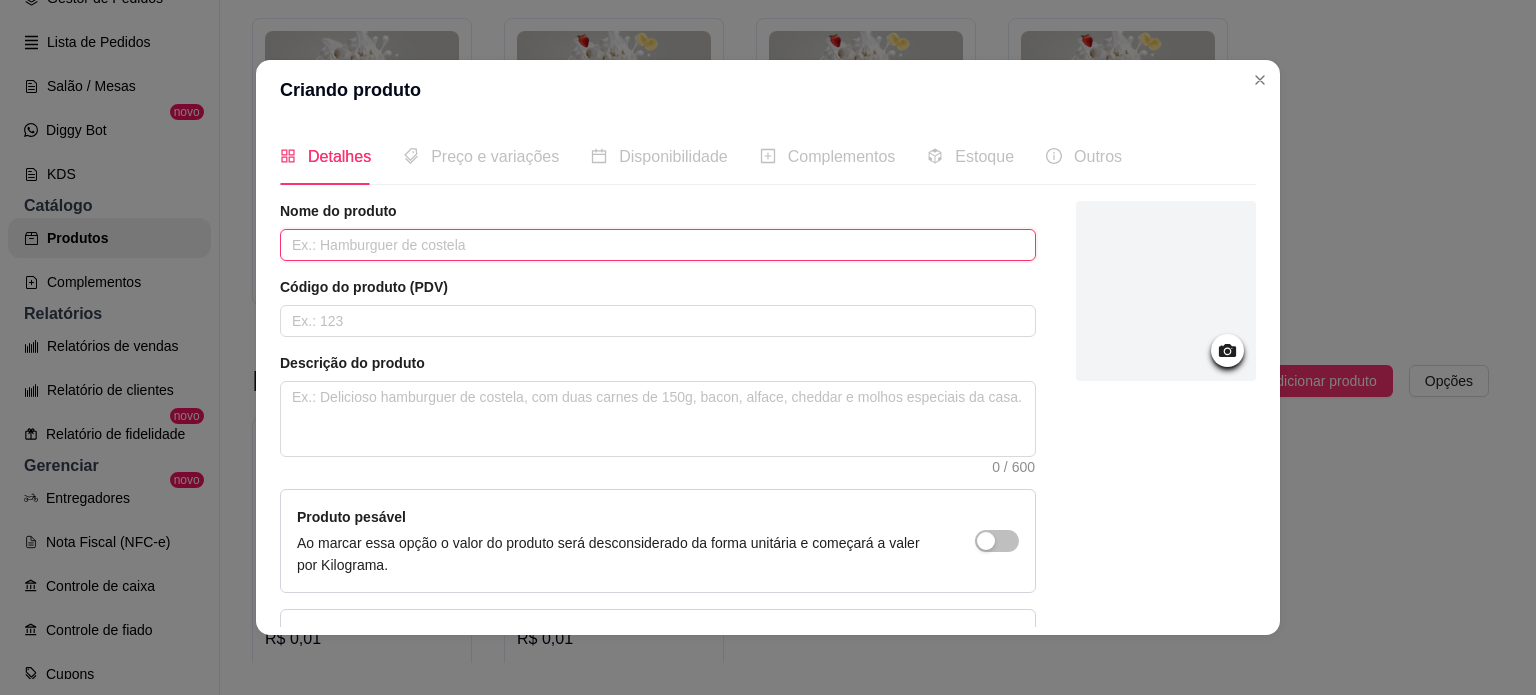 click at bounding box center (658, 245) 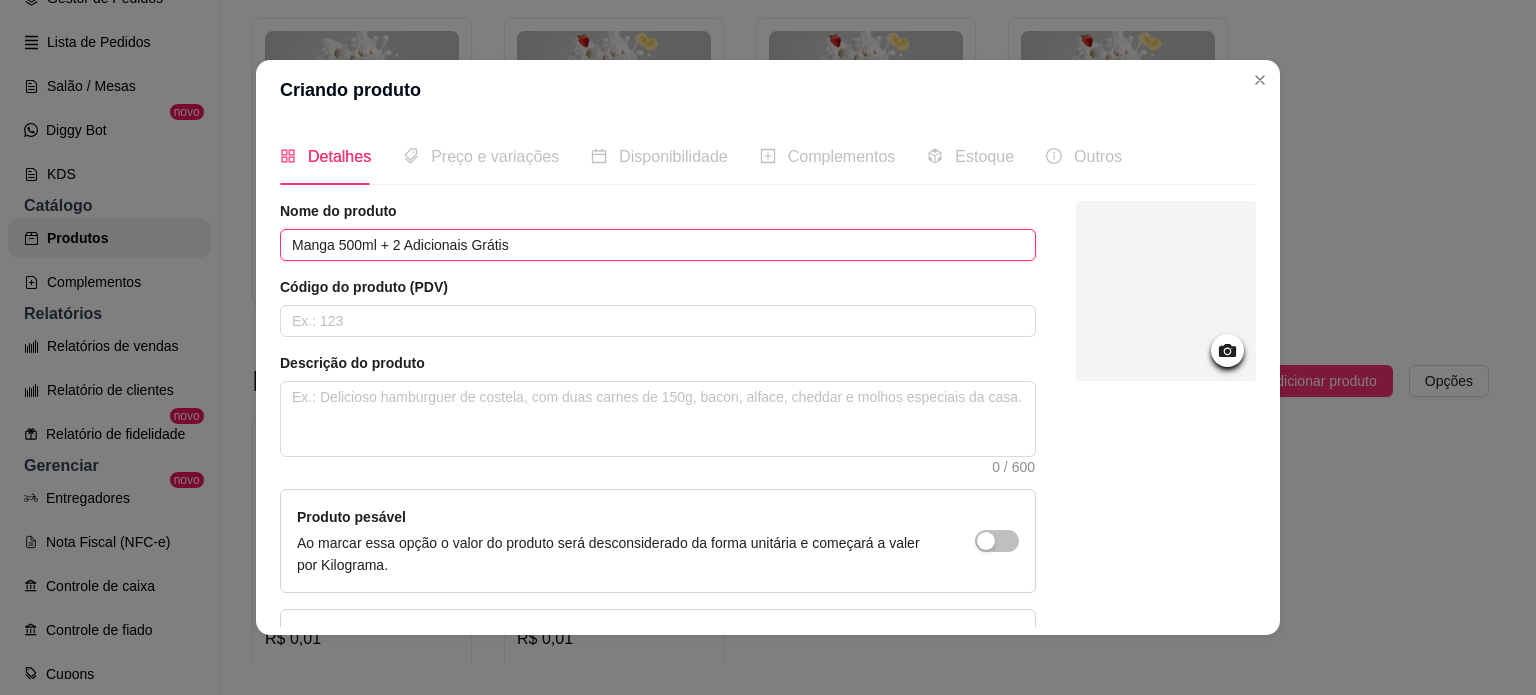 type on "Manga 500ml + 2 Adicionais Grátis" 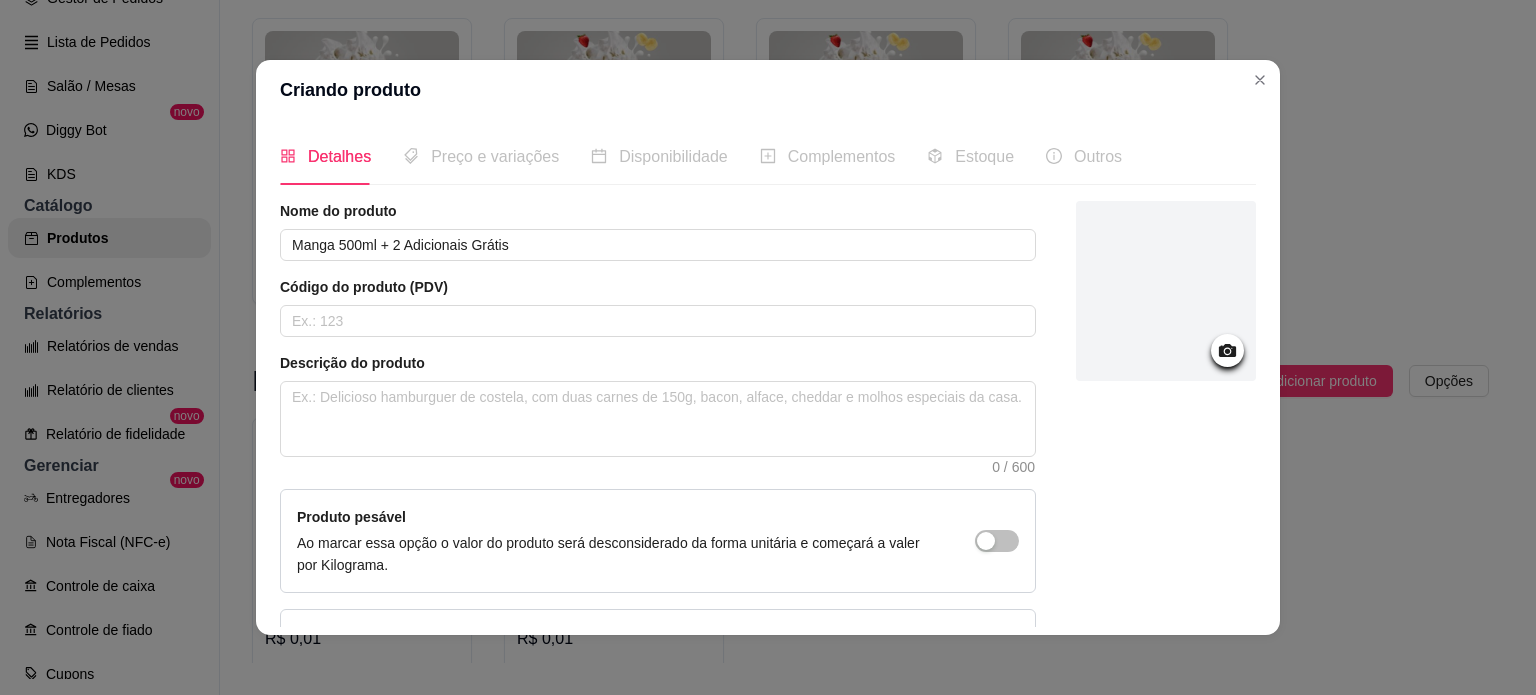 click at bounding box center [1227, 350] 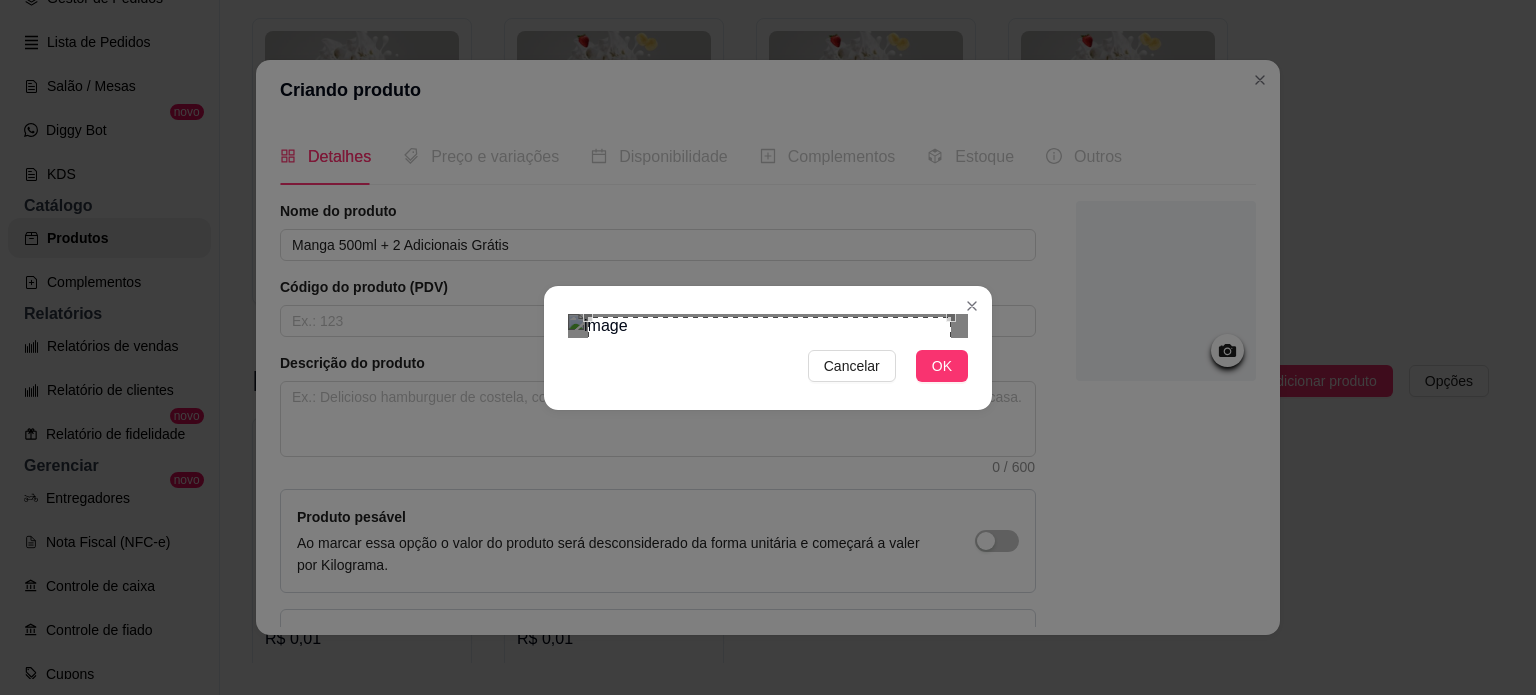 click on "Cancelar OK" at bounding box center (768, 347) 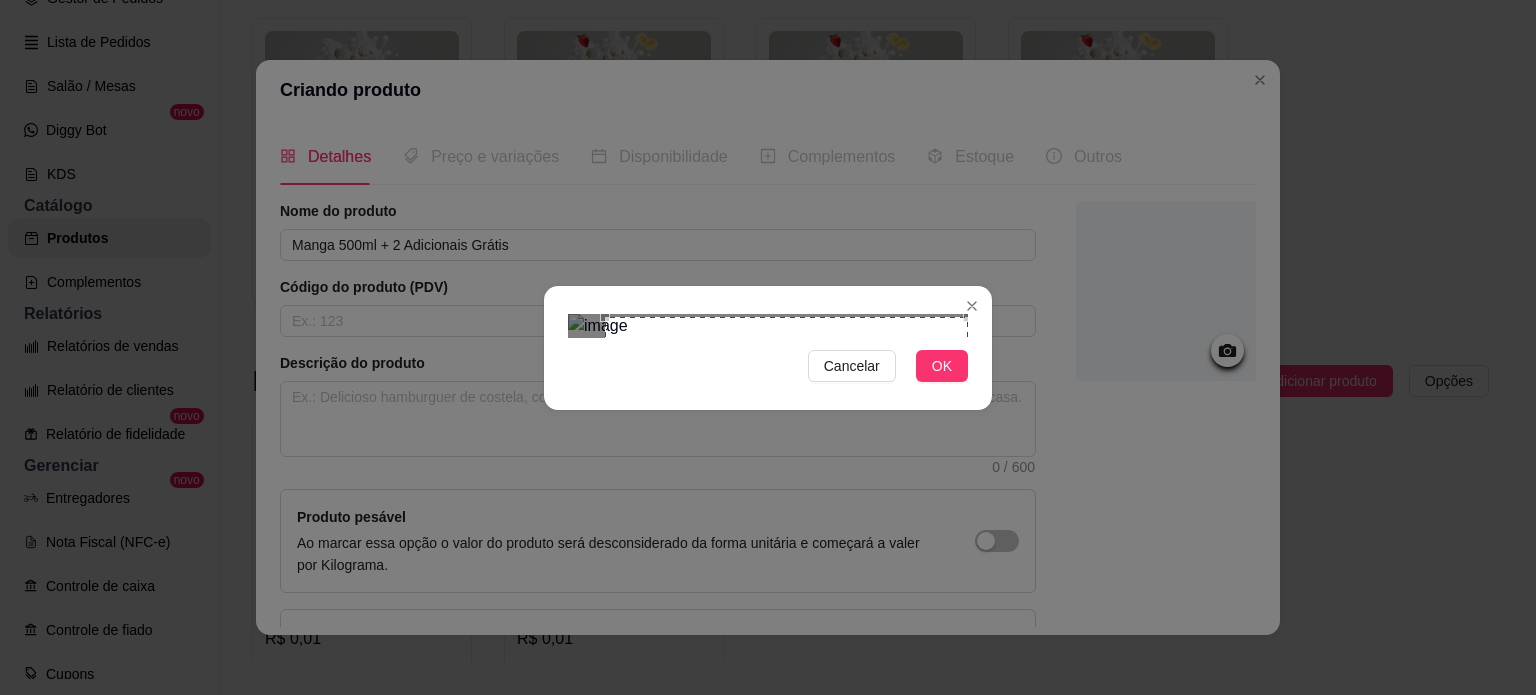 click at bounding box center (786, 498) 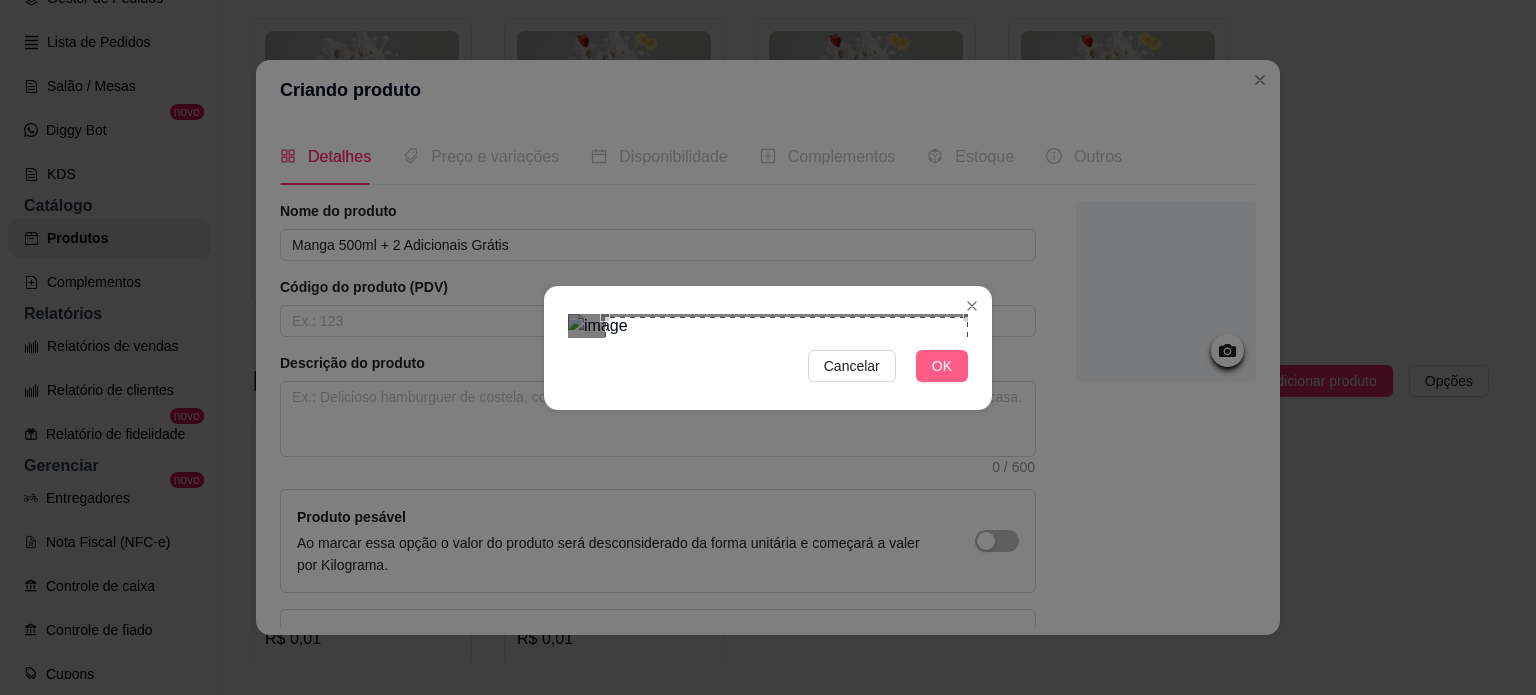 click on "OK" at bounding box center [942, 366] 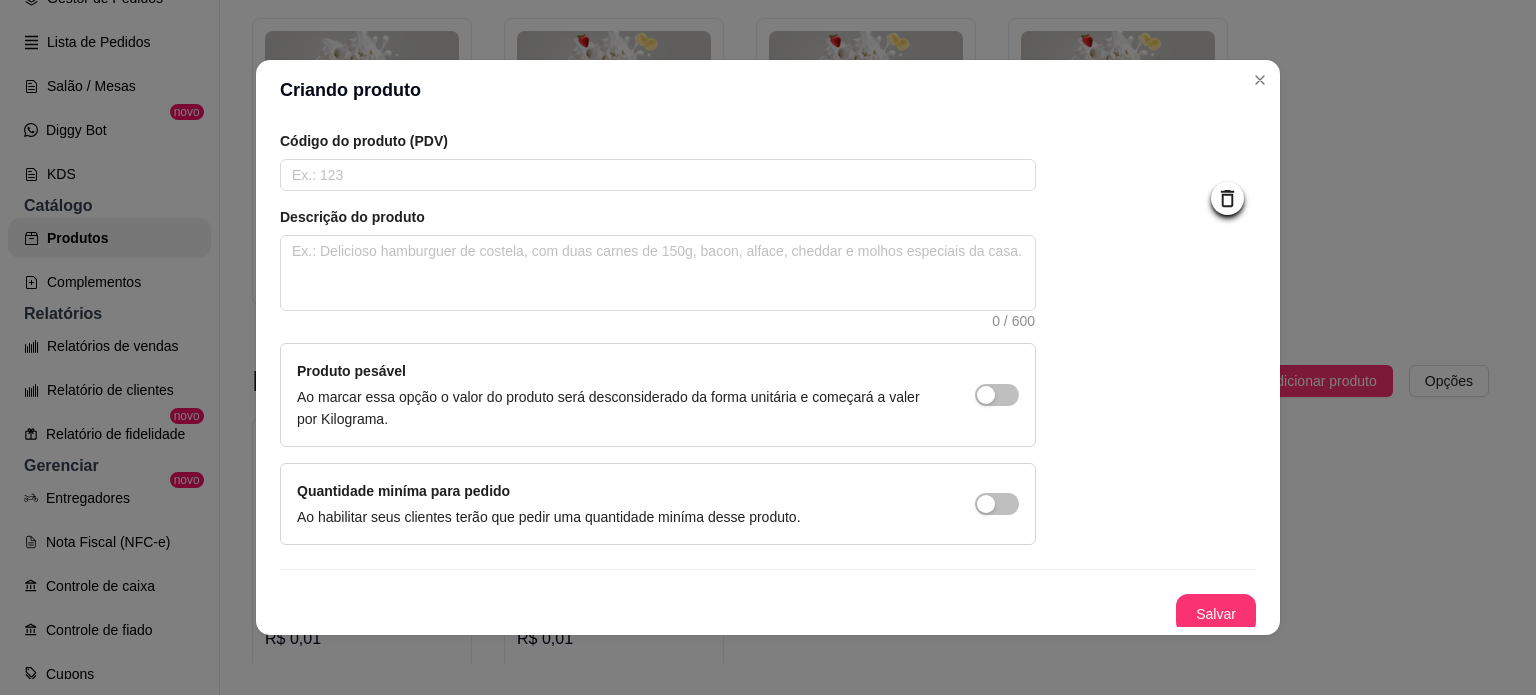 scroll, scrollTop: 150, scrollLeft: 0, axis: vertical 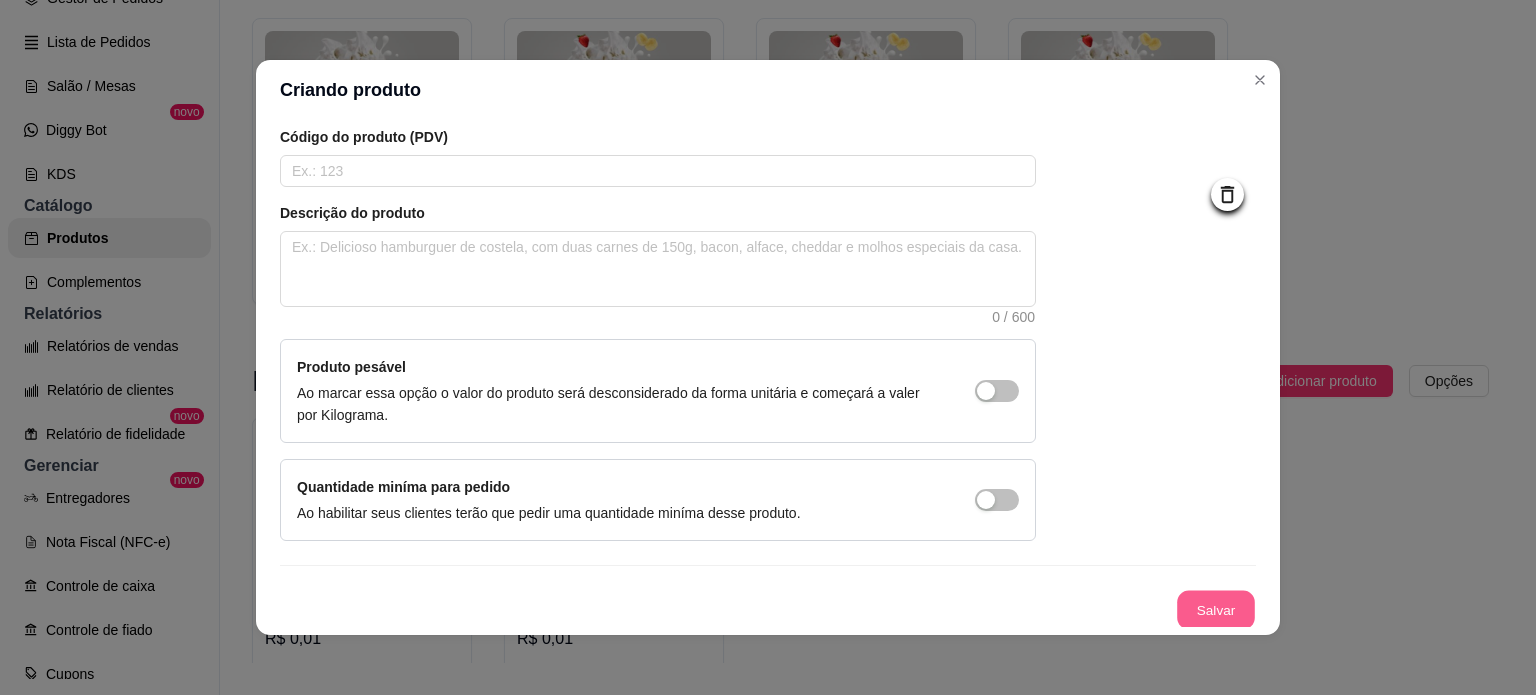 click on "Salvar" at bounding box center [1216, 610] 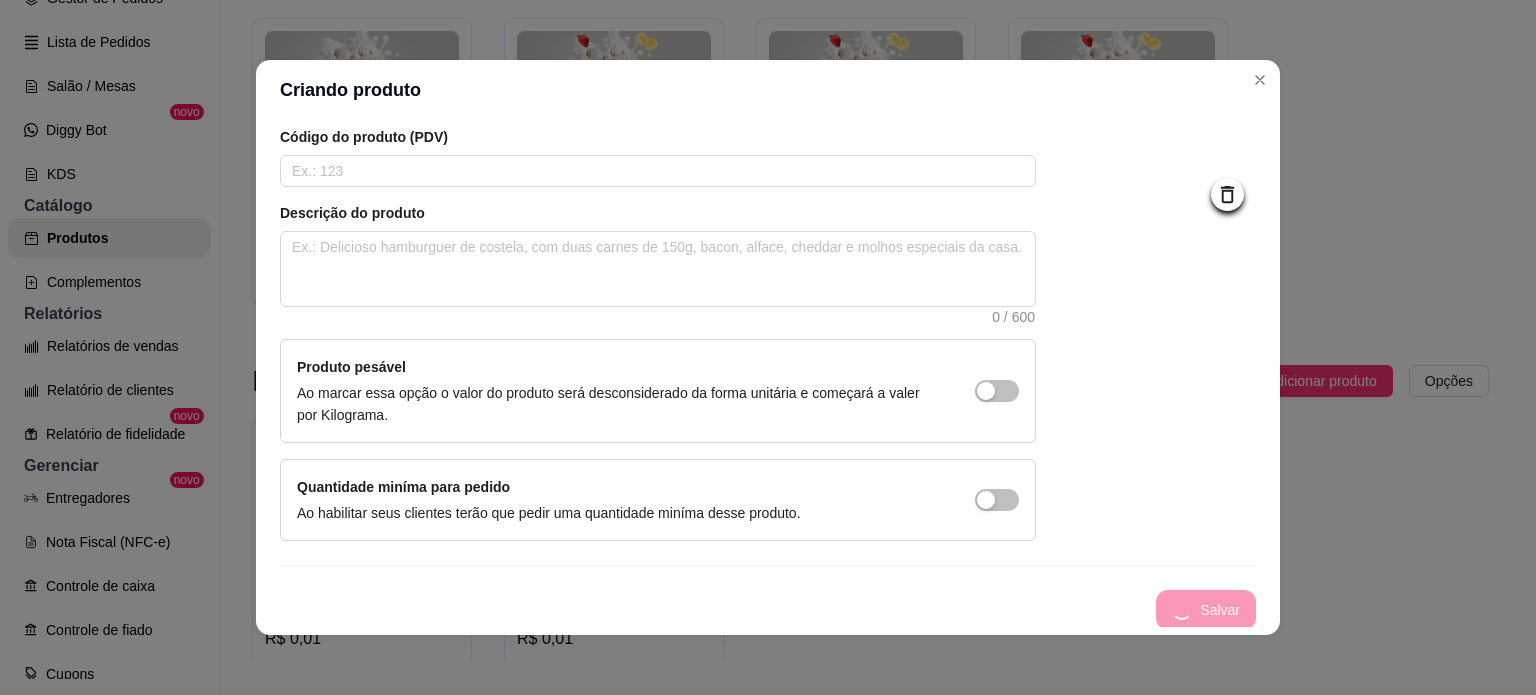 type 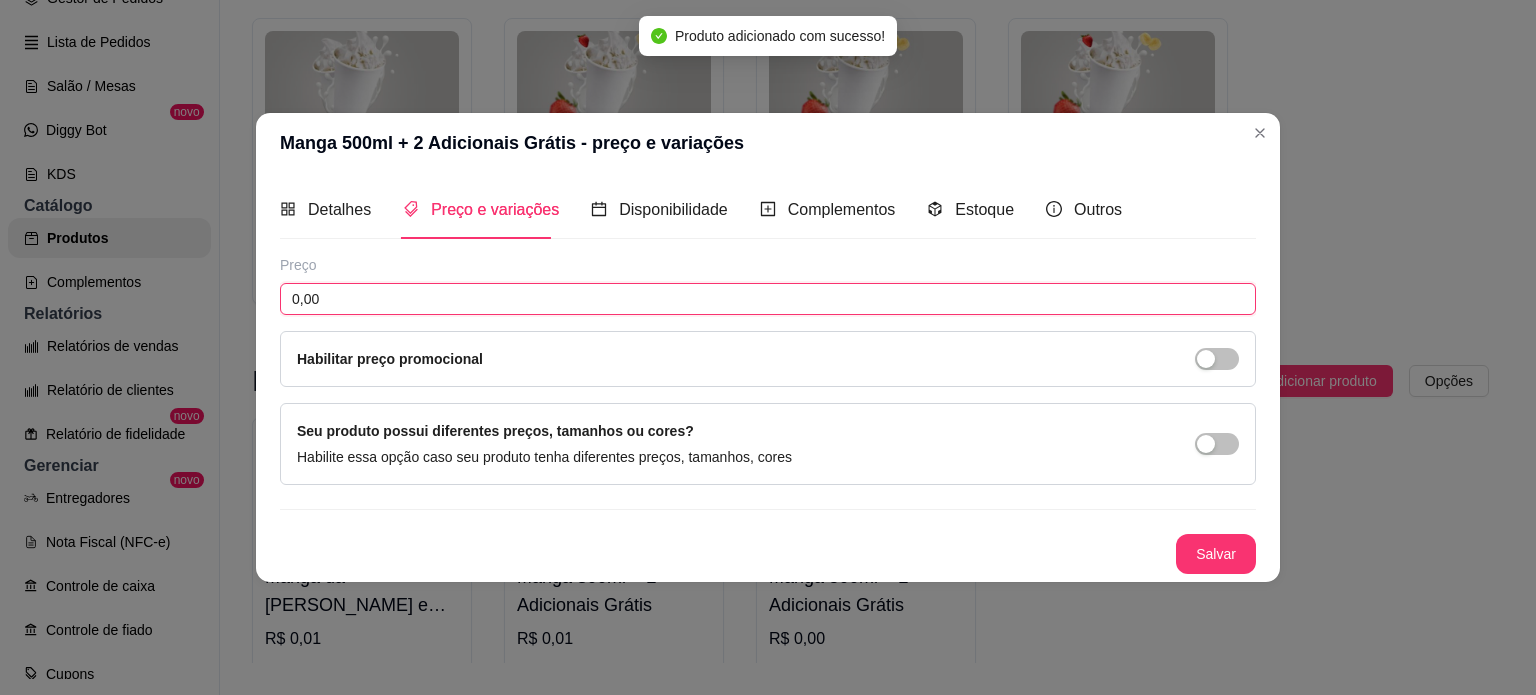 click on "0,00" at bounding box center (768, 299) 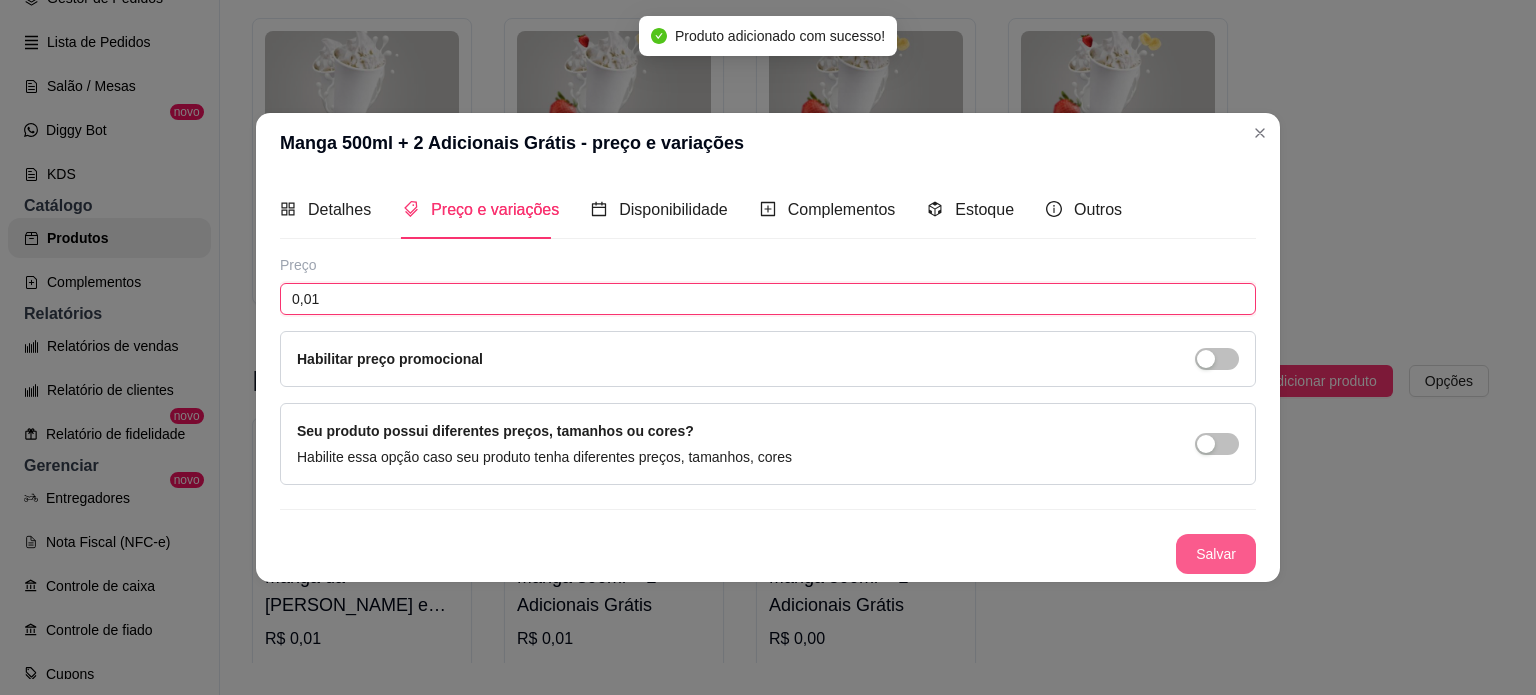 type on "0,01" 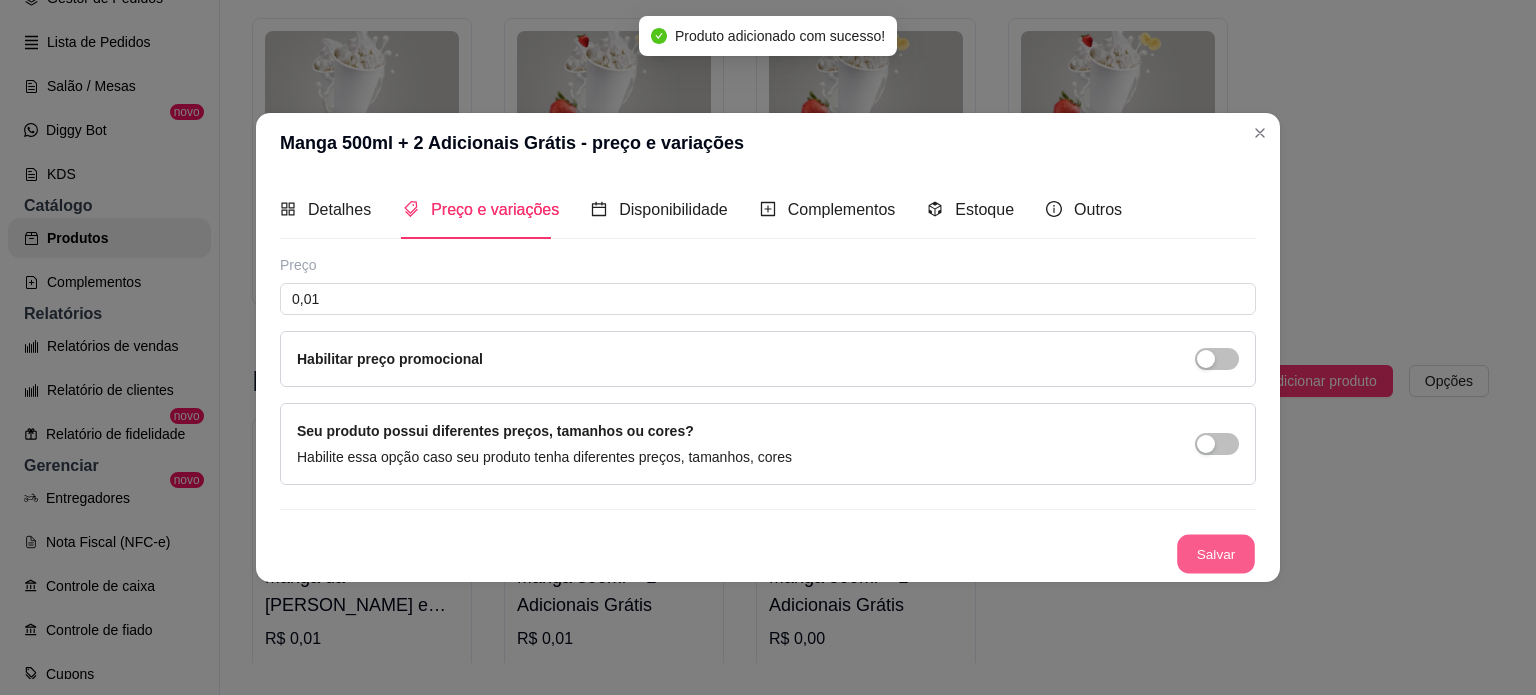click on "Salvar" at bounding box center (1216, 553) 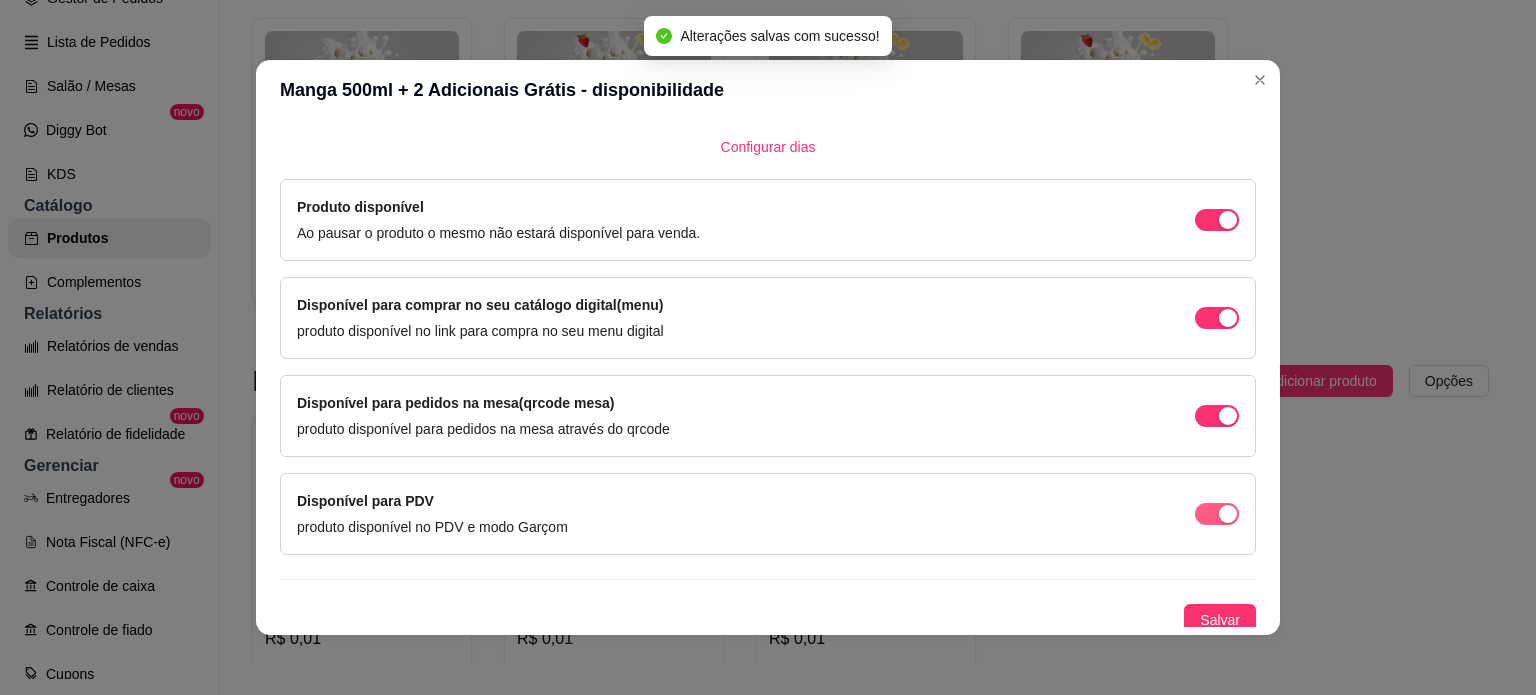 scroll, scrollTop: 148, scrollLeft: 0, axis: vertical 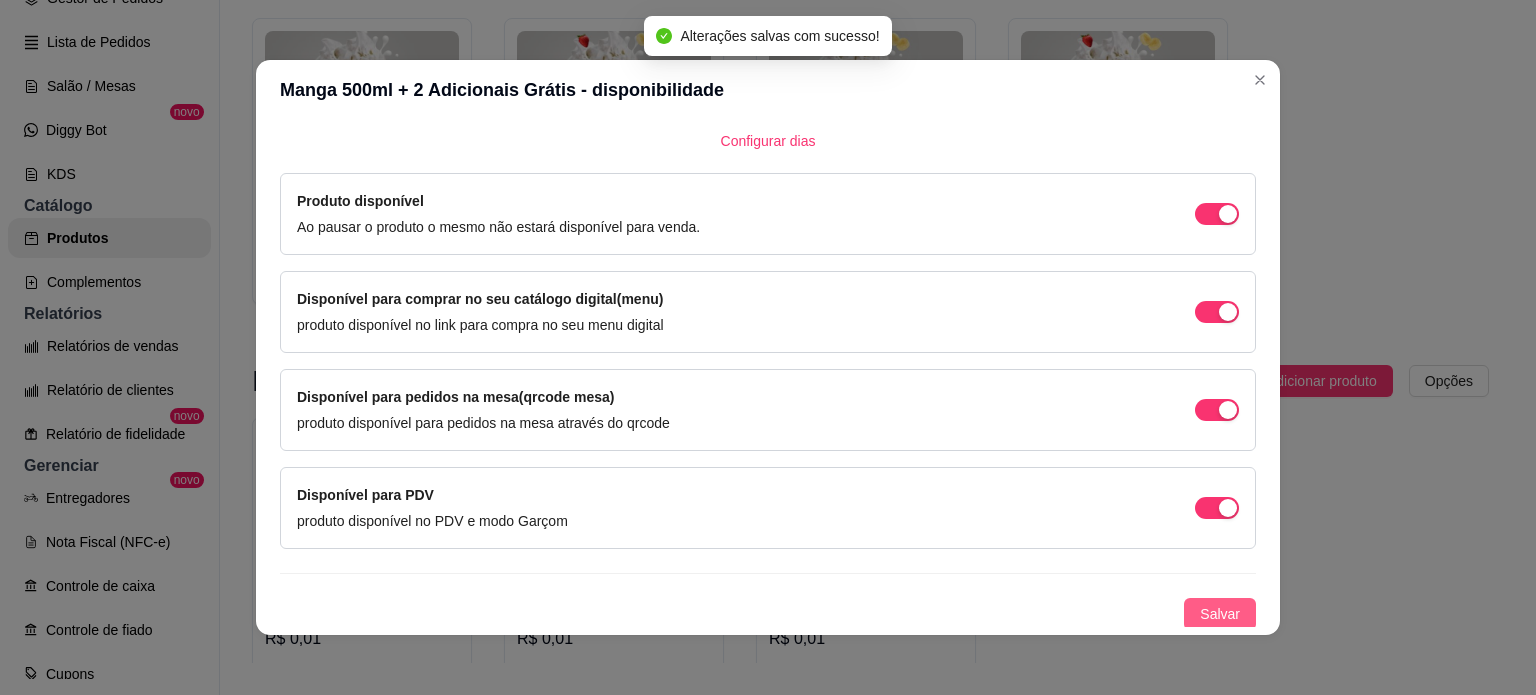 click on "Salvar" at bounding box center (1220, 614) 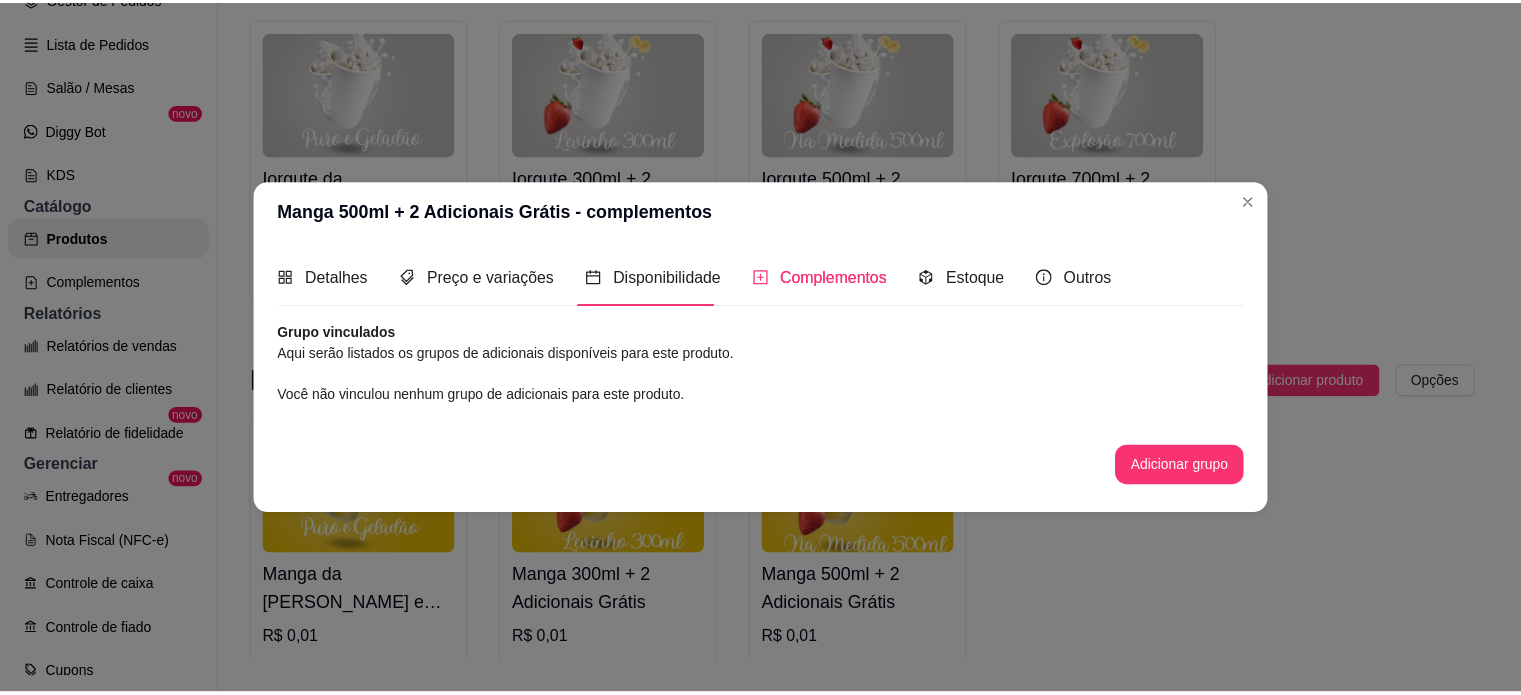 scroll, scrollTop: 0, scrollLeft: 0, axis: both 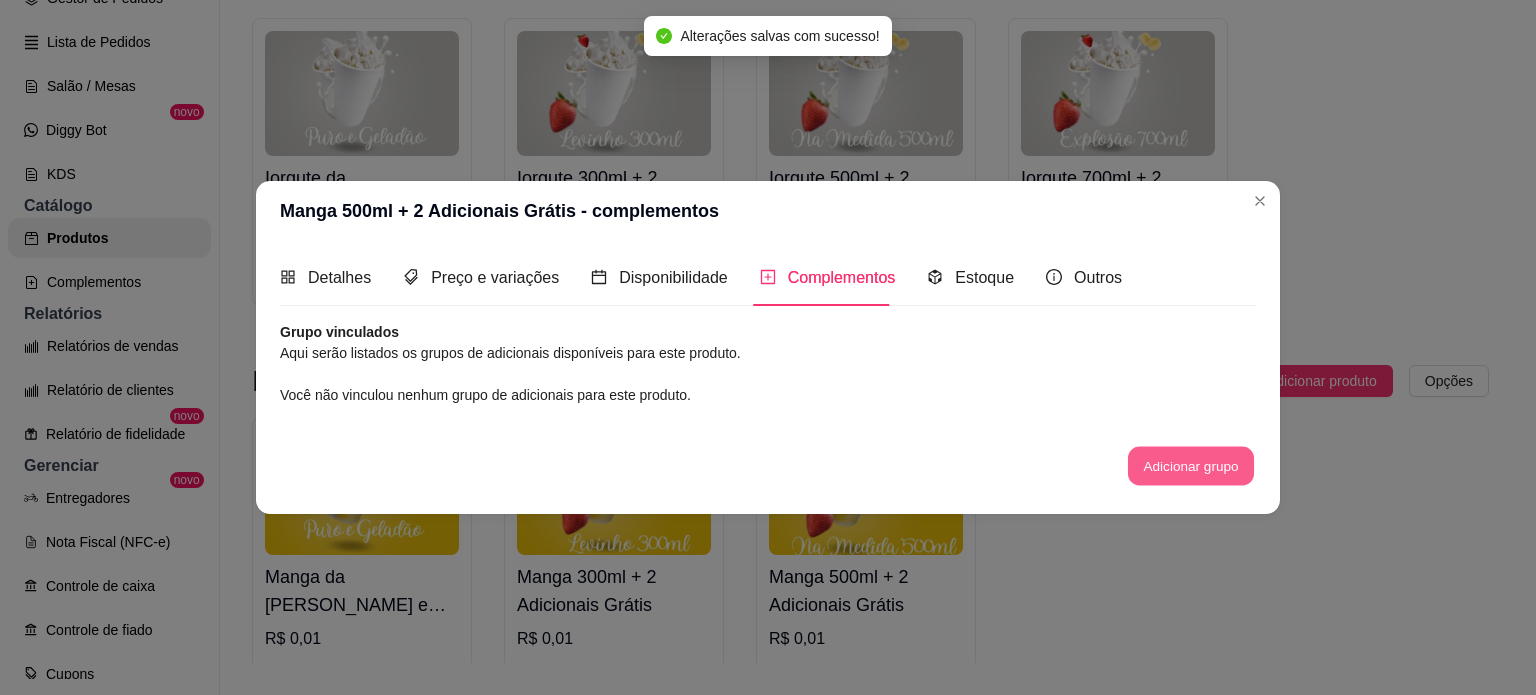 click on "Adicionar grupo" at bounding box center [1191, 466] 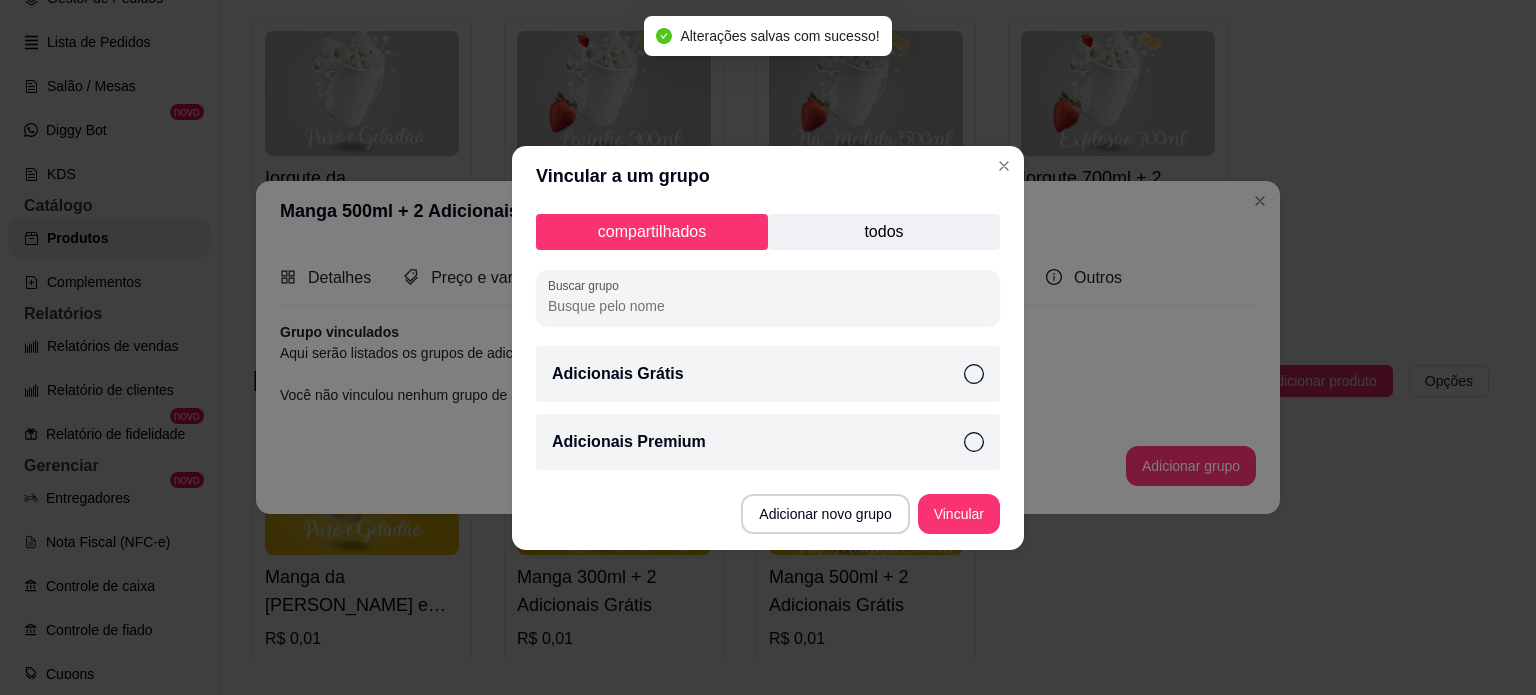 click 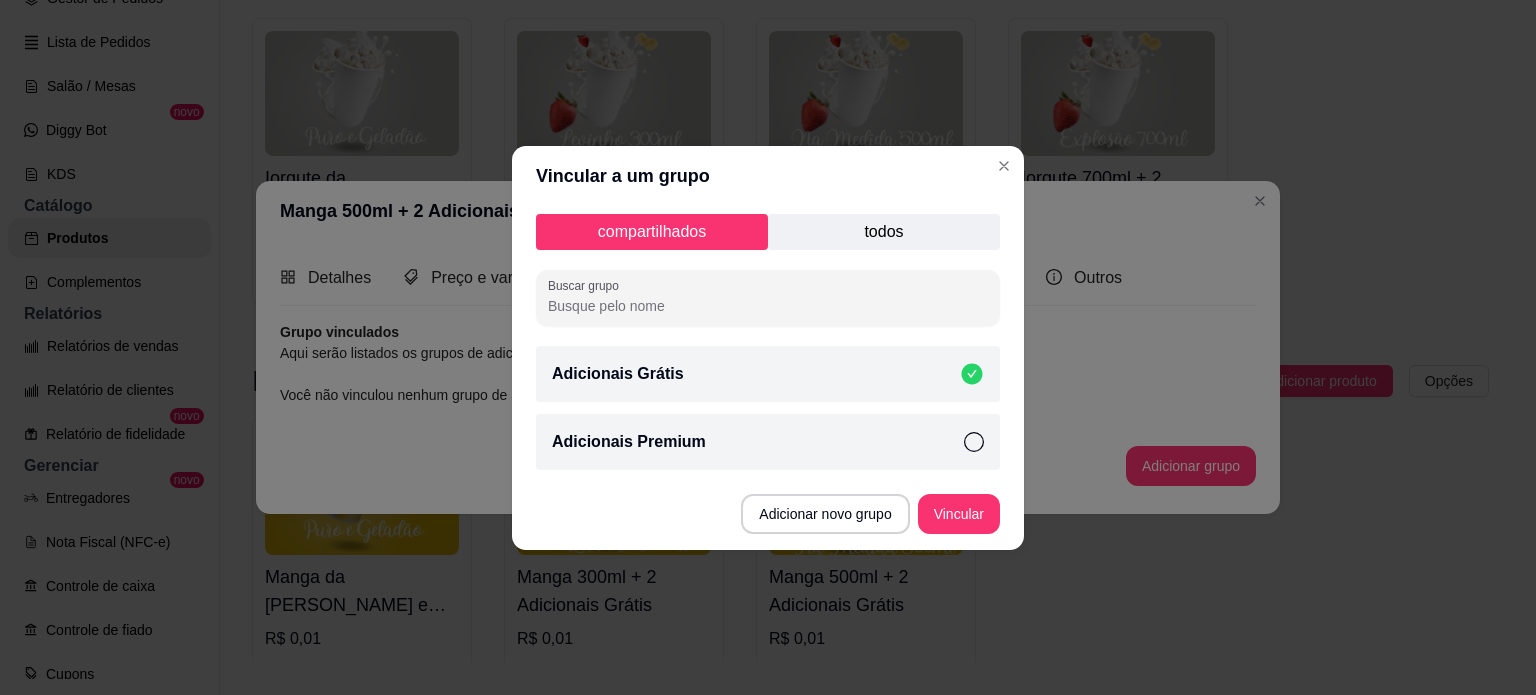 click 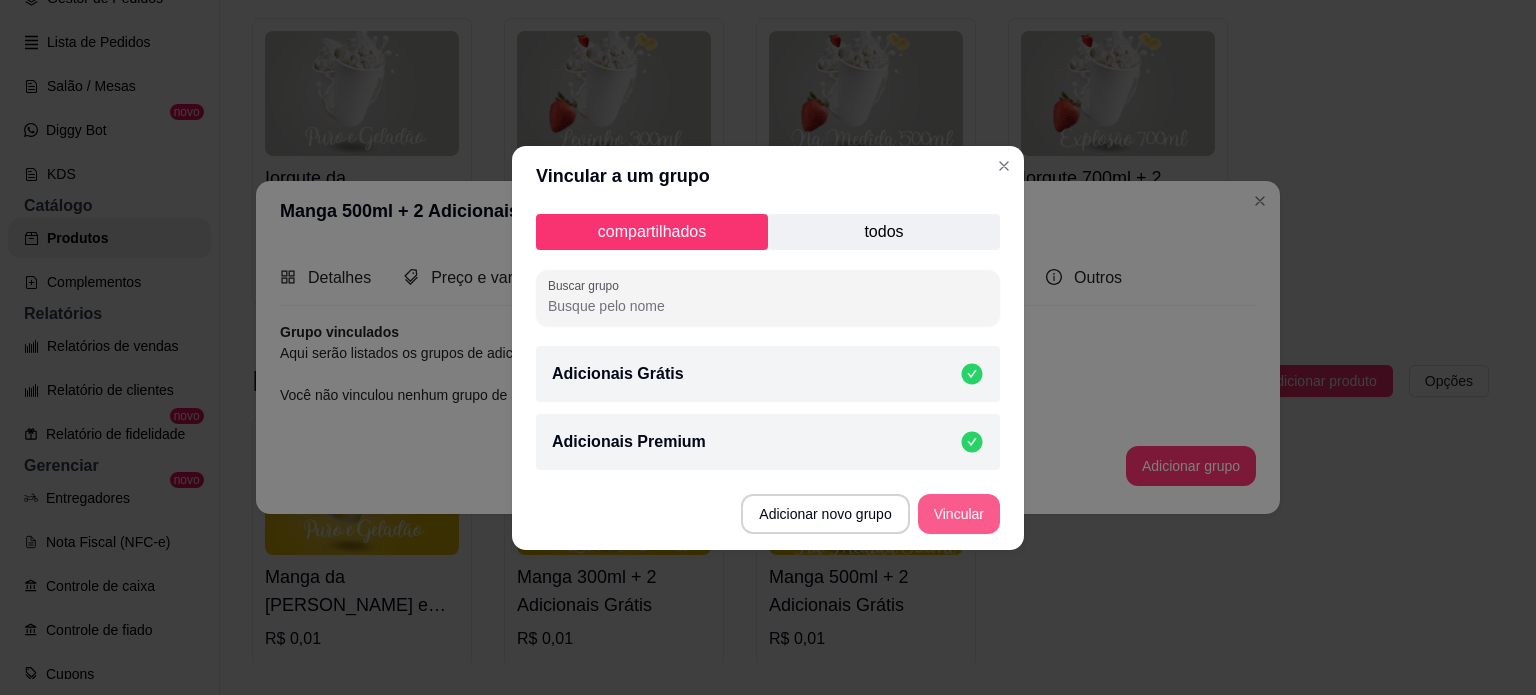 click on "Vincular" at bounding box center [959, 514] 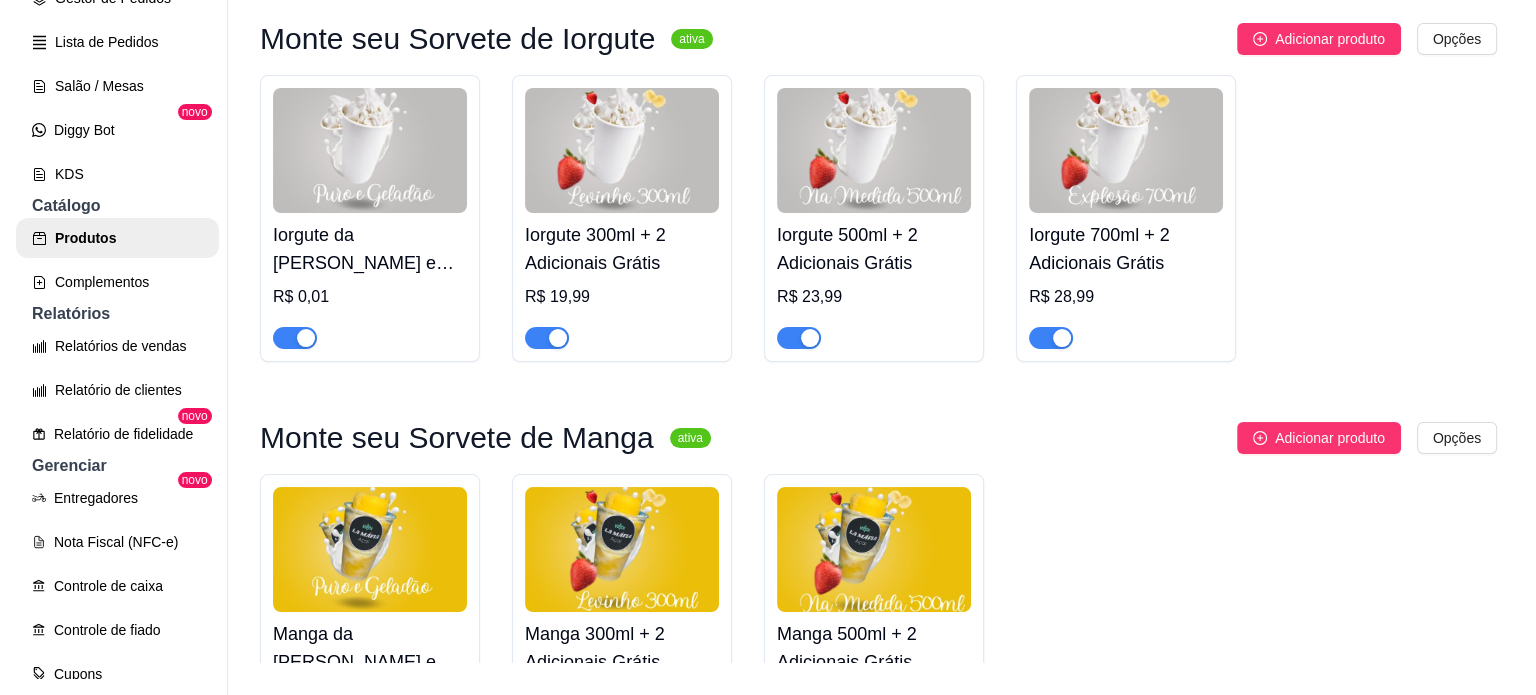 scroll, scrollTop: 1160, scrollLeft: 0, axis: vertical 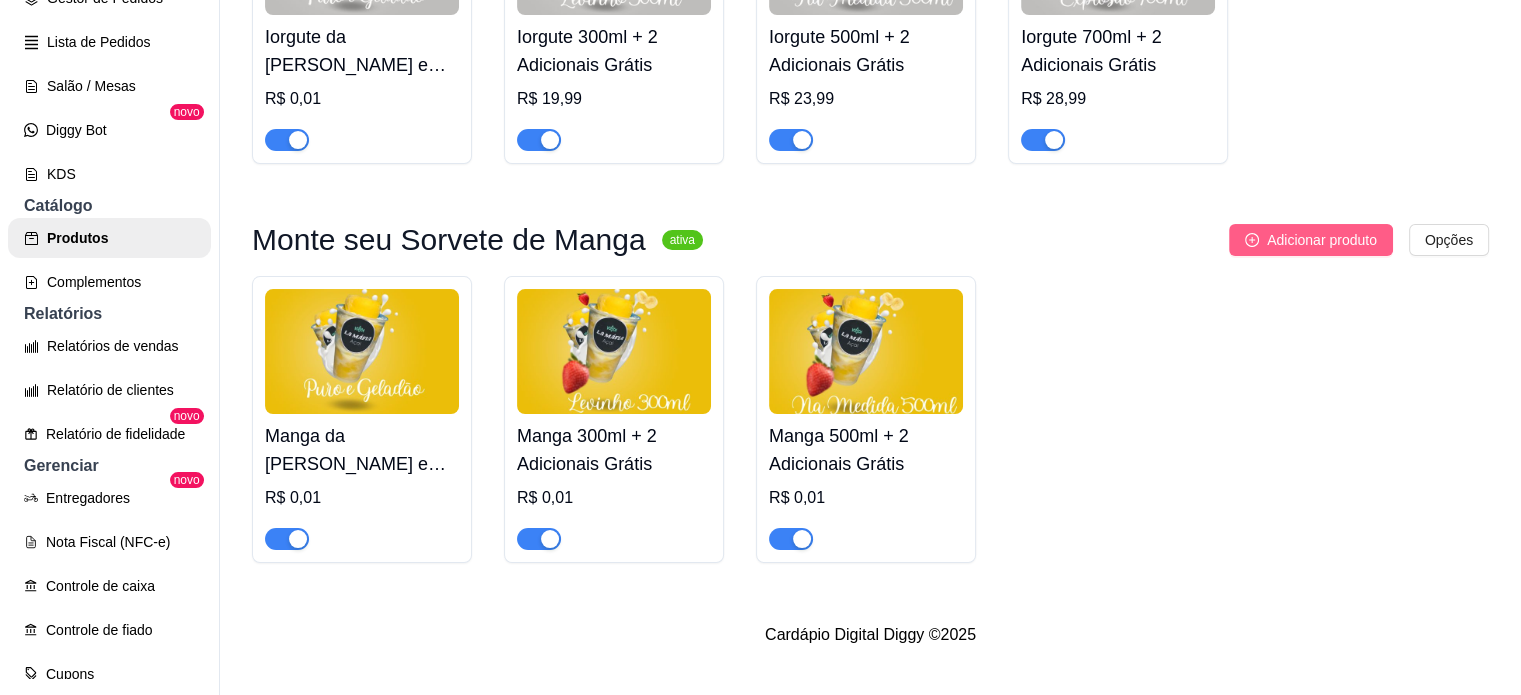click on "Adicionar produto" at bounding box center [1322, 240] 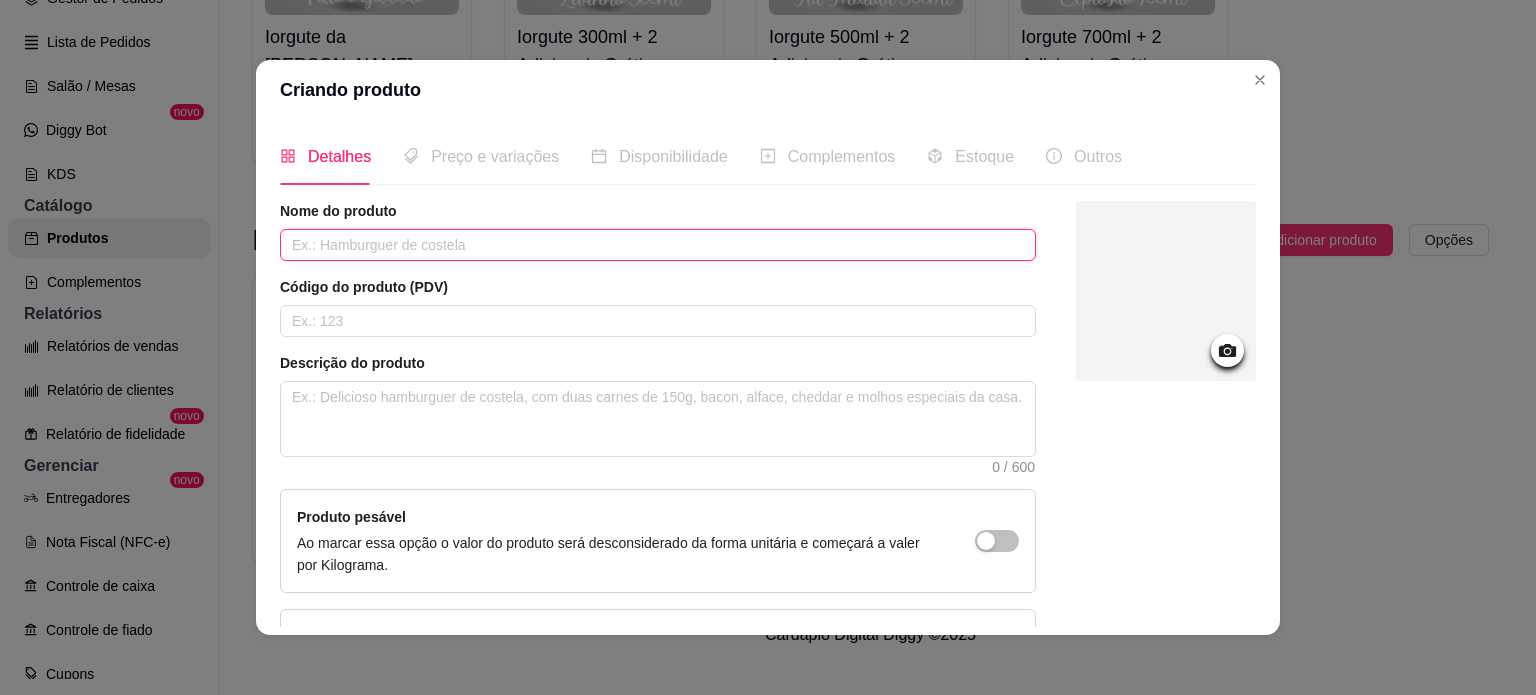click at bounding box center (658, 245) 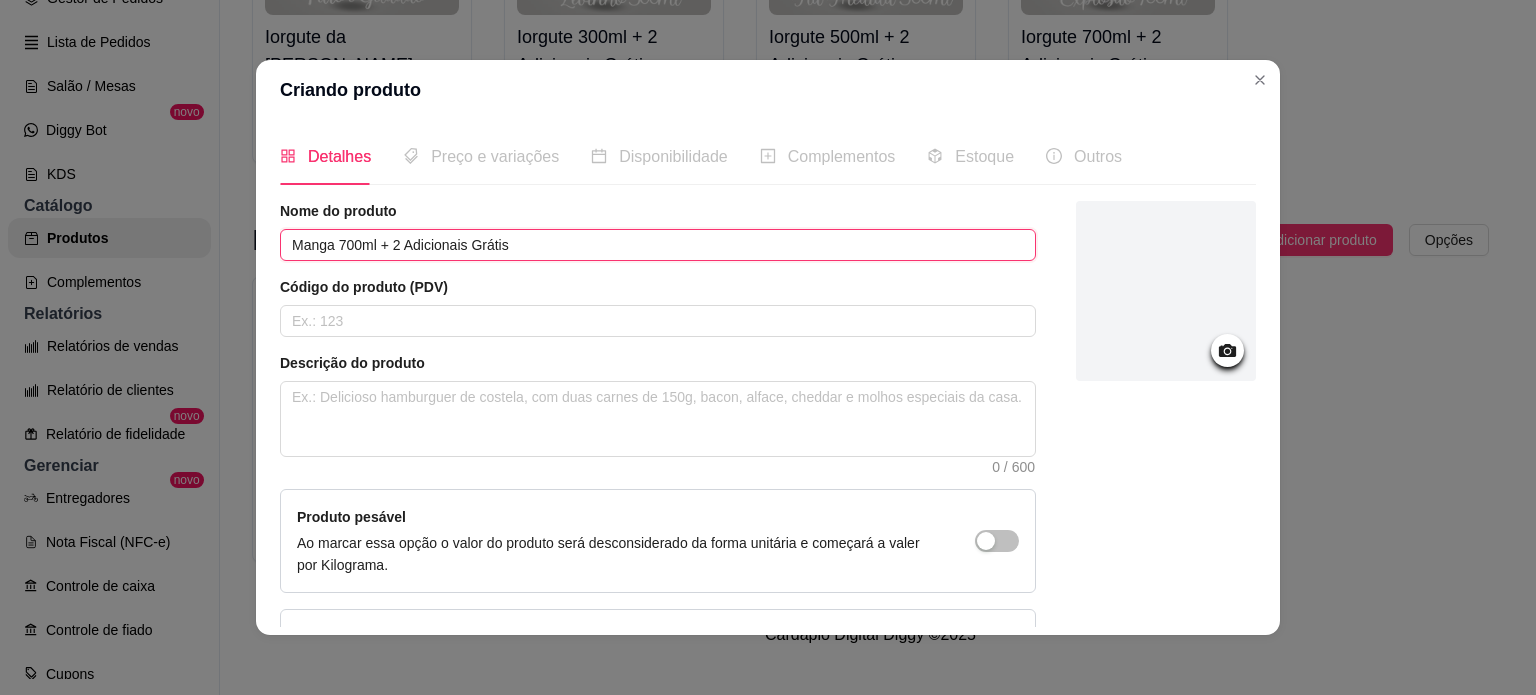 type on "Manga 700ml + 2 Adicionais Grátis" 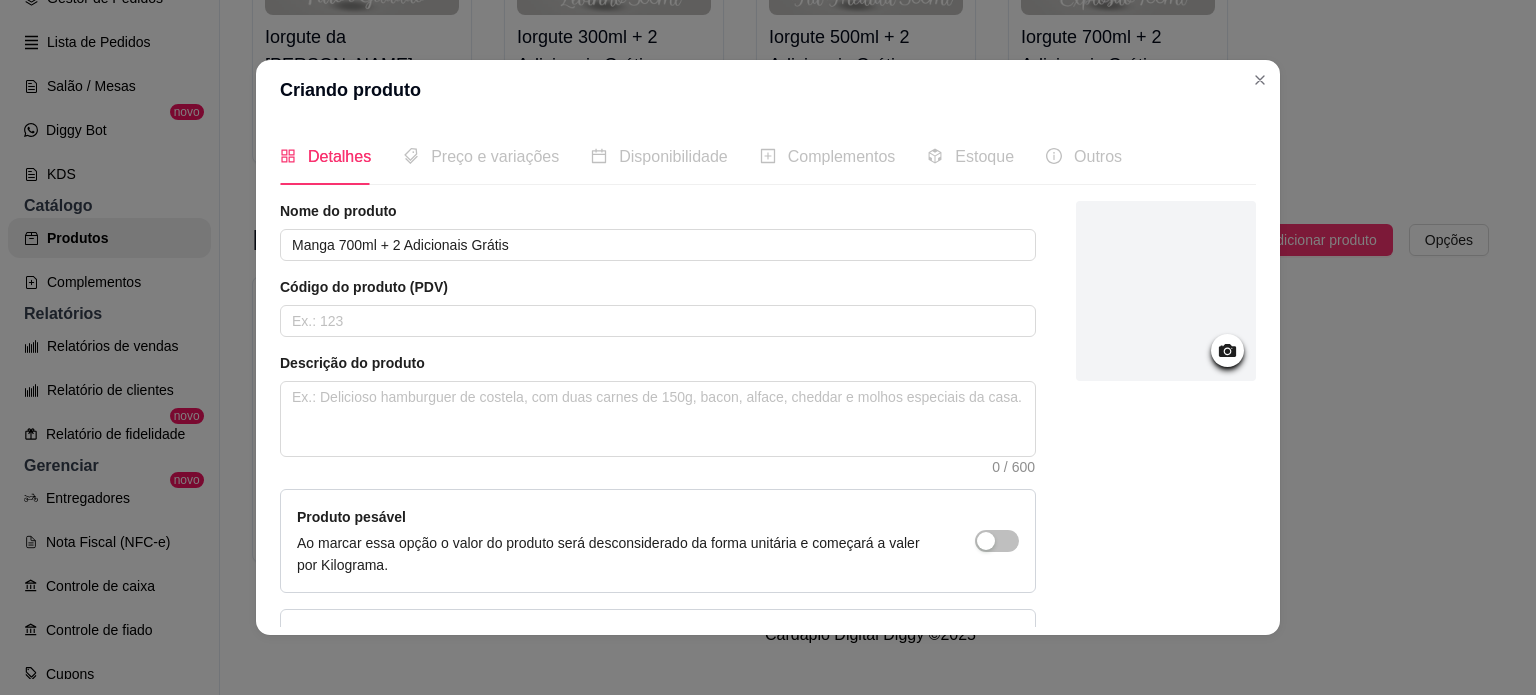 click at bounding box center (1166, 446) 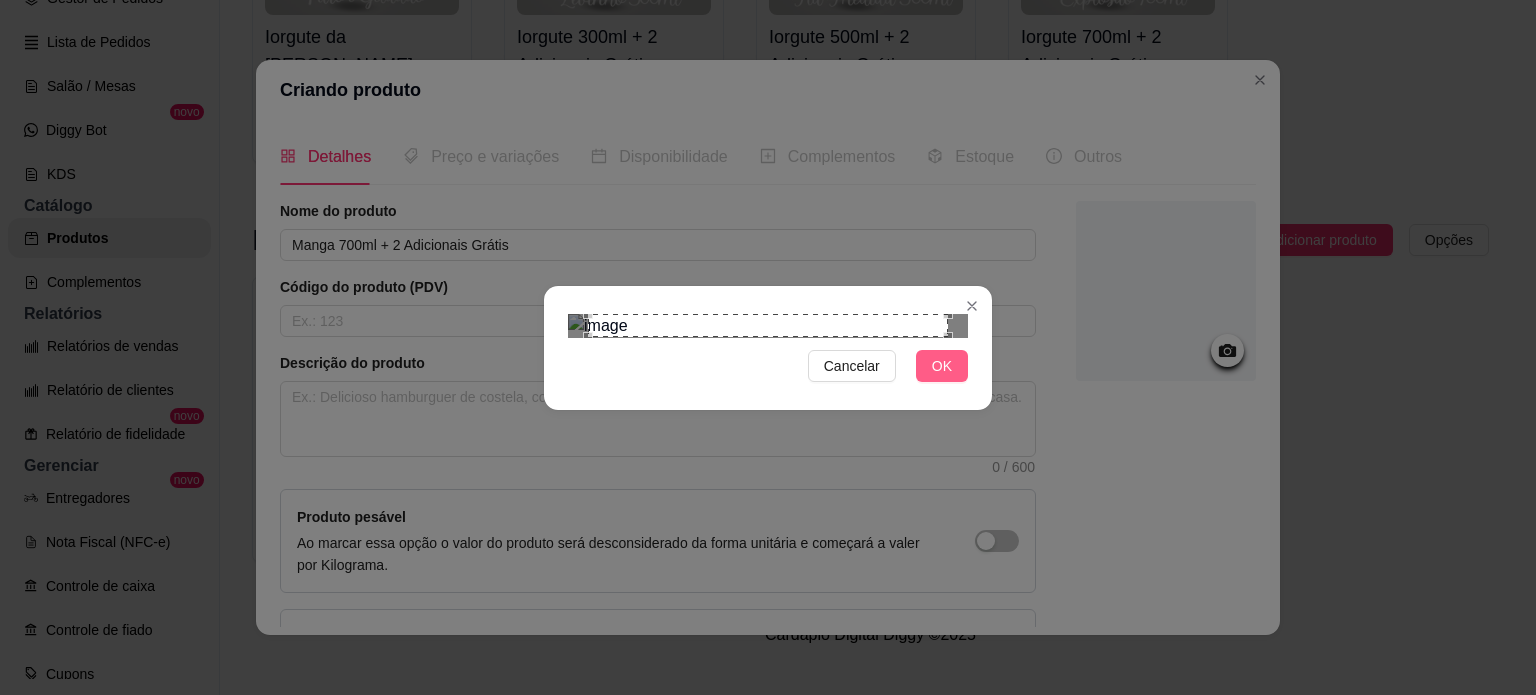click on "OK" at bounding box center (942, 366) 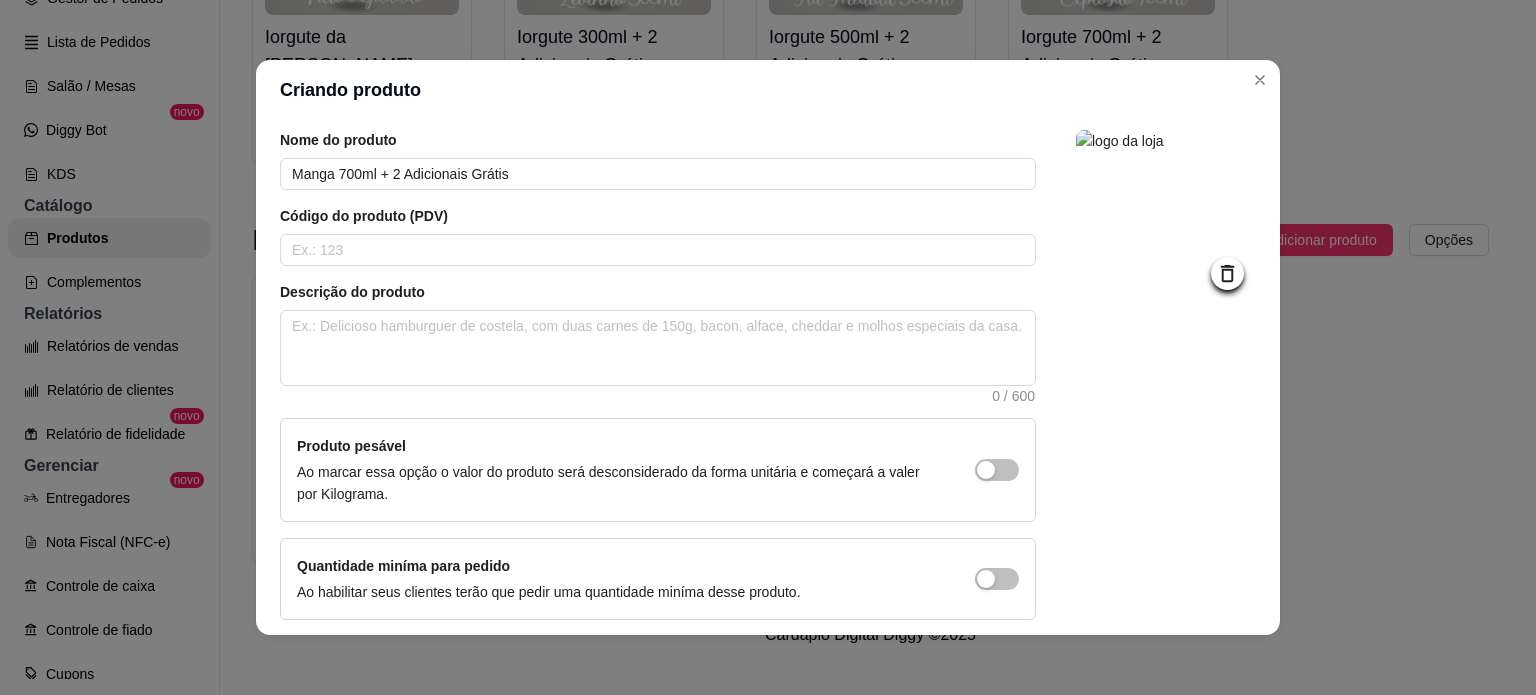 scroll, scrollTop: 150, scrollLeft: 0, axis: vertical 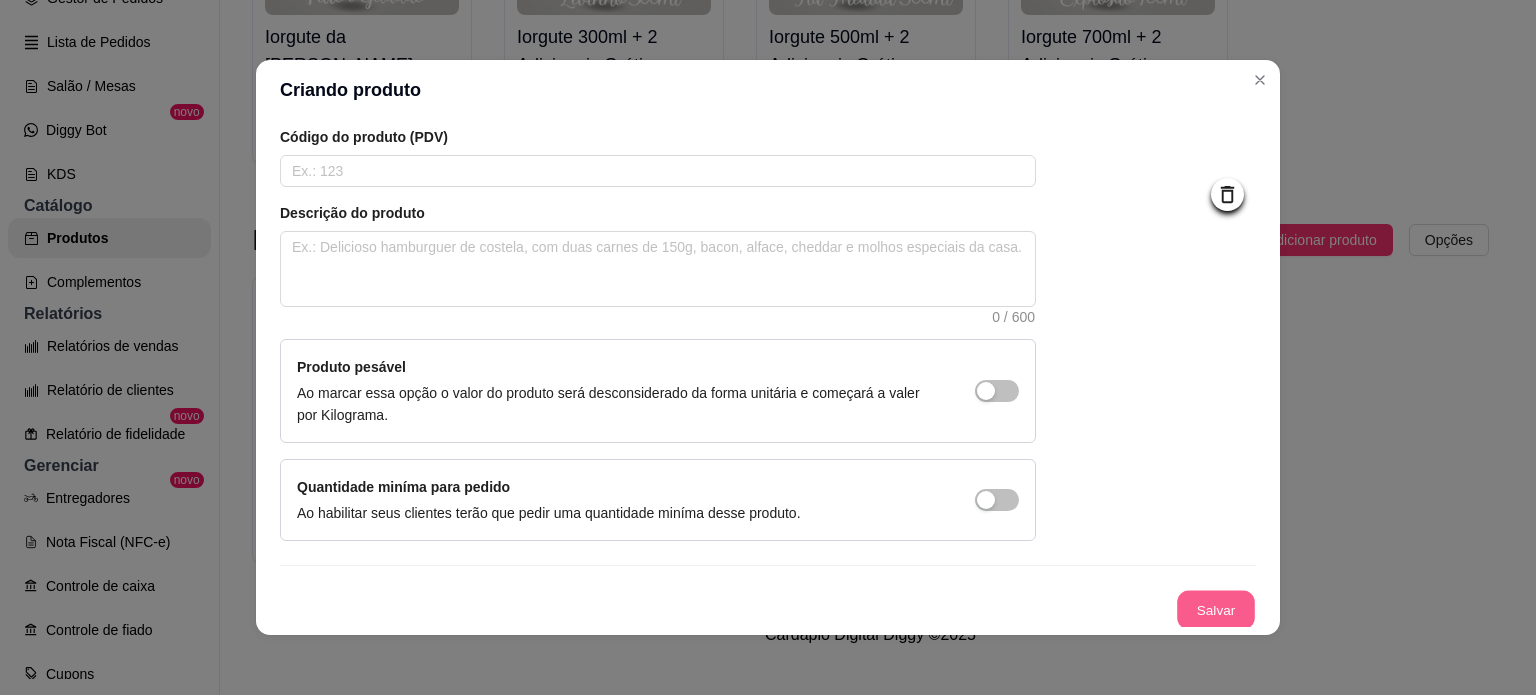 click on "Salvar" at bounding box center (1216, 610) 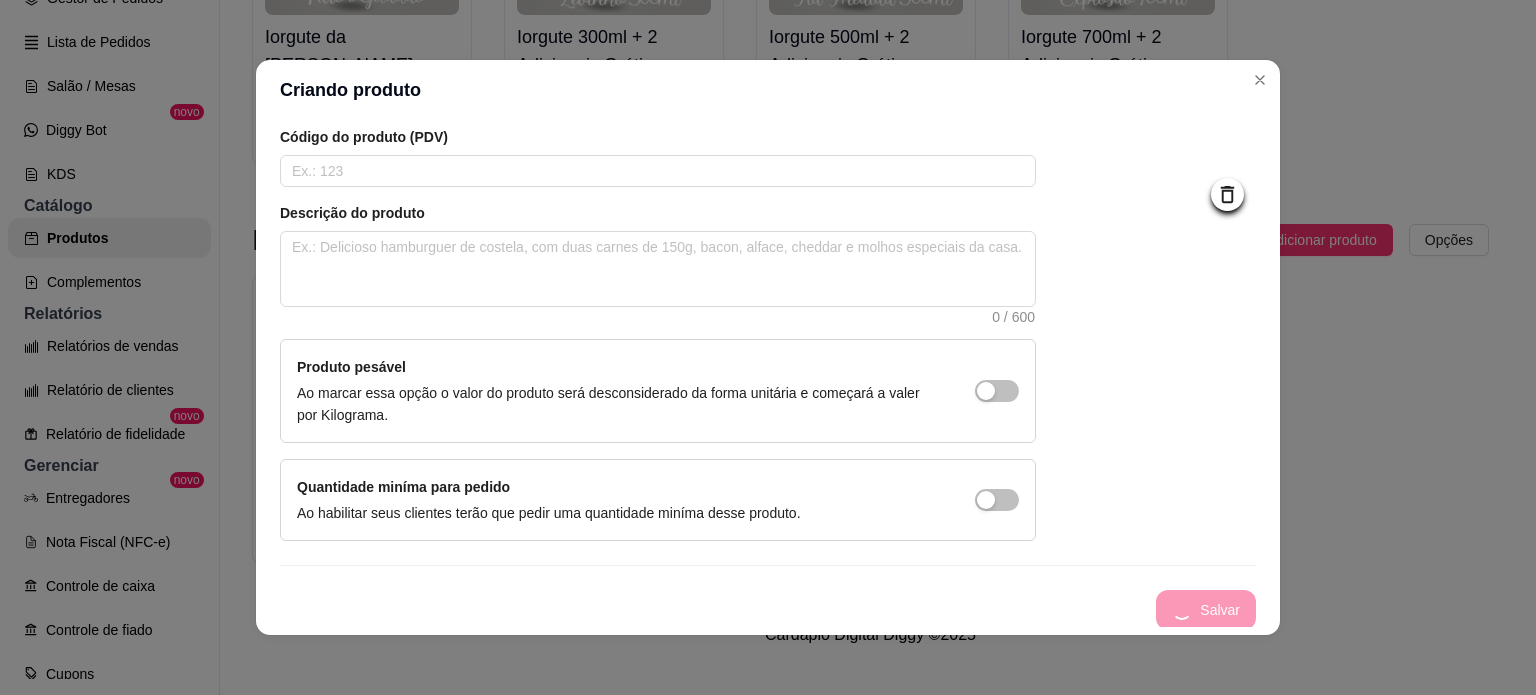 type 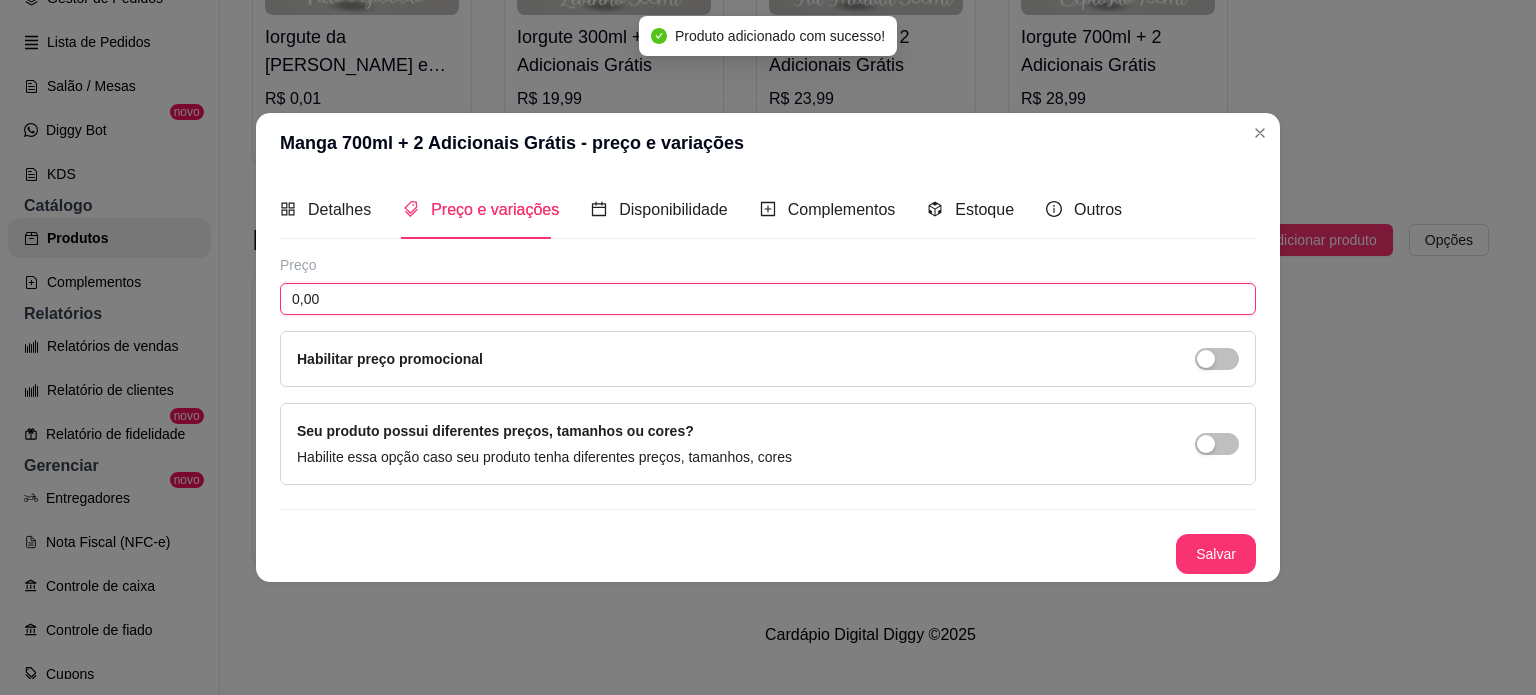 click on "0,00" at bounding box center (768, 299) 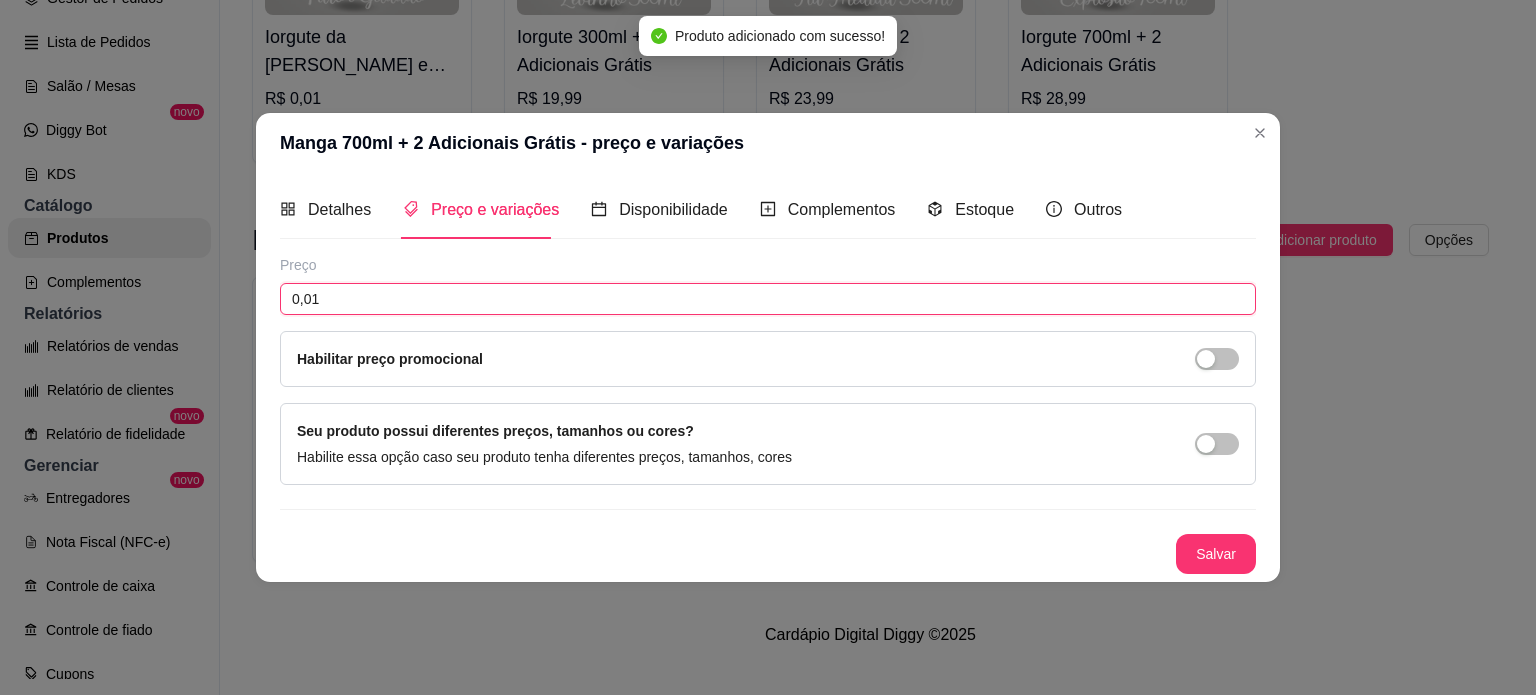 type on "0,01" 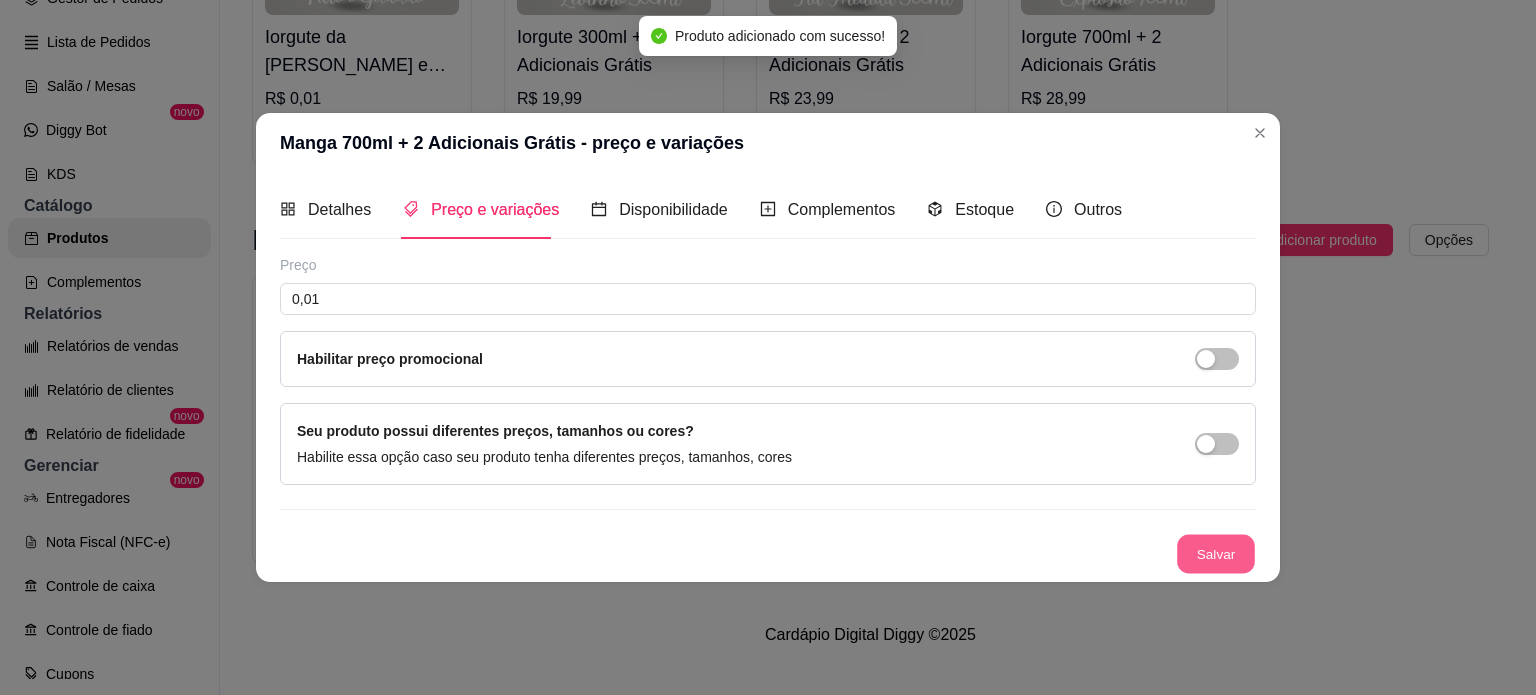 click on "Salvar" at bounding box center (1216, 553) 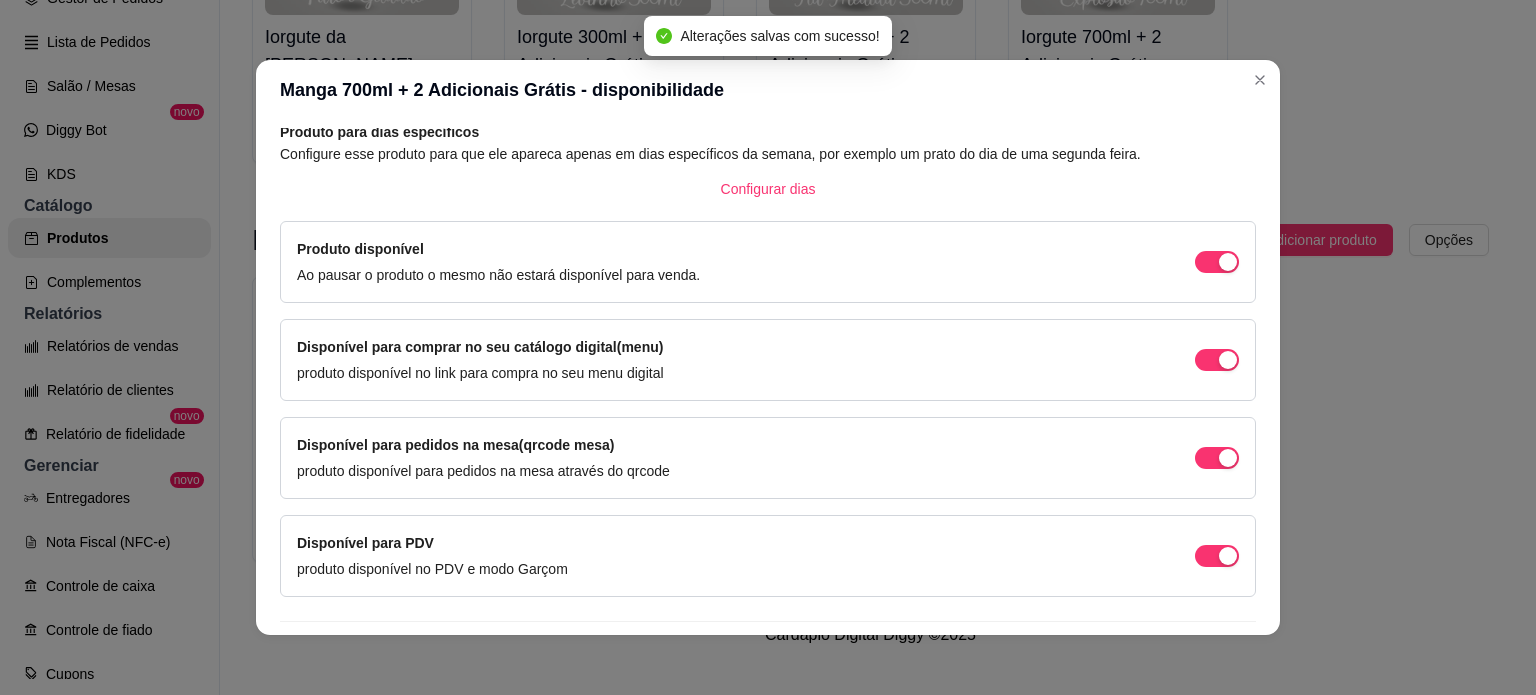 scroll, scrollTop: 148, scrollLeft: 0, axis: vertical 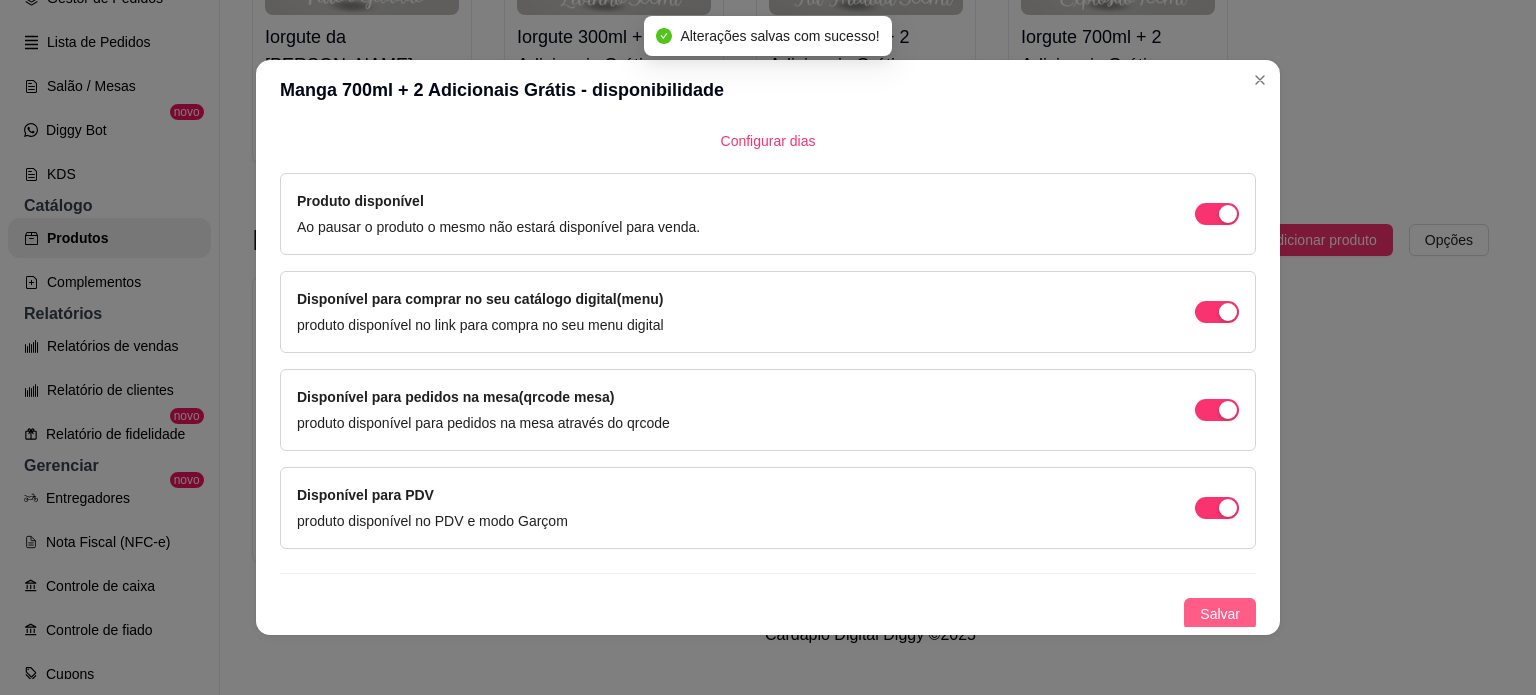click on "Salvar" at bounding box center (1220, 614) 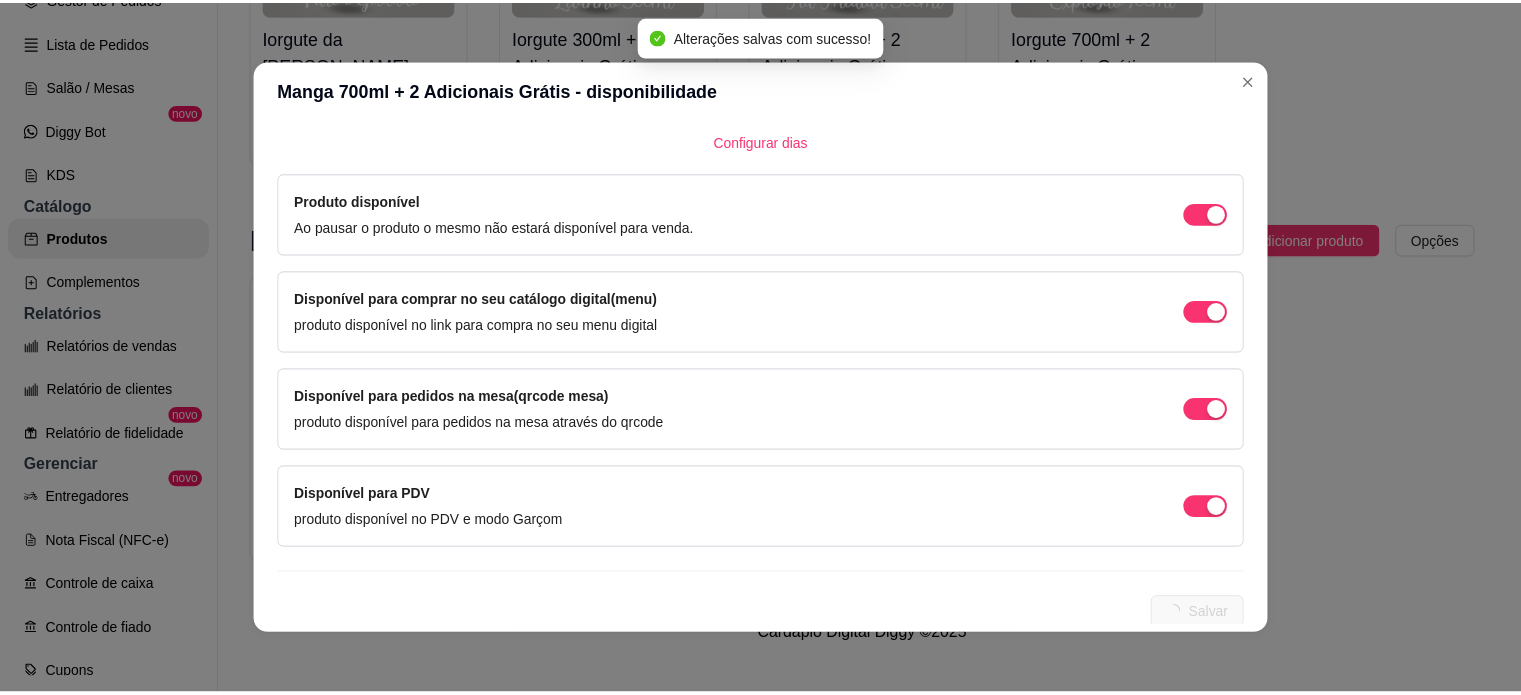 scroll, scrollTop: 0, scrollLeft: 0, axis: both 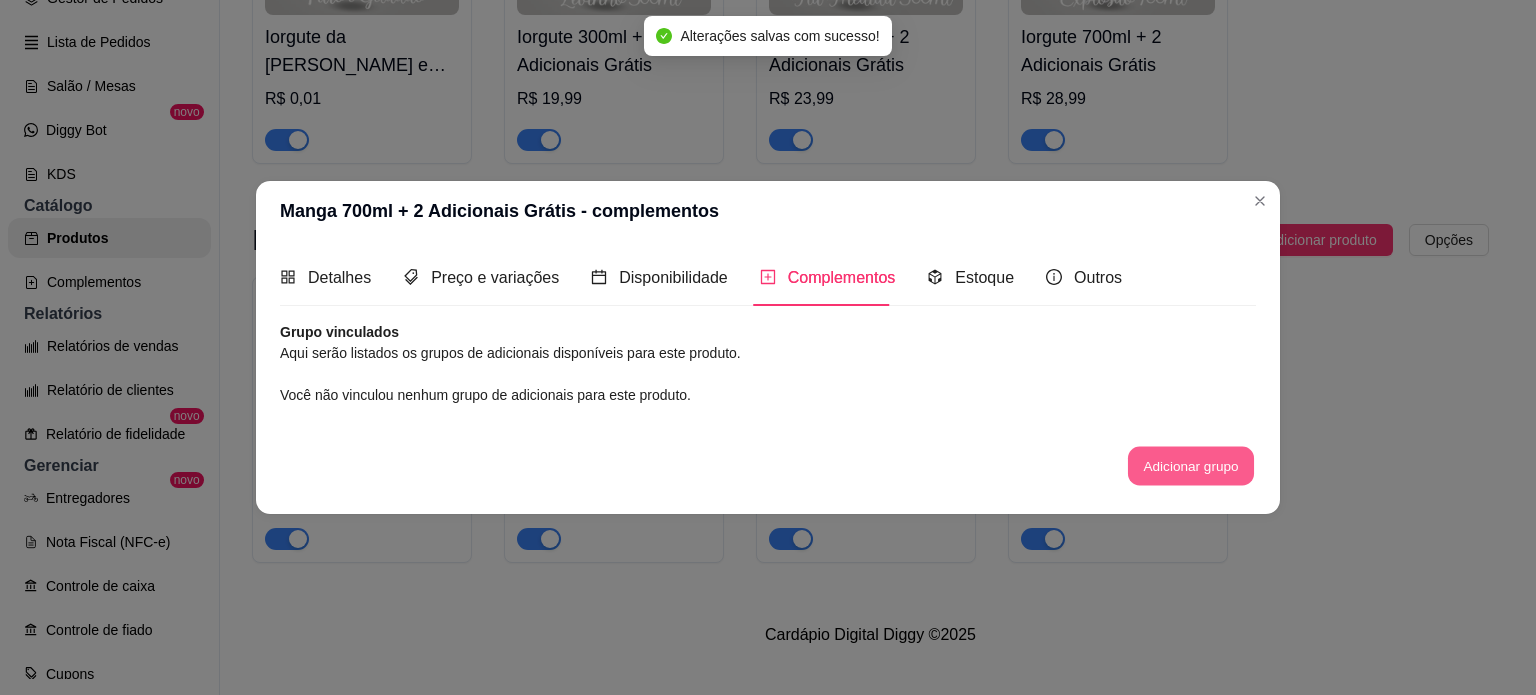 click on "Adicionar grupo" at bounding box center (1191, 466) 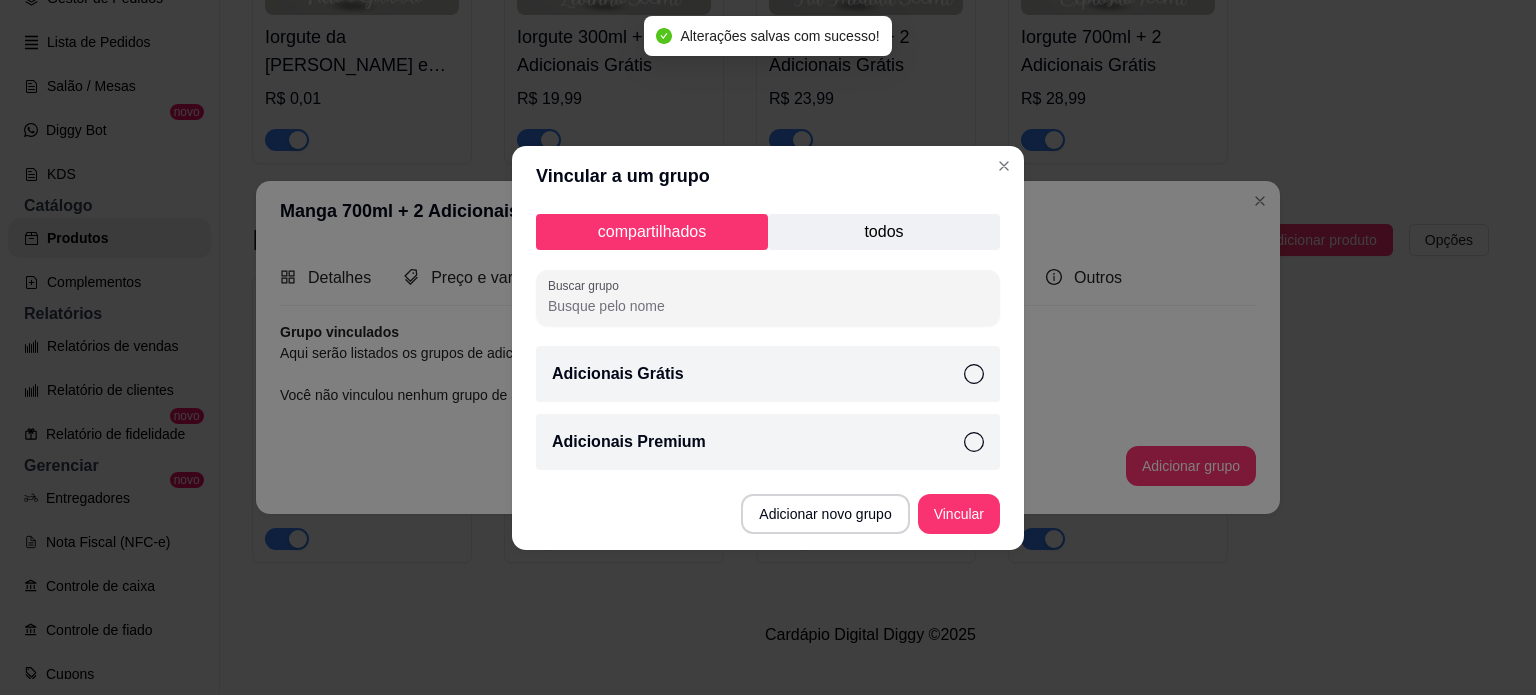 click 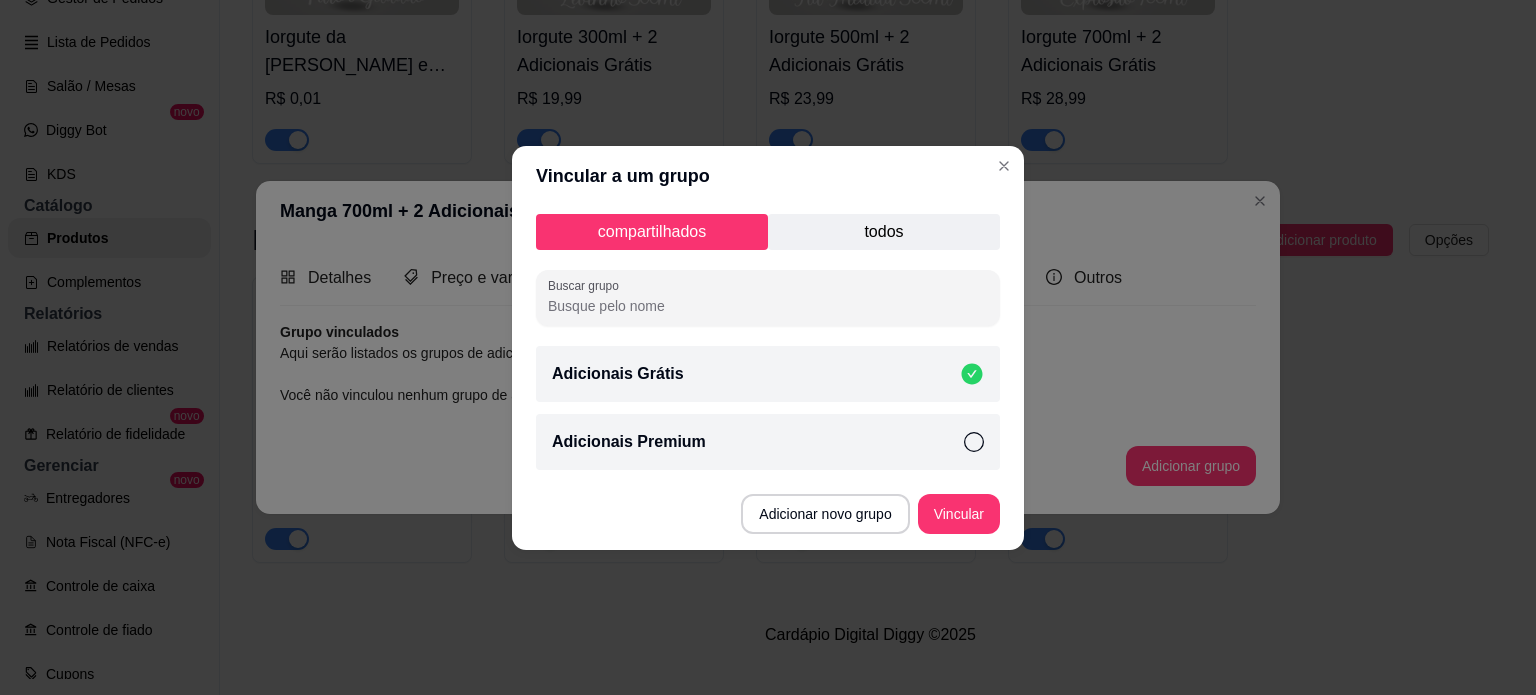 click 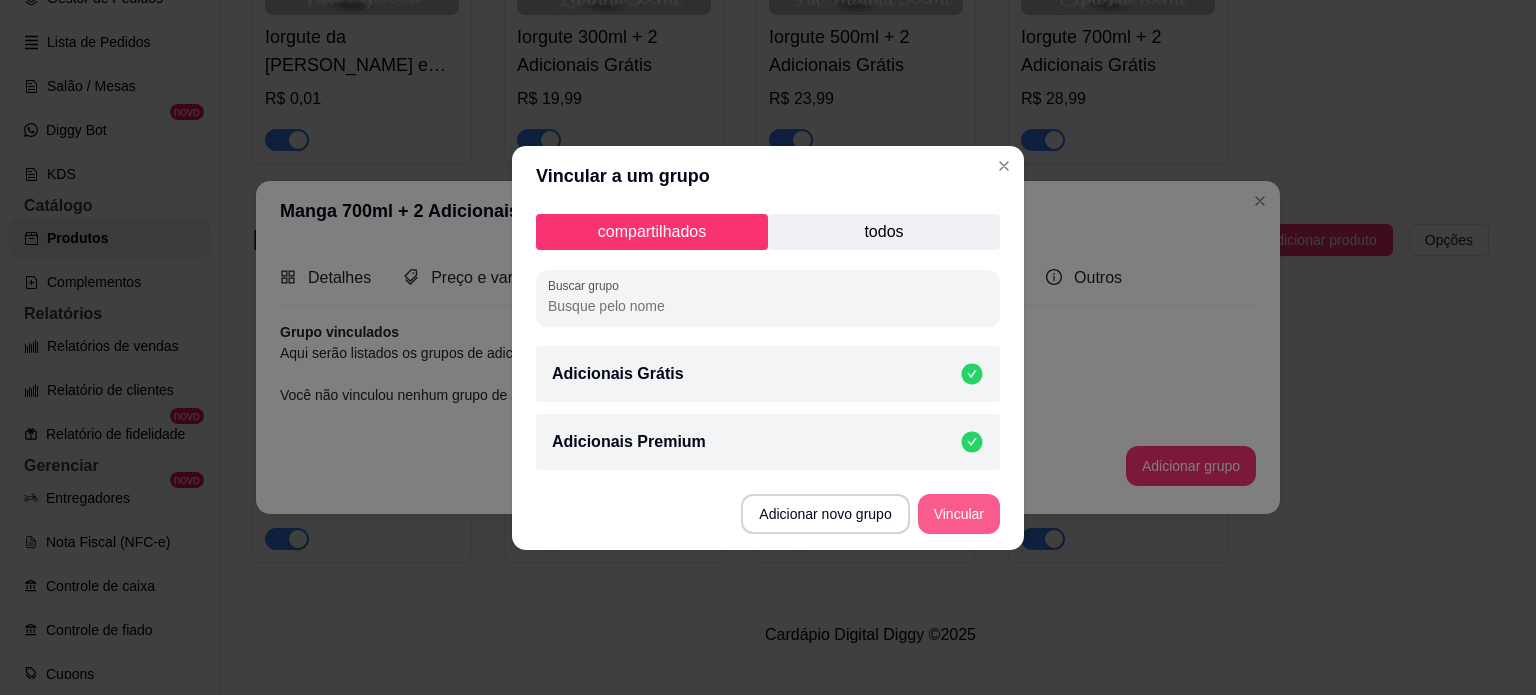 click on "Vincular" at bounding box center (959, 514) 